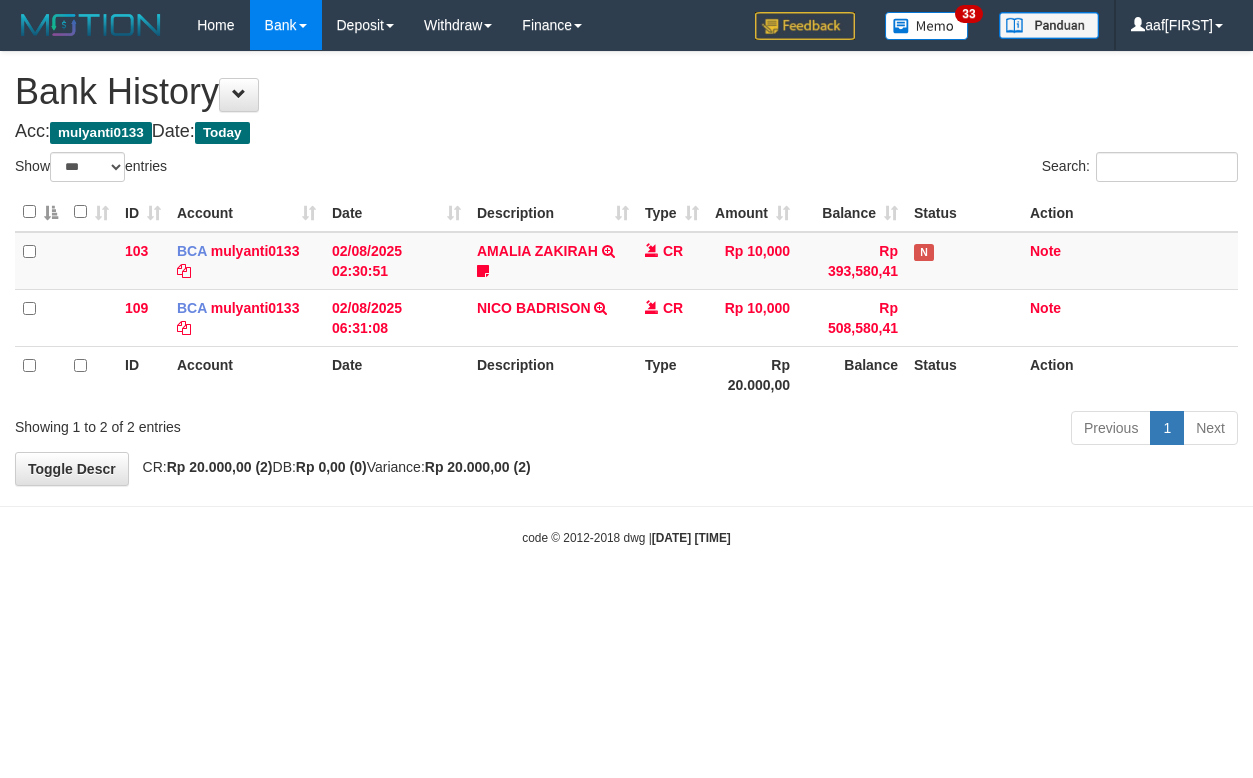 select on "***" 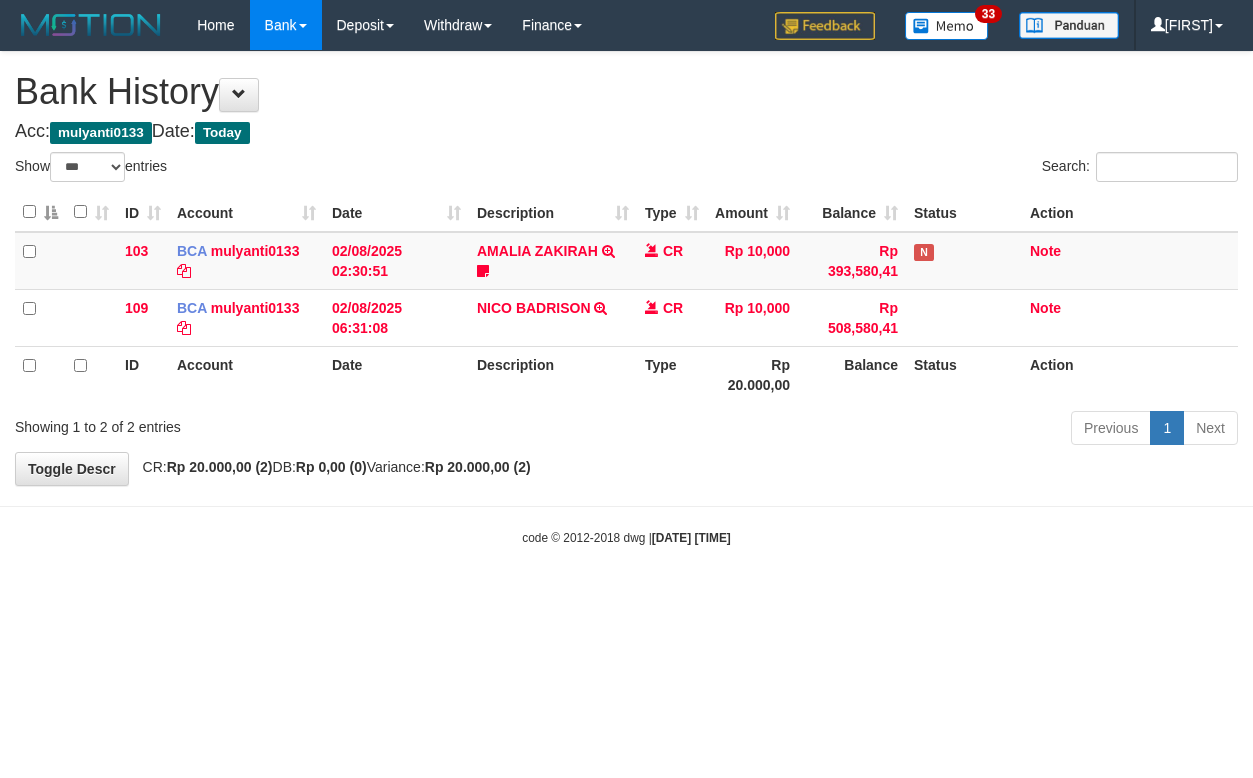 select on "***" 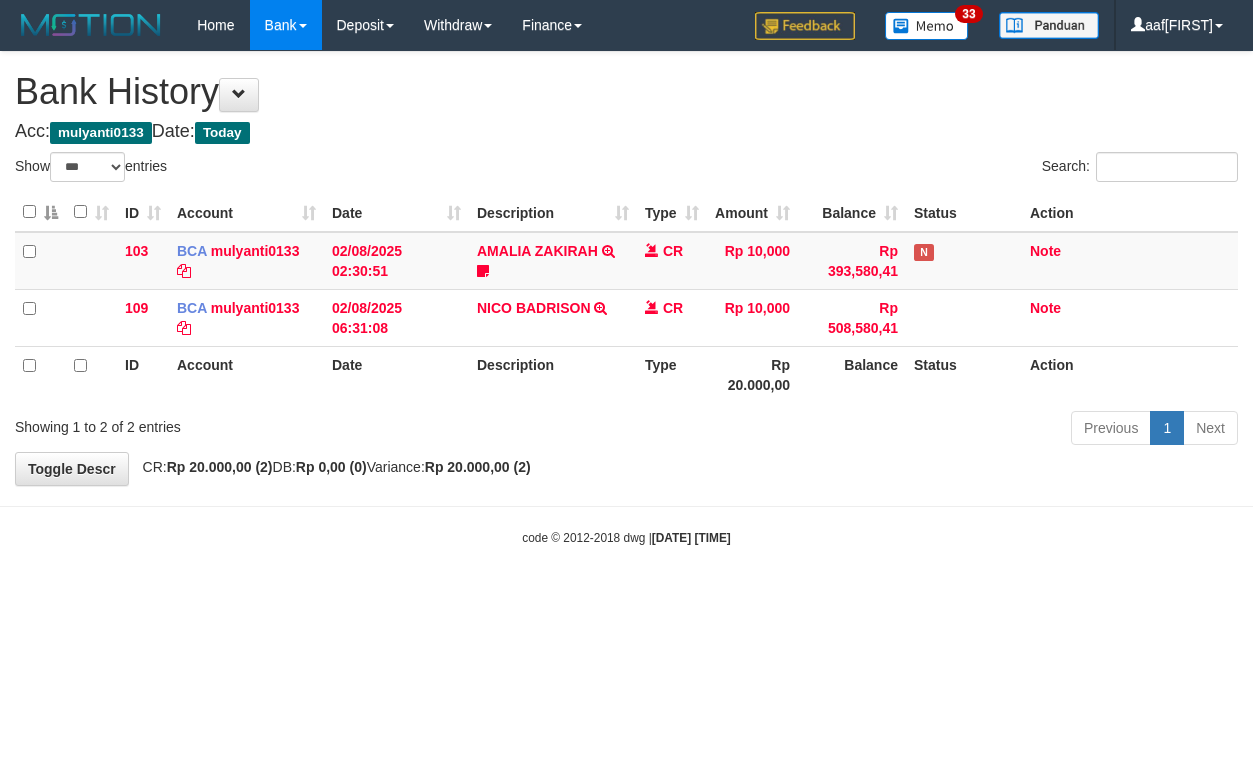 select on "***" 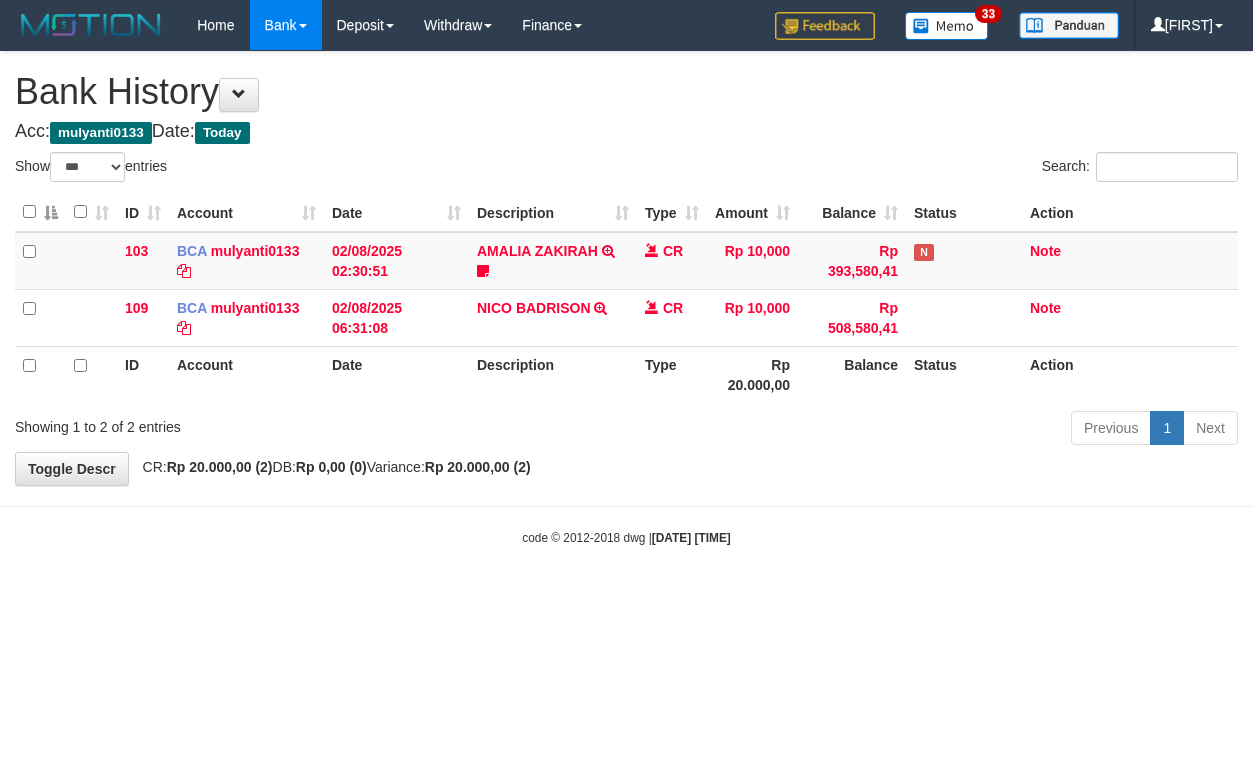 select on "***" 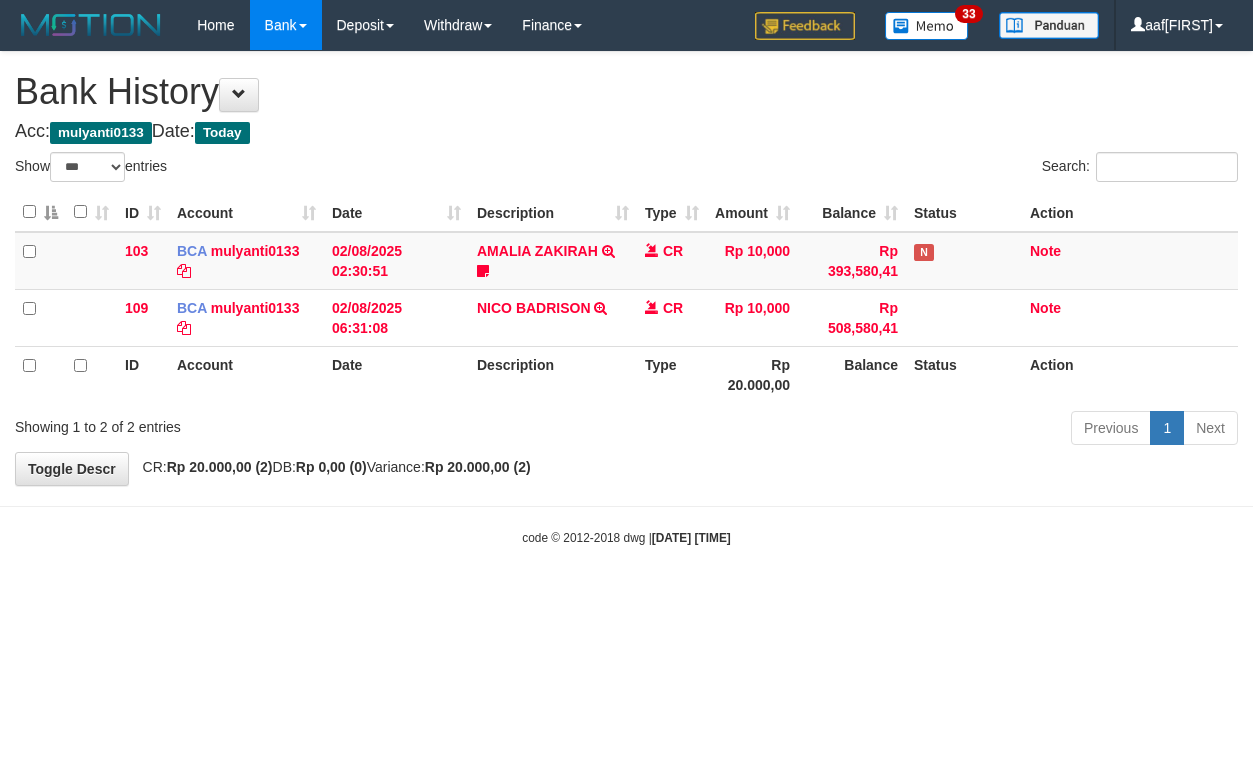 select on "***" 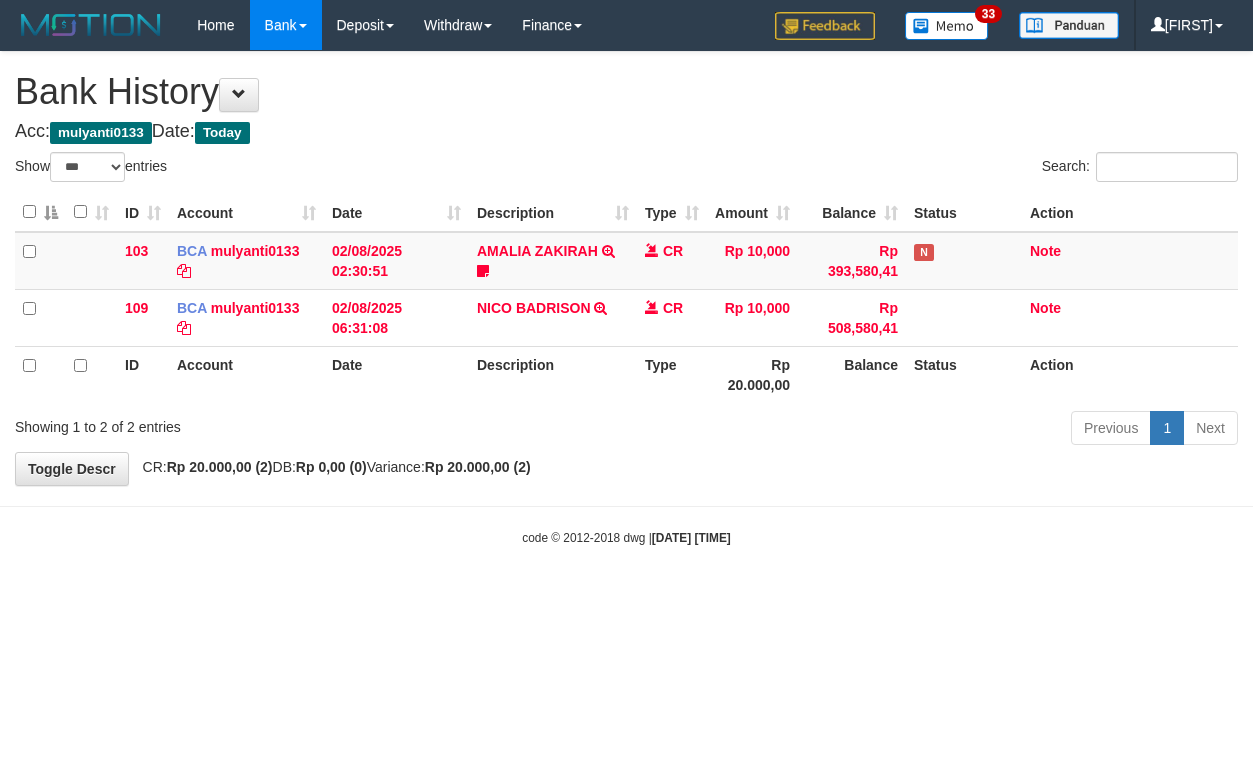 select on "***" 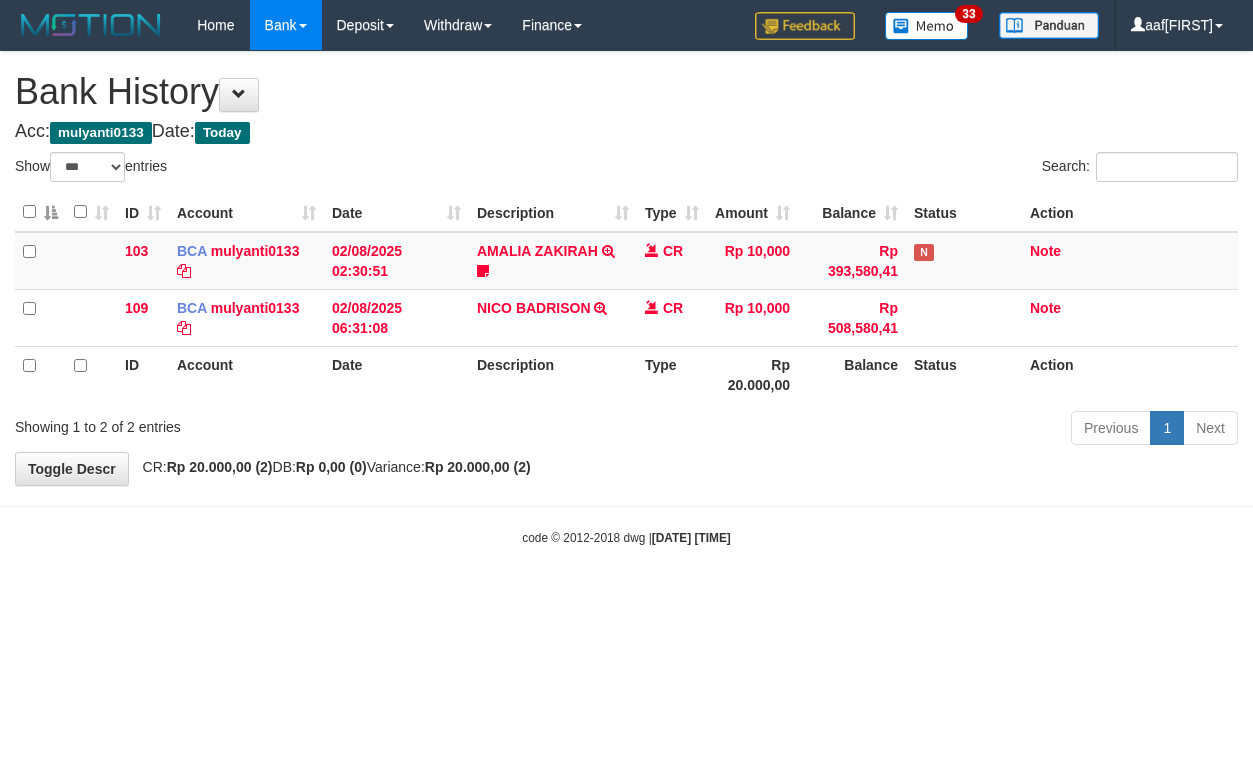 select on "***" 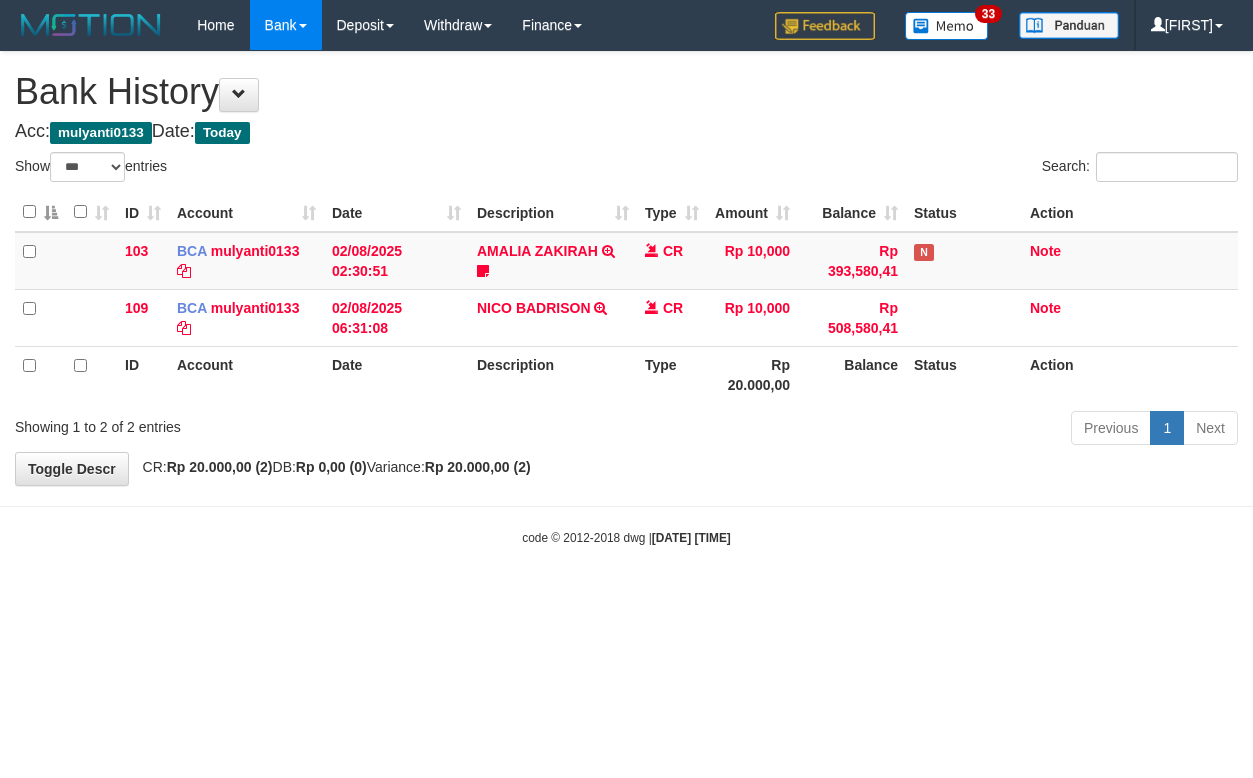select on "***" 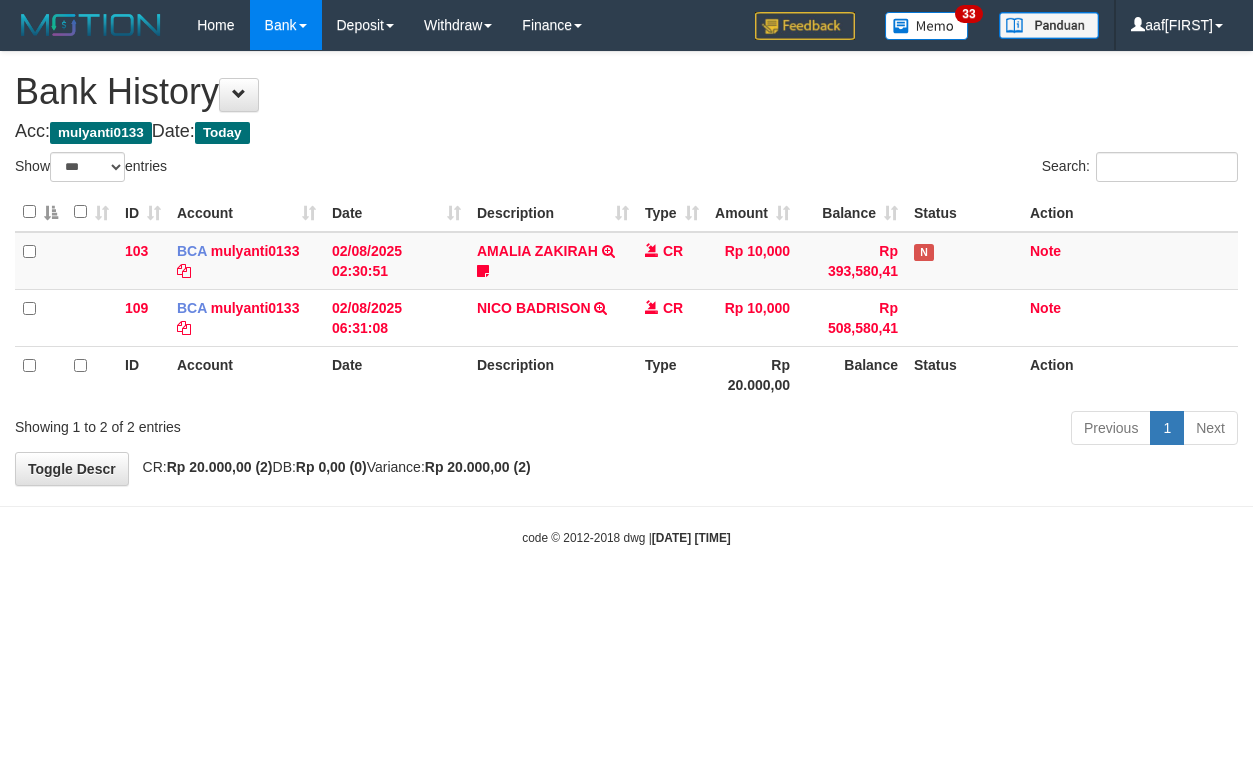 select on "***" 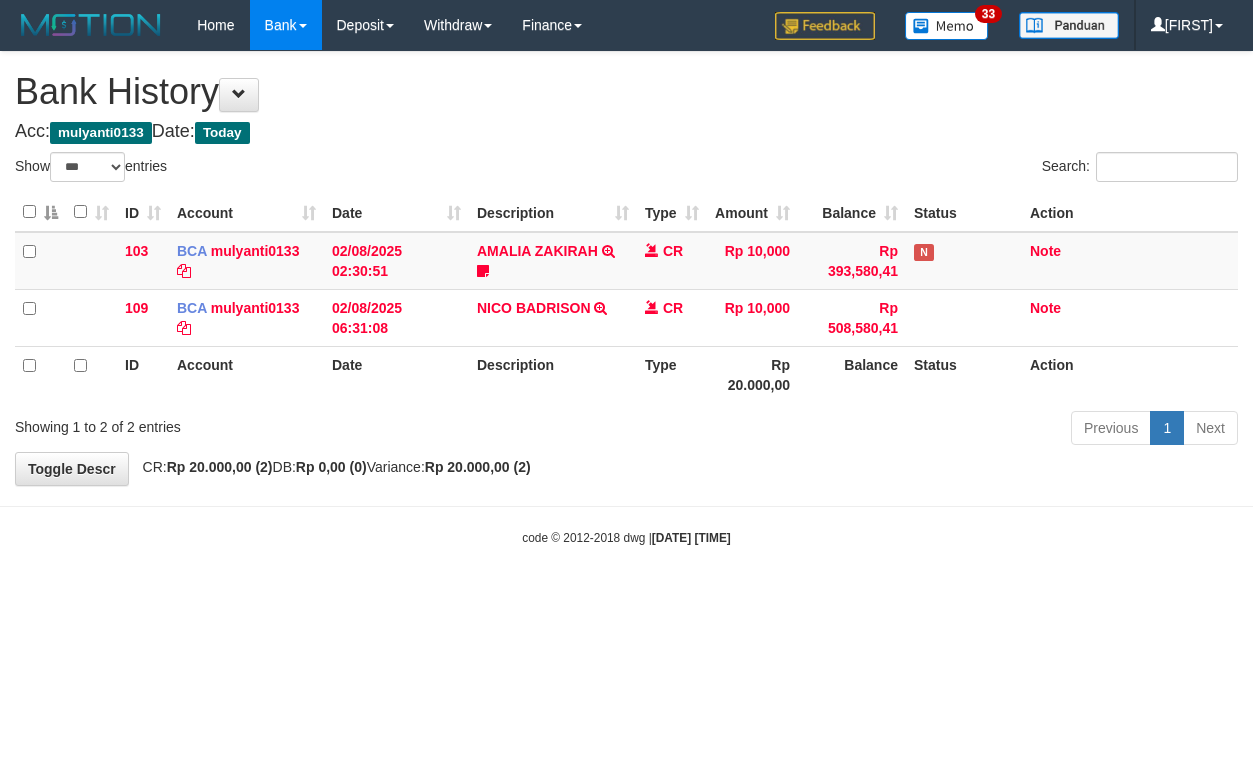 select on "***" 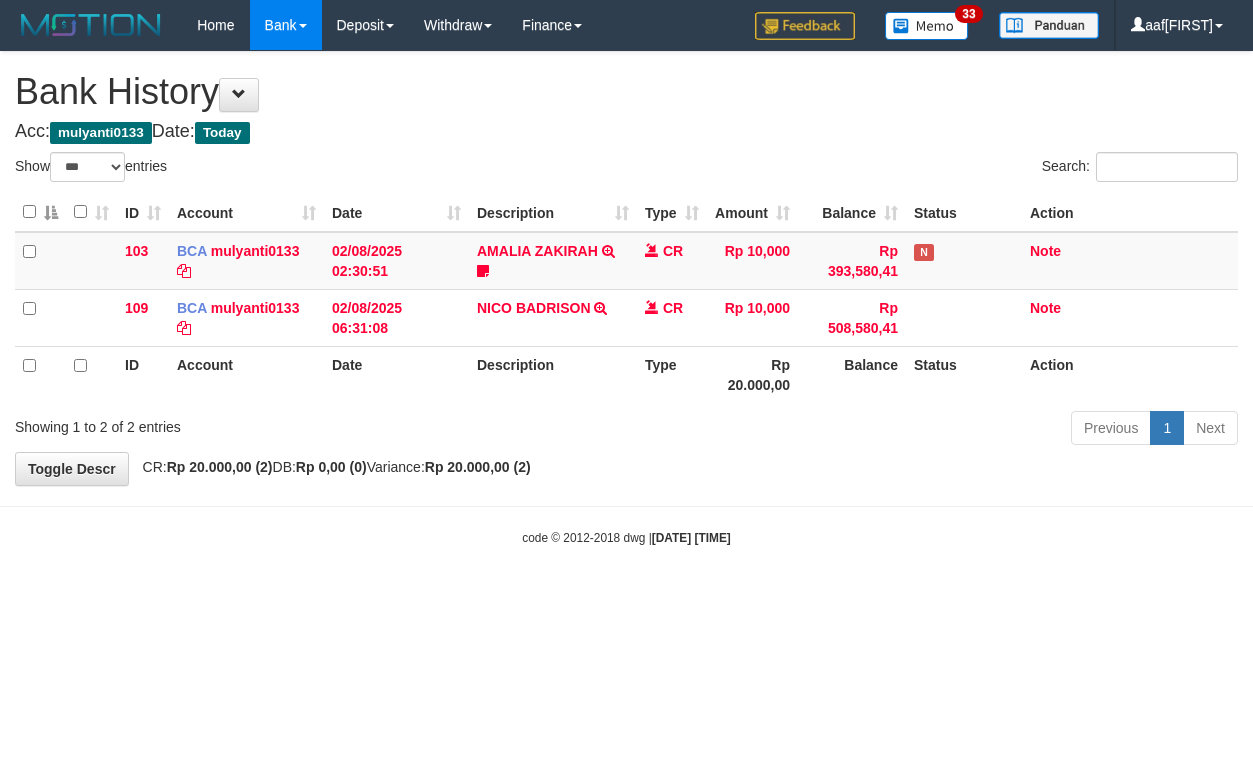 select on "***" 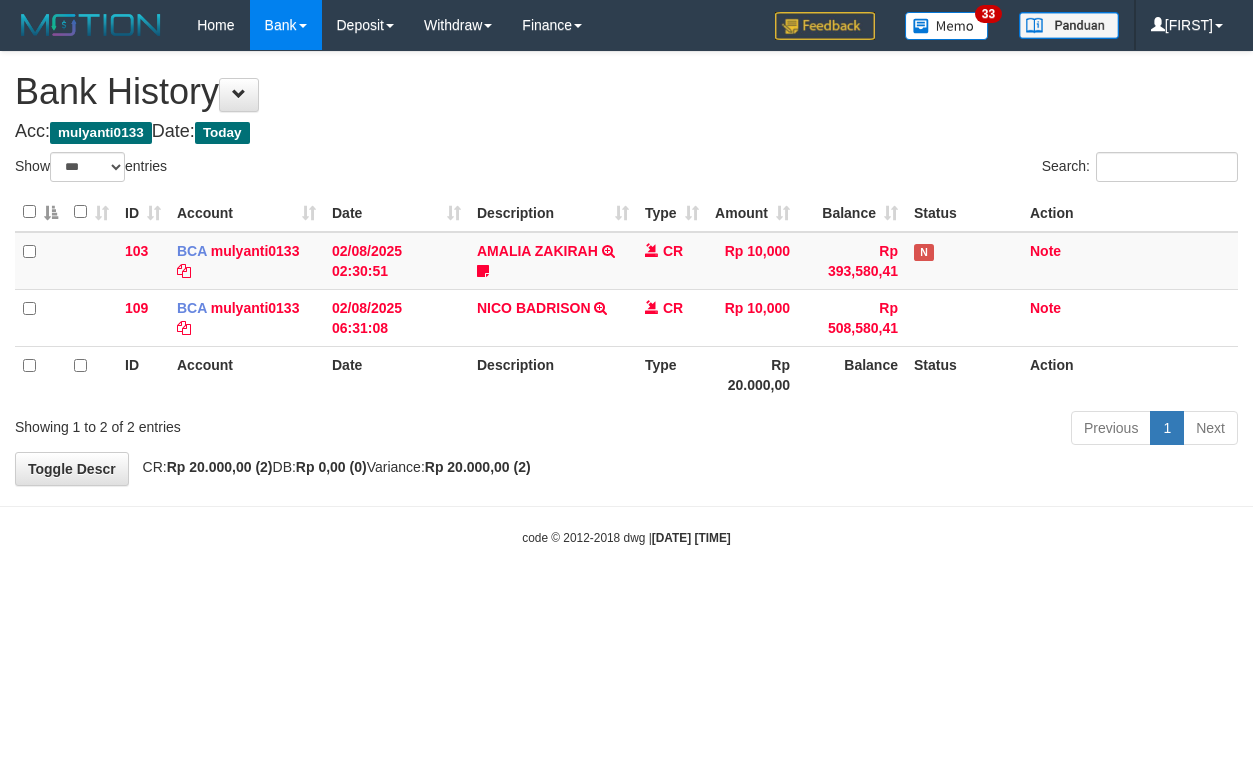 select on "***" 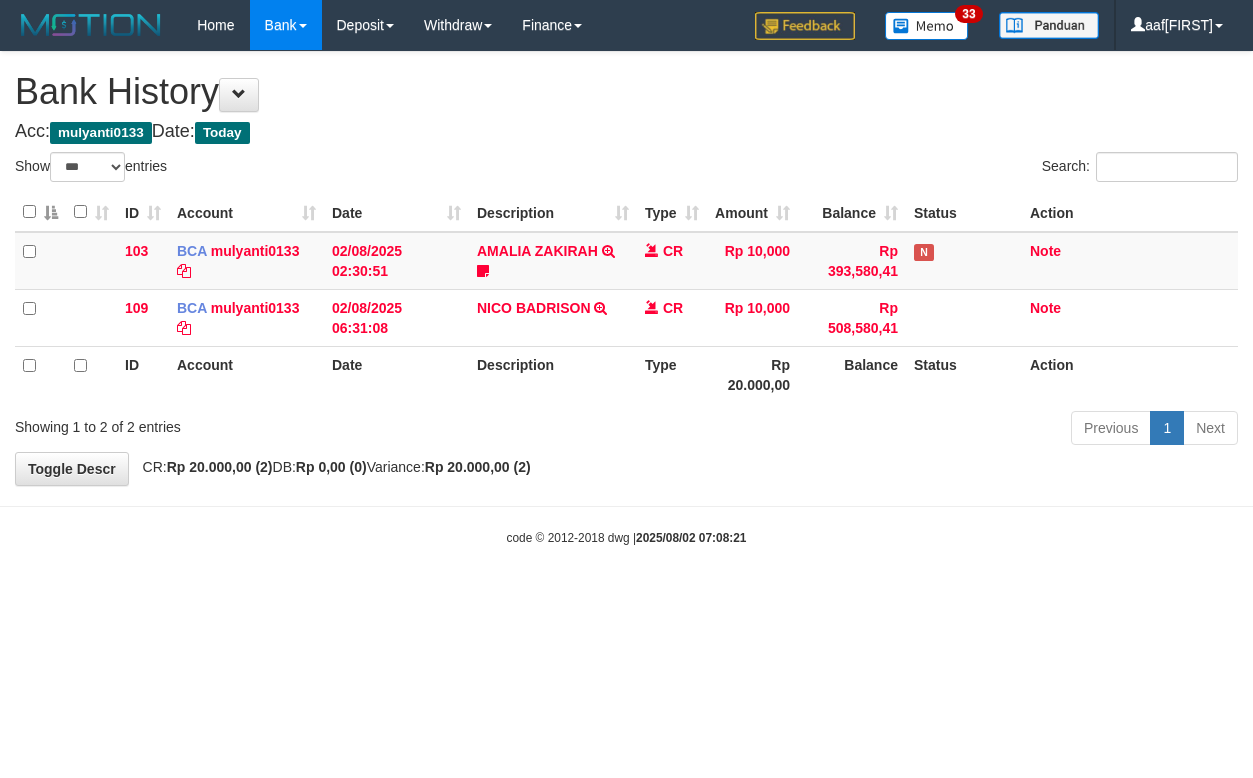 select on "***" 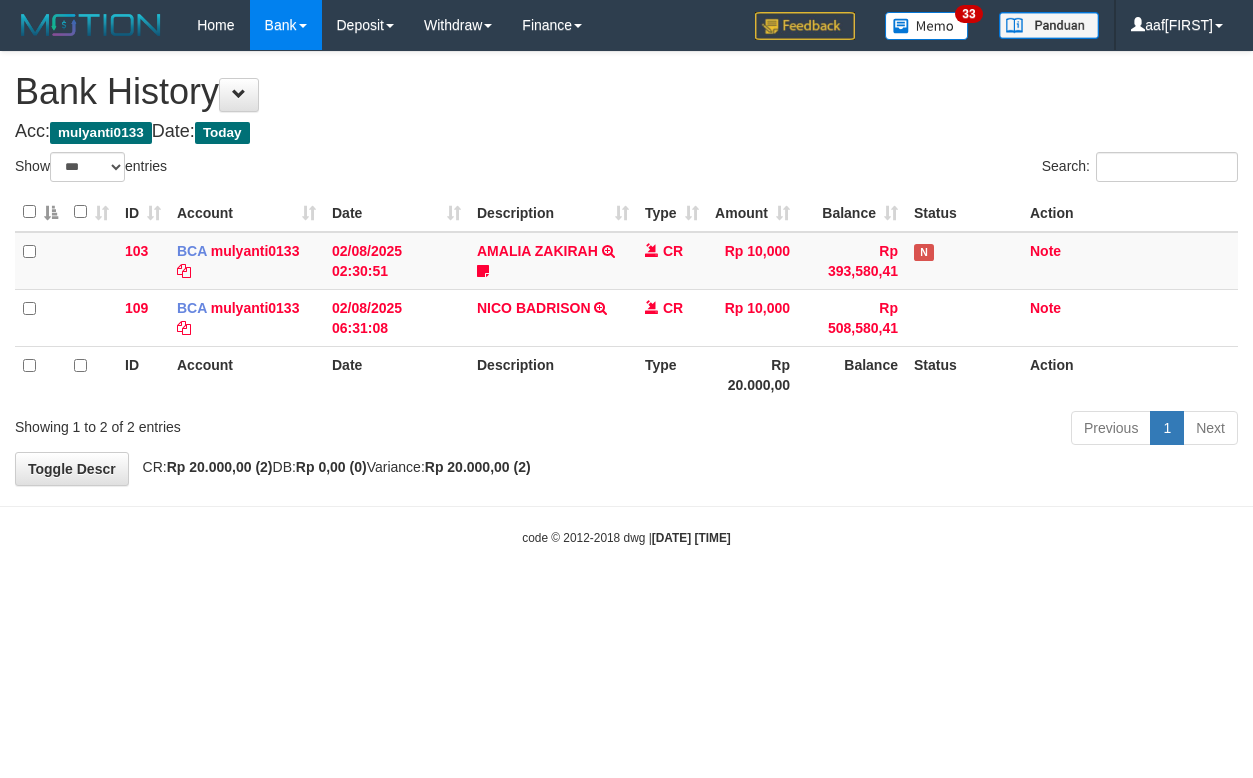 select on "***" 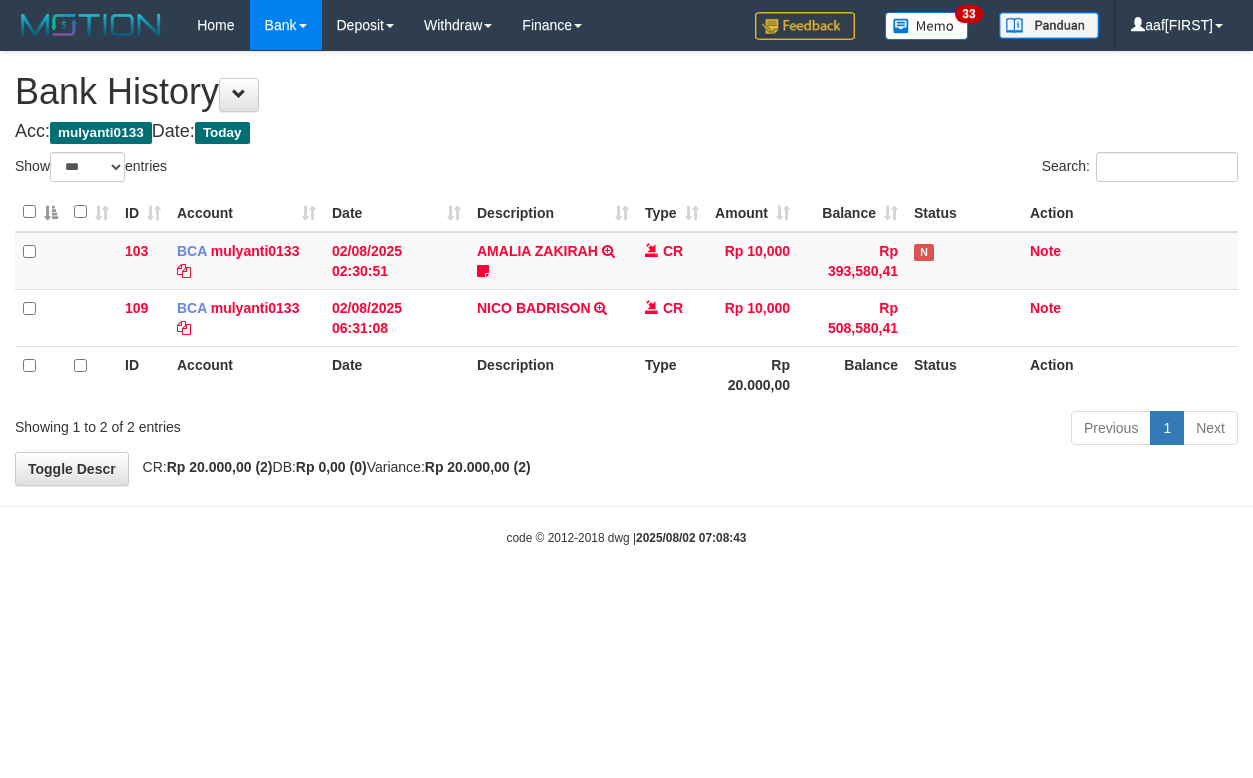 select on "***" 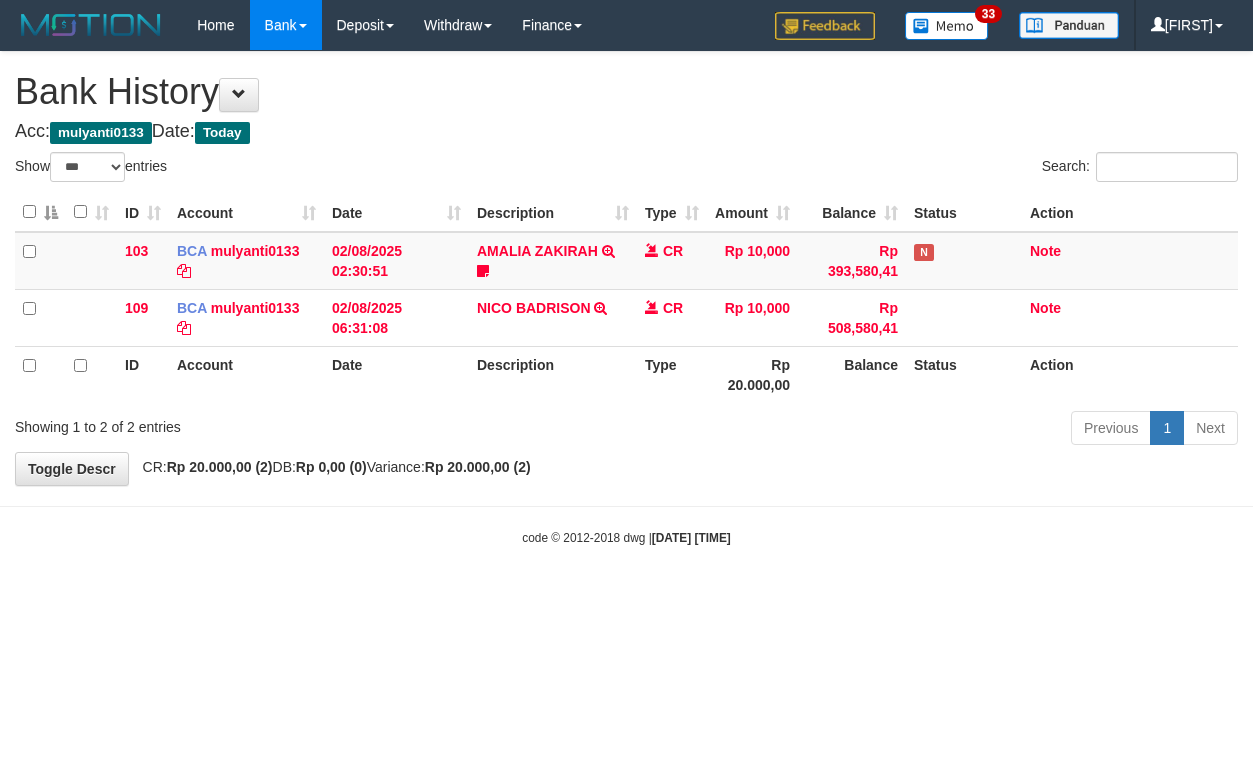 select on "***" 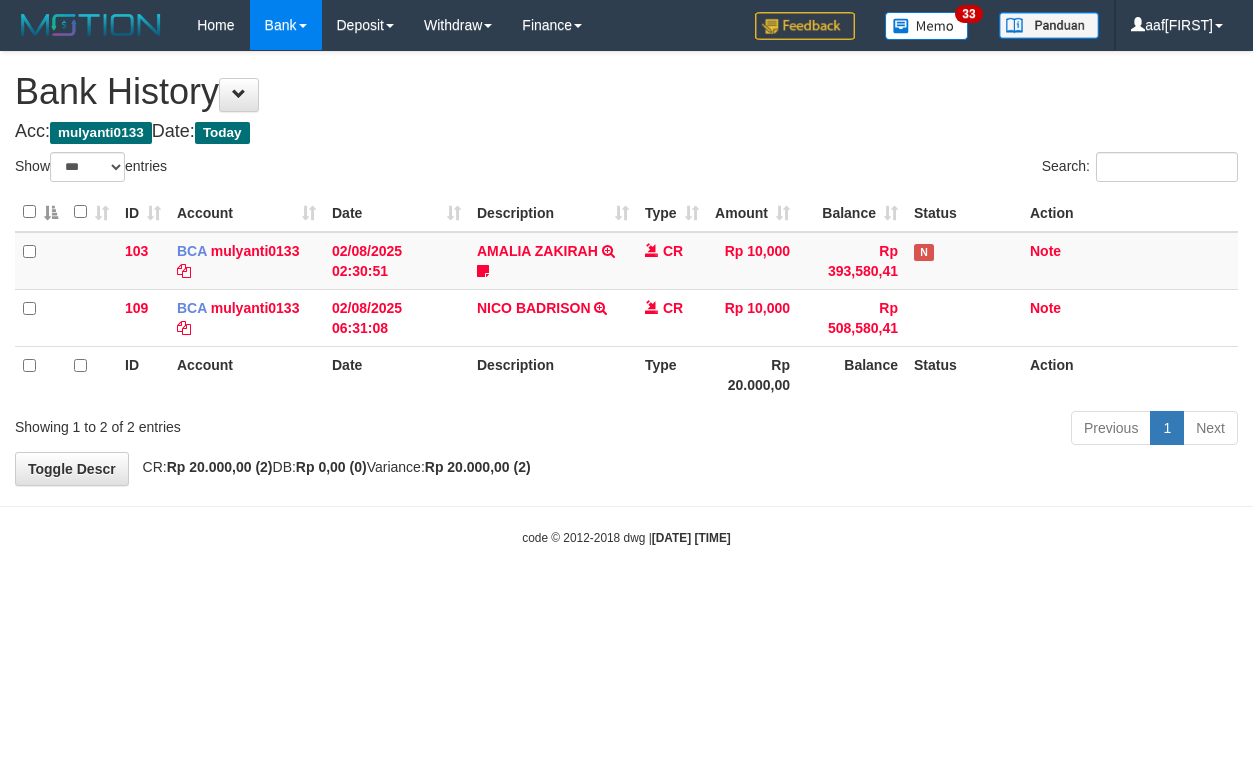 select on "***" 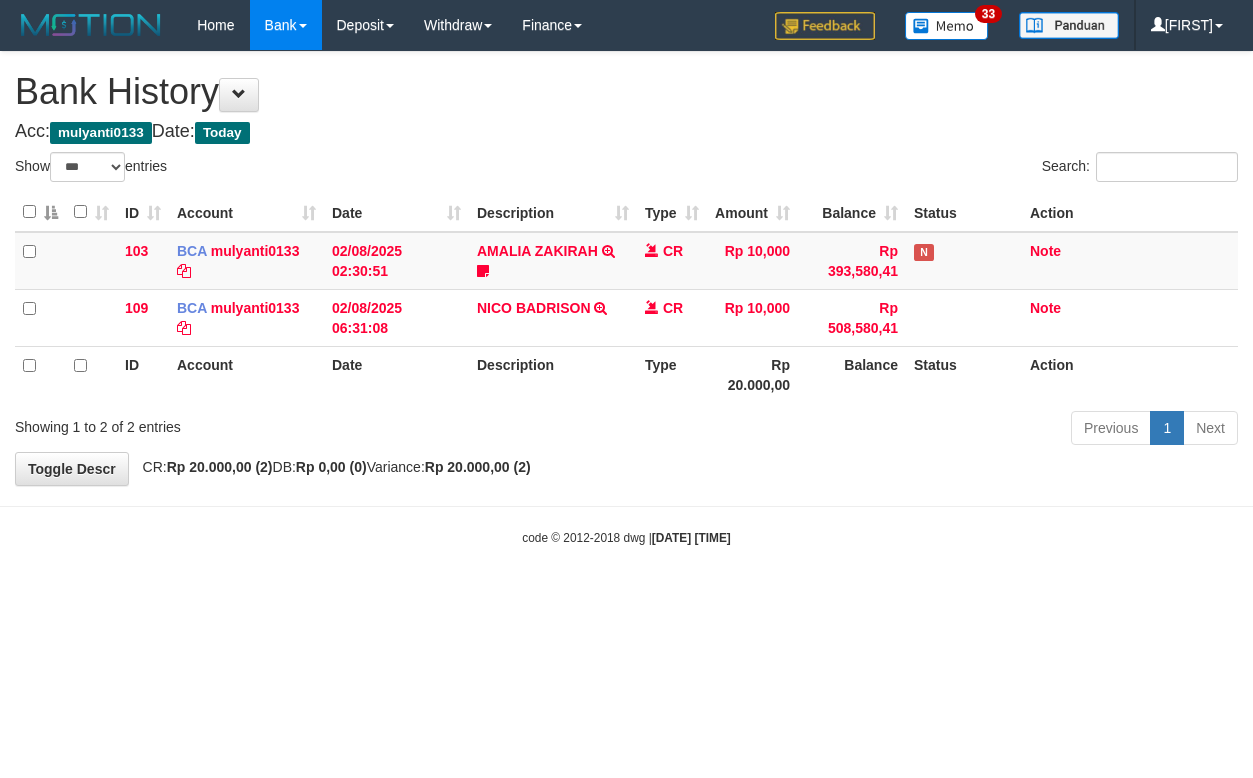 select on "***" 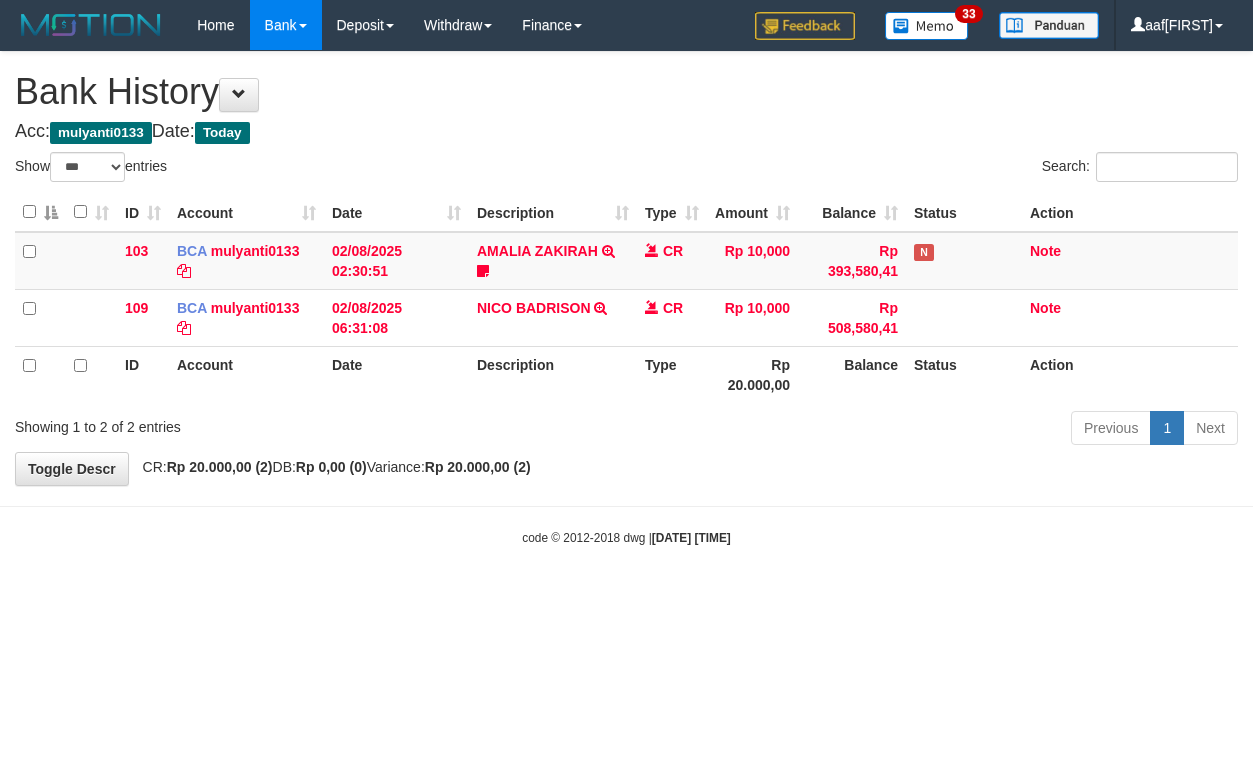 select on "***" 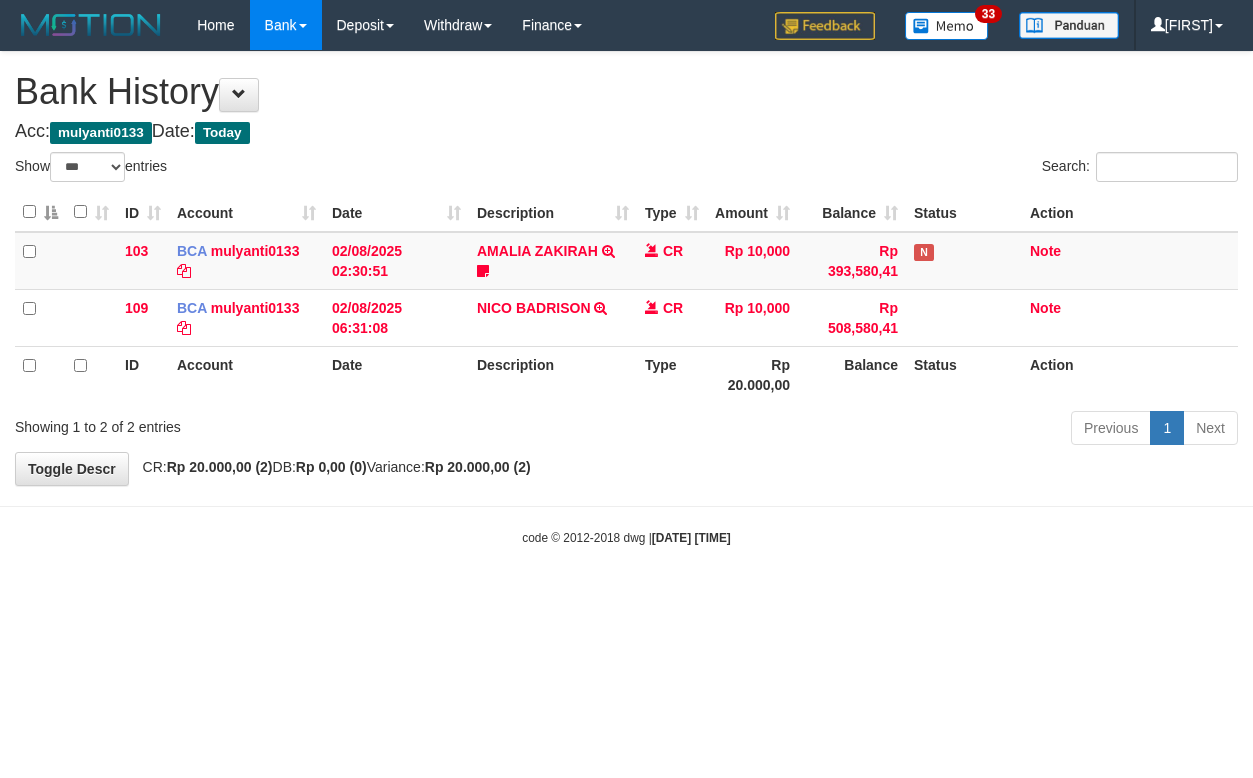 select on "***" 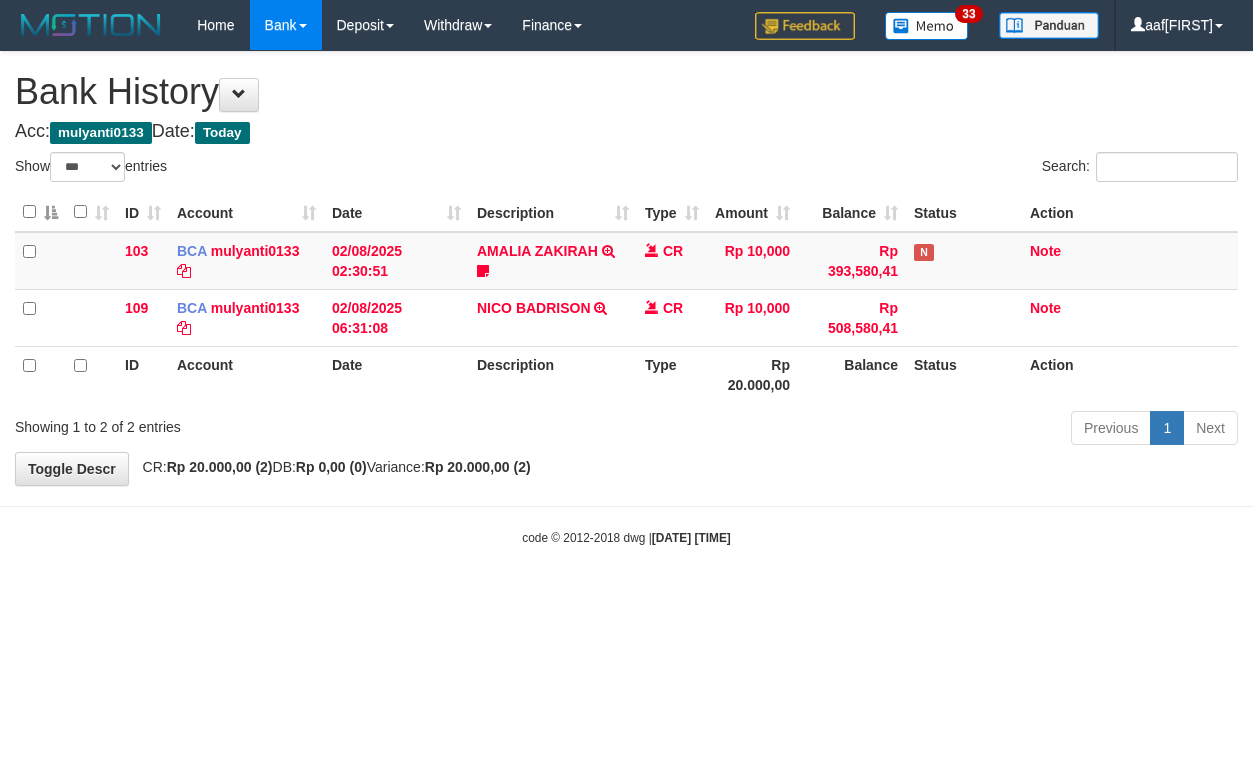 select on "***" 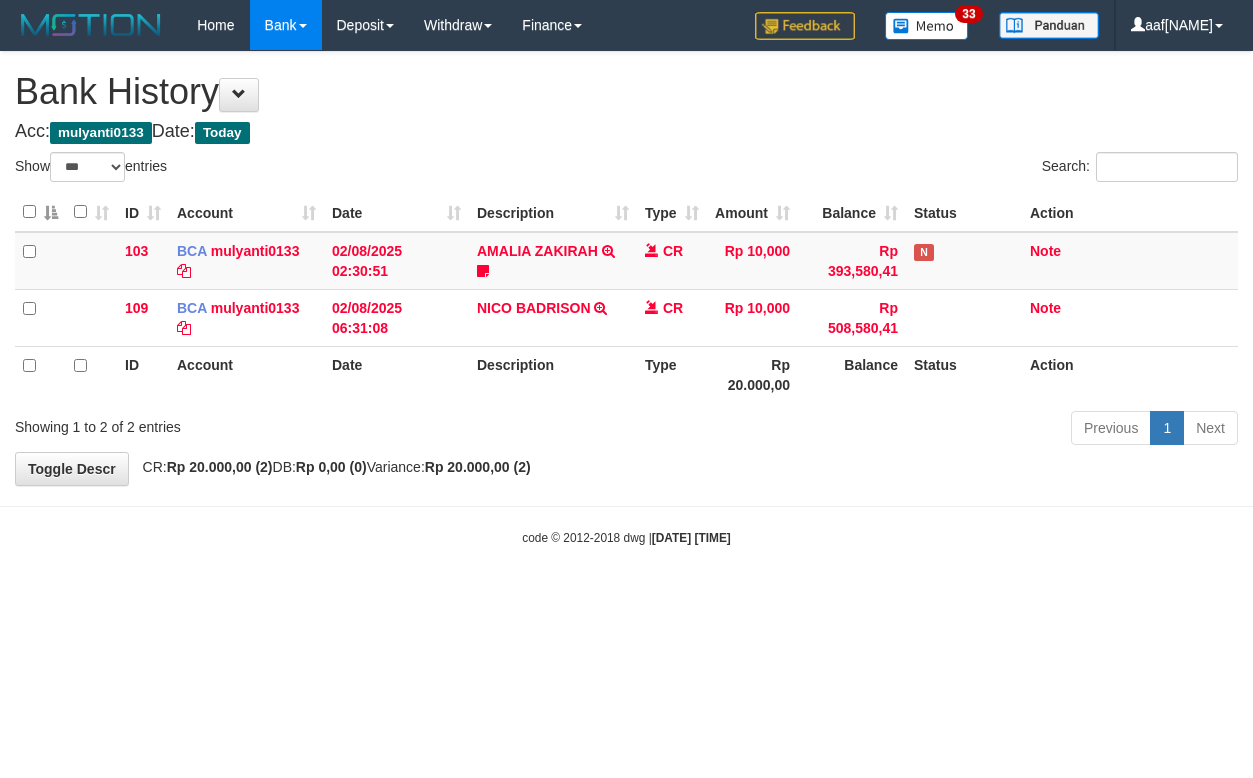 select on "***" 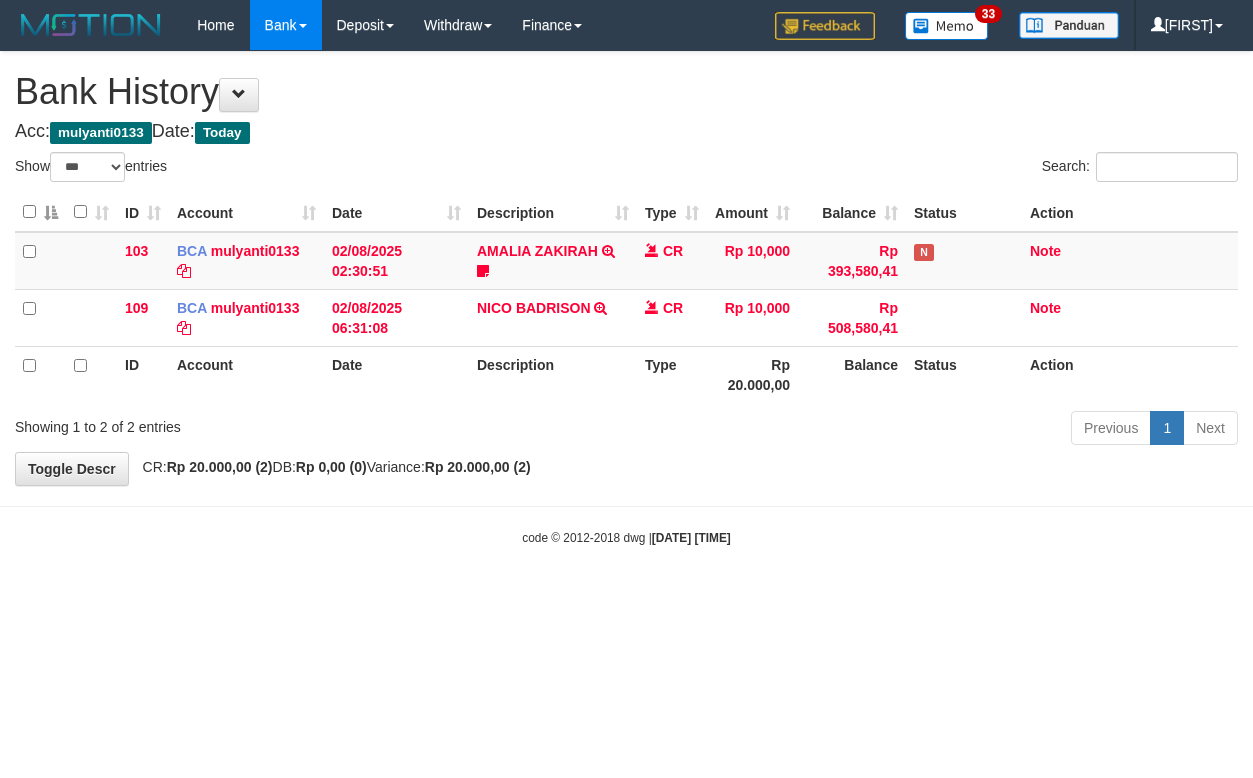 select on "***" 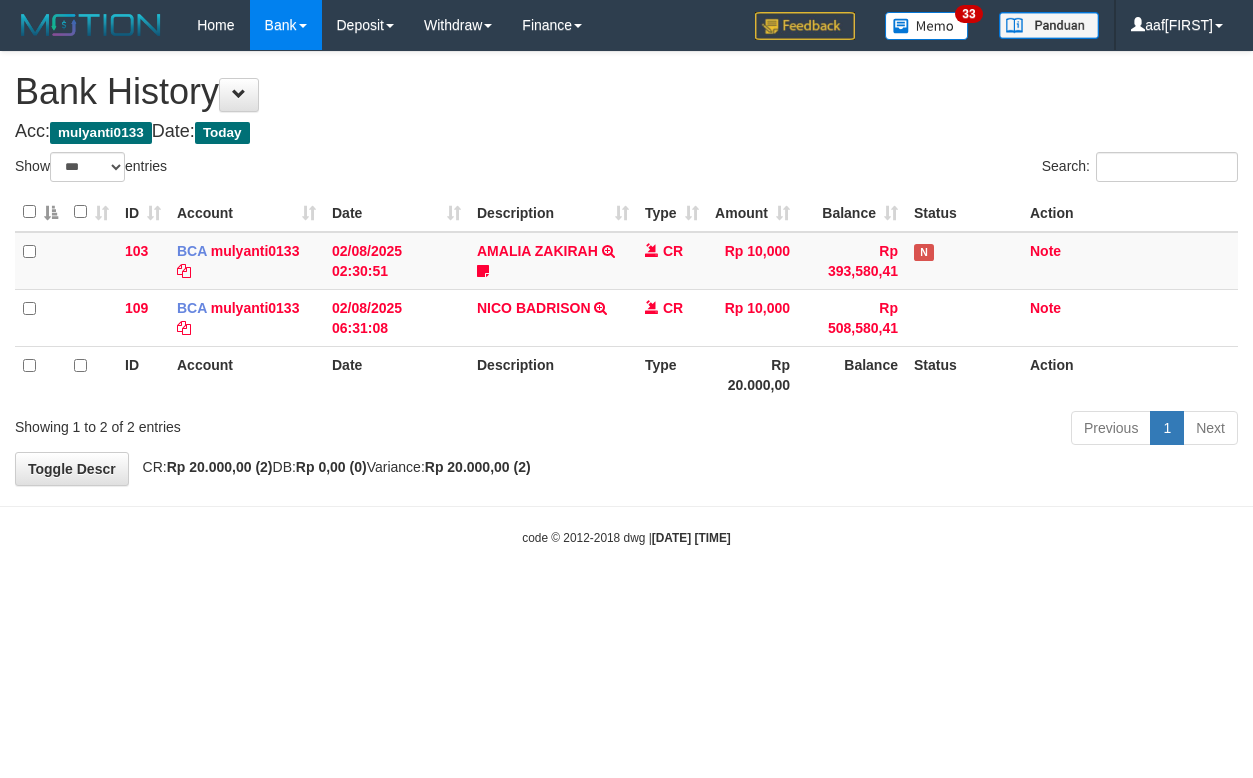 select on "***" 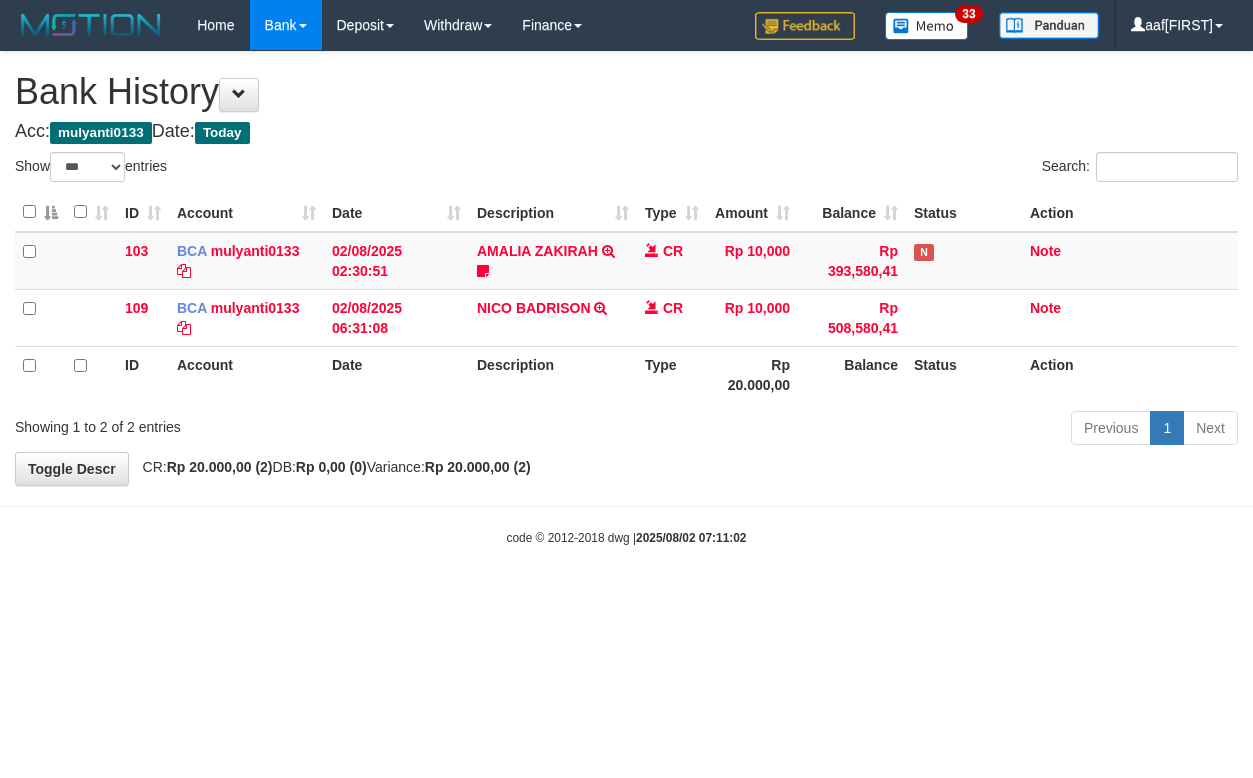 select on "***" 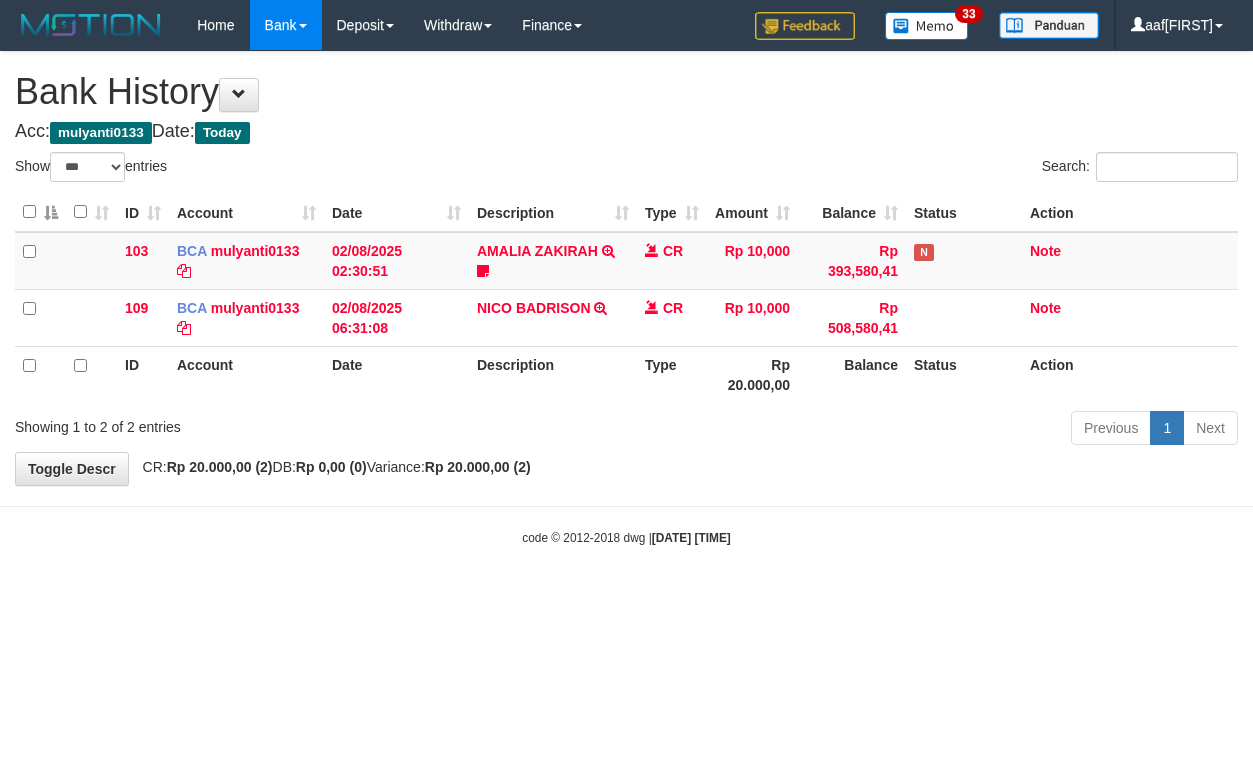 select on "***" 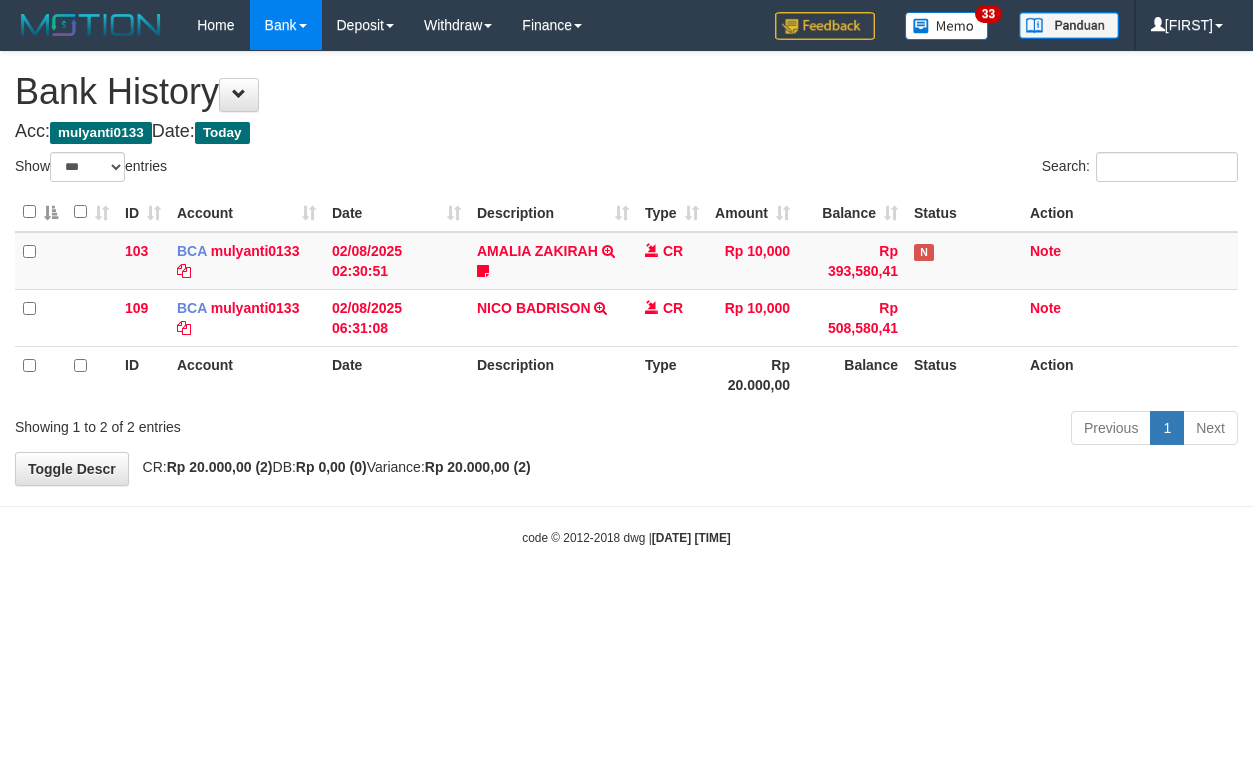 select on "***" 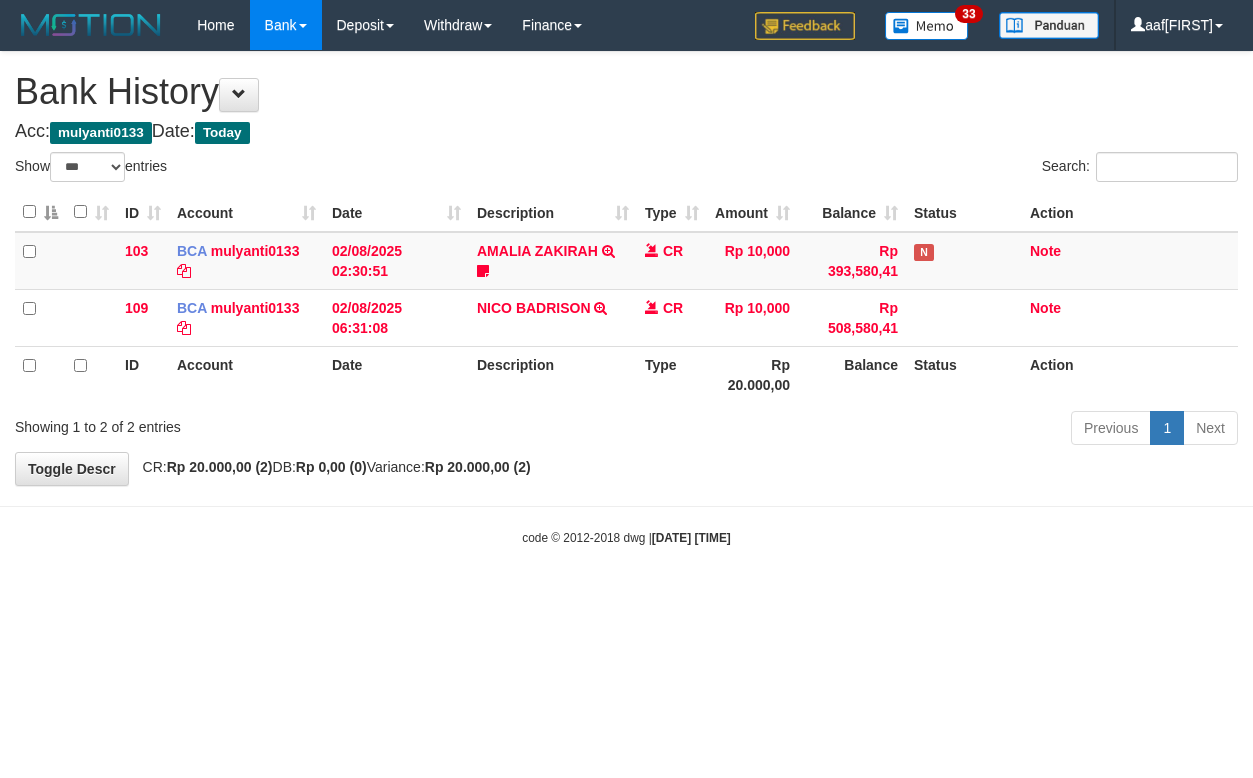 select on "***" 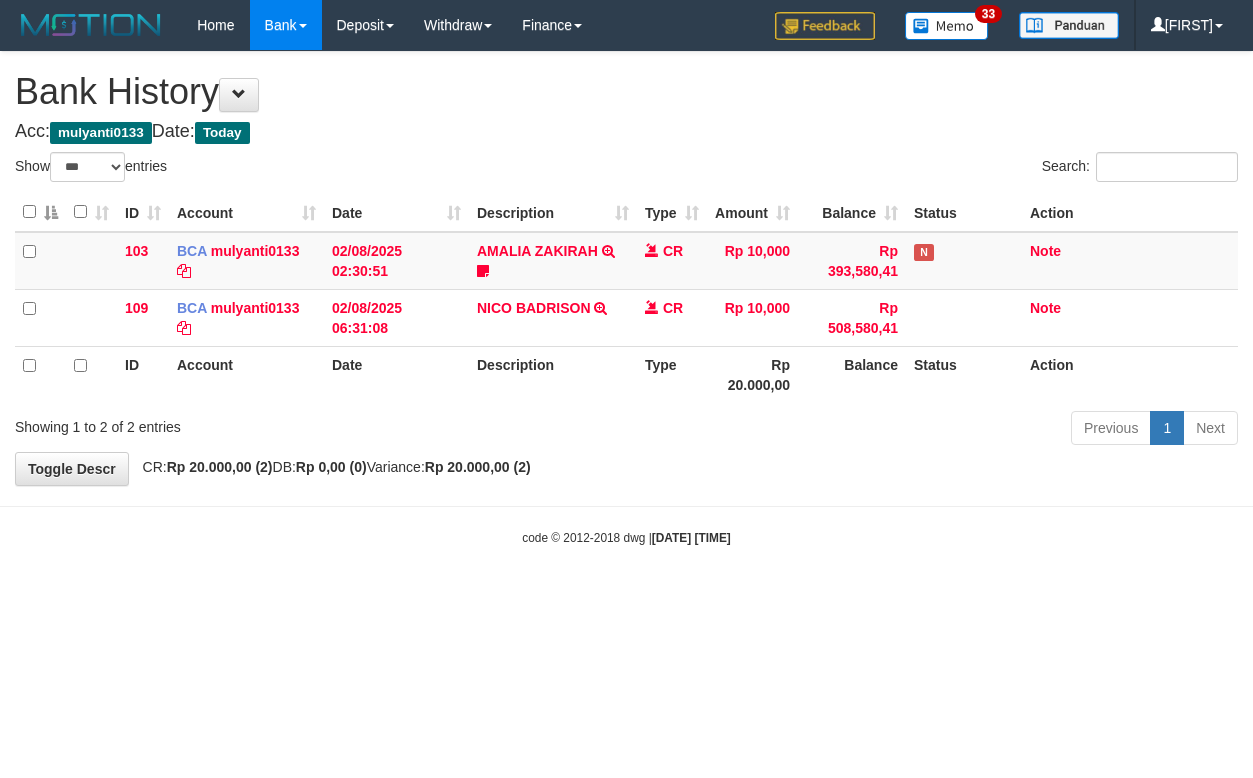 select on "***" 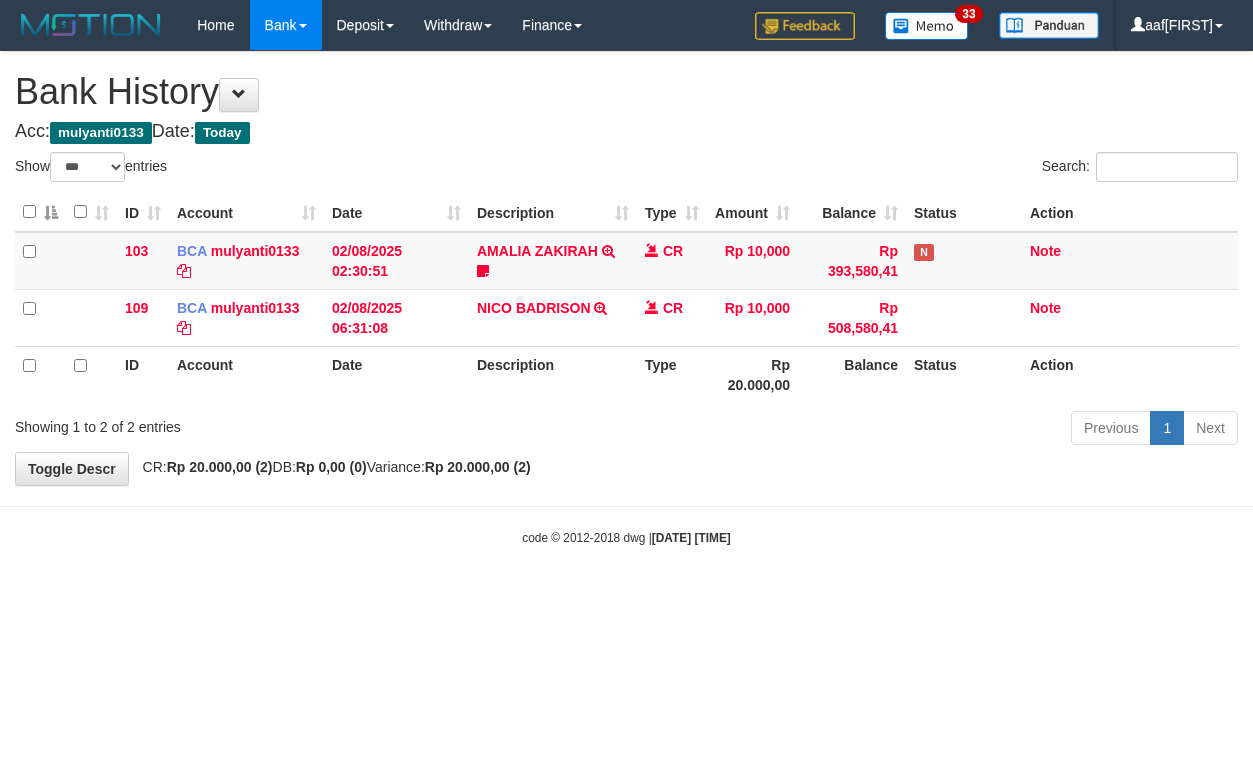 select on "***" 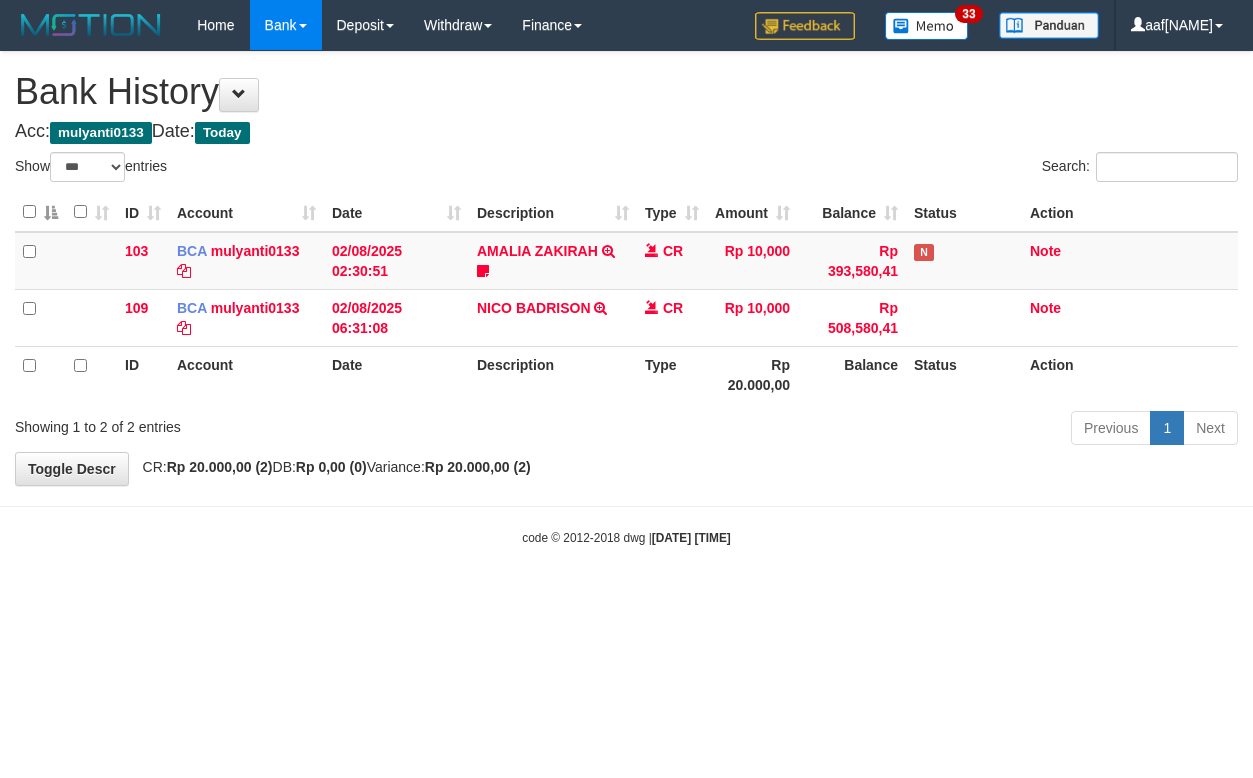 select on "***" 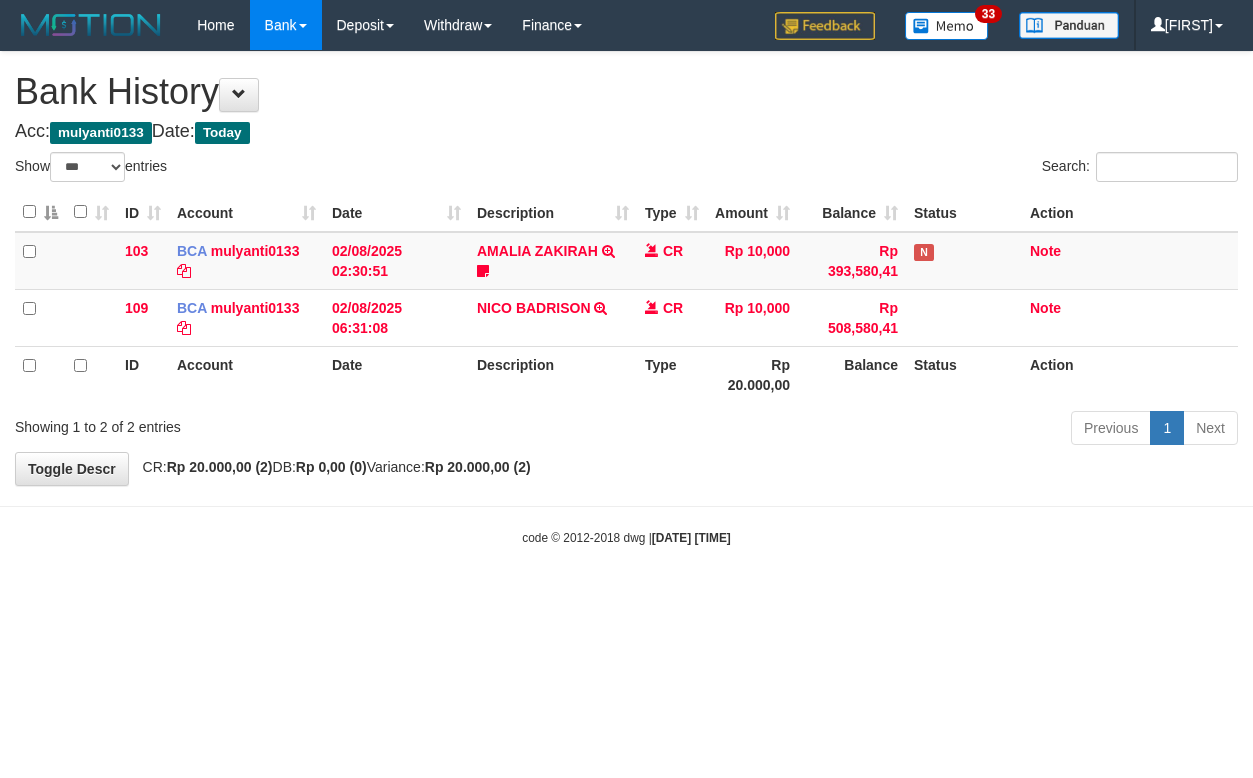 select on "***" 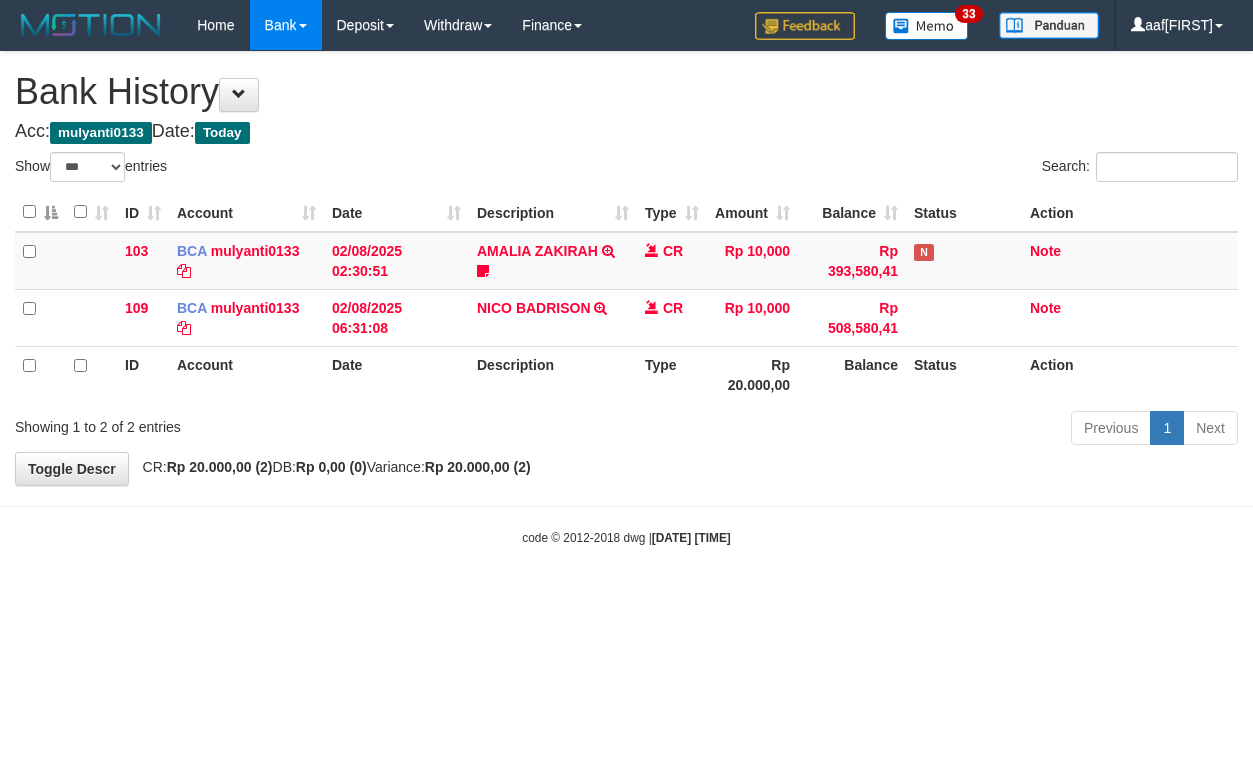 select on "***" 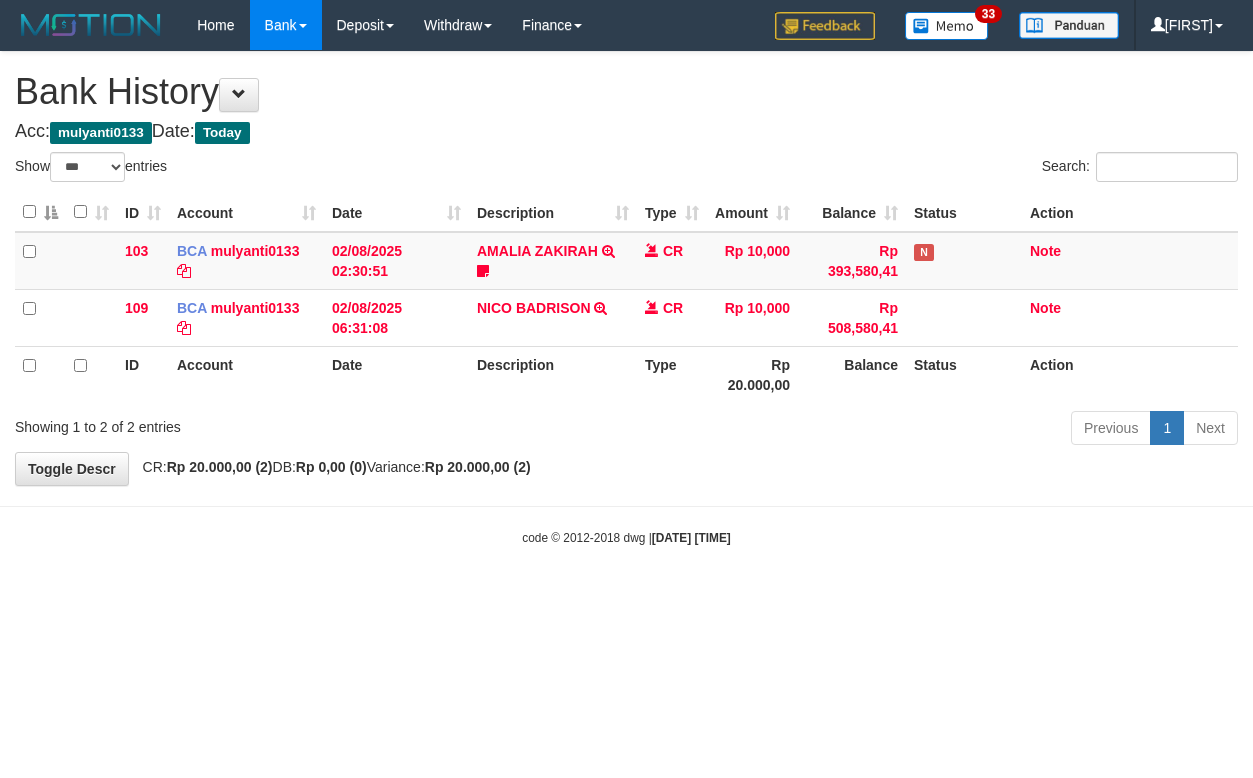 select on "***" 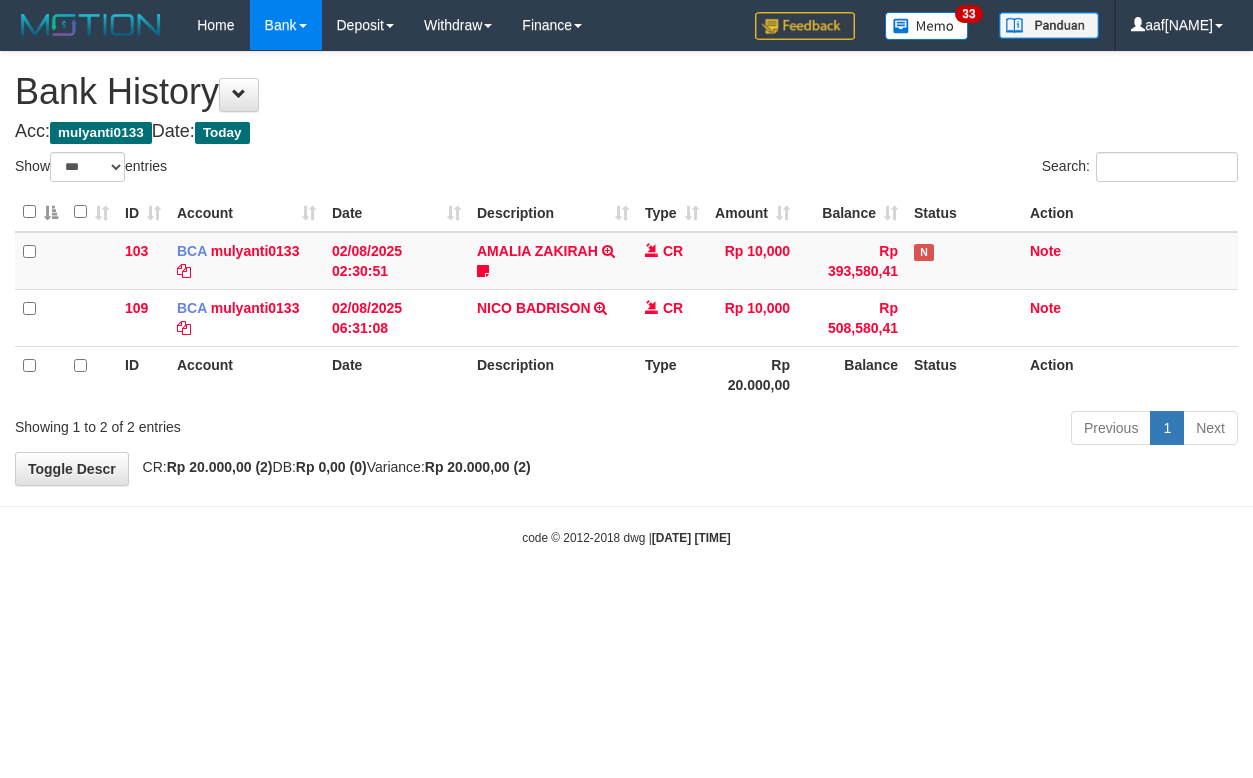 select on "***" 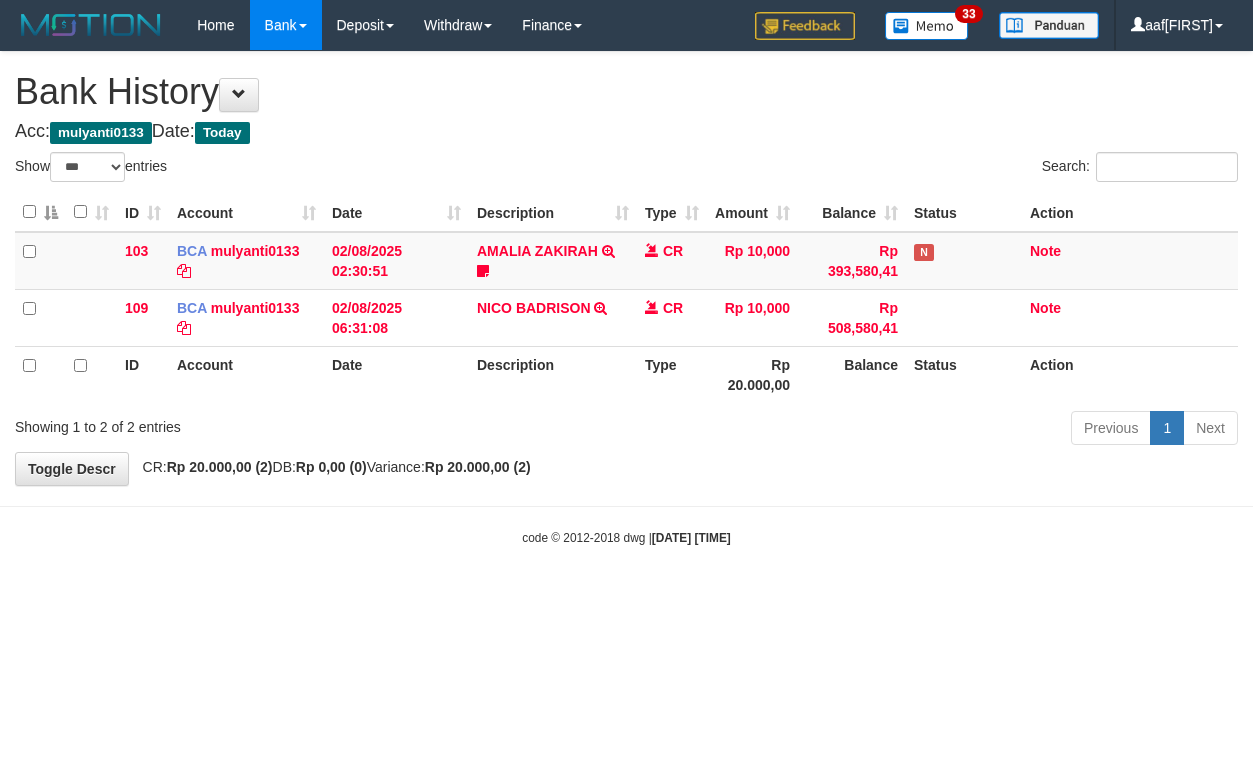 select on "***" 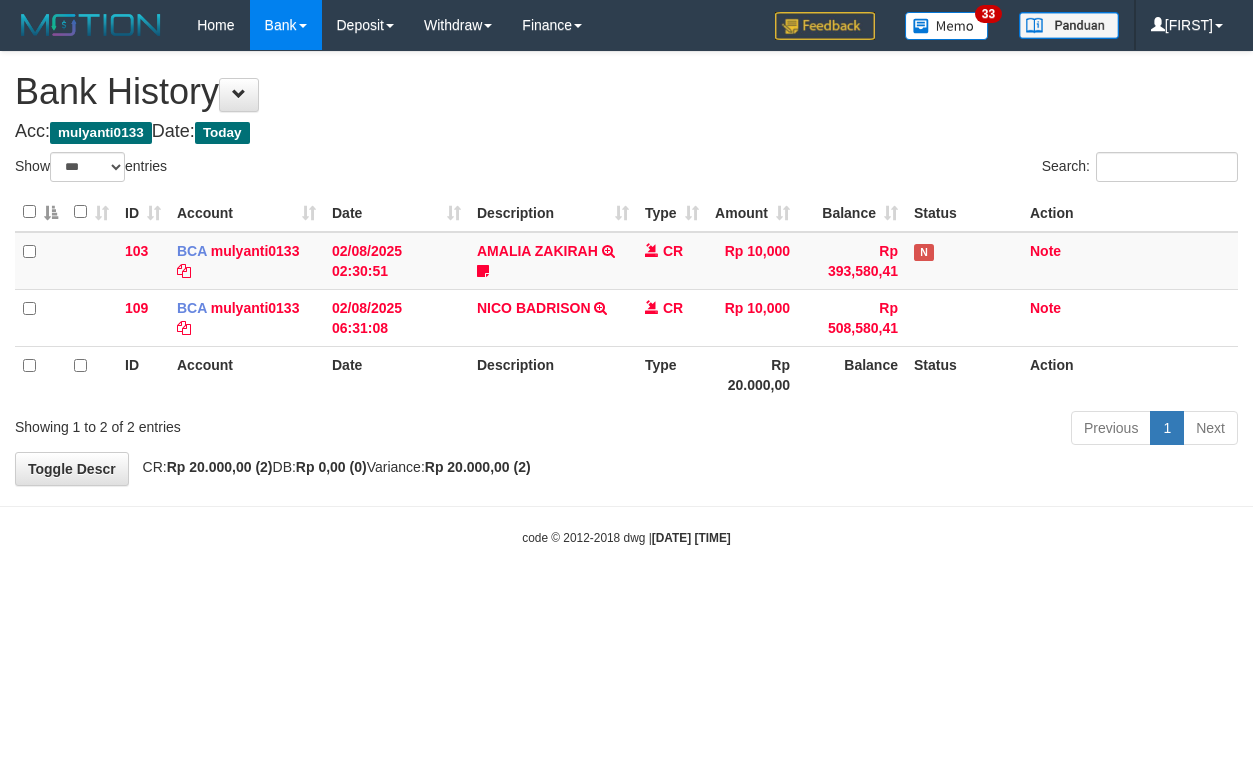select on "***" 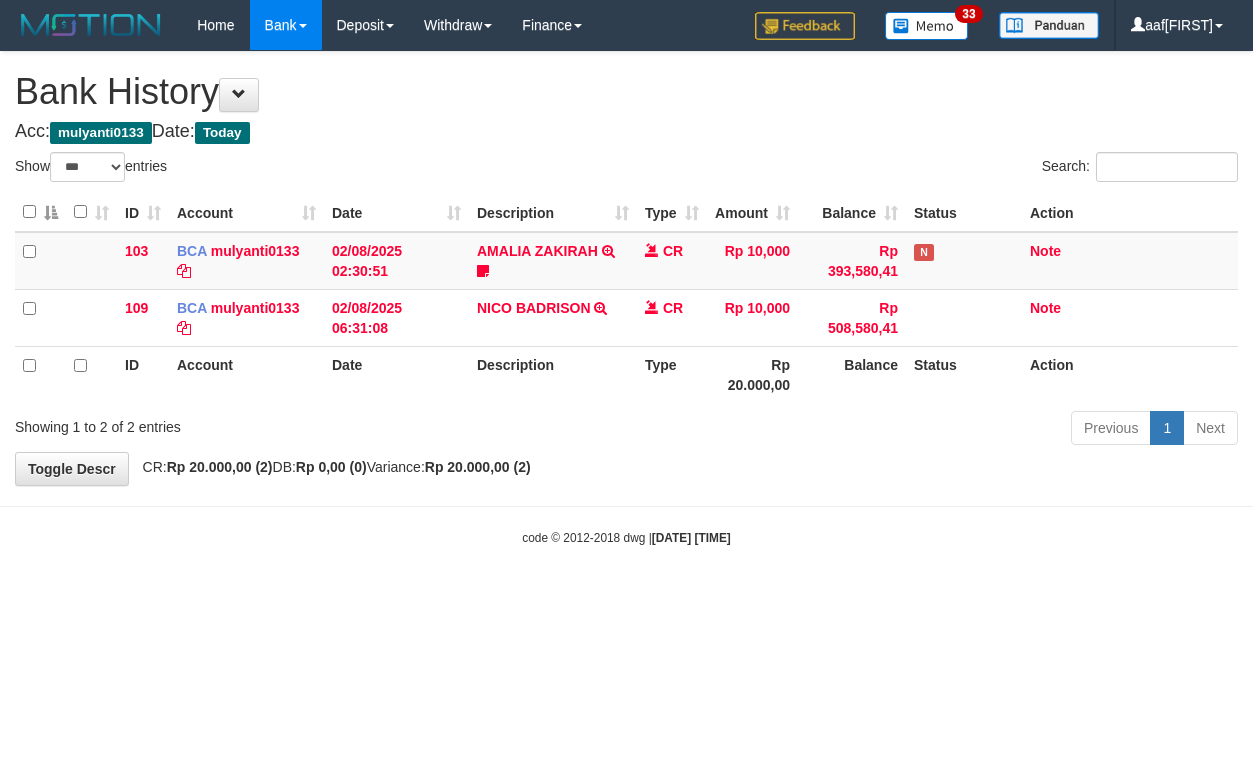 select on "***" 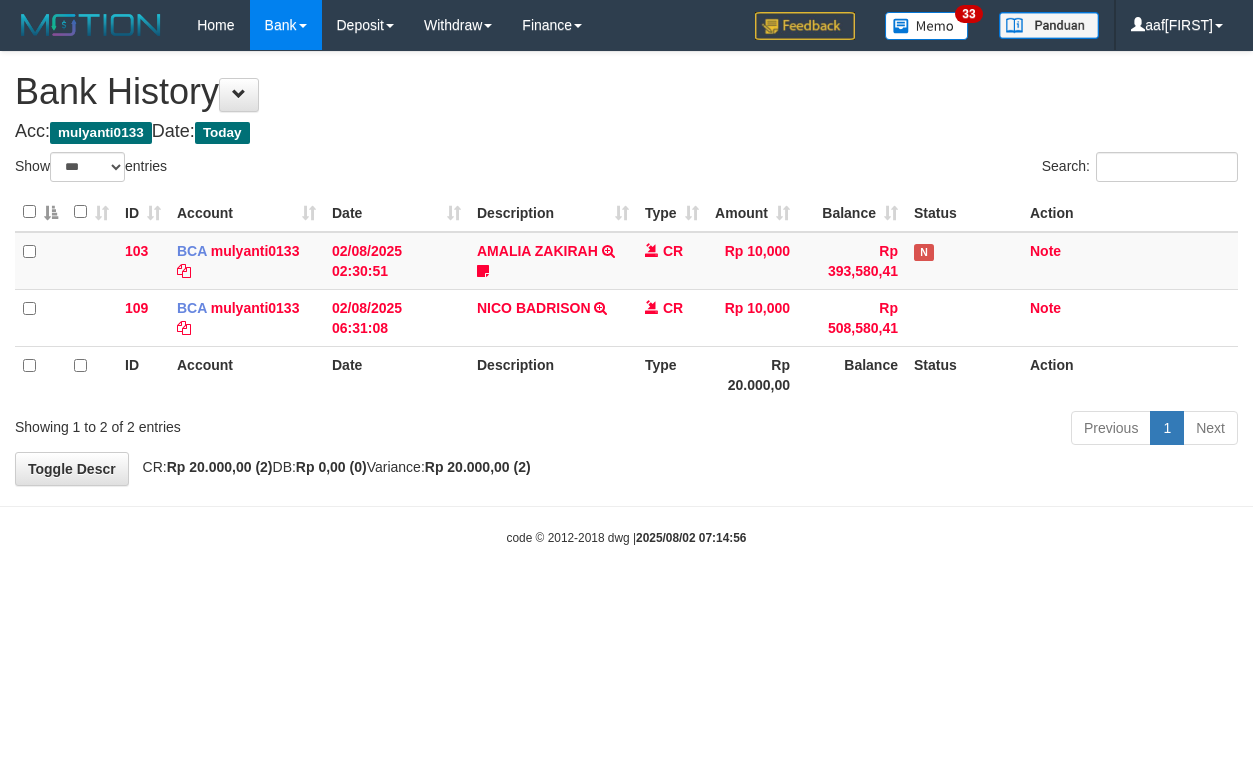 select on "***" 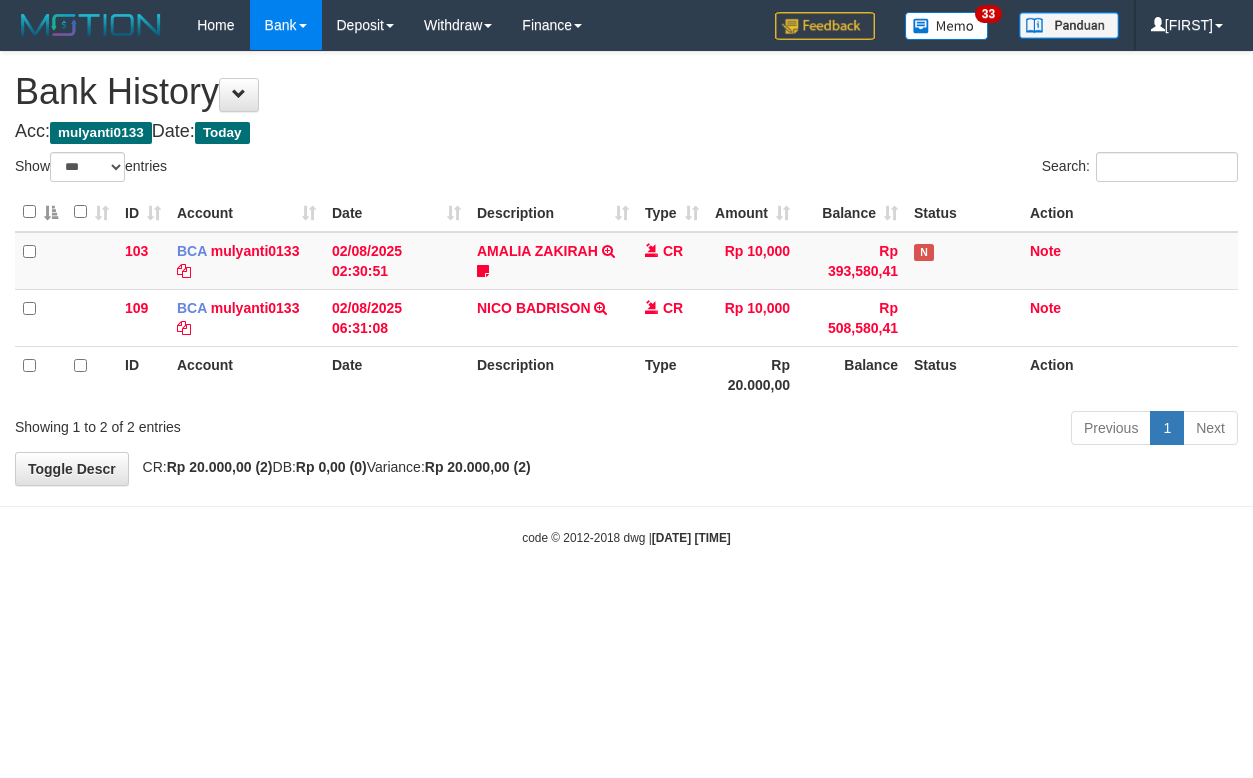 select on "***" 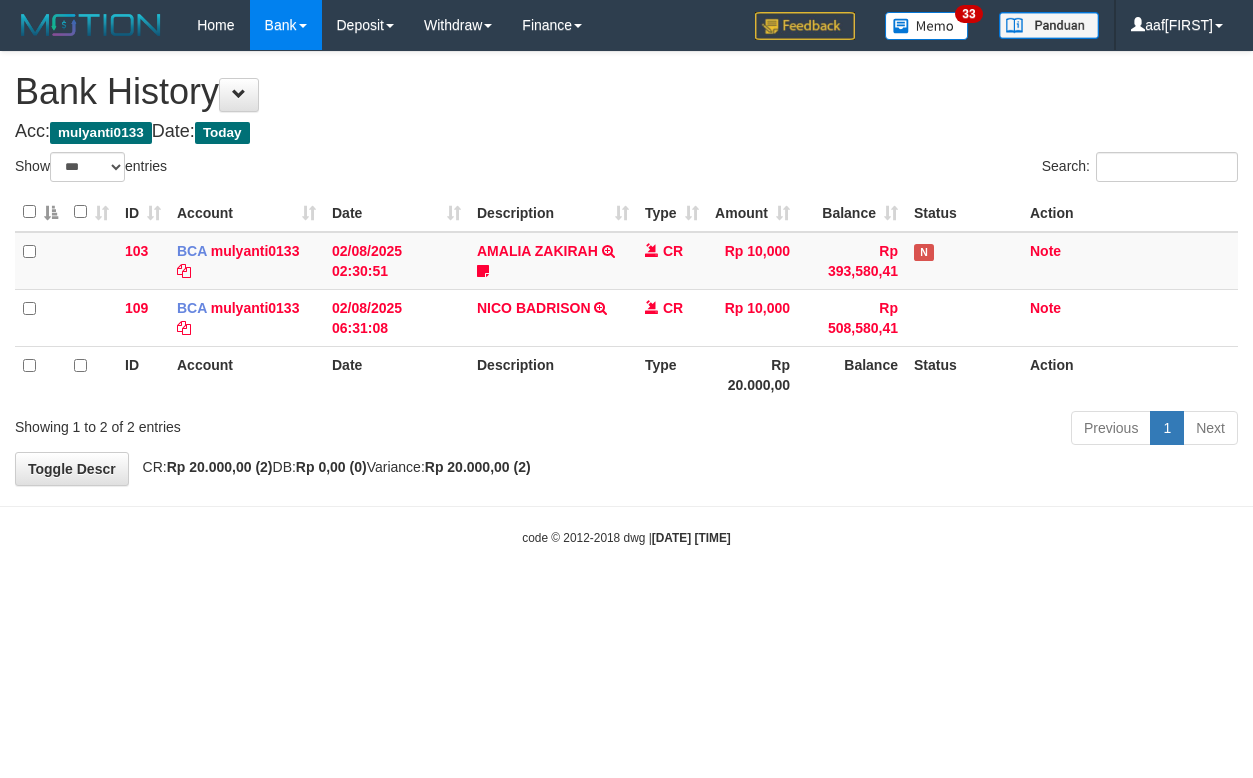 select on "***" 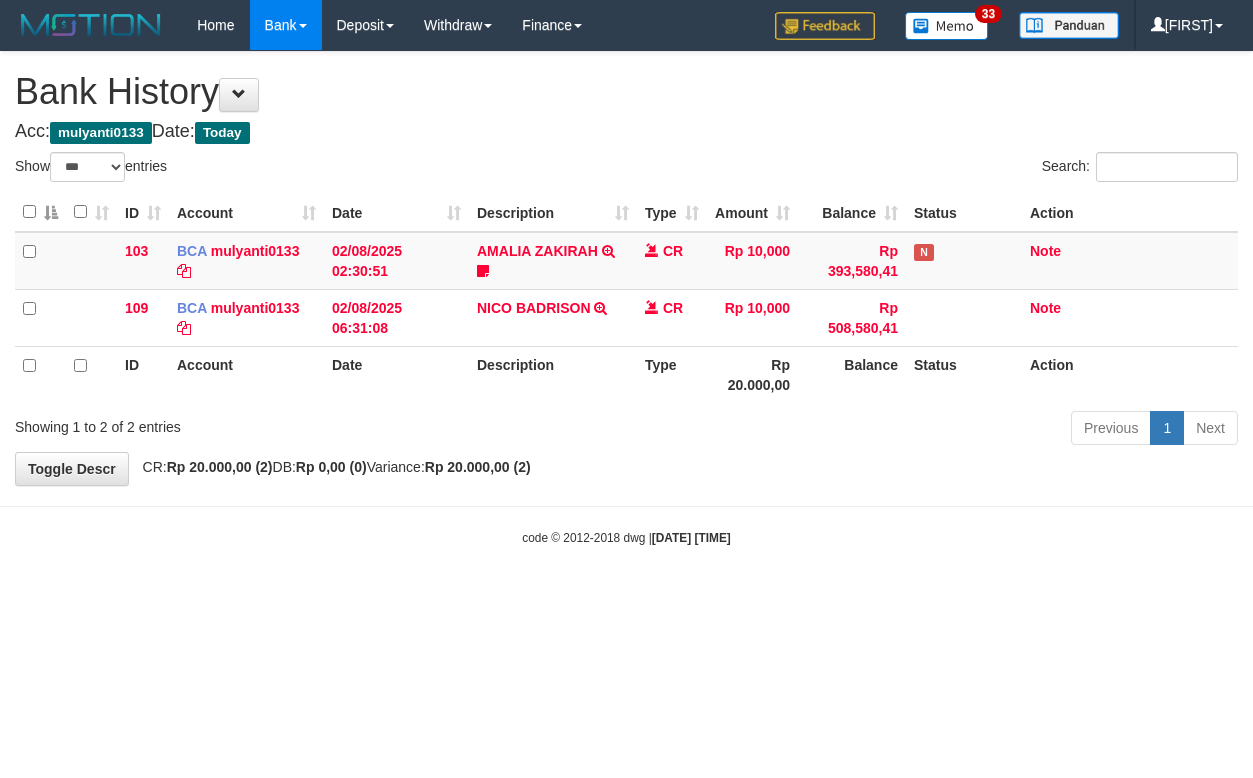 select on "***" 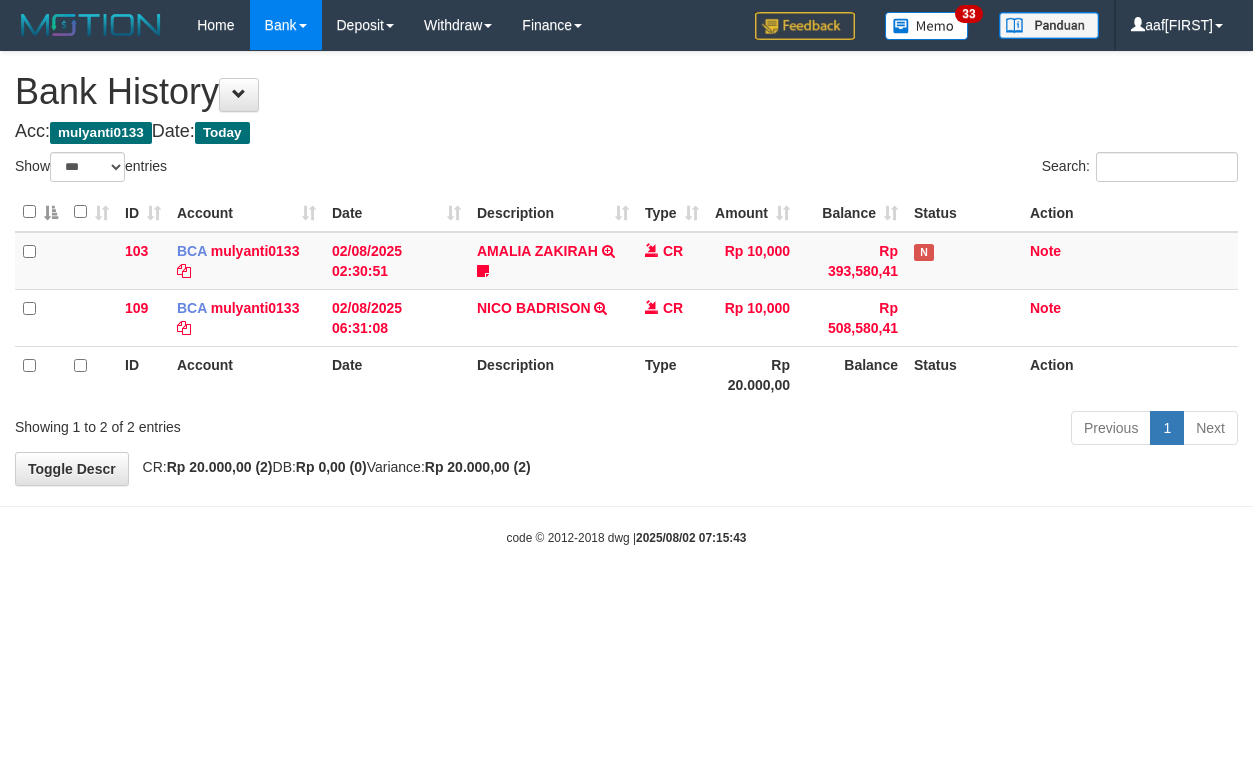 select on "***" 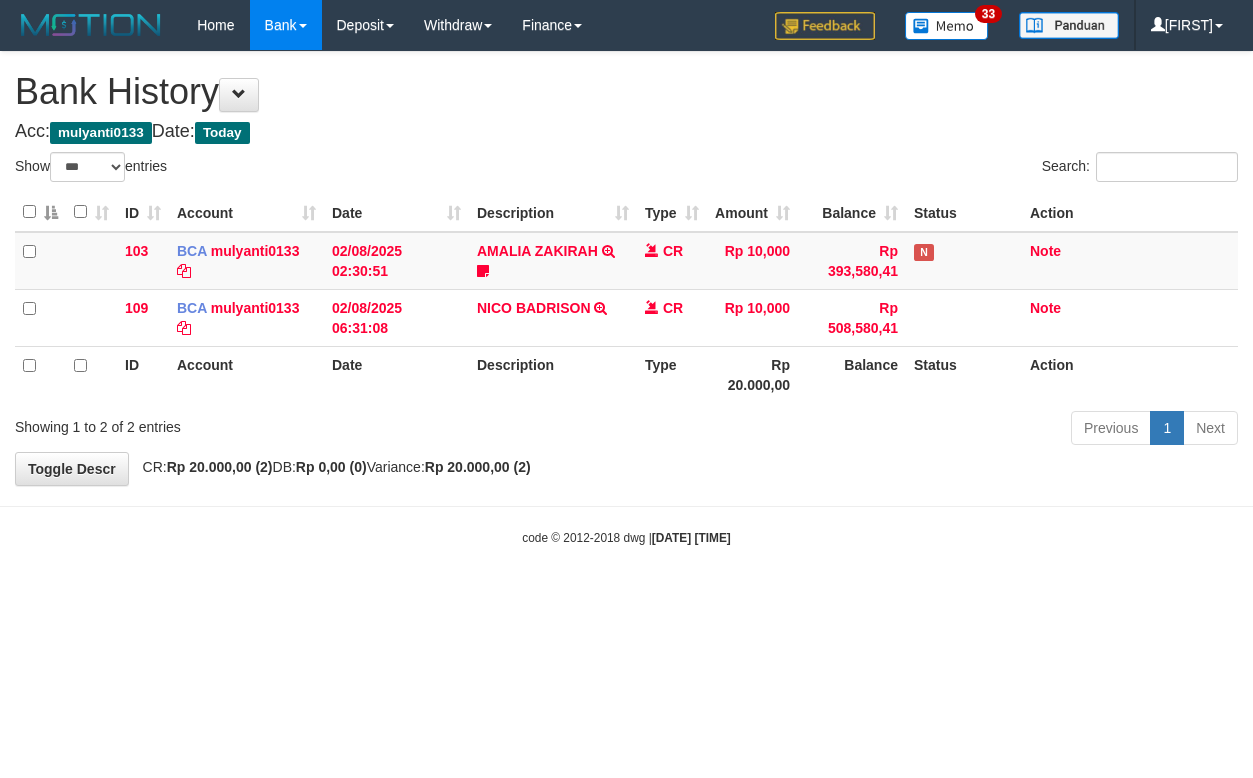 select on "***" 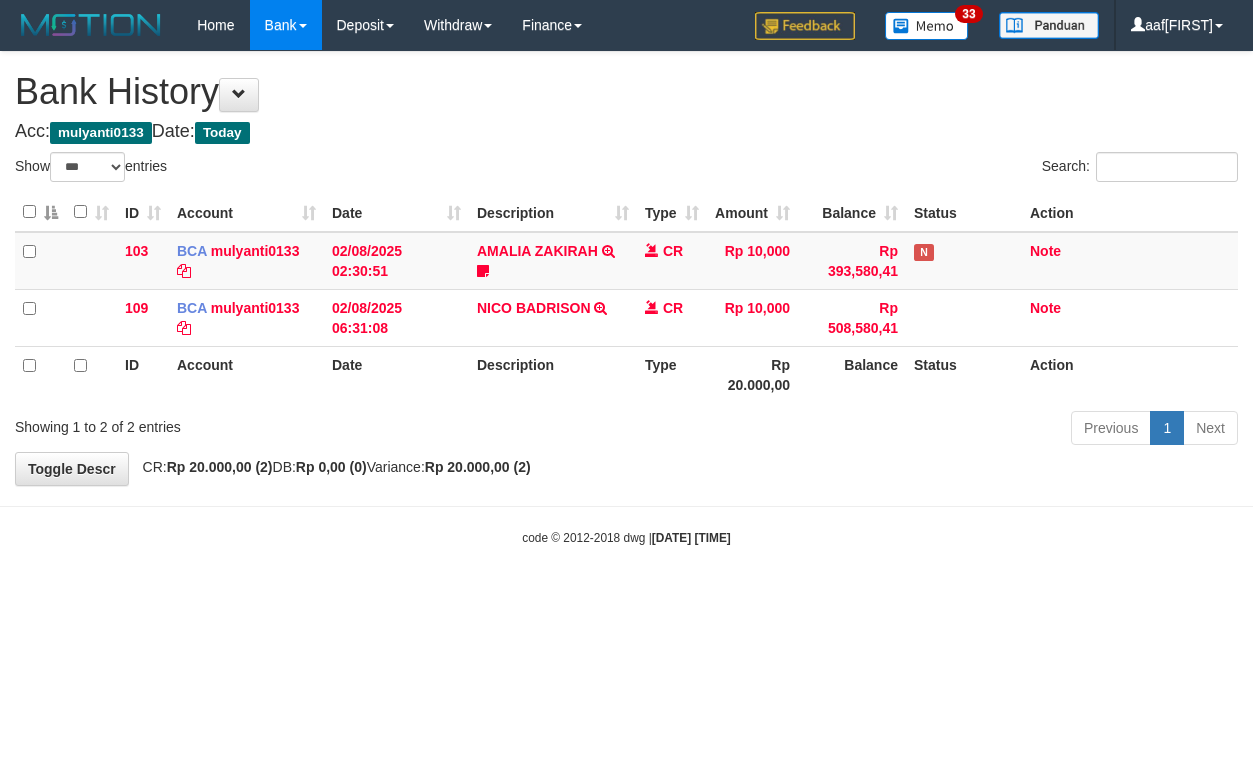 select on "***" 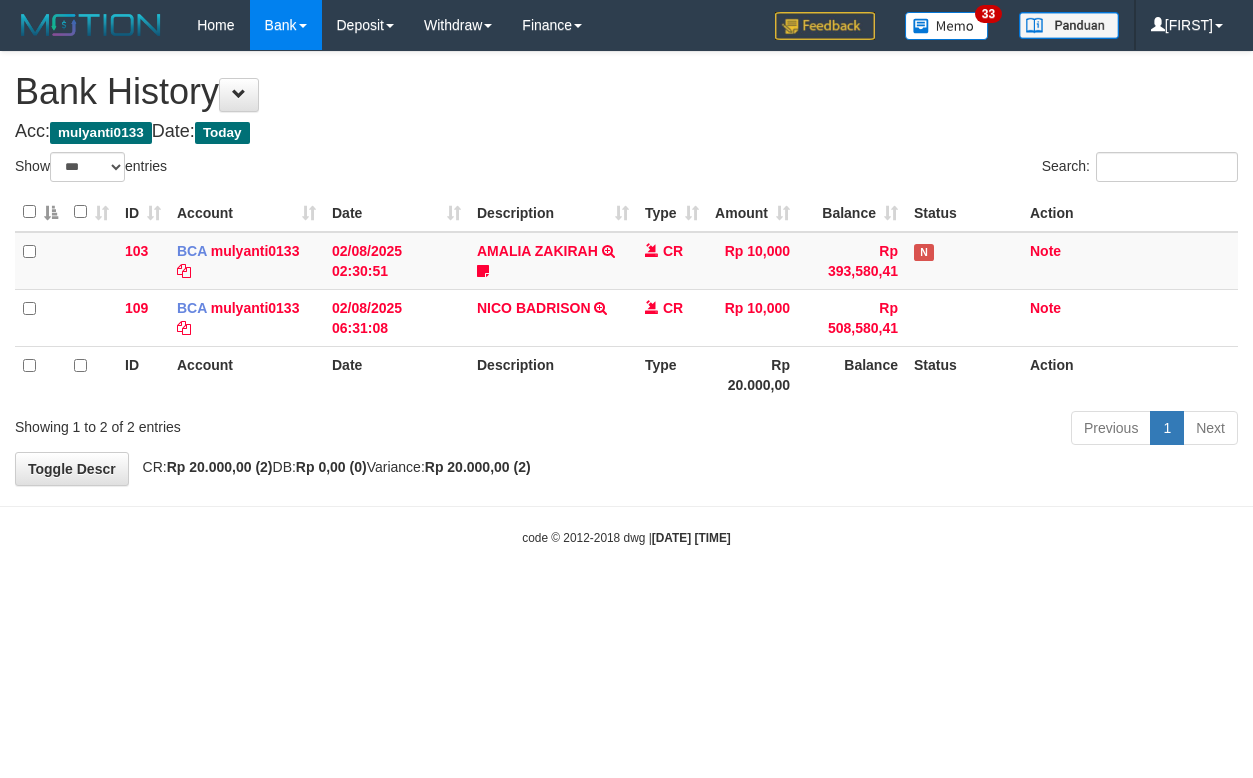 select on "***" 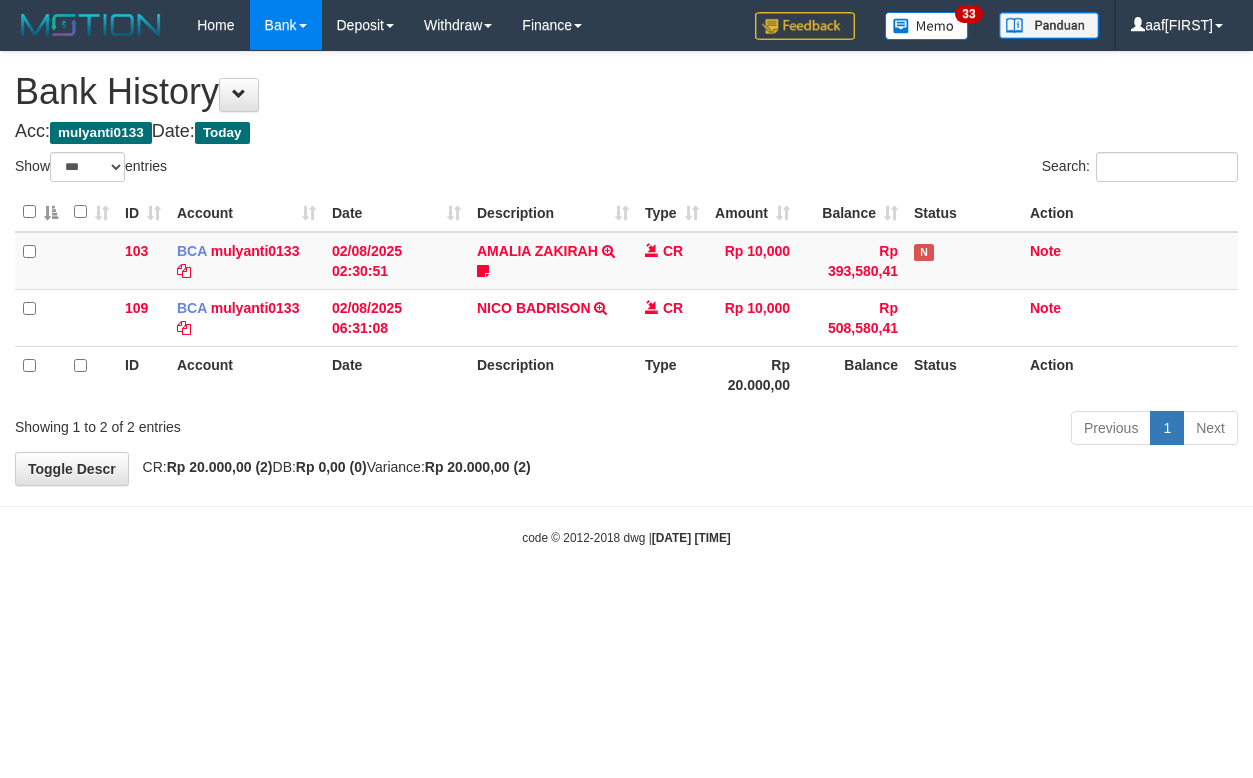 select on "***" 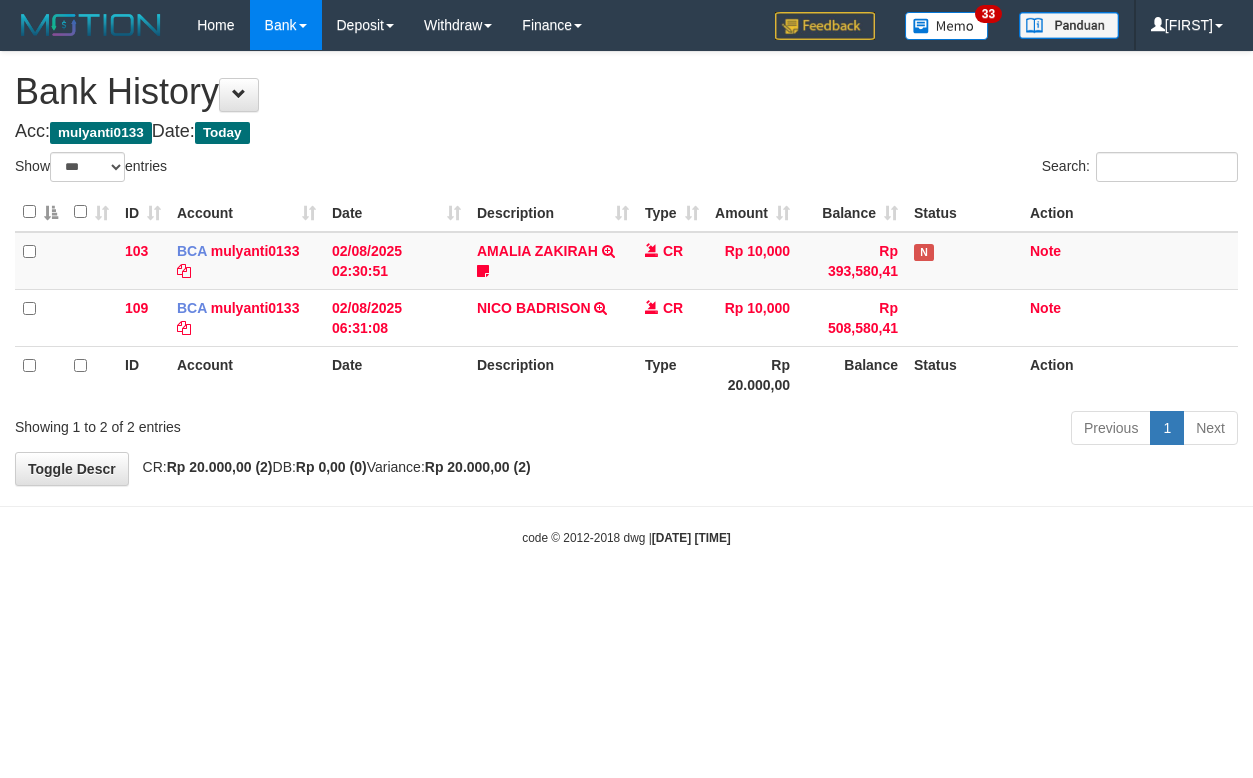 select on "***" 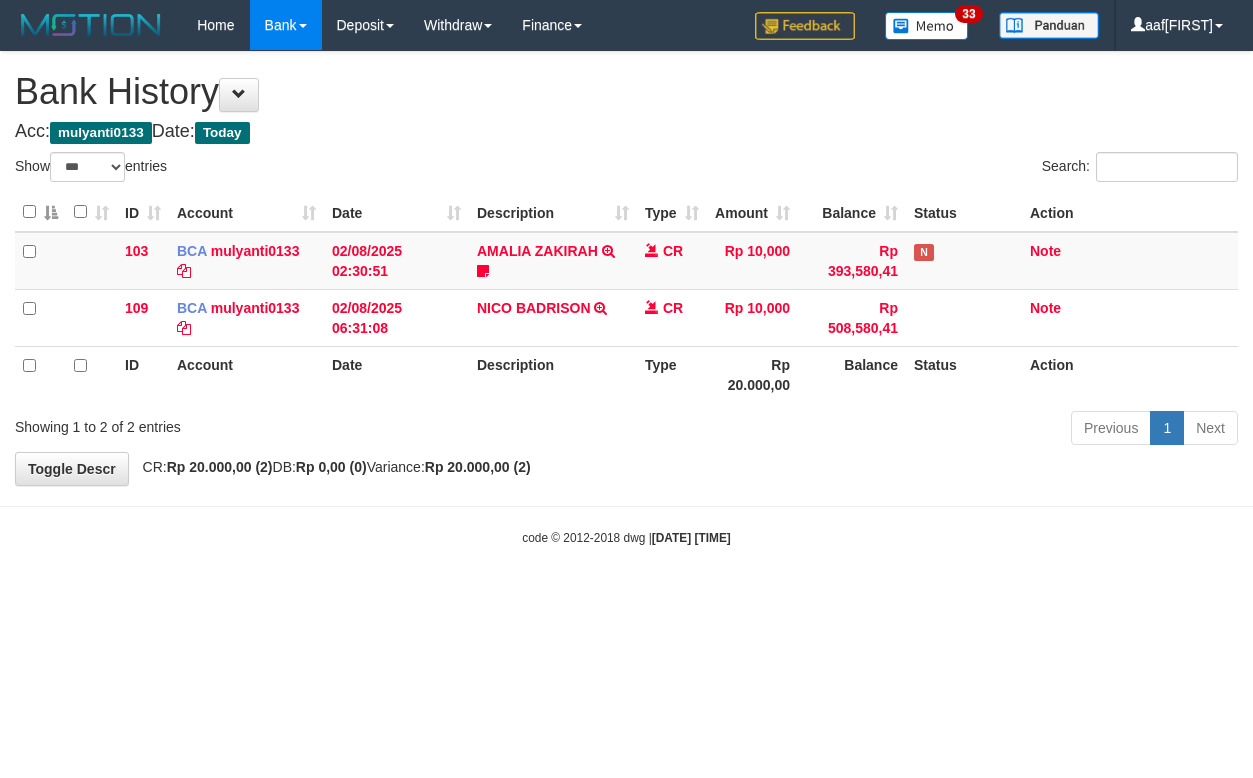 select on "***" 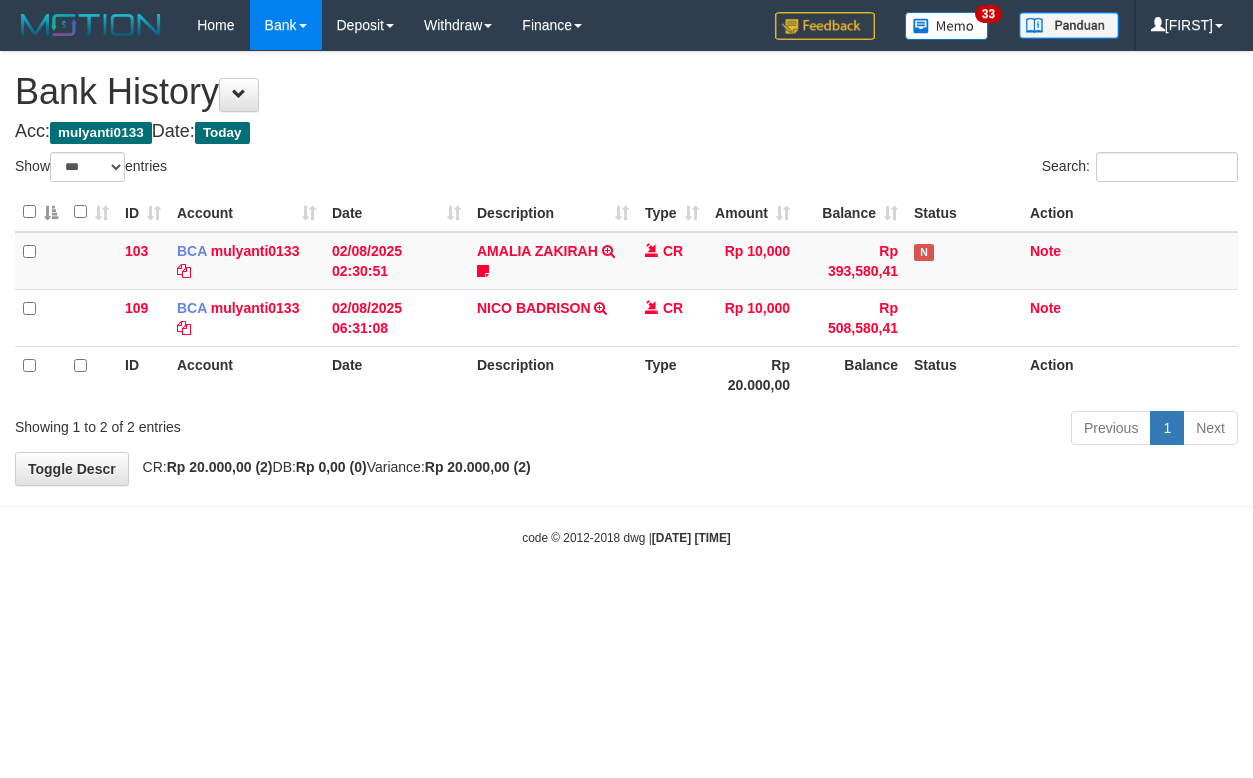 select on "***" 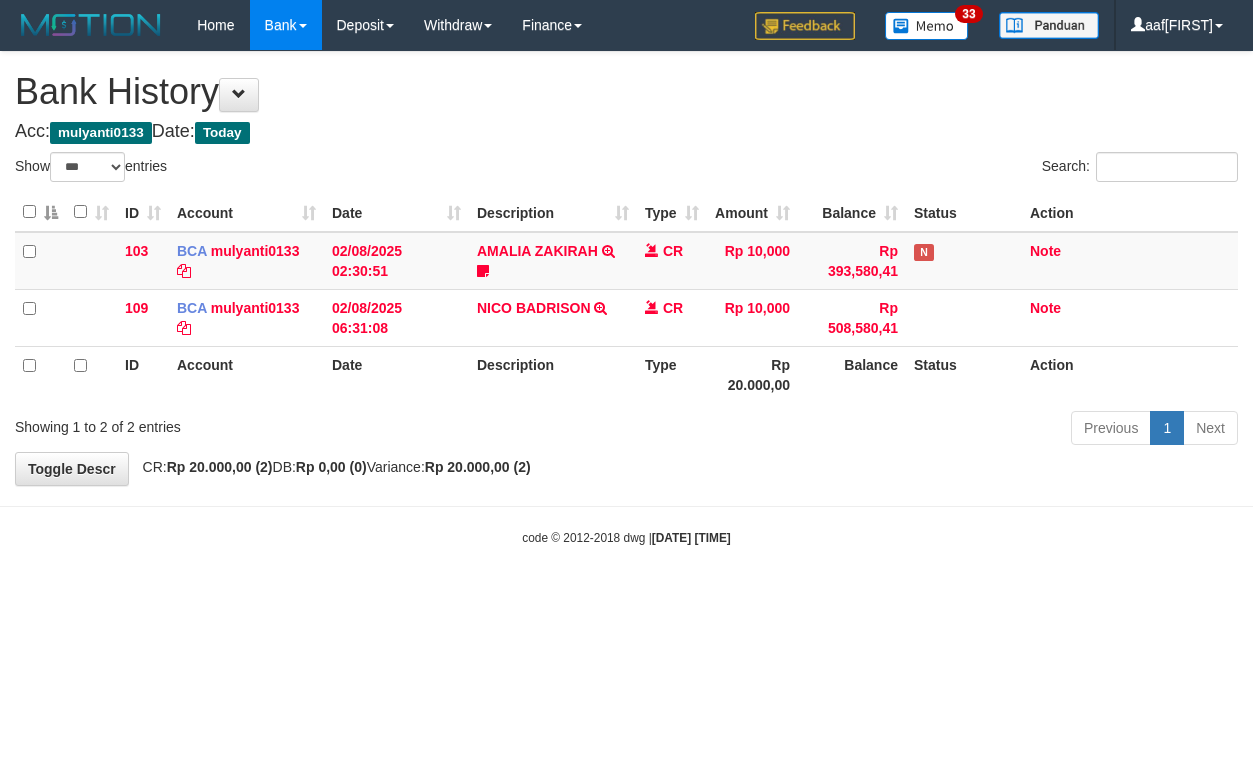 select on "***" 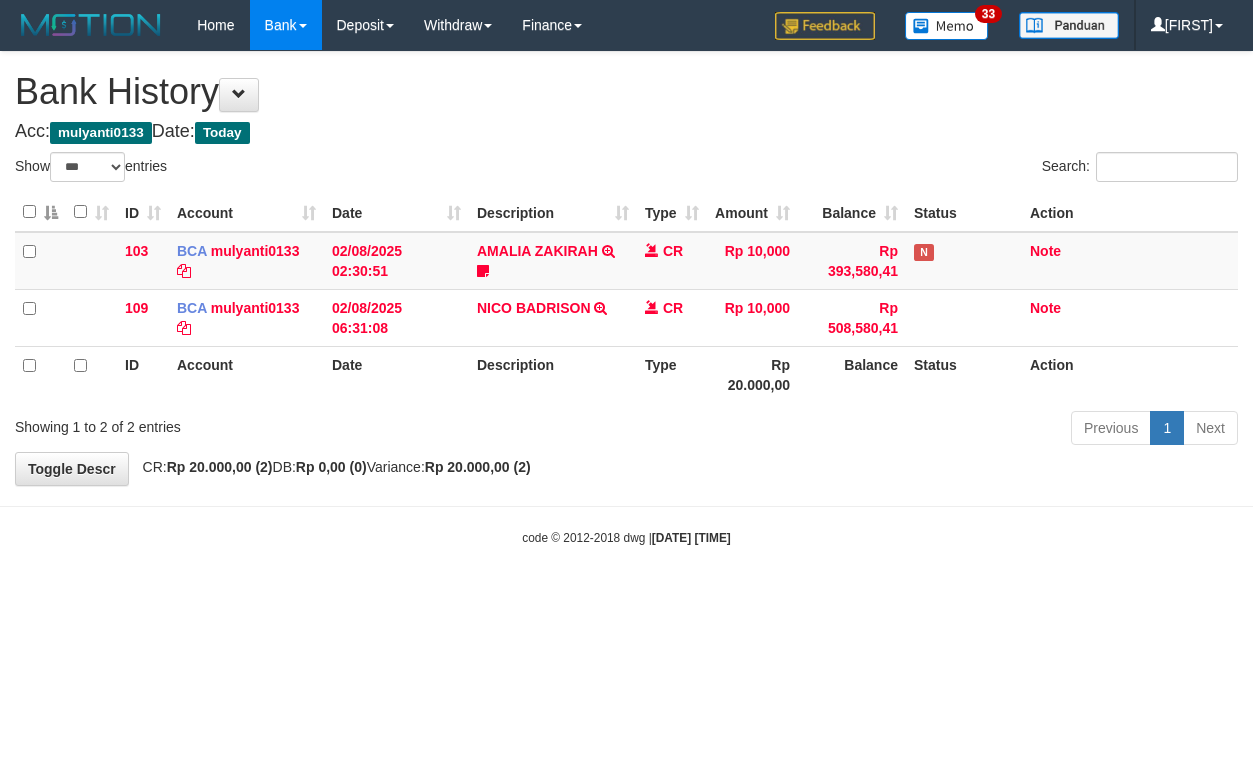 select on "***" 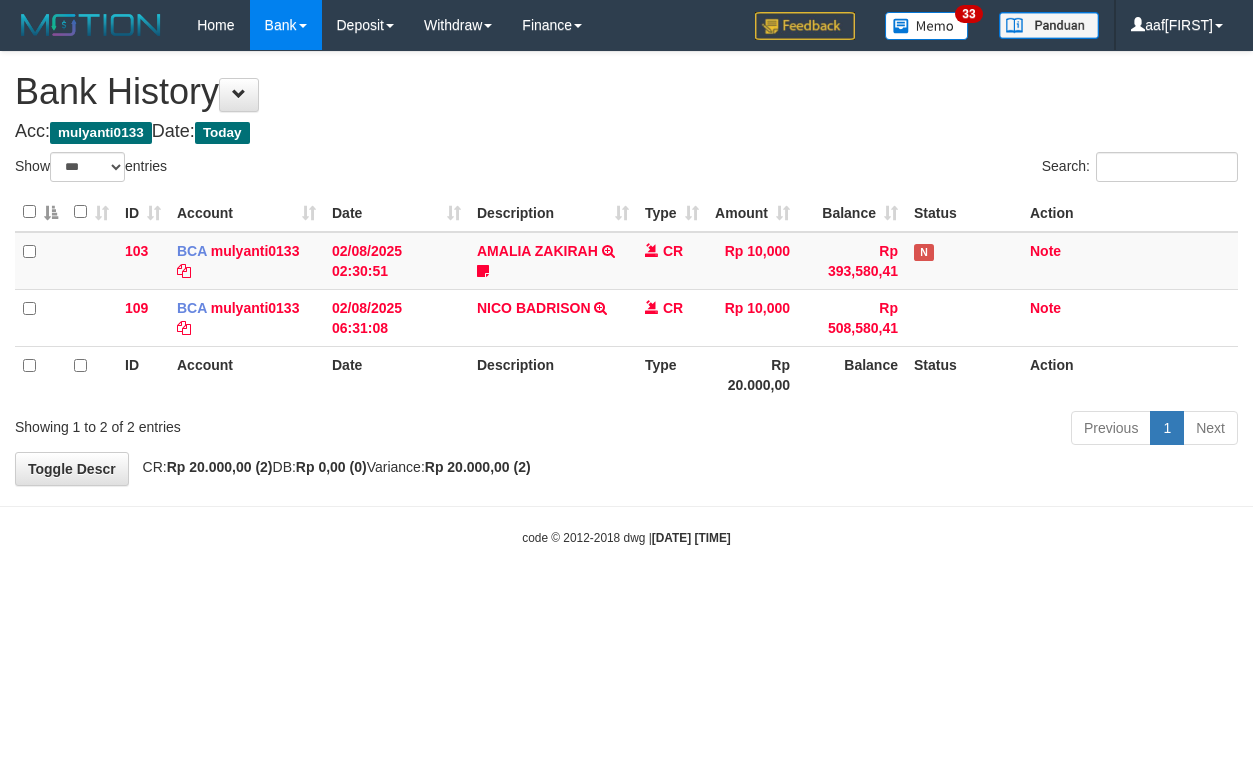 select on "***" 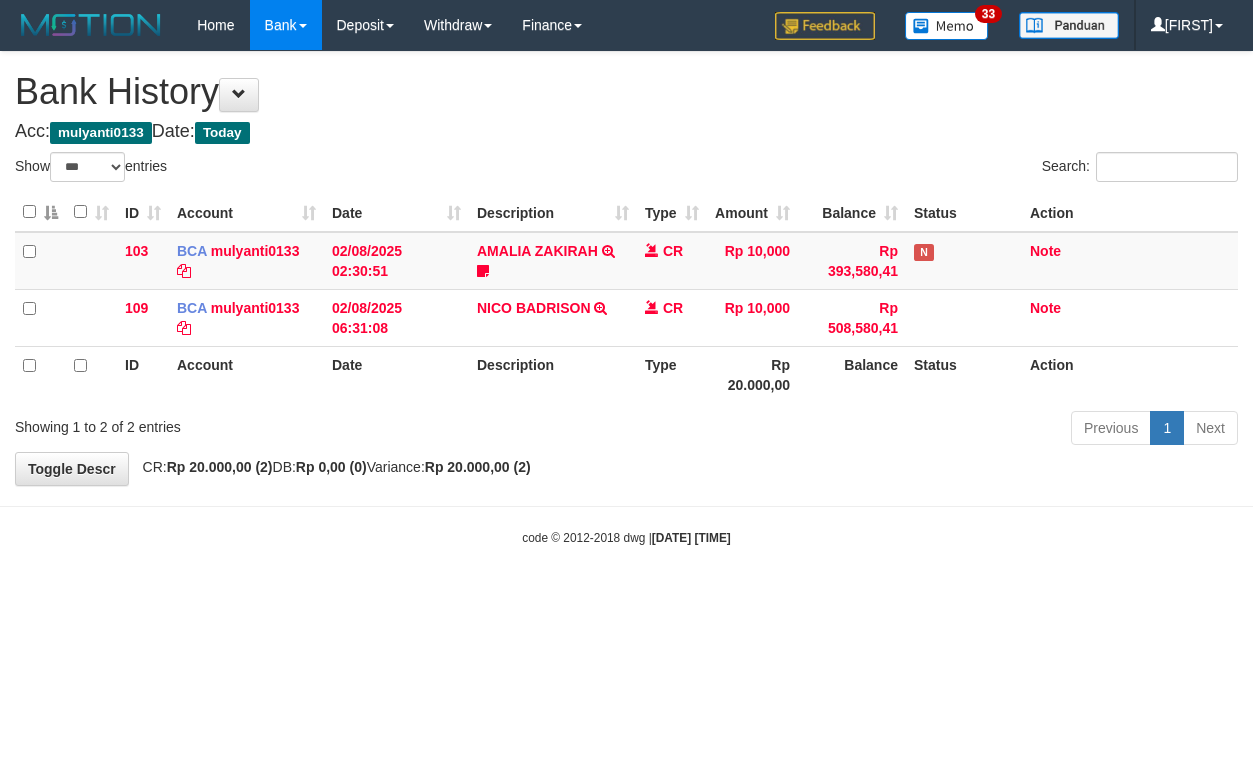 select on "***" 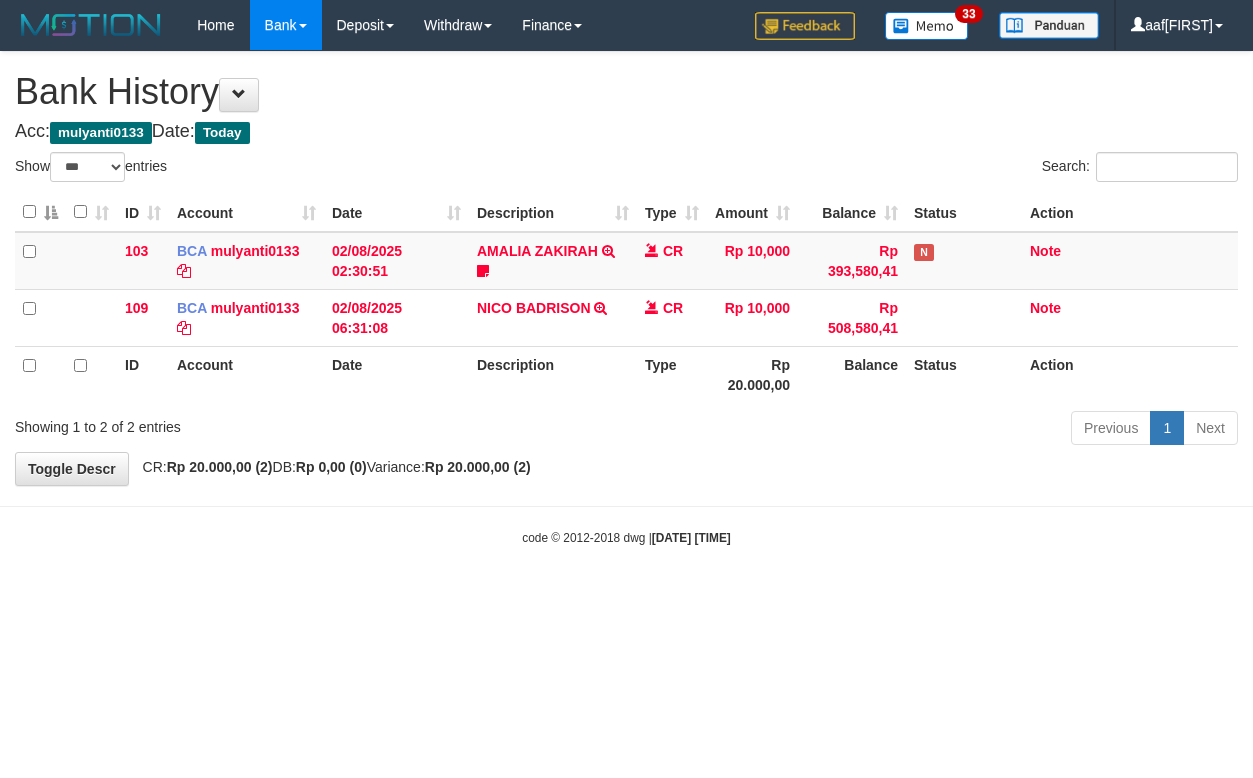 select on "***" 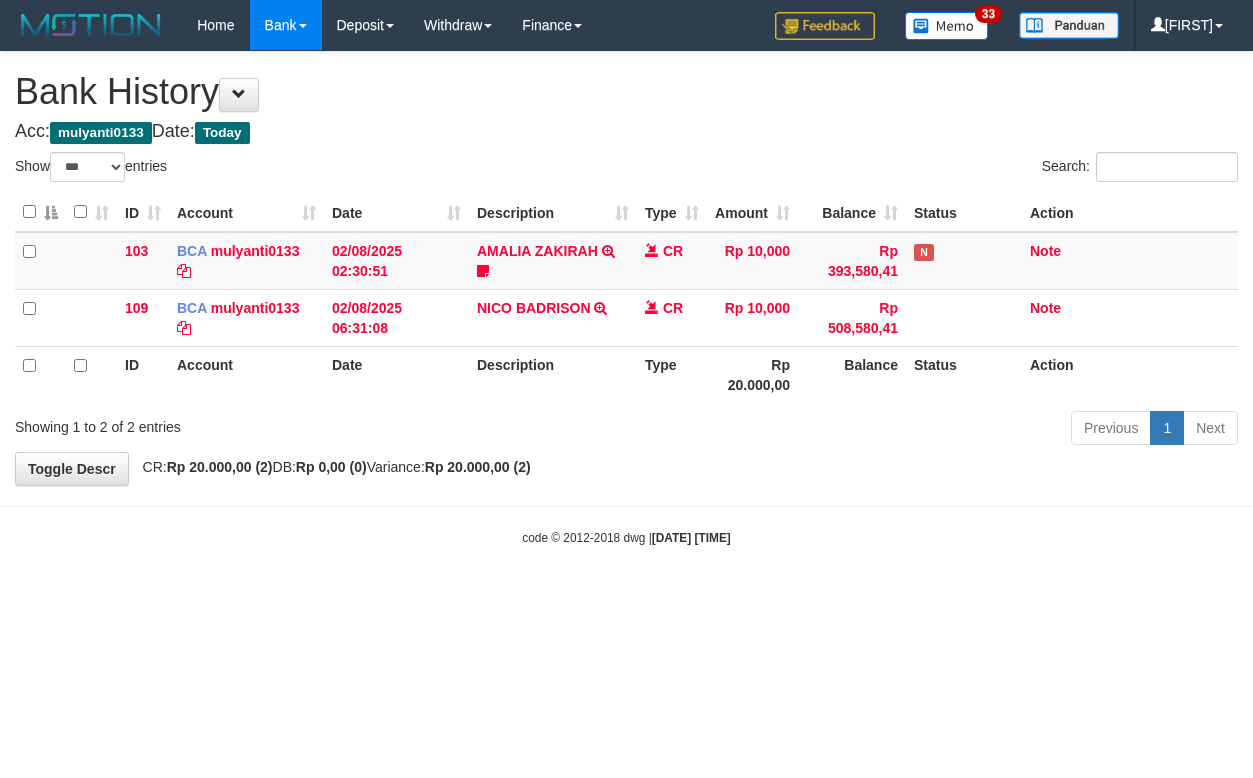 select on "***" 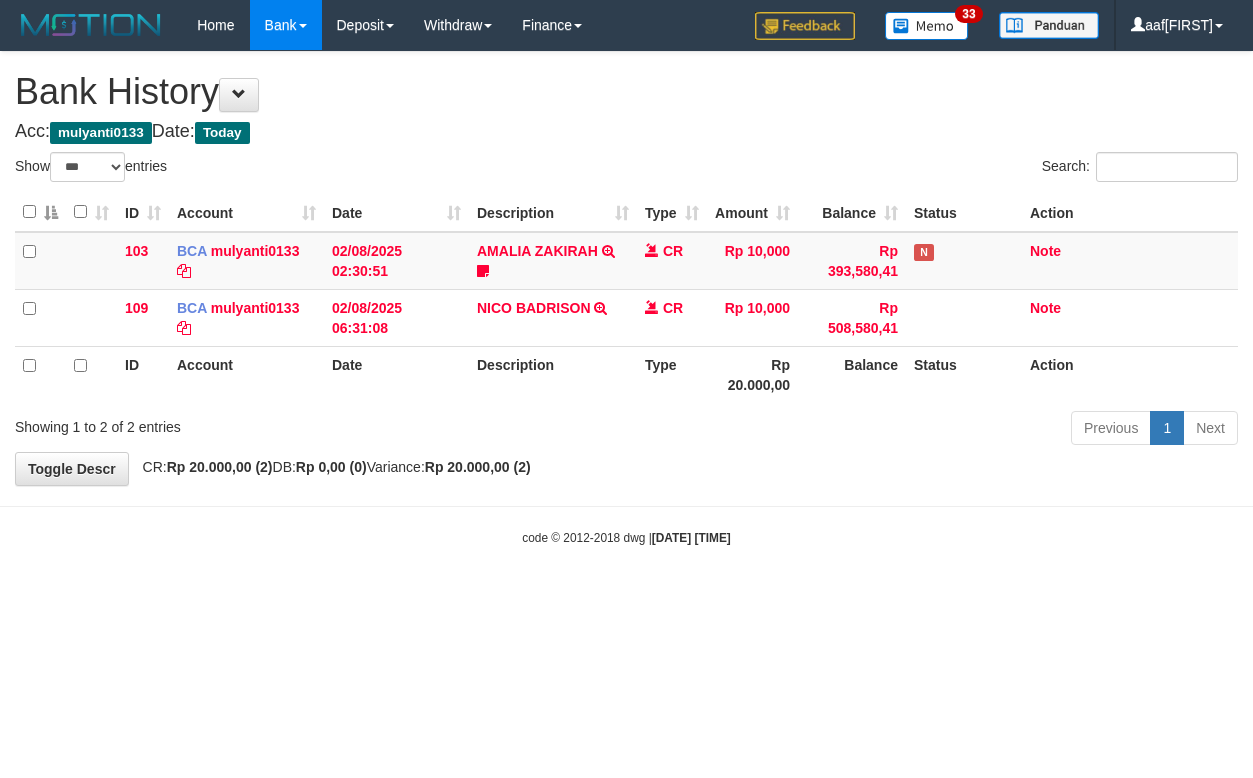 select on "***" 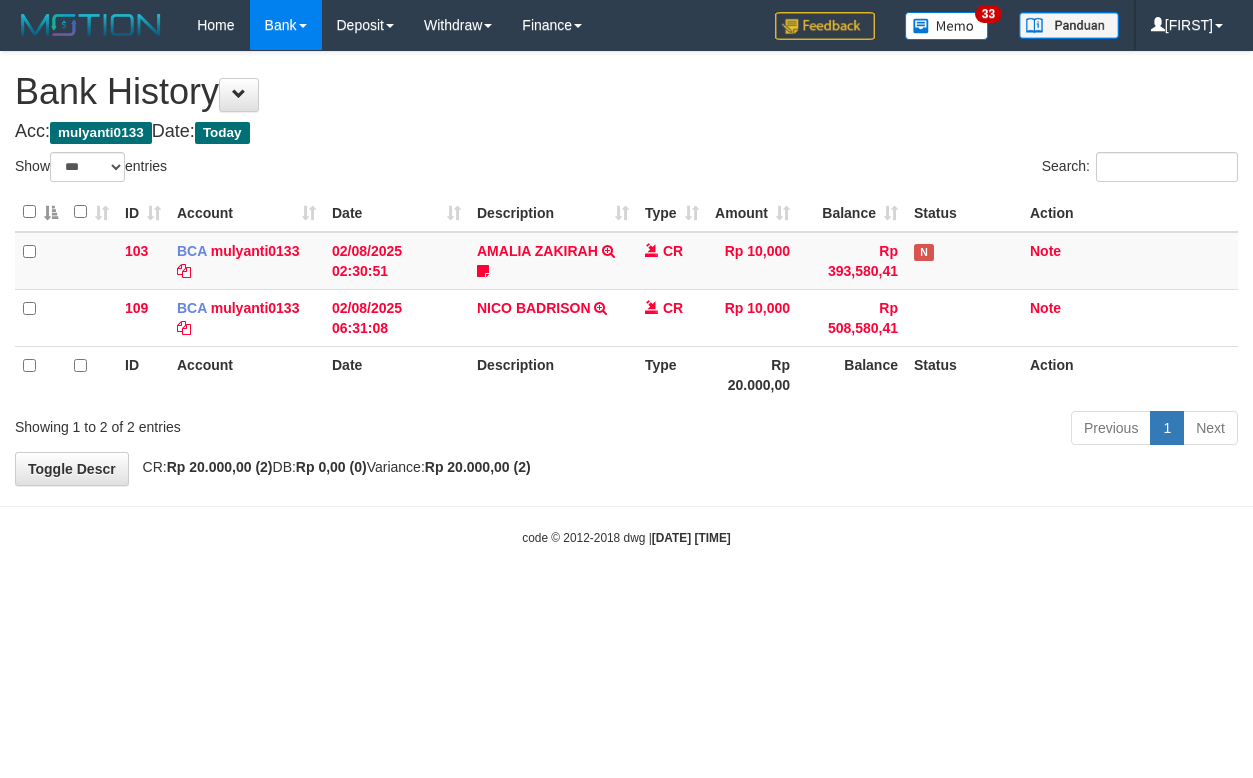 select on "***" 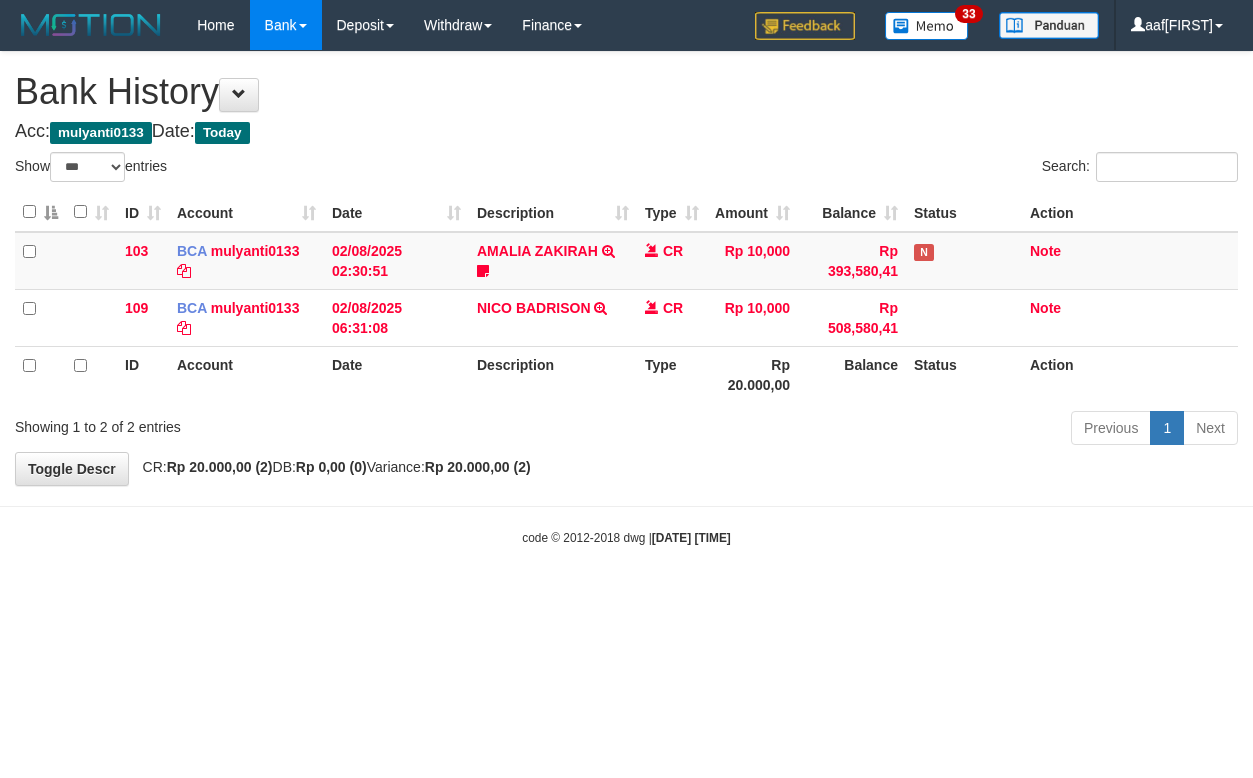 select on "***" 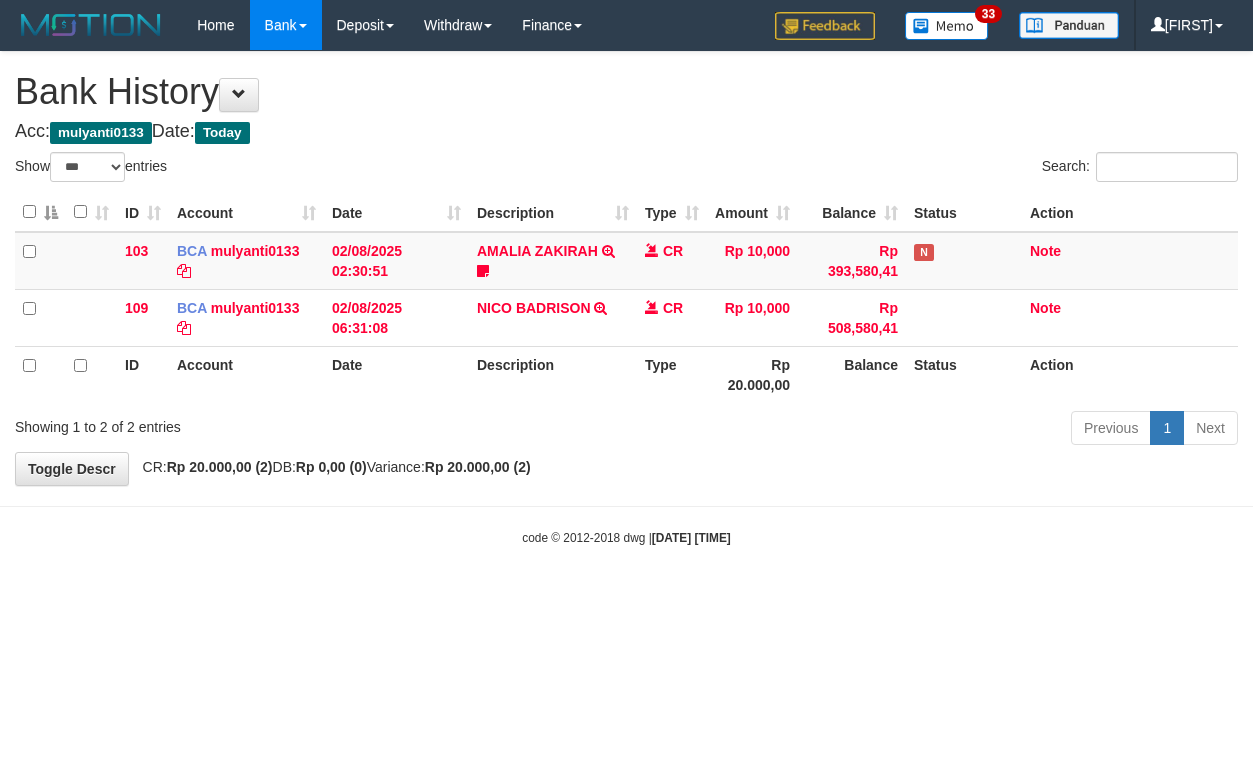 select on "***" 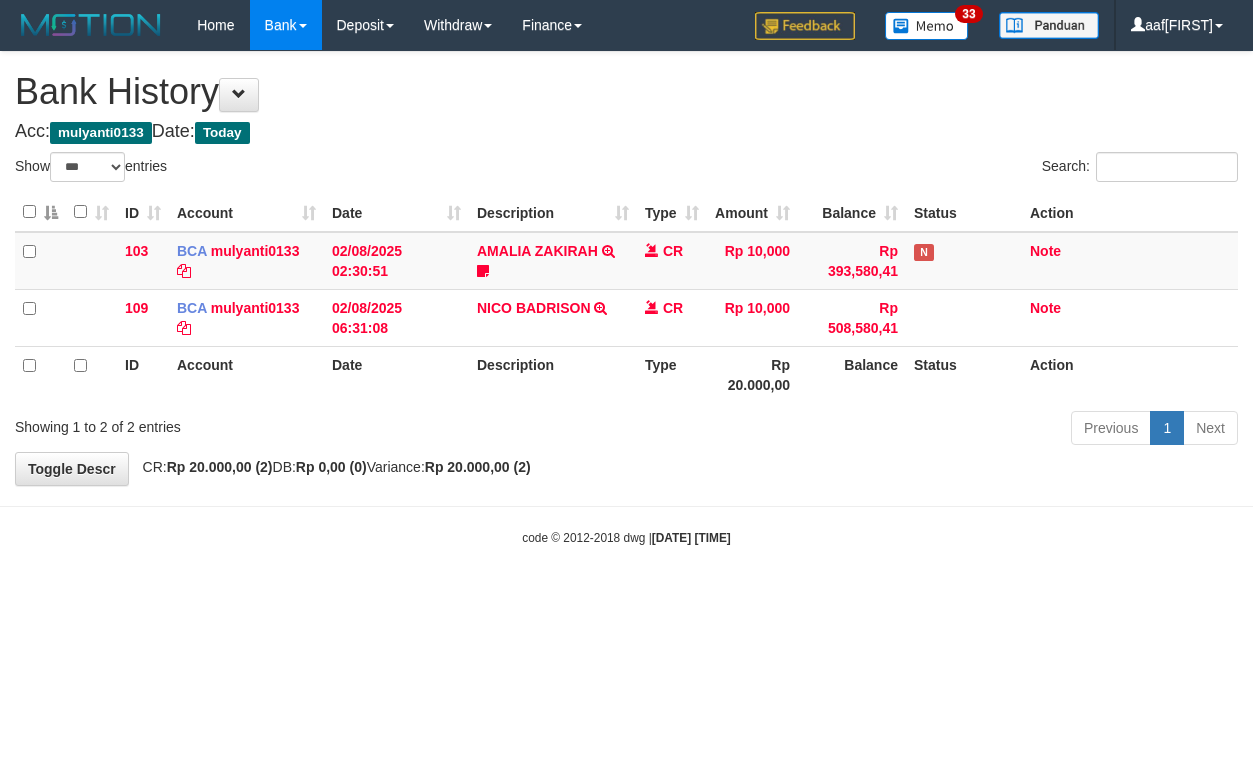 select on "***" 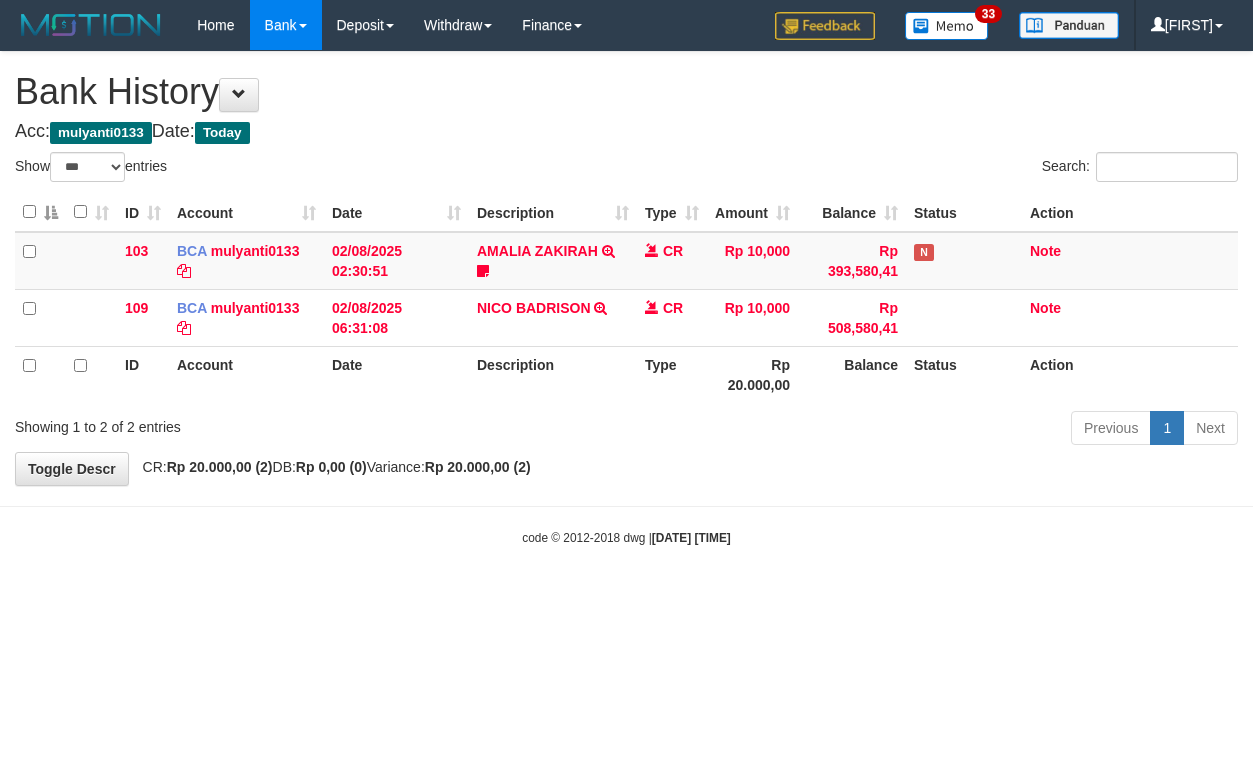 select on "***" 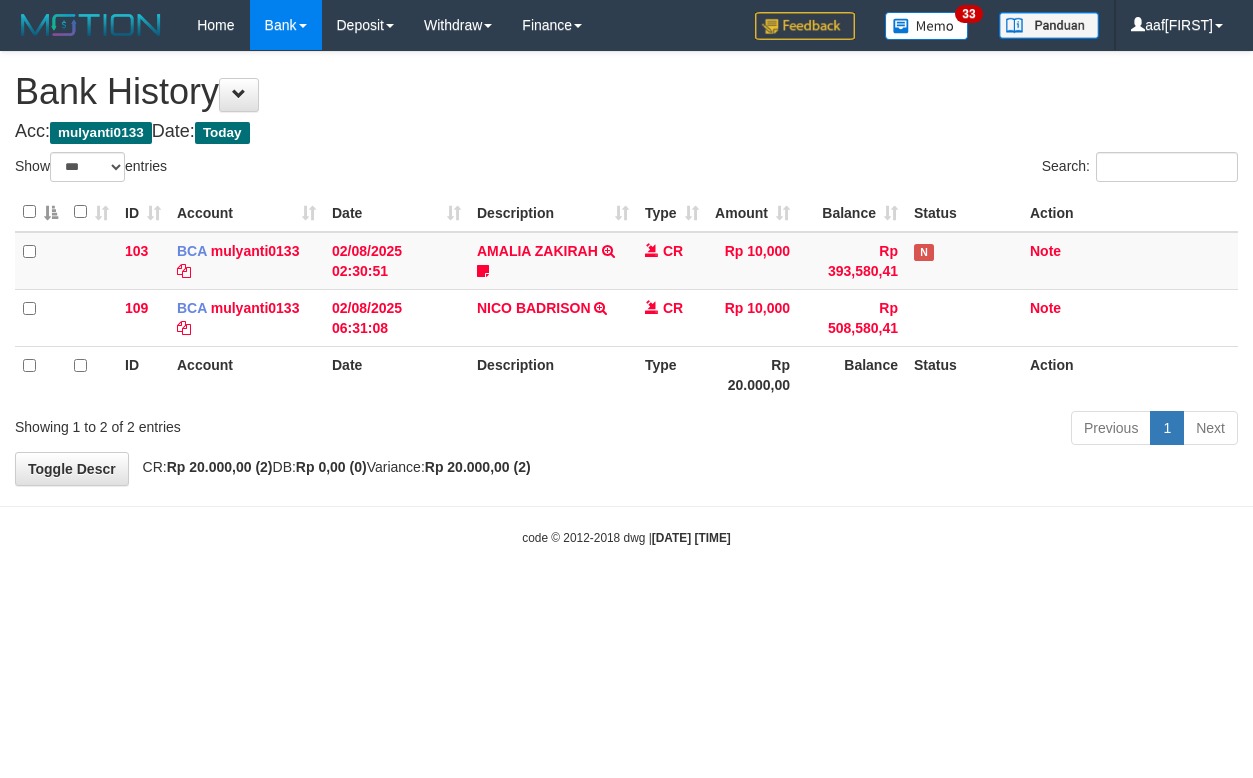 select on "***" 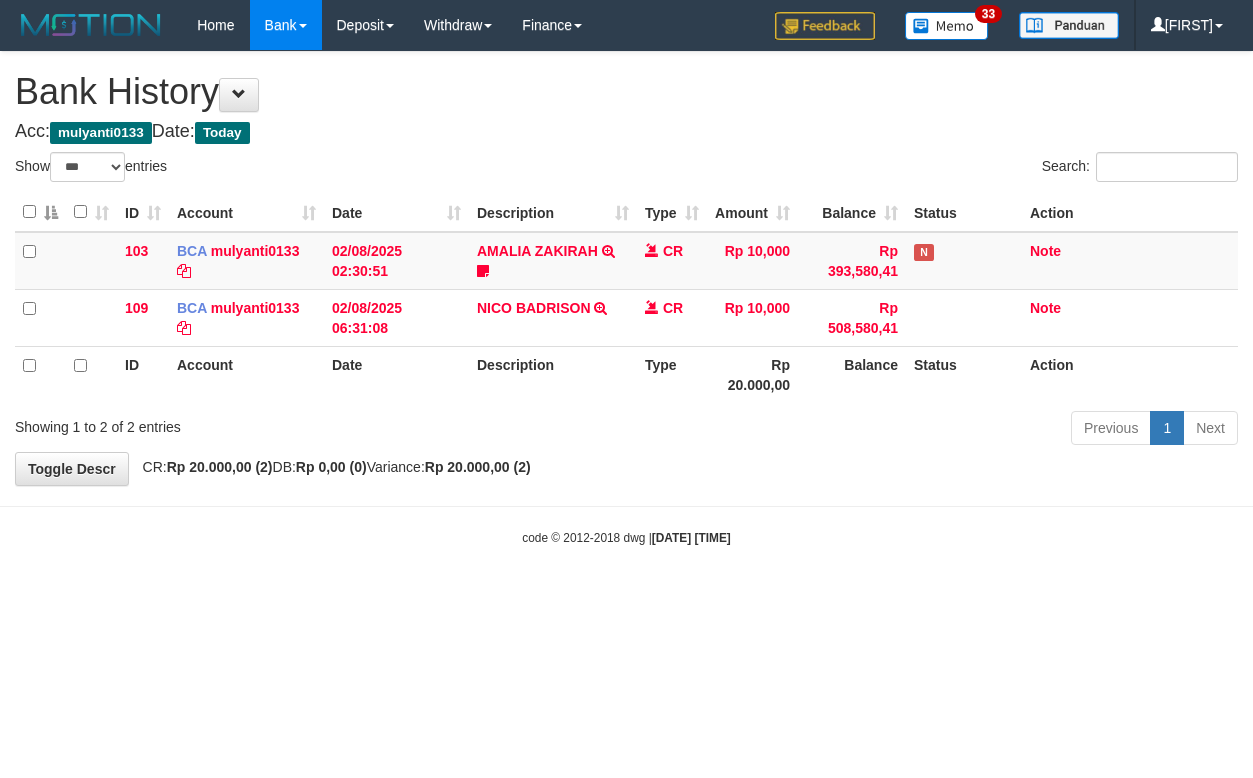 select on "***" 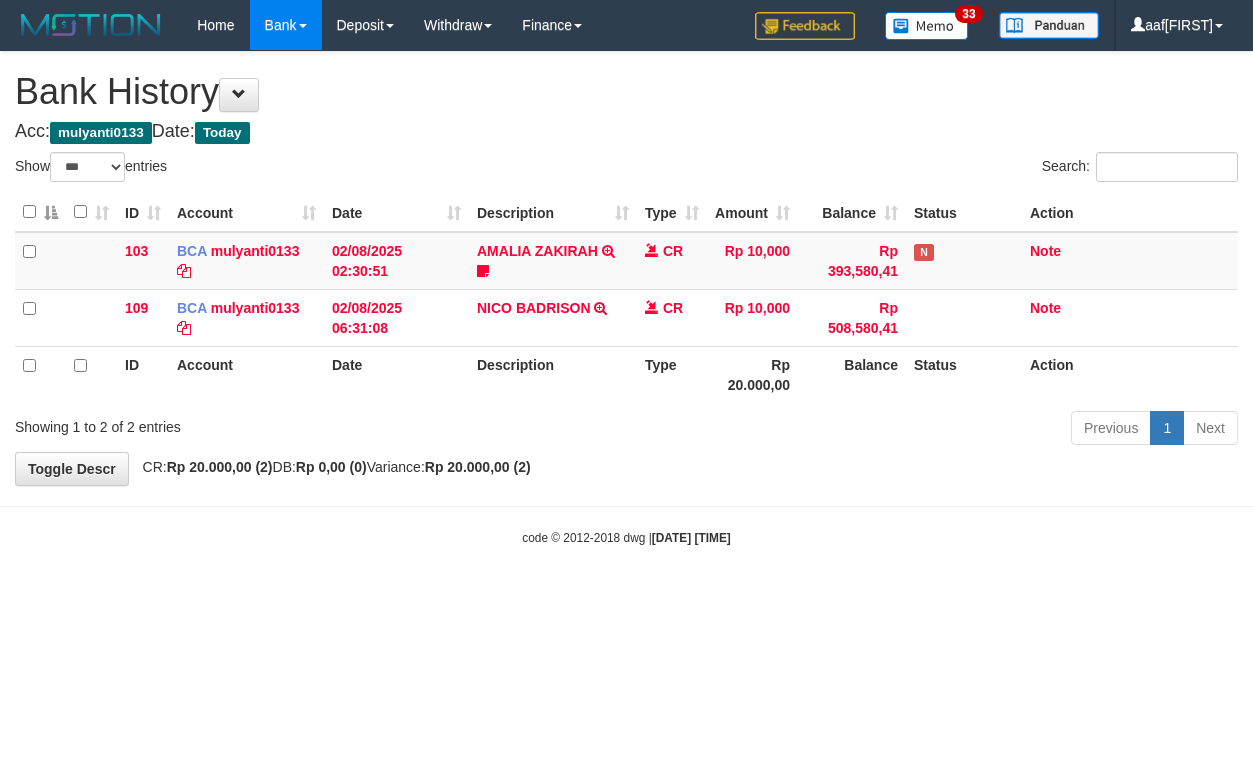 select on "***" 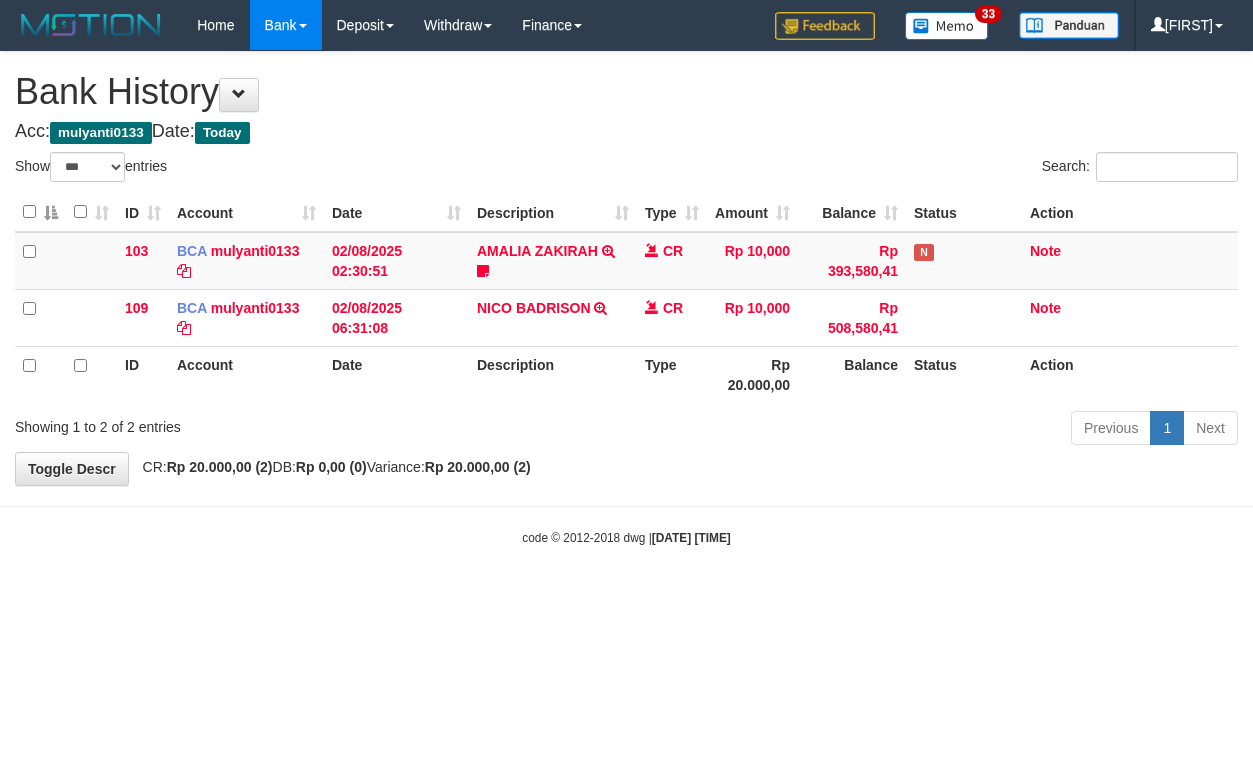 select on "***" 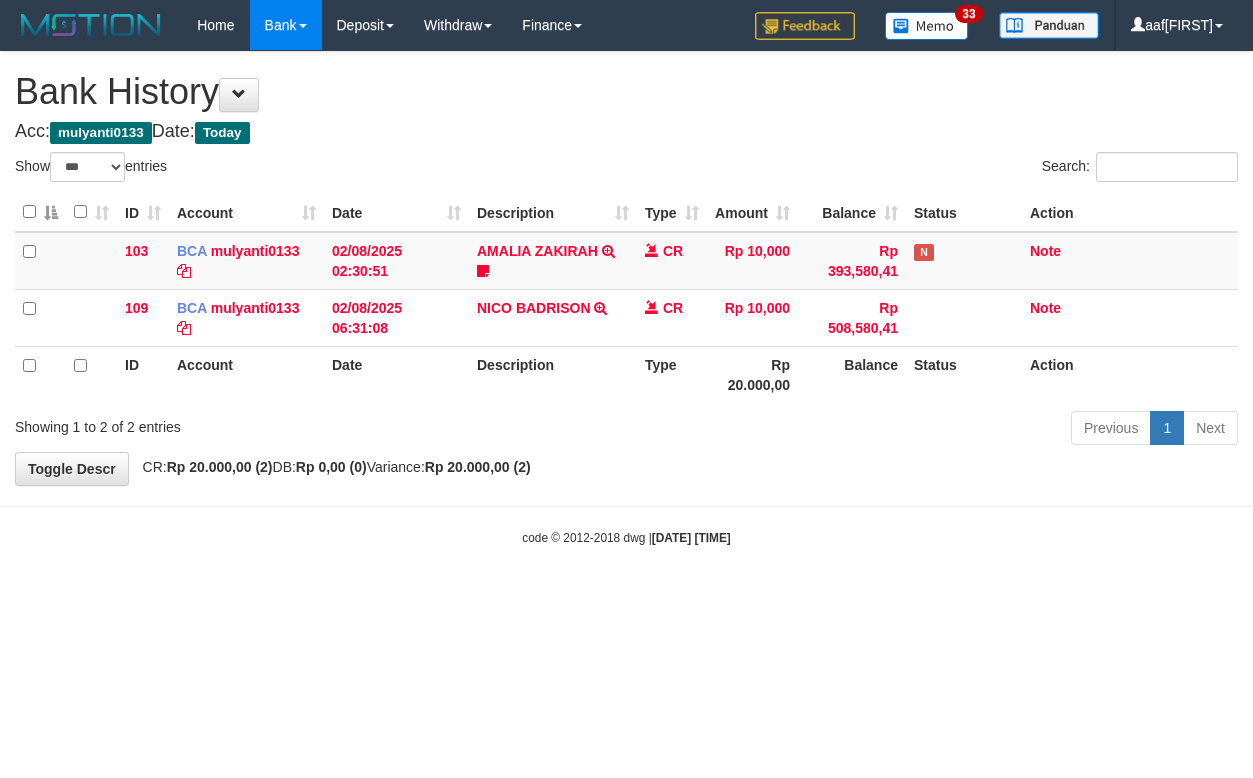 select on "***" 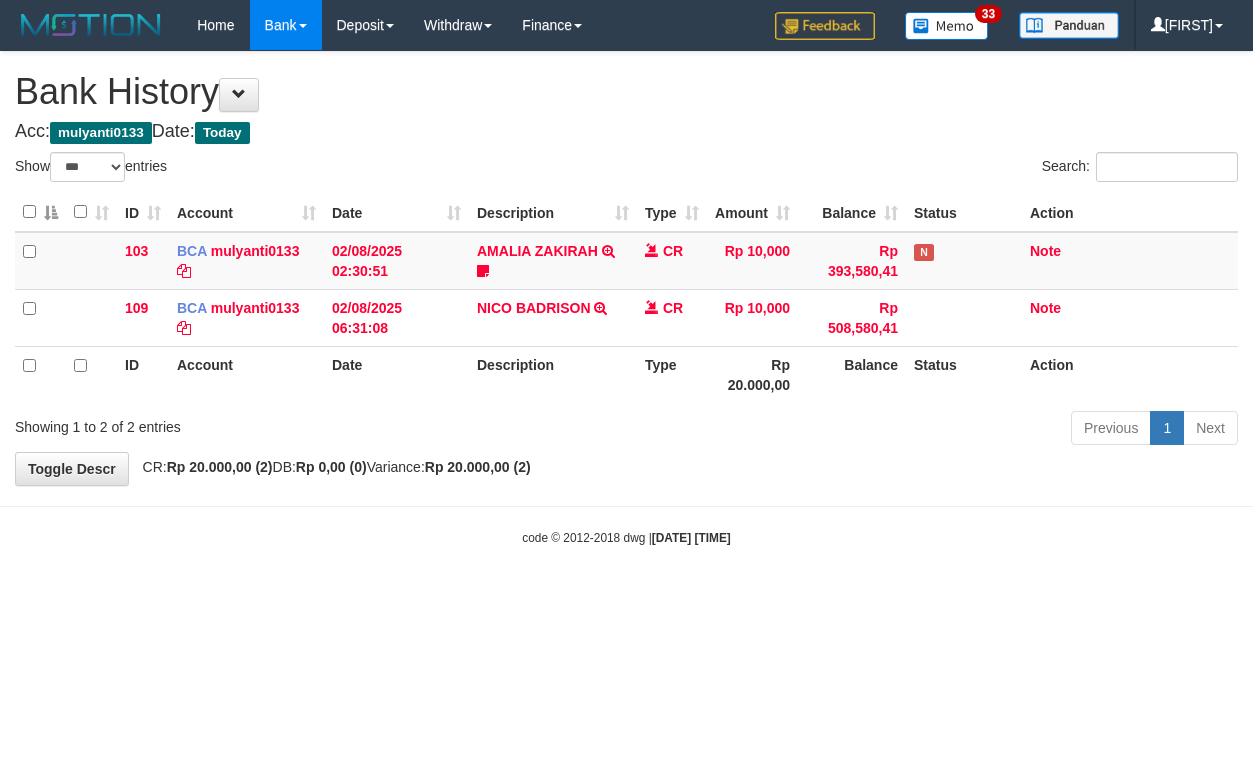 select on "***" 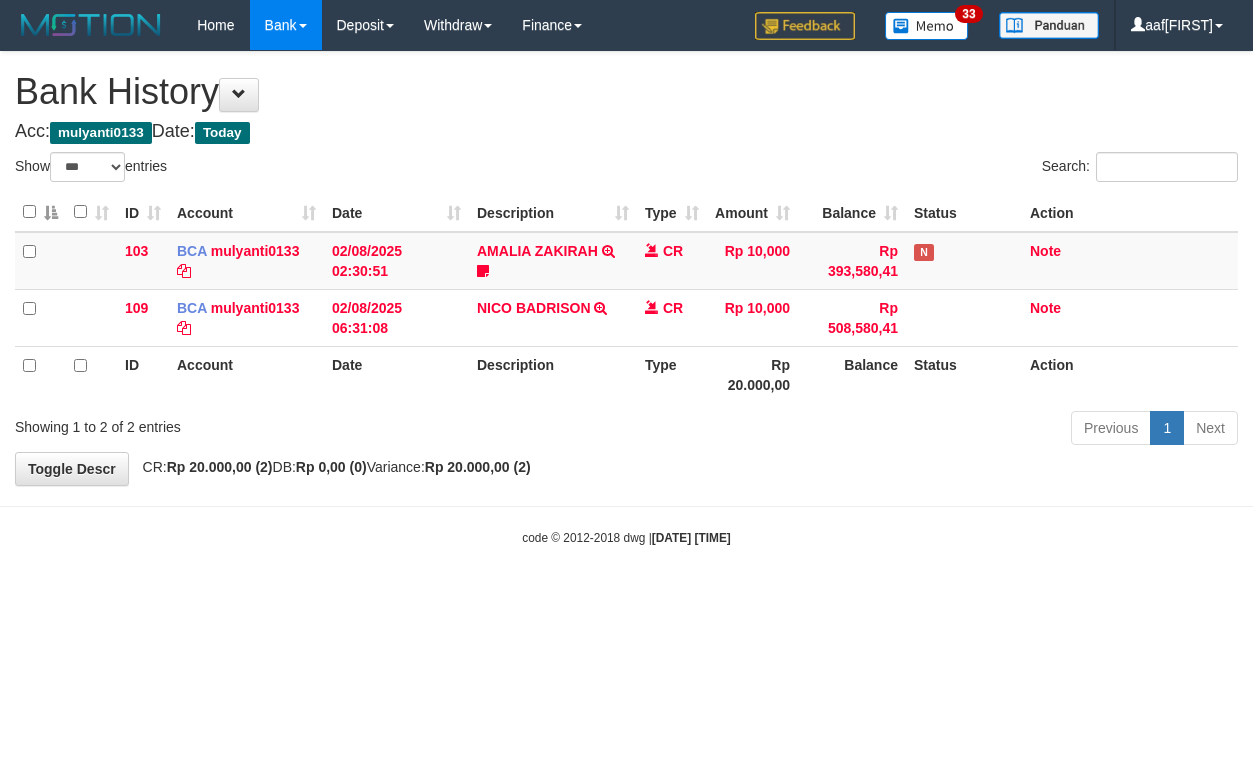 select on "***" 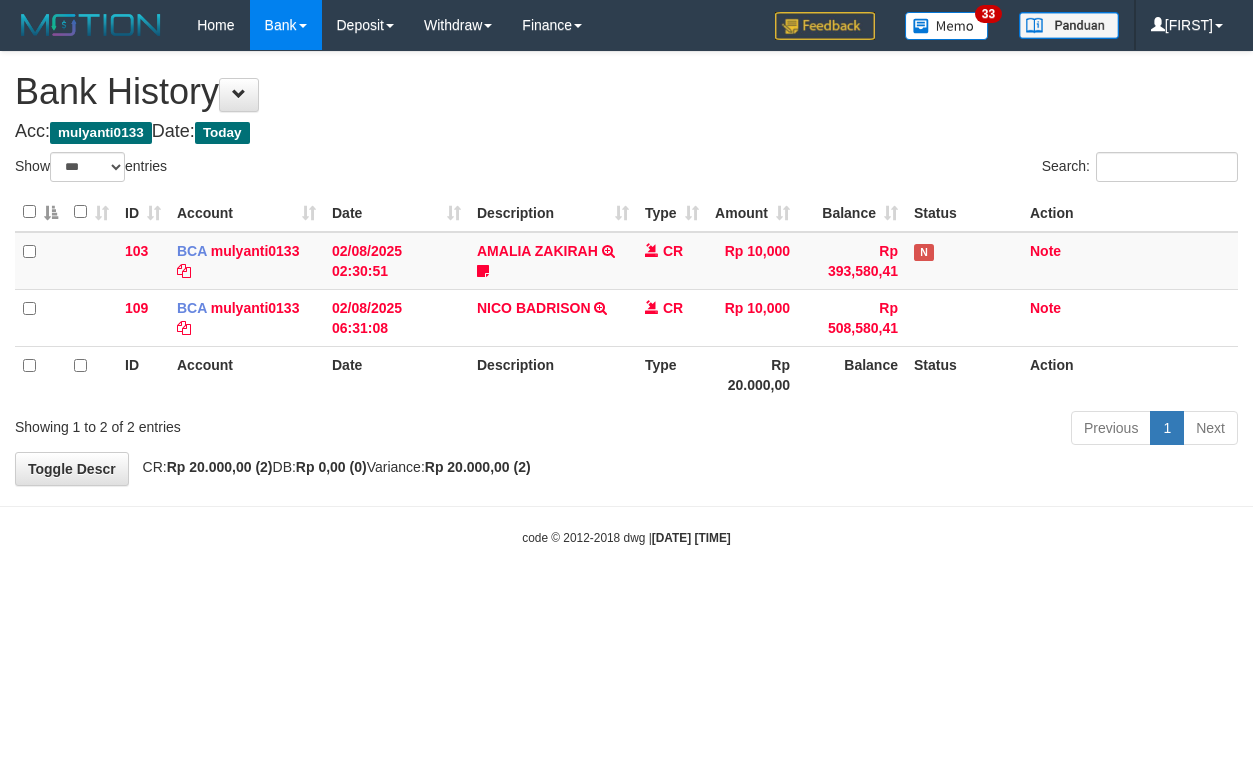 select on "***" 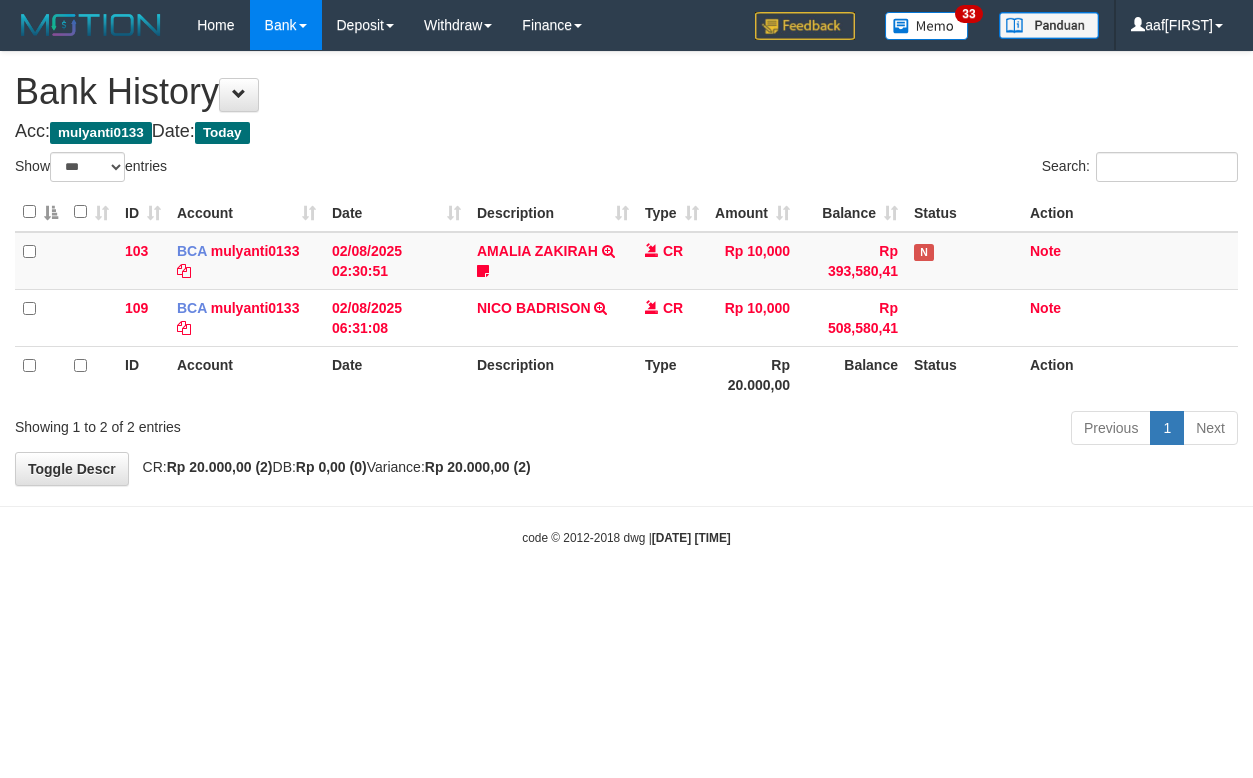 select on "***" 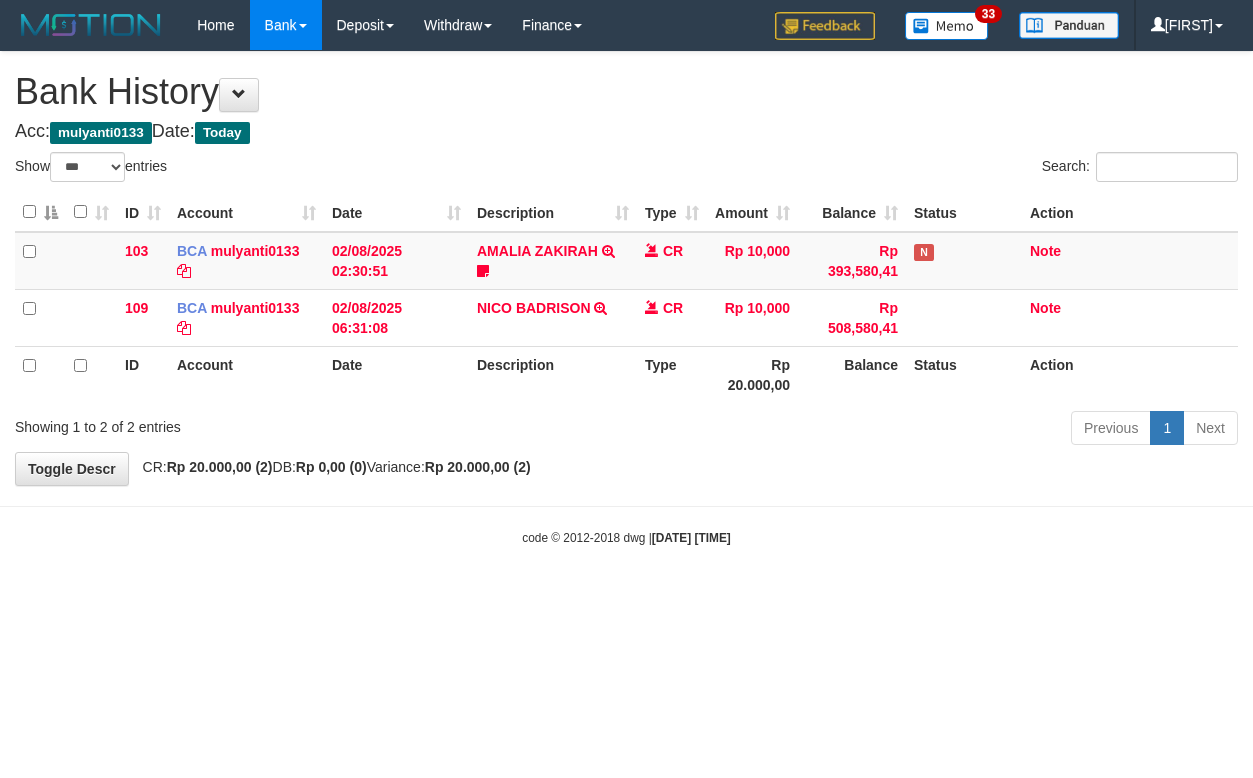 select on "***" 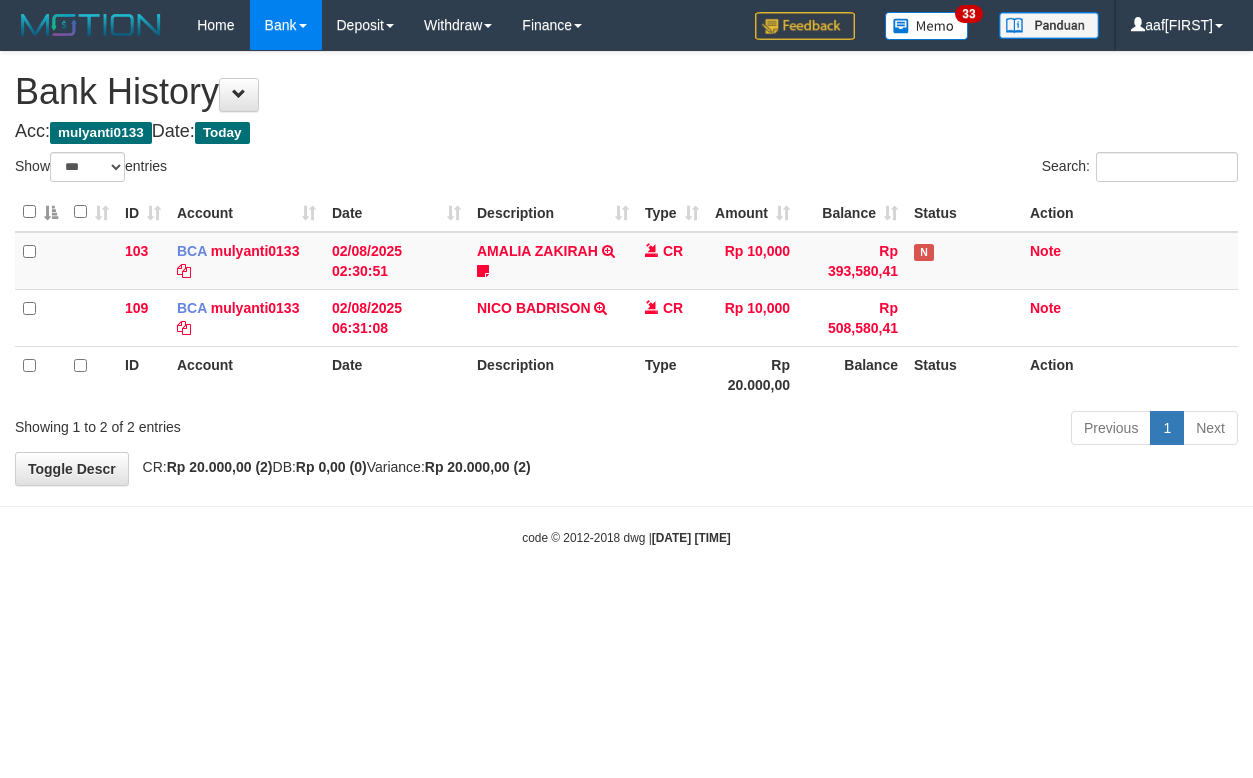 select on "***" 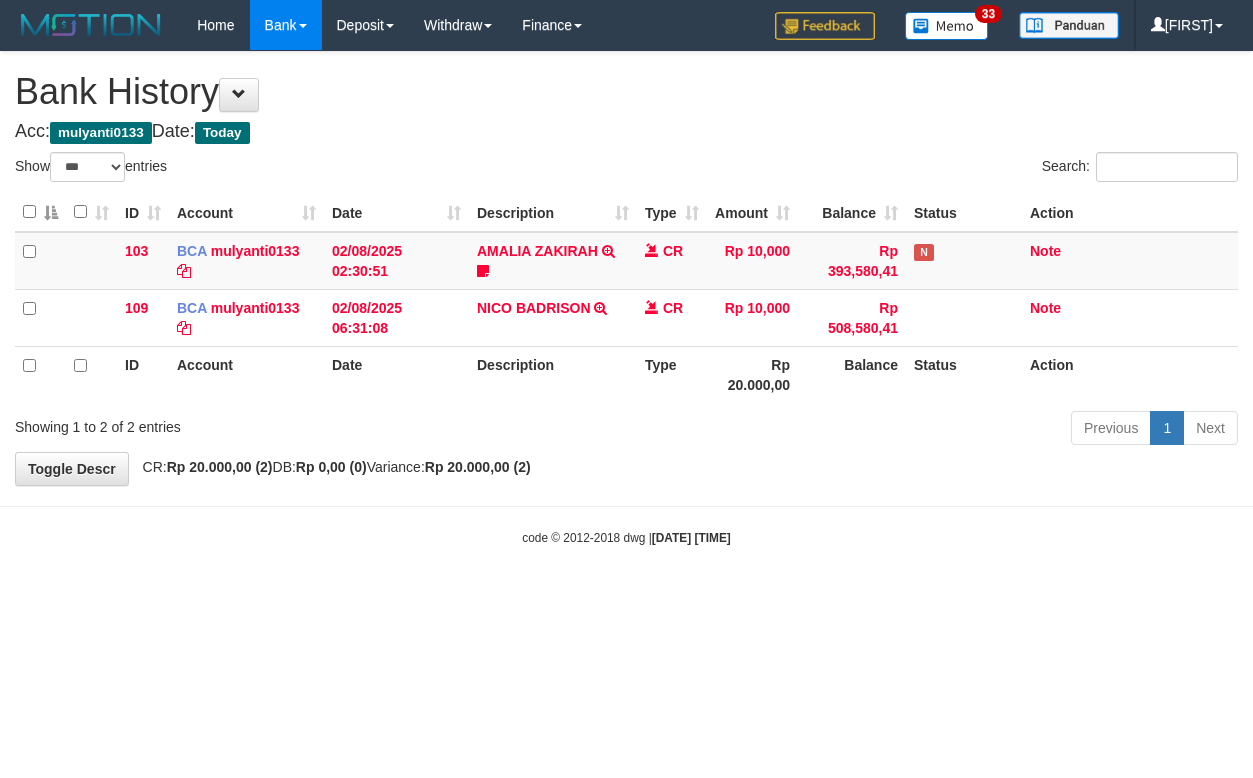 select on "***" 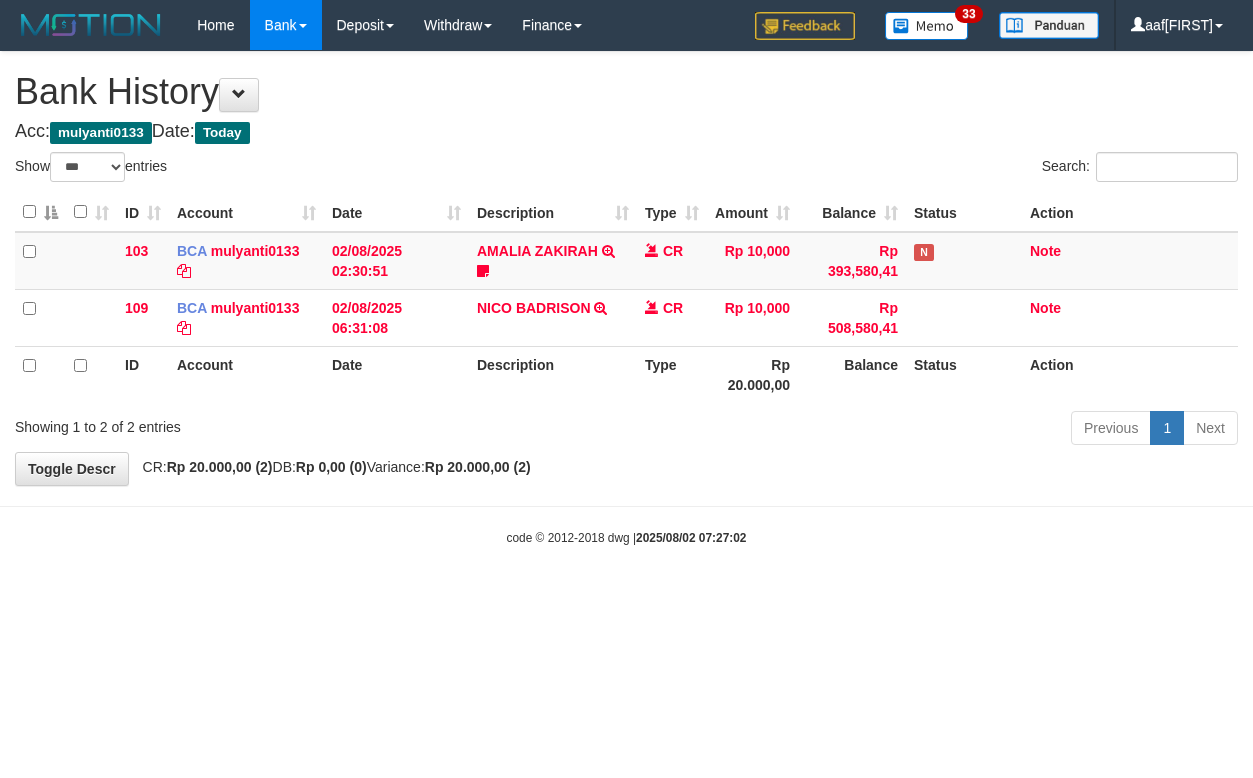 select on "***" 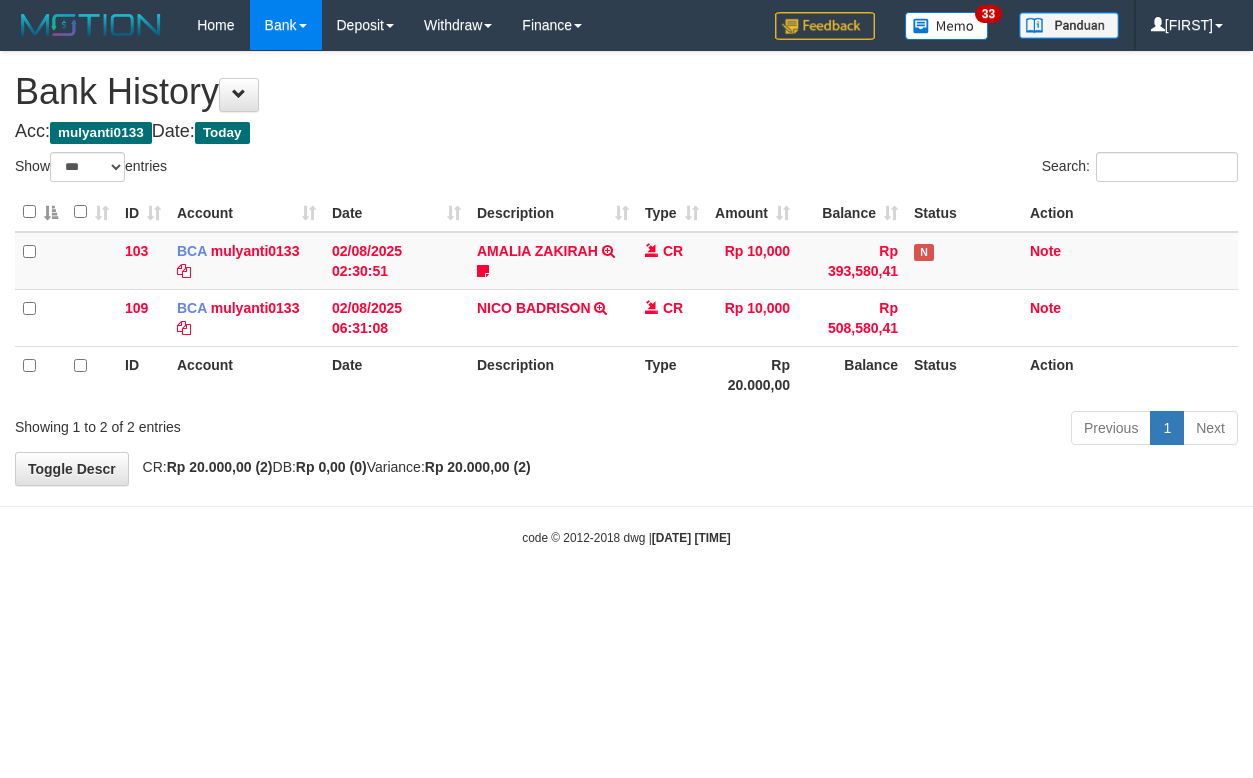 select on "***" 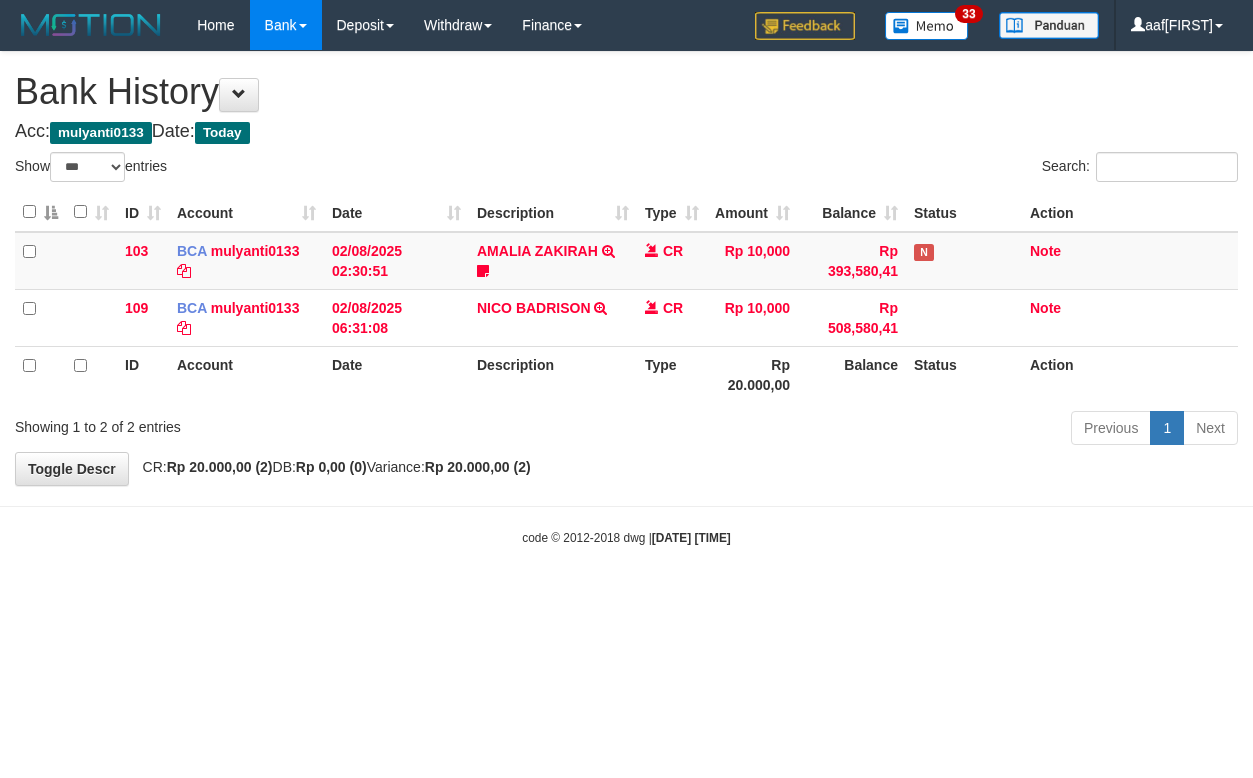select on "***" 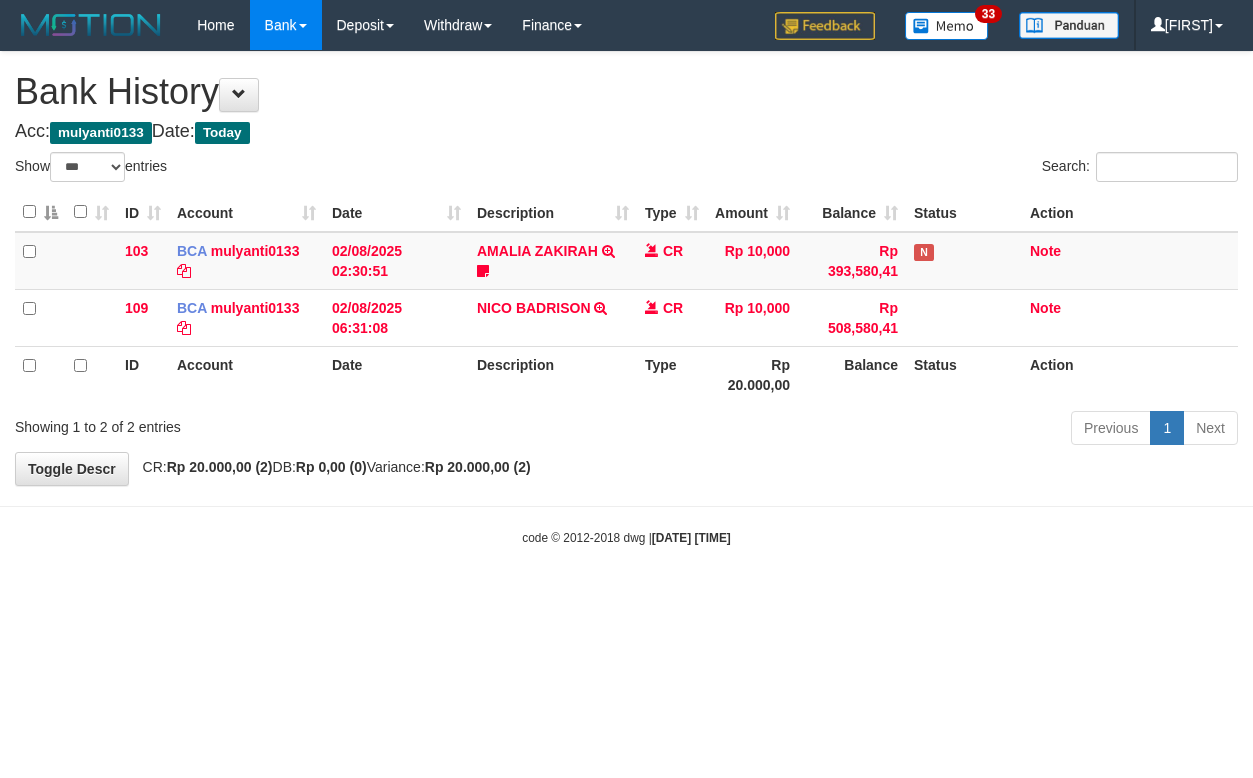 select on "***" 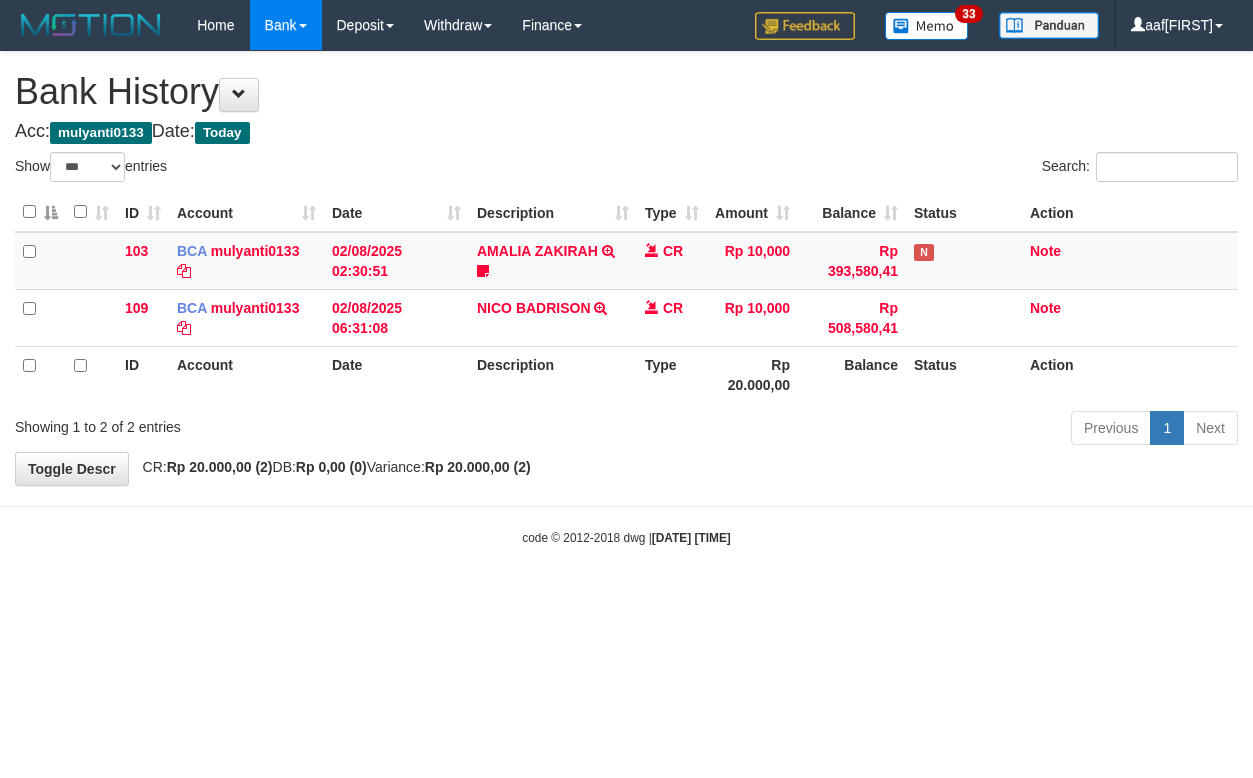 select on "***" 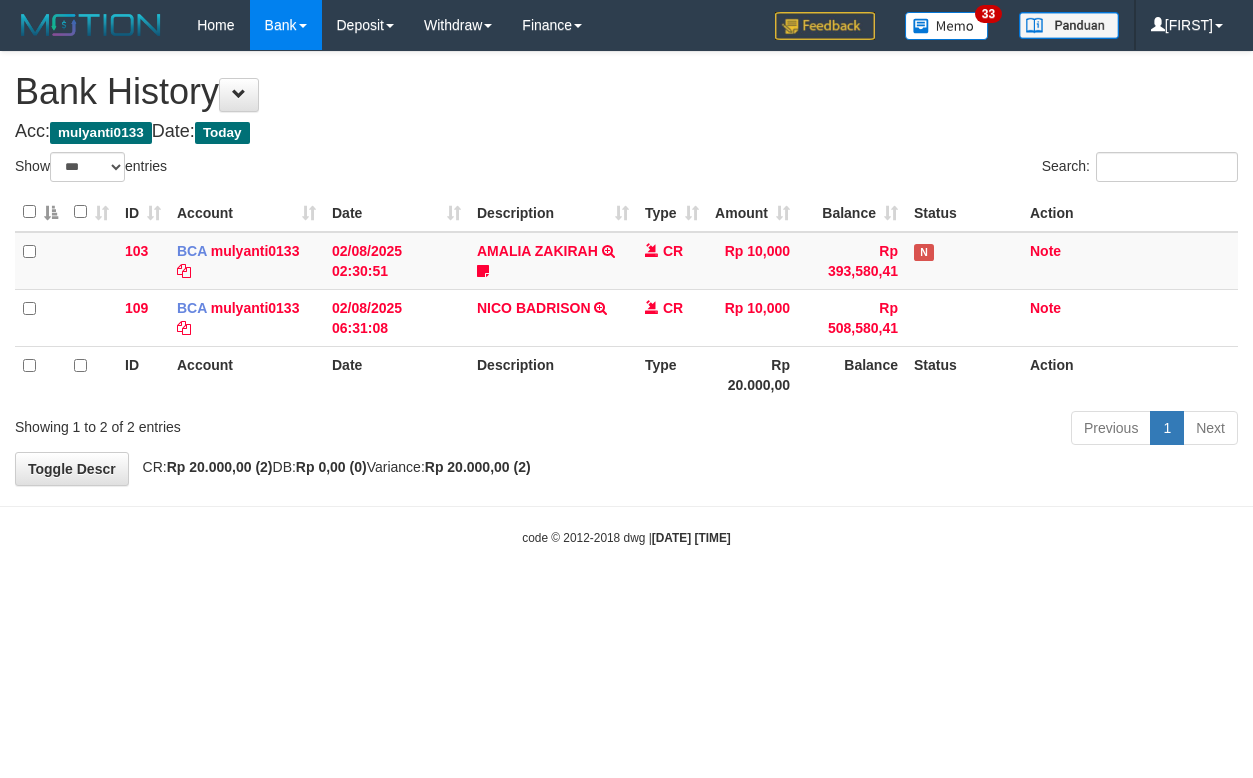 select on "***" 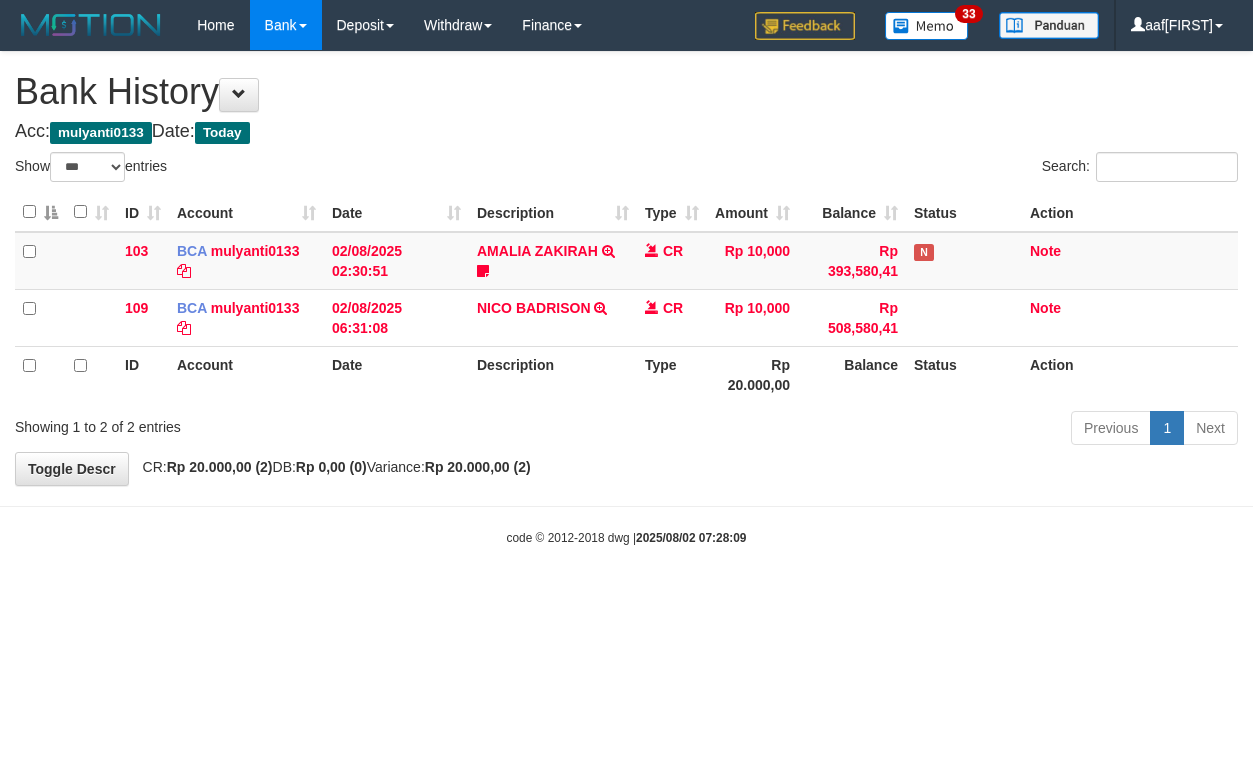 select on "***" 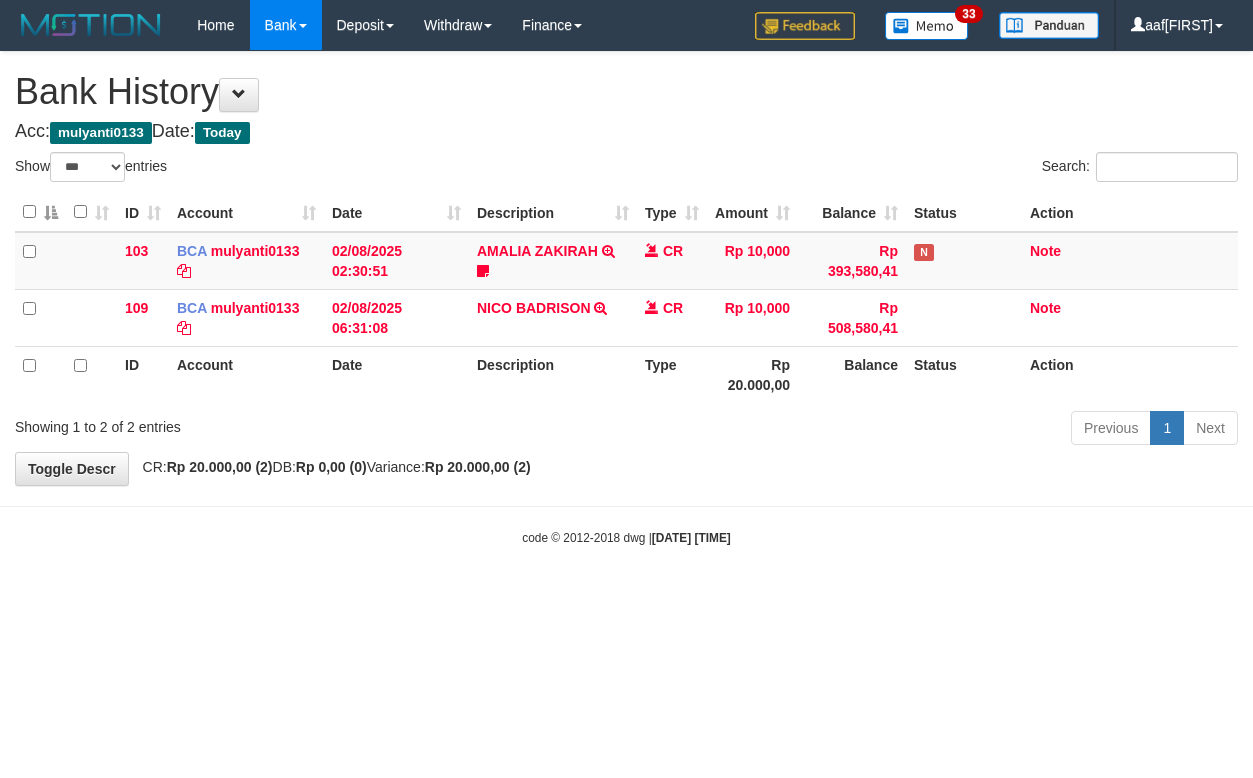 select on "***" 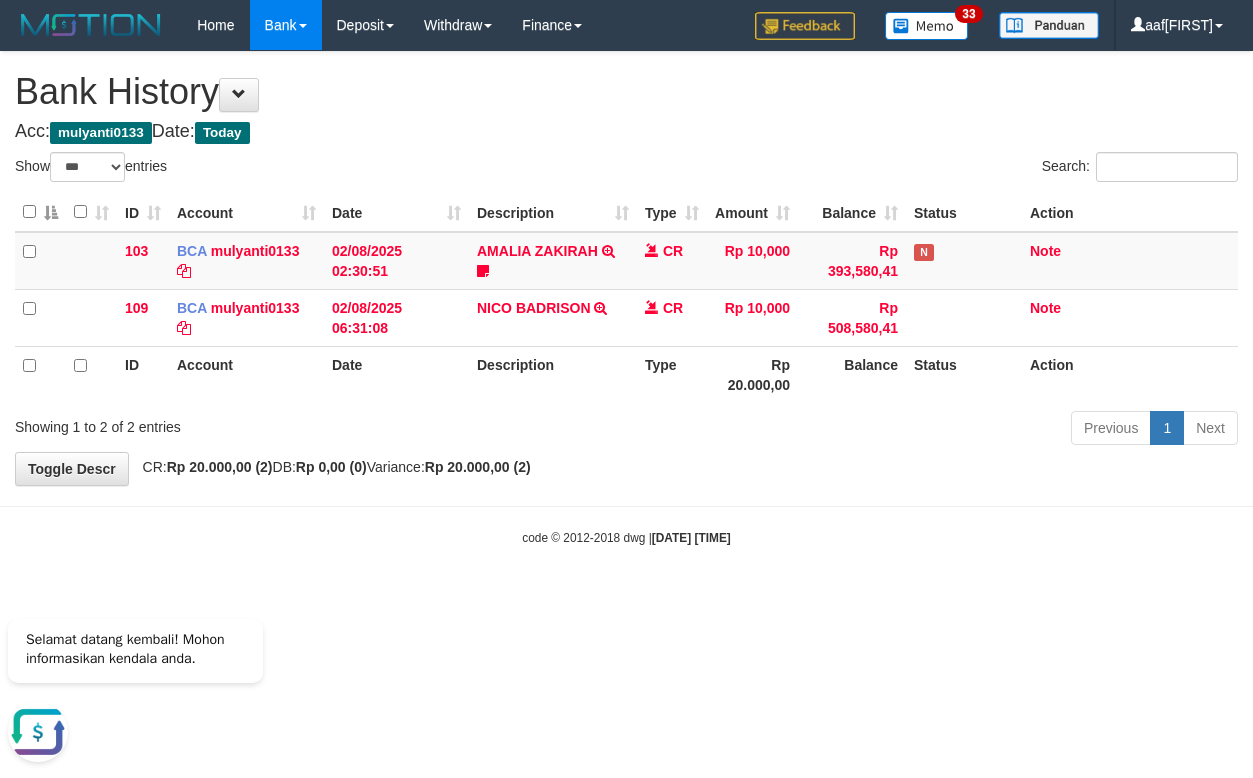scroll, scrollTop: 0, scrollLeft: 0, axis: both 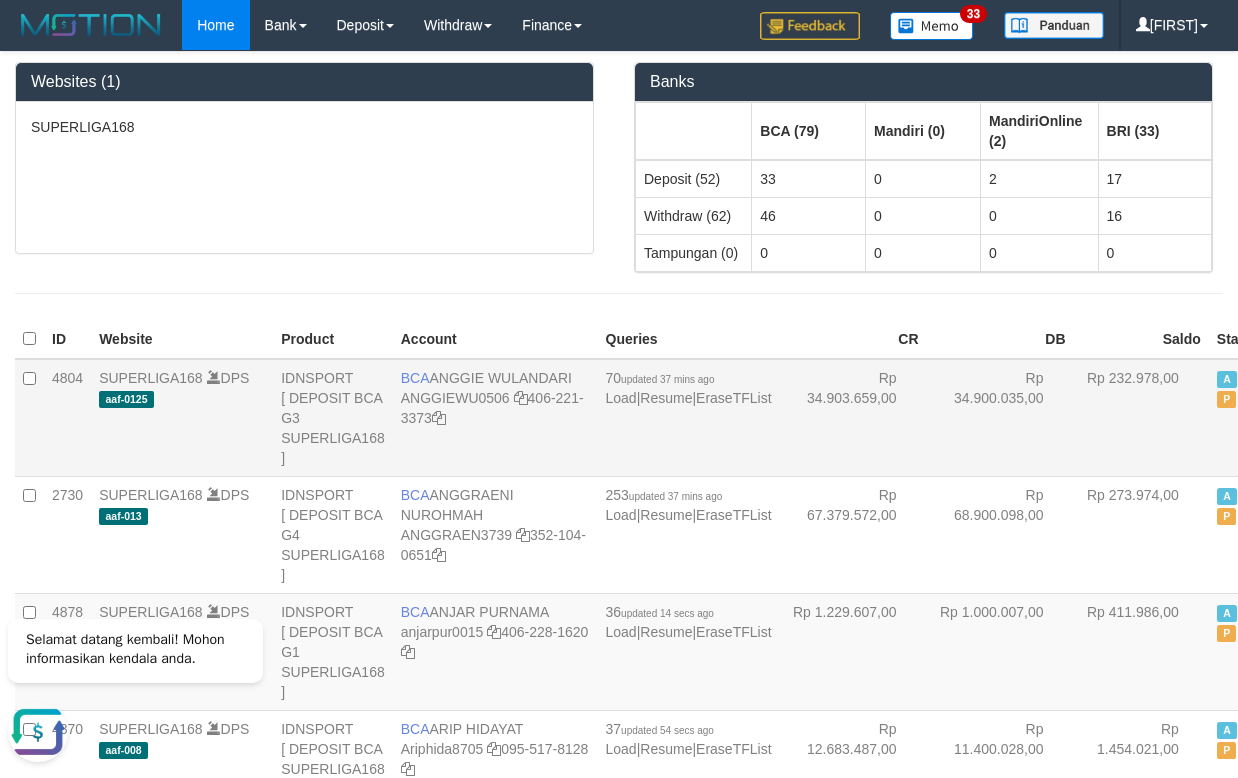 click on "Rp 34.900.035,00" at bounding box center (1000, 418) 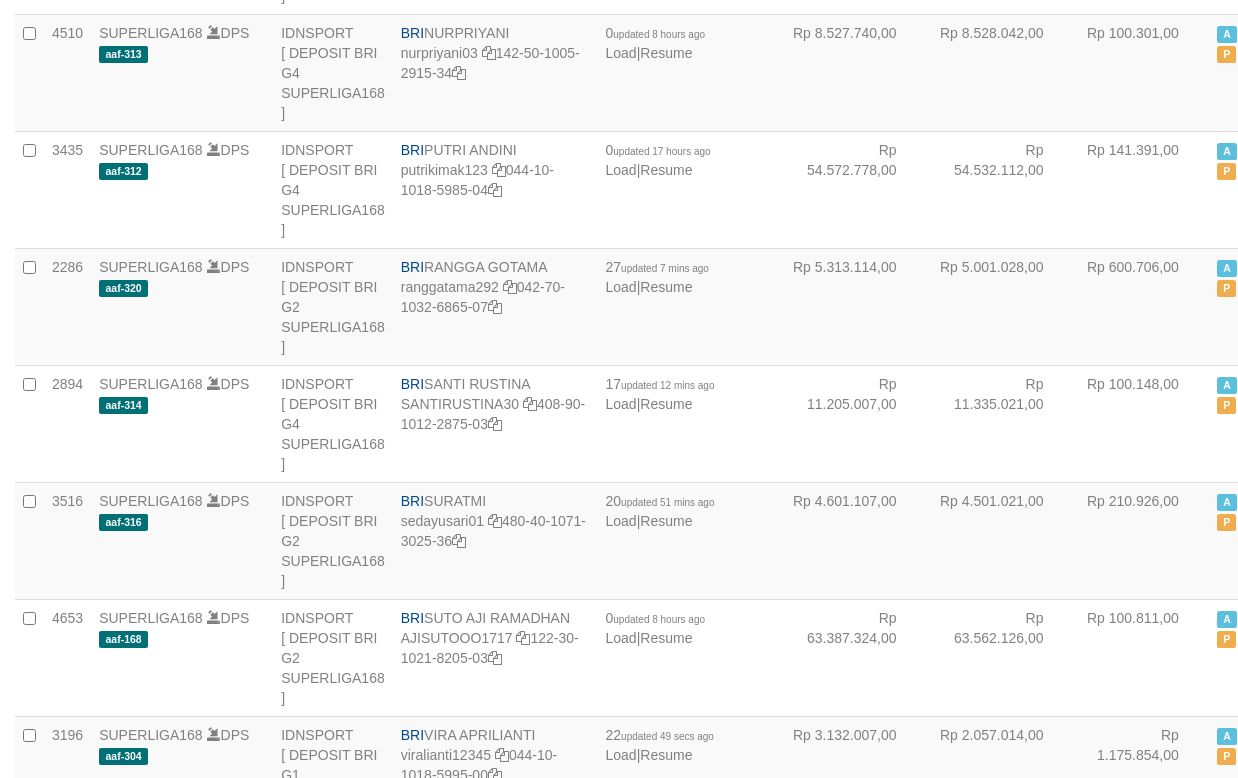 scroll, scrollTop: 6857, scrollLeft: 0, axis: vertical 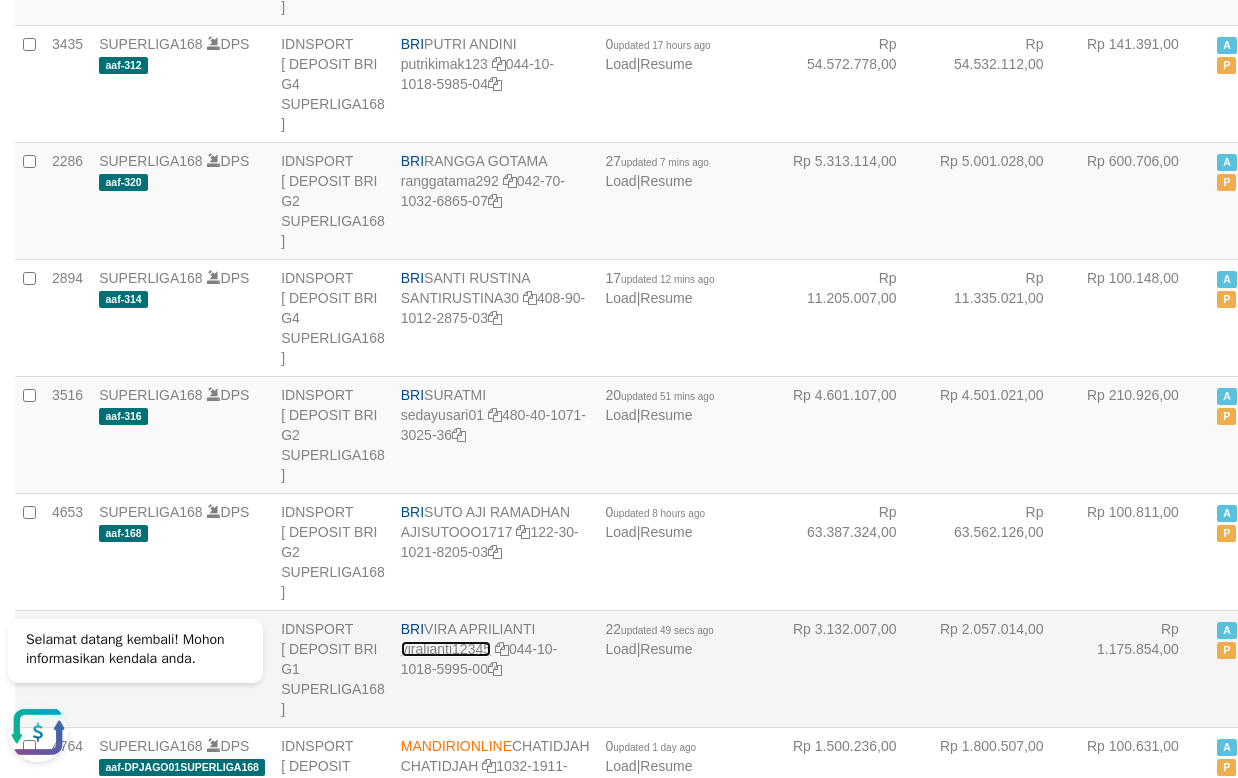 click on "viralianti12345" at bounding box center [446, 649] 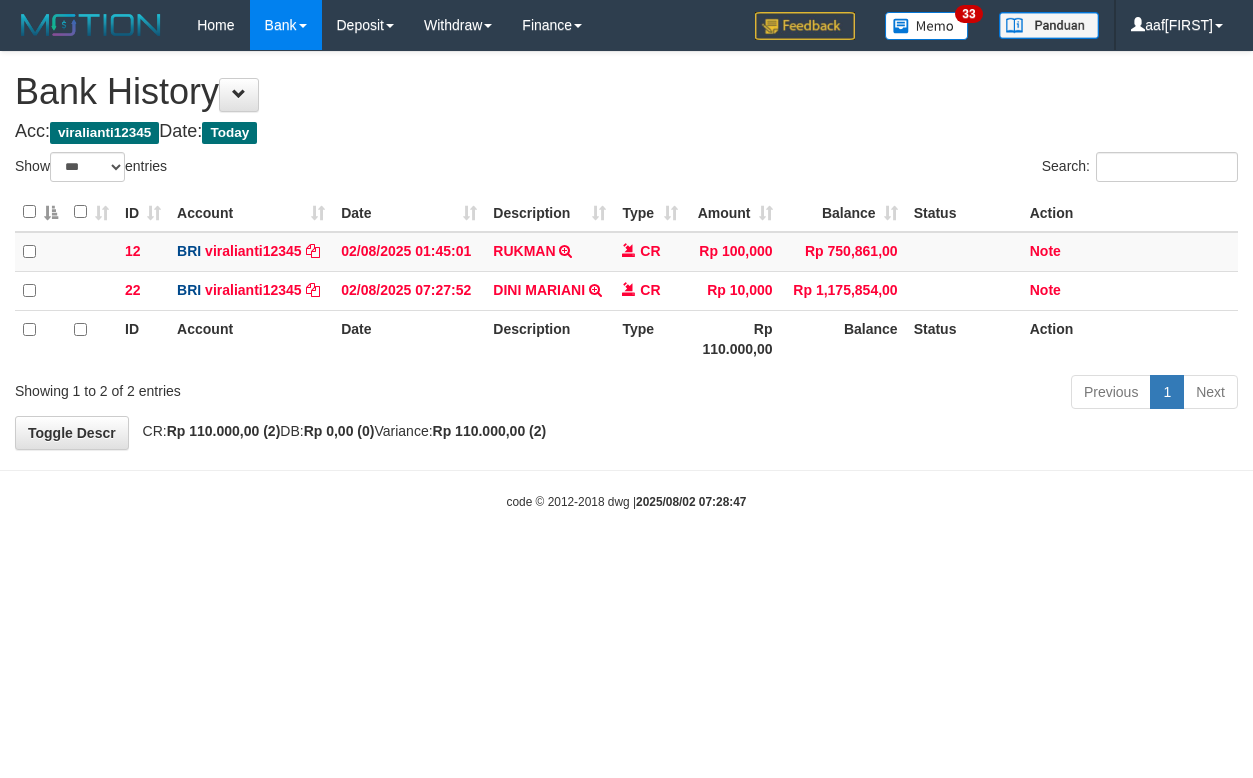 select on "***" 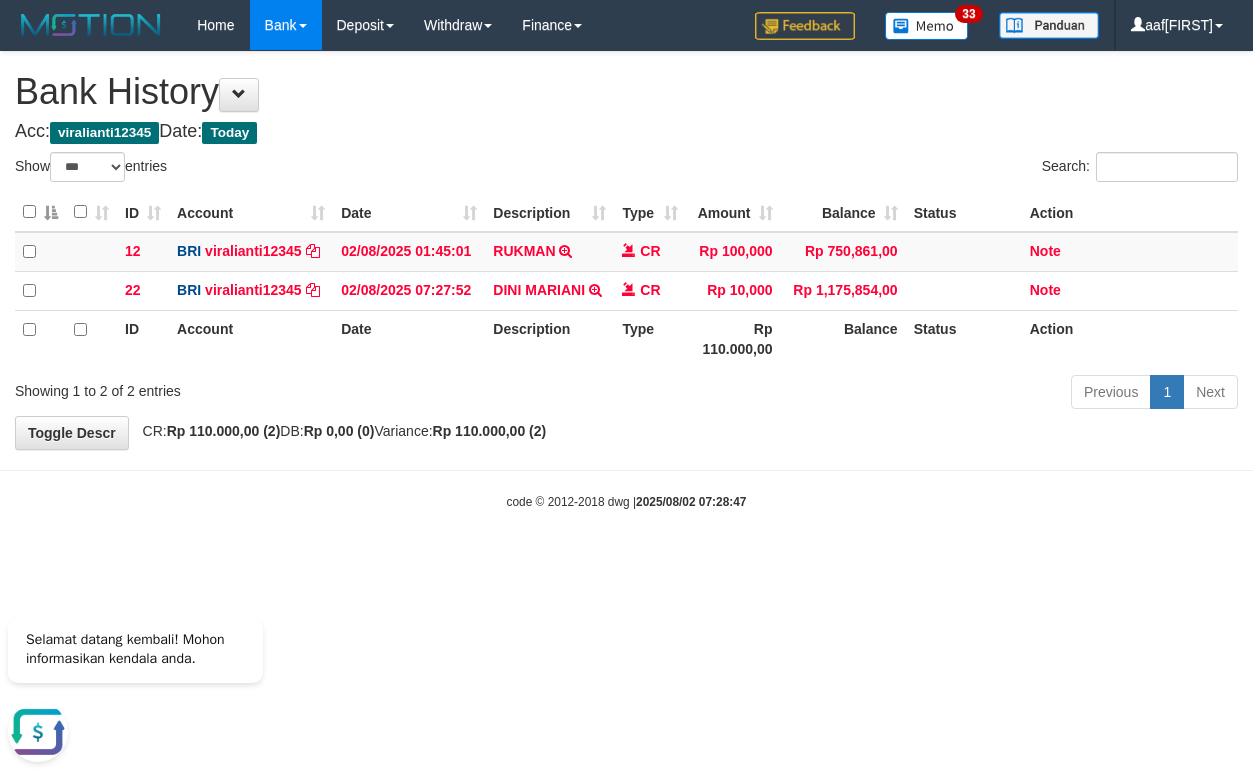scroll, scrollTop: 0, scrollLeft: 0, axis: both 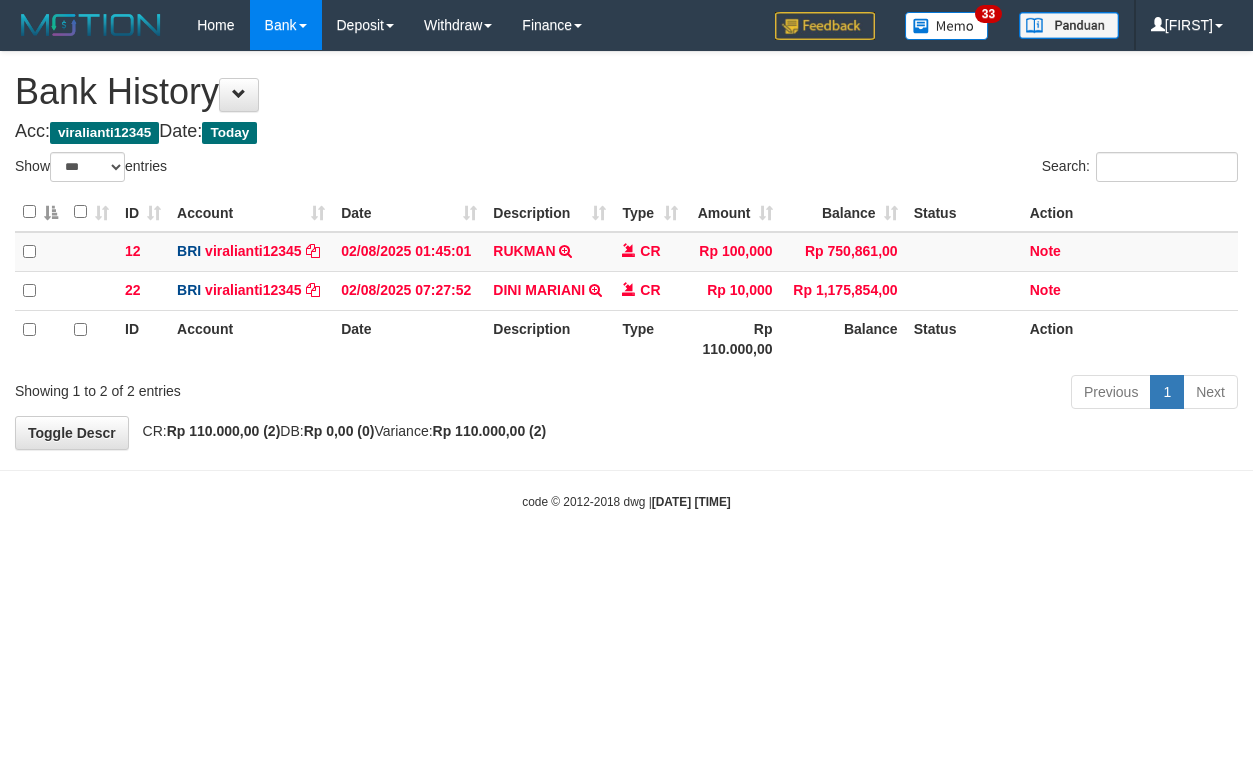 select on "***" 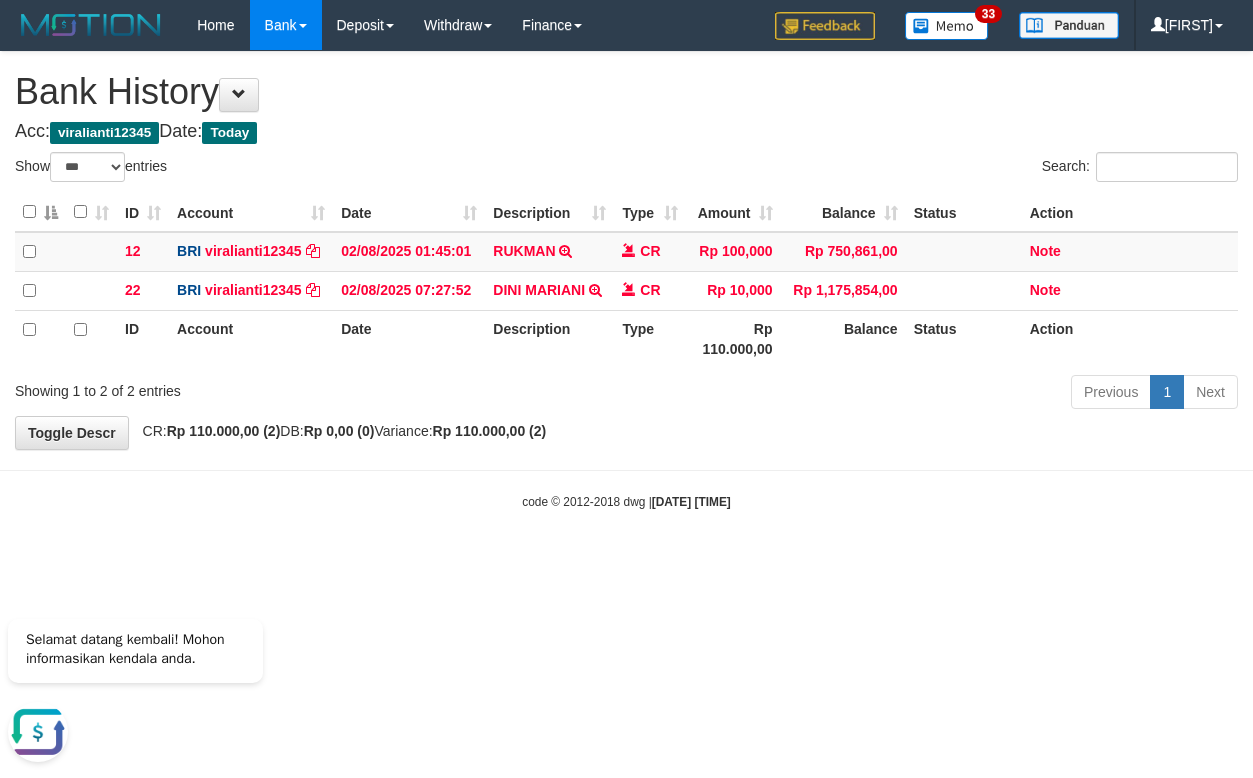 scroll, scrollTop: 0, scrollLeft: 0, axis: both 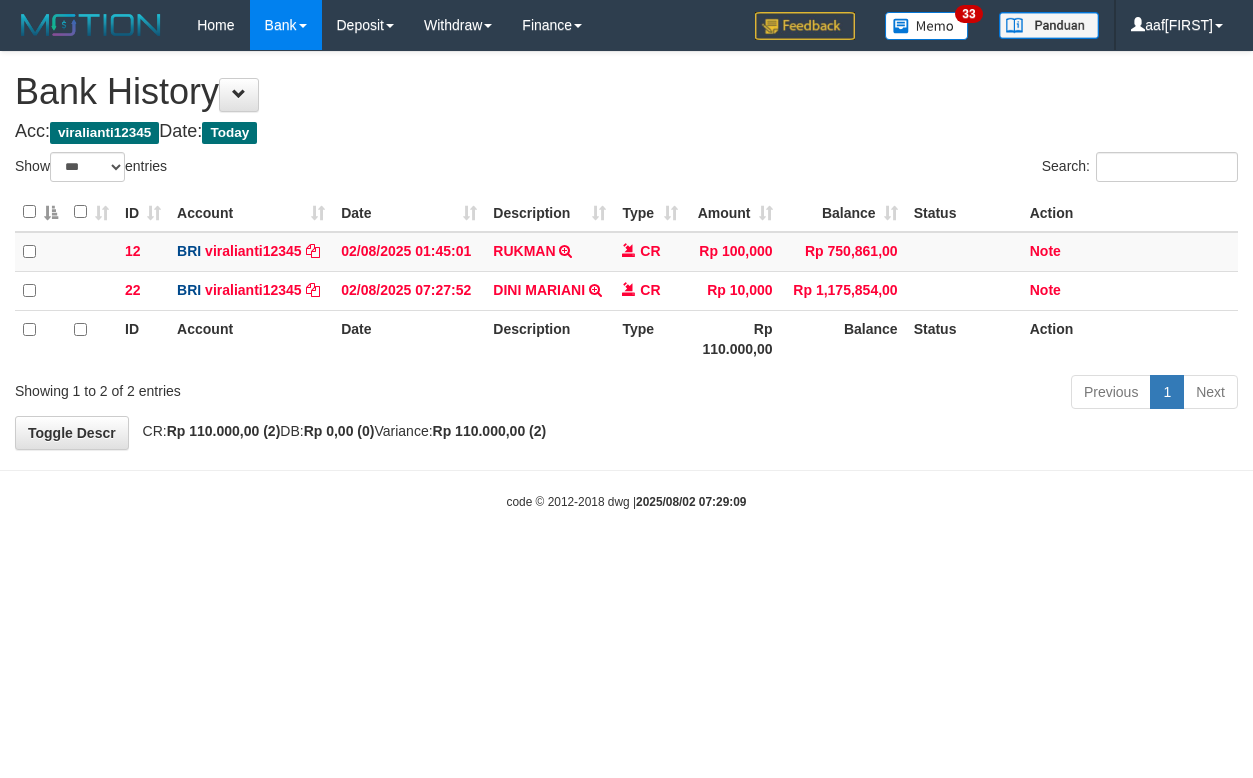 select on "***" 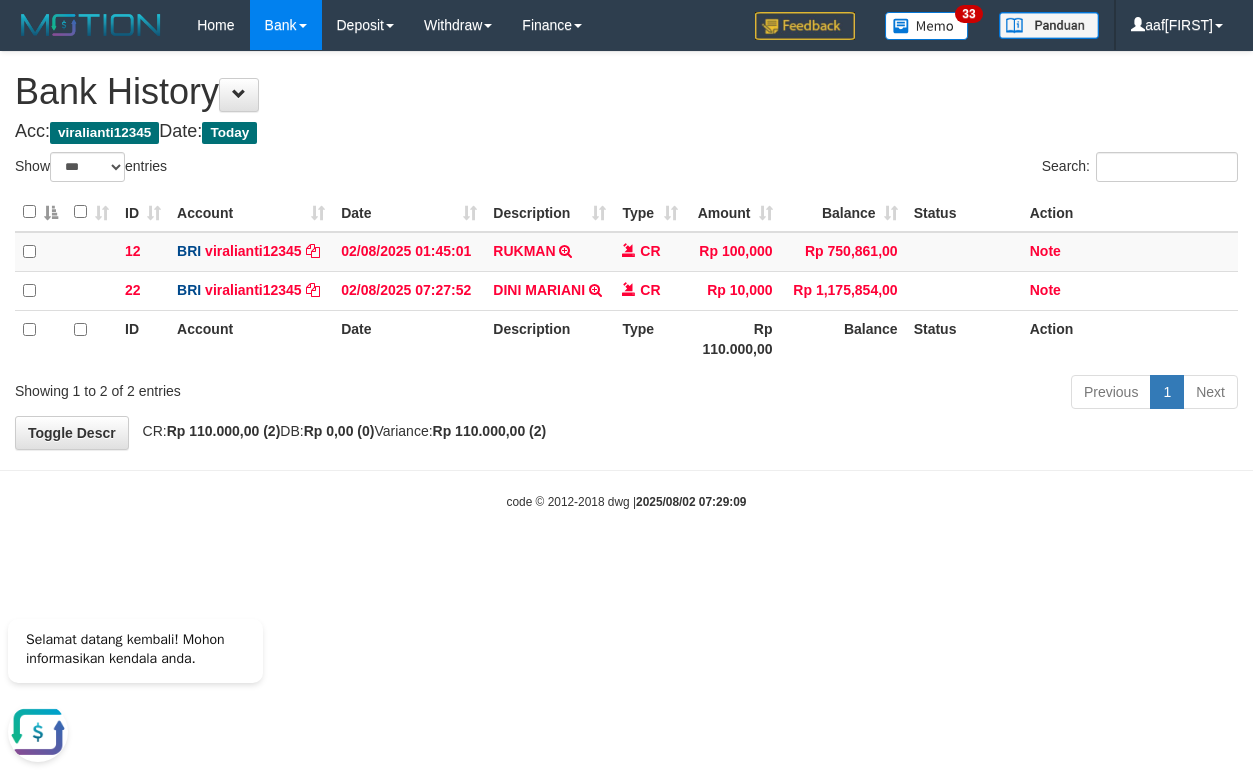 scroll, scrollTop: 0, scrollLeft: 0, axis: both 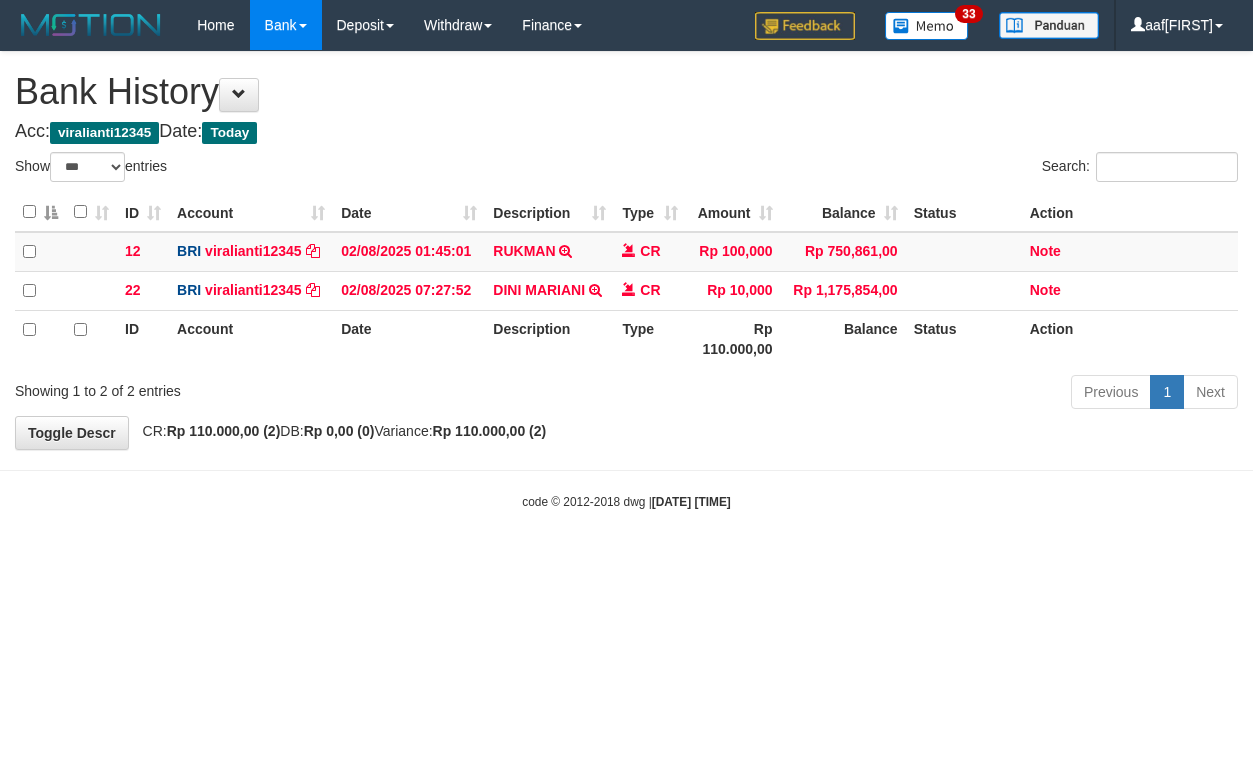 select on "***" 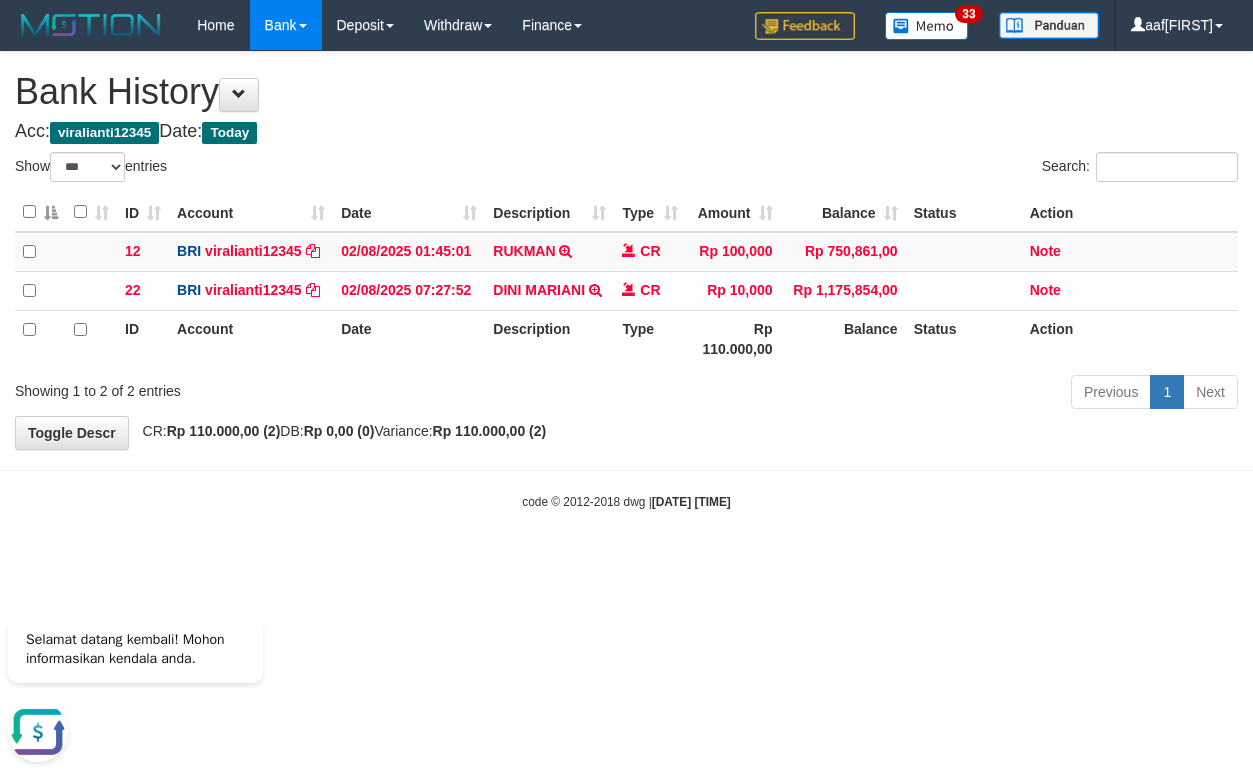 scroll, scrollTop: 0, scrollLeft: 0, axis: both 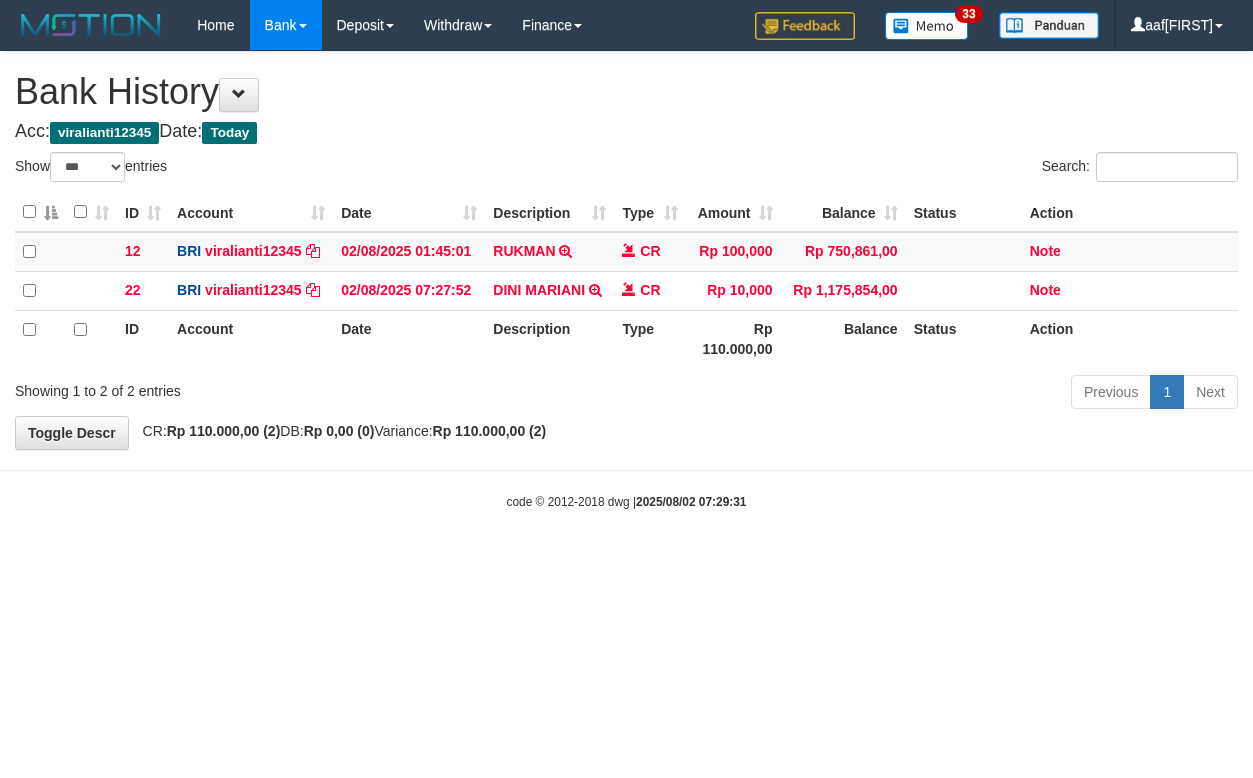 select on "***" 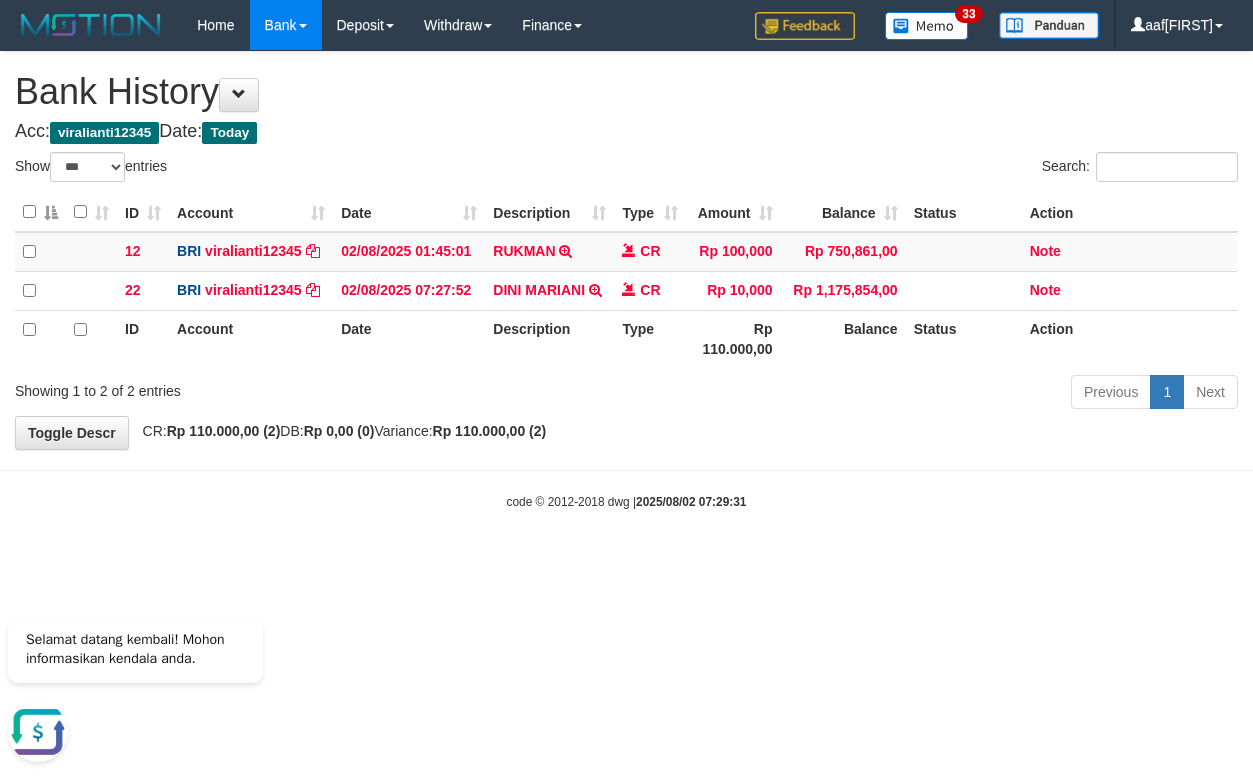 scroll, scrollTop: 0, scrollLeft: 0, axis: both 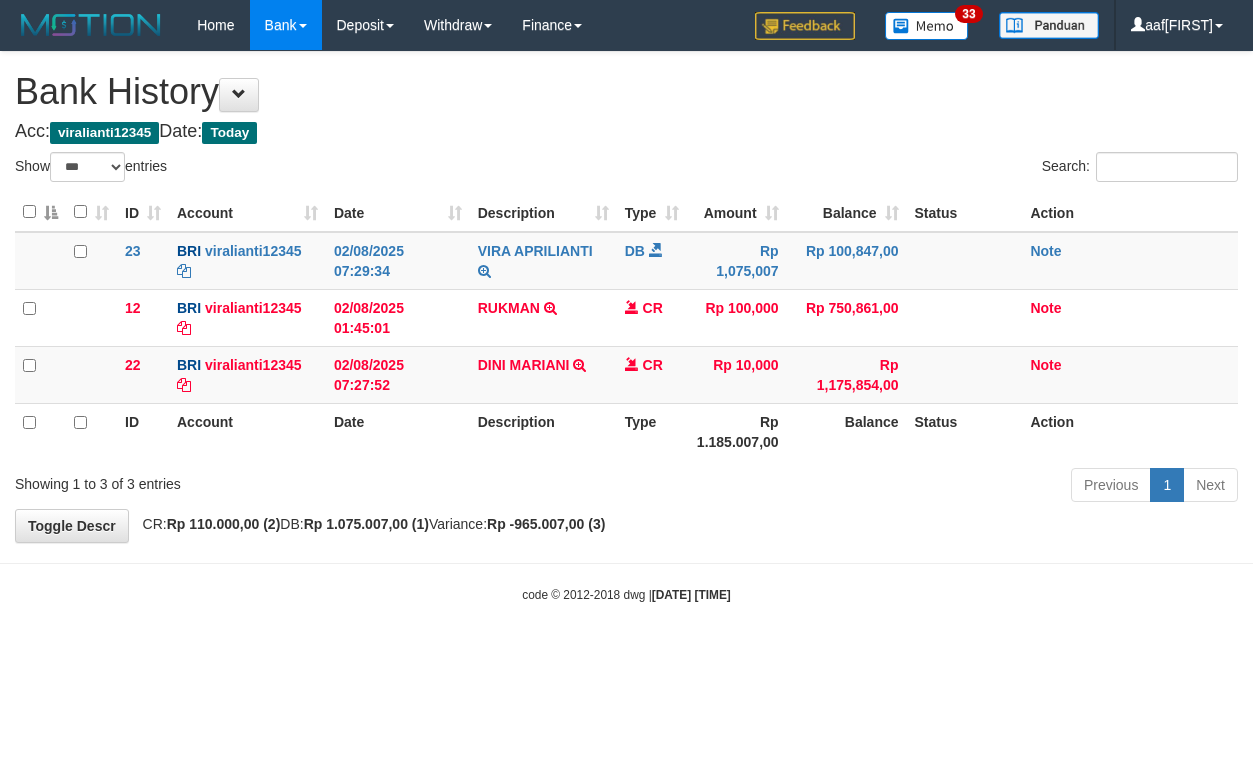 select on "***" 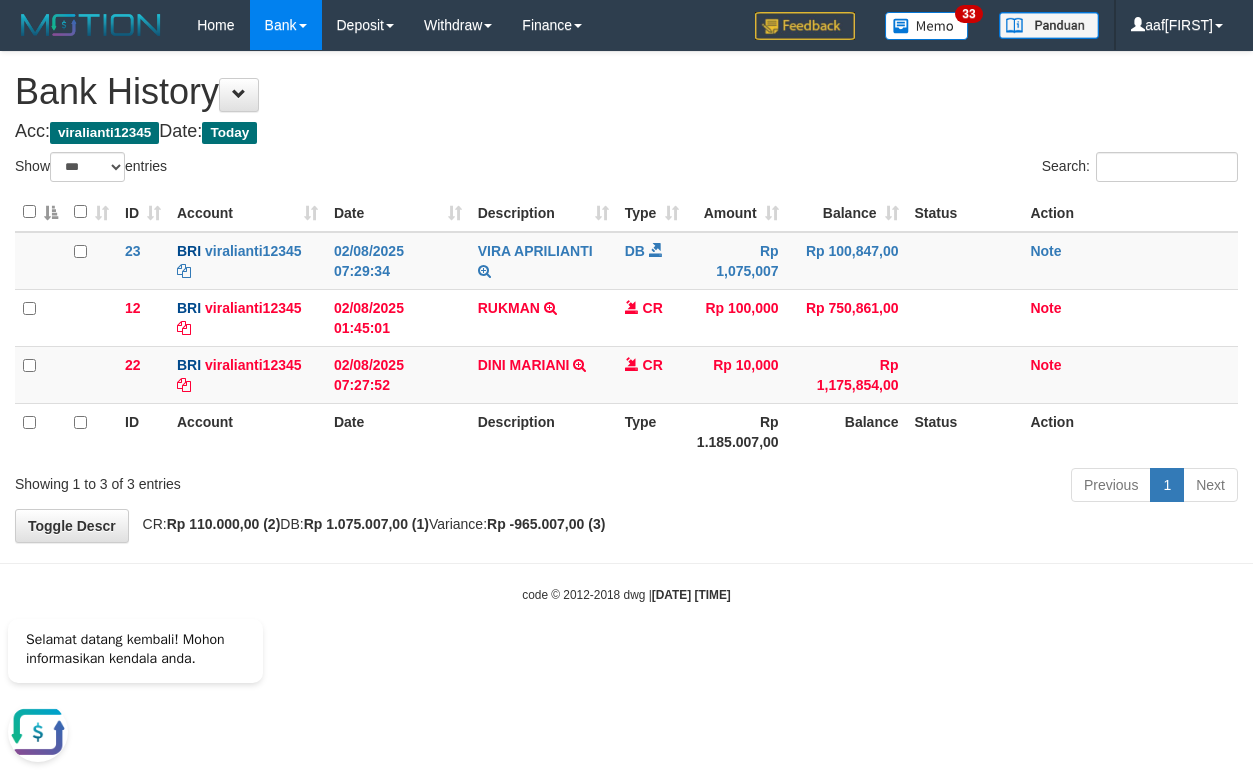 scroll, scrollTop: 0, scrollLeft: 0, axis: both 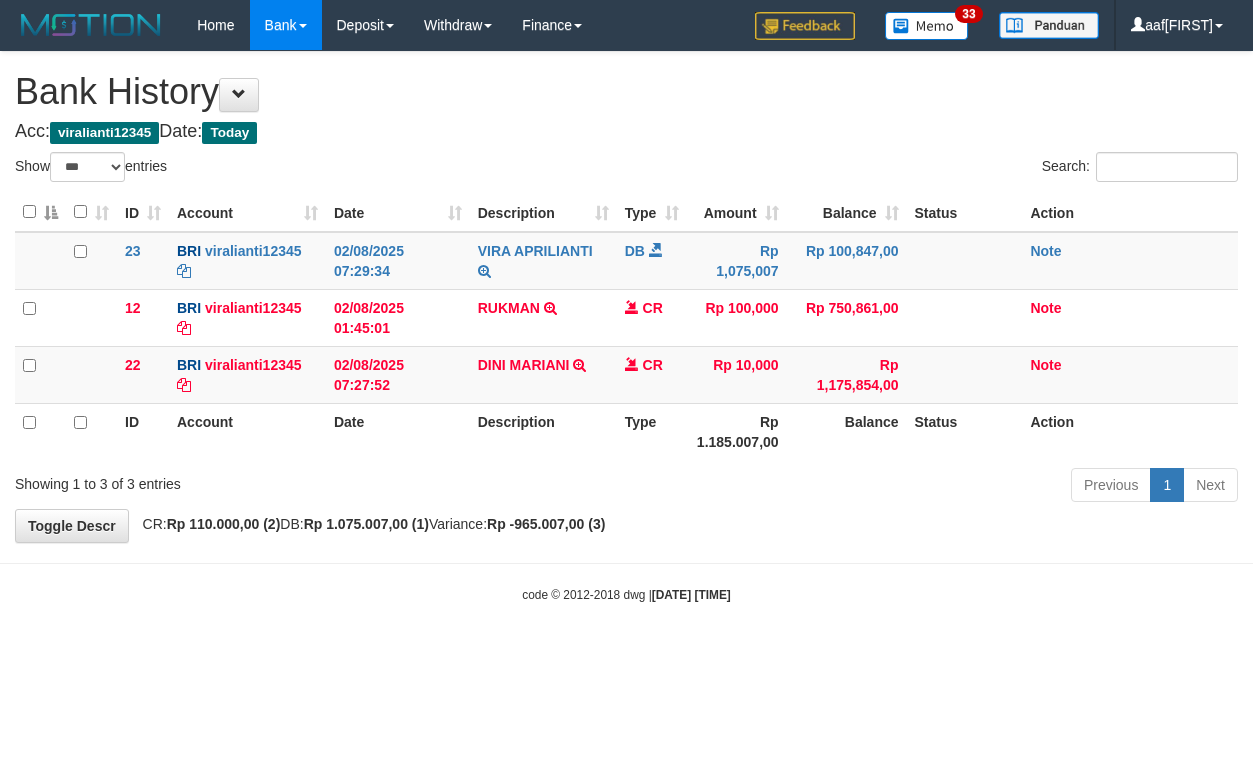 select on "***" 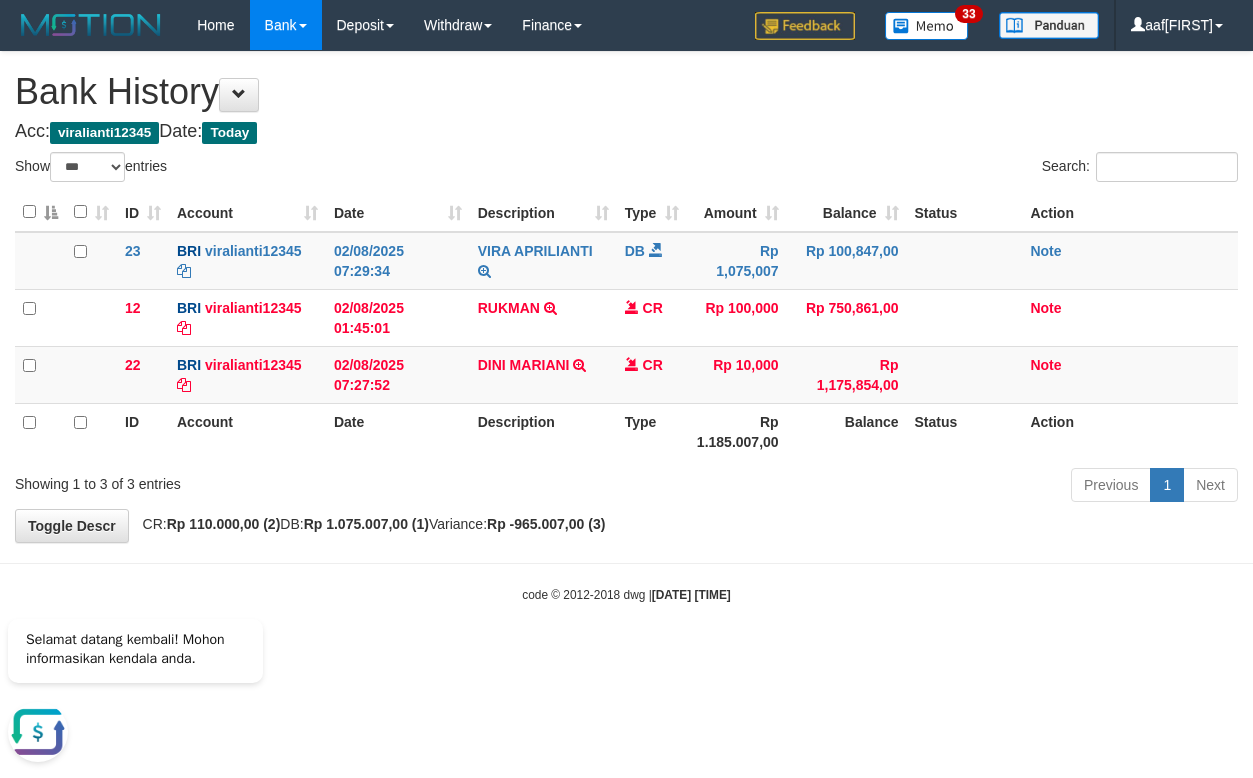 scroll, scrollTop: 0, scrollLeft: 0, axis: both 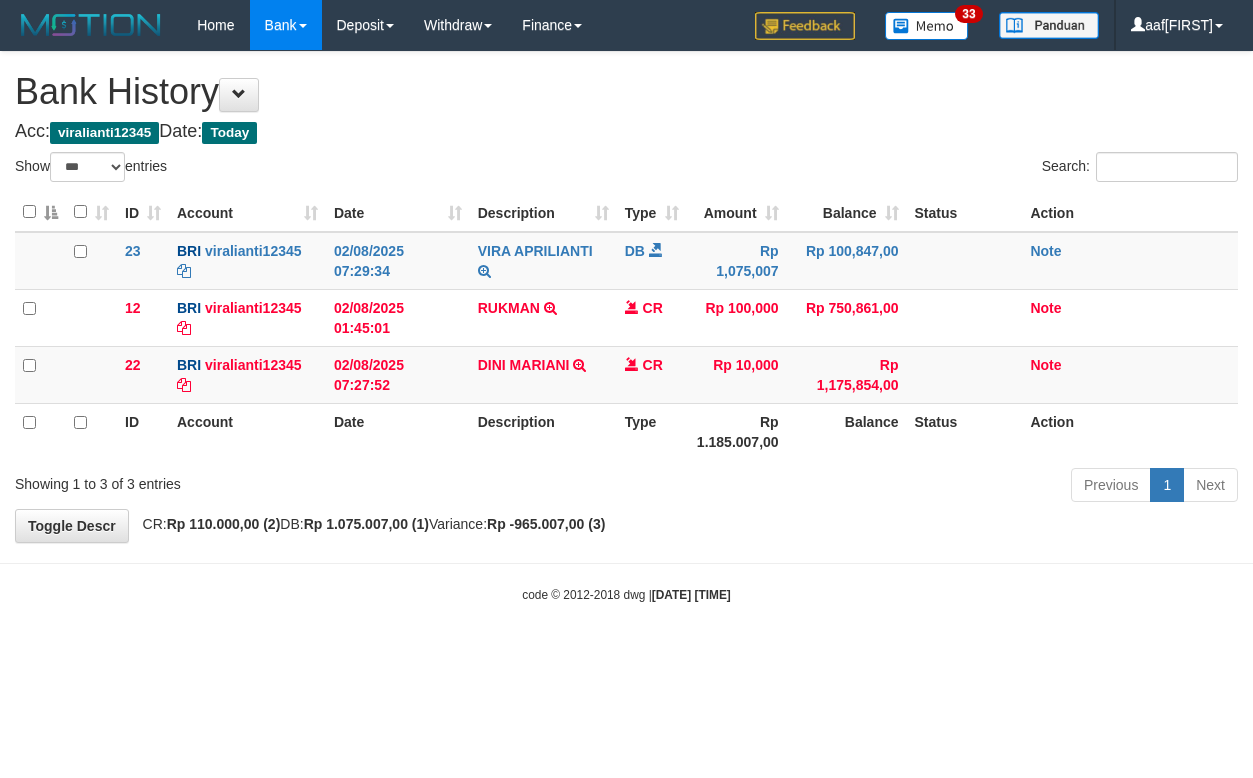 select on "***" 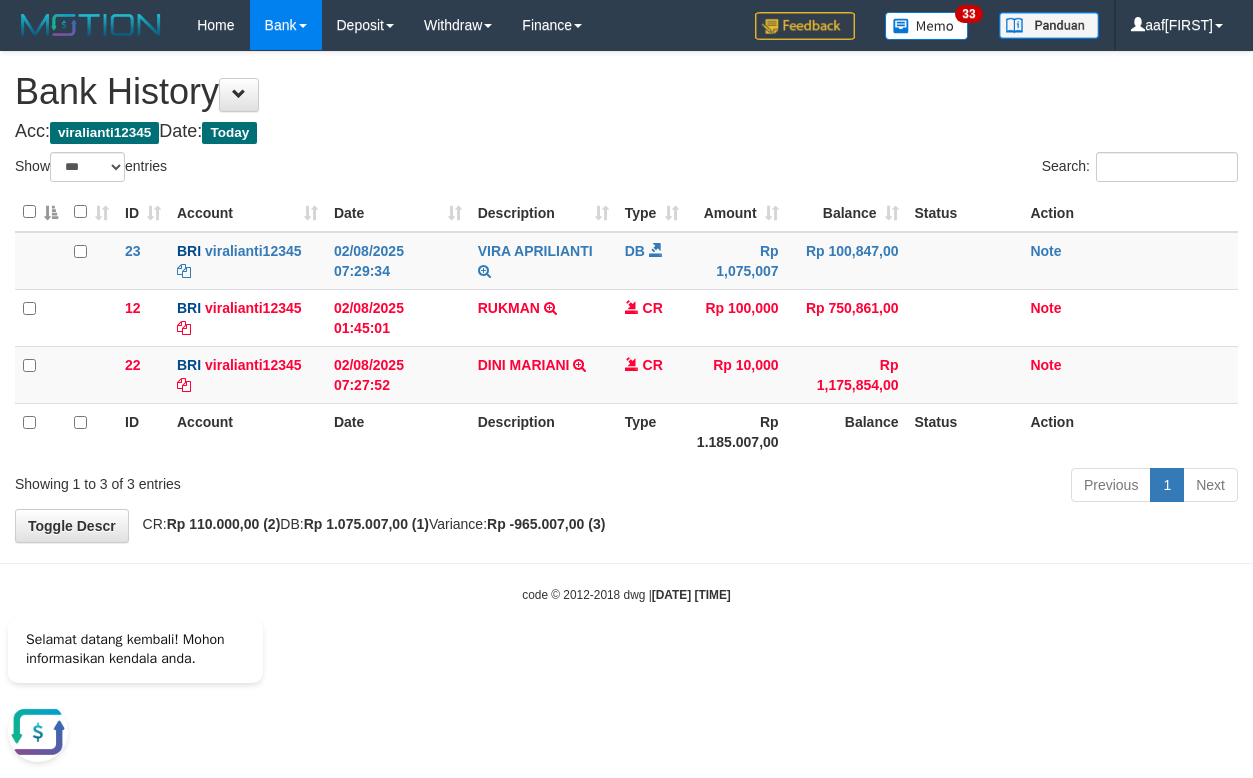 scroll, scrollTop: 0, scrollLeft: 0, axis: both 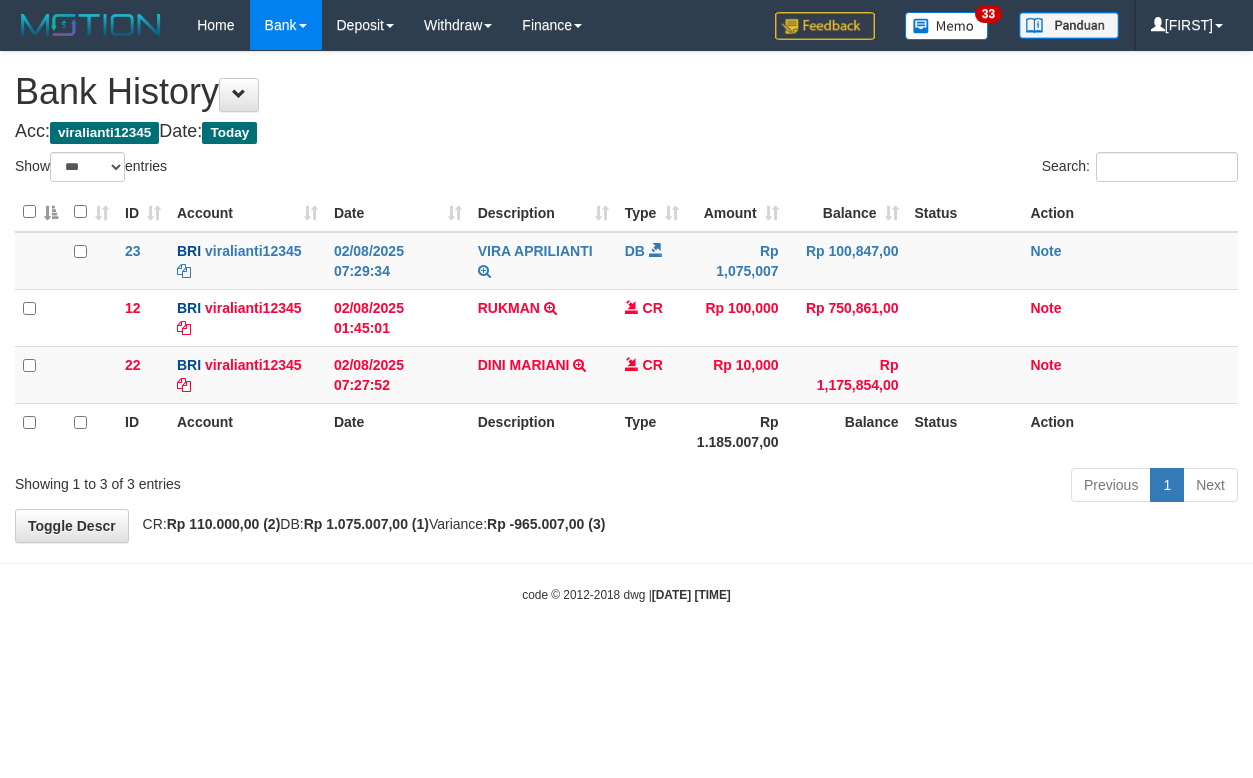 select on "***" 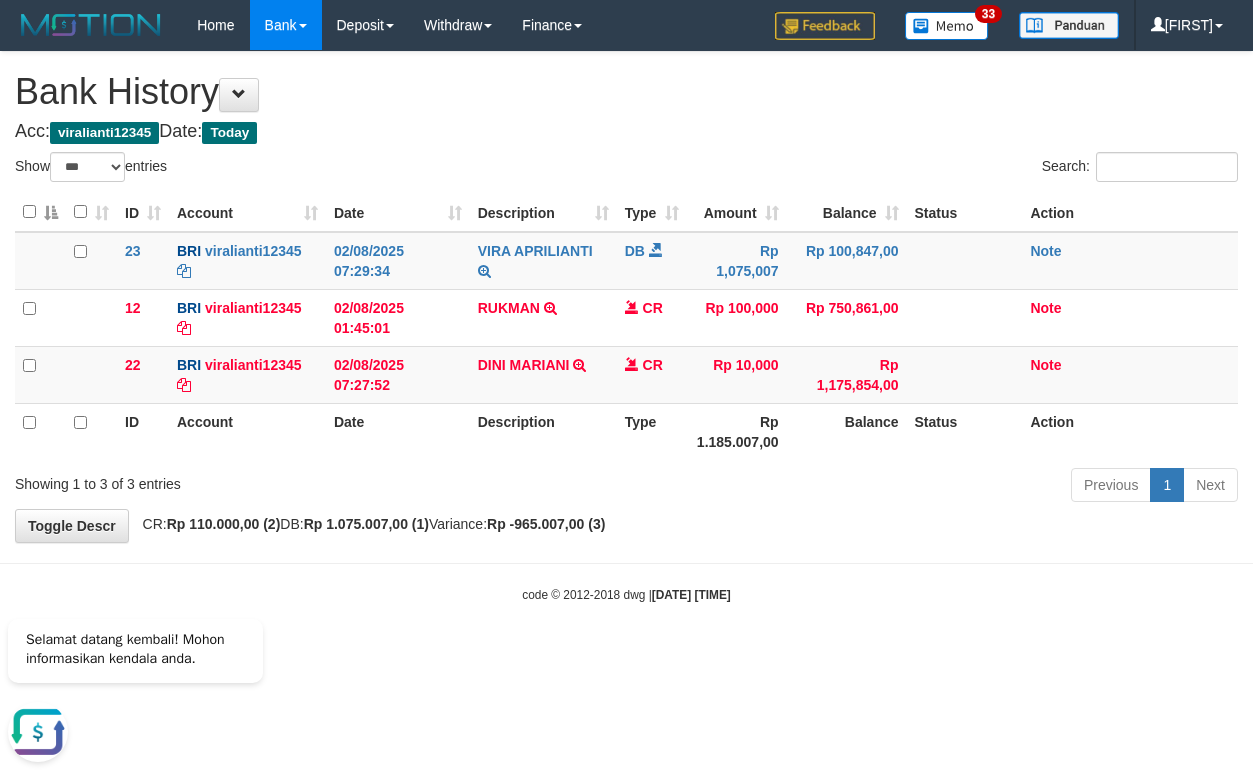 scroll, scrollTop: 0, scrollLeft: 0, axis: both 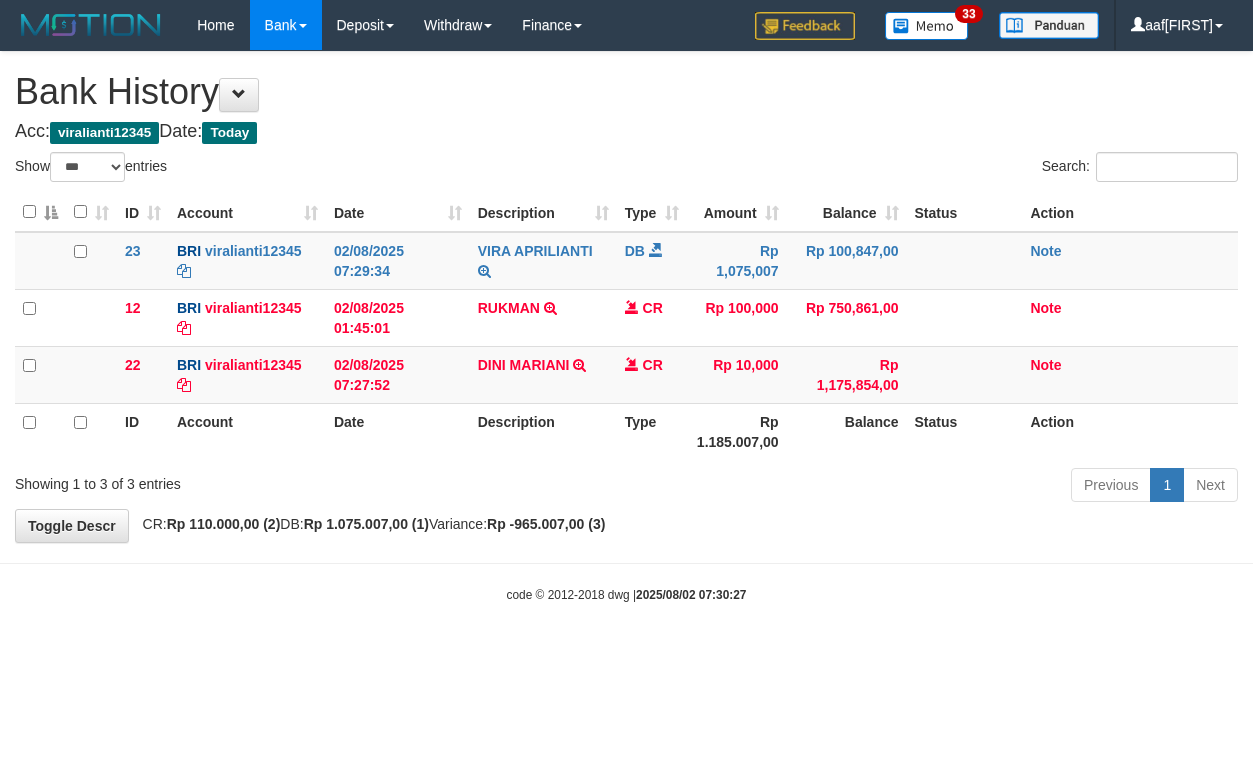 select on "***" 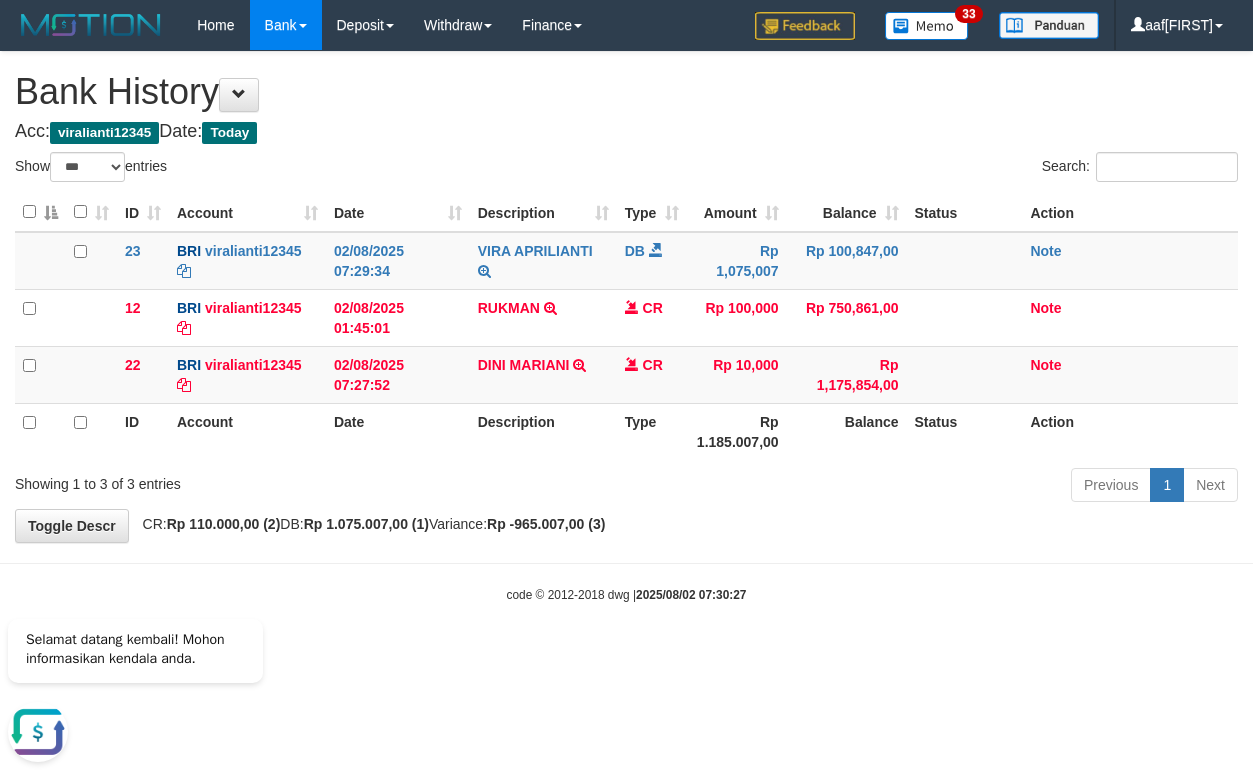 scroll, scrollTop: 0, scrollLeft: 0, axis: both 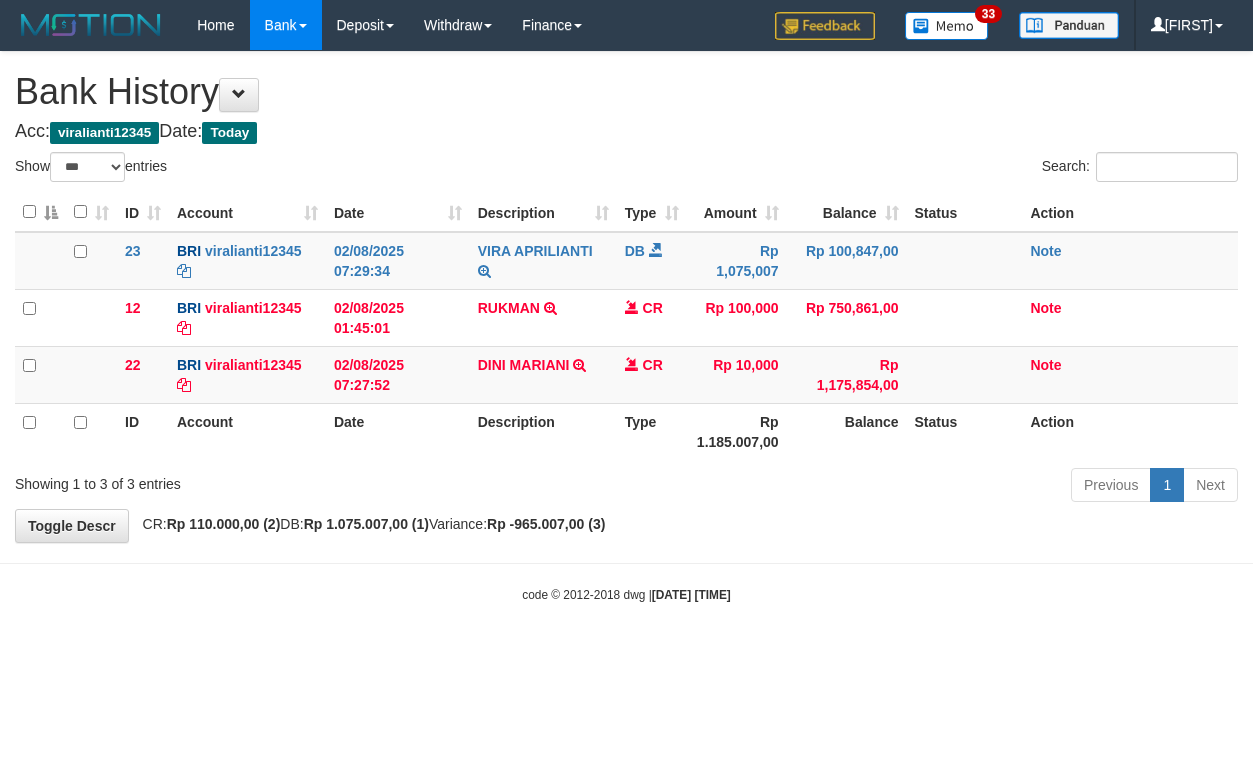 select on "***" 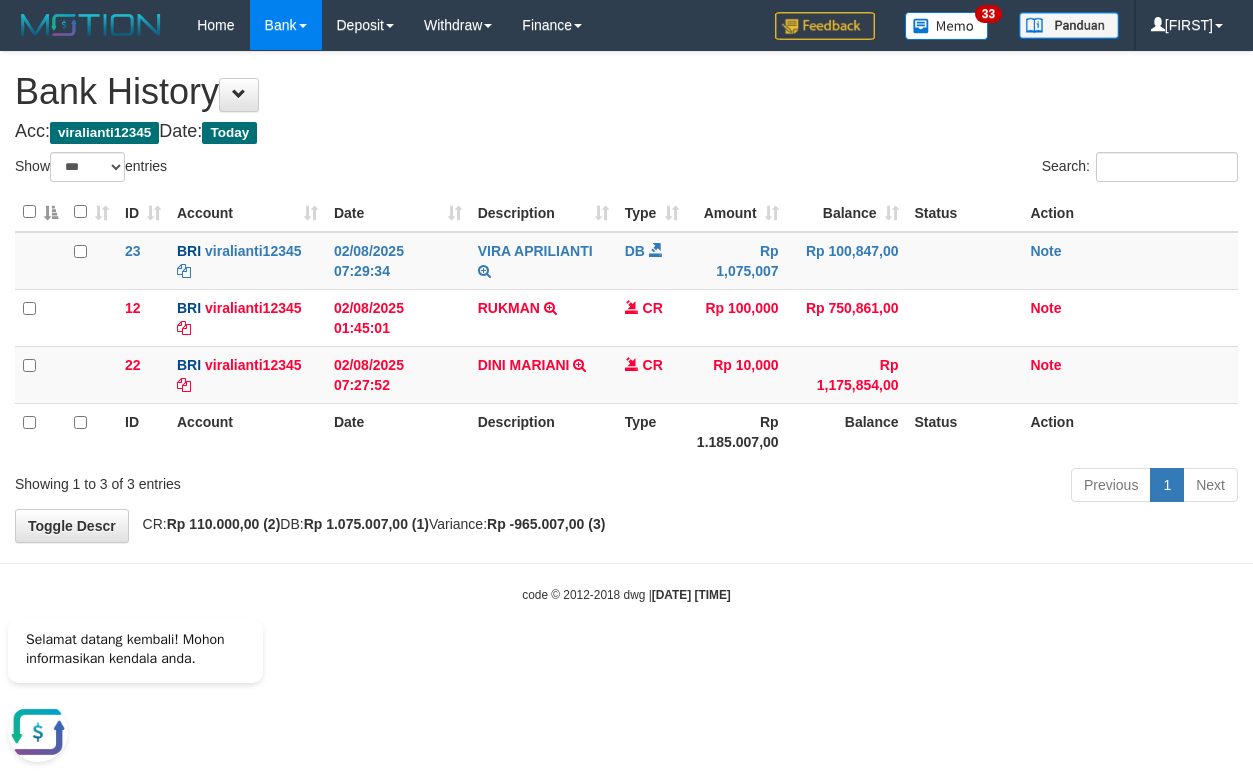 scroll, scrollTop: 0, scrollLeft: 0, axis: both 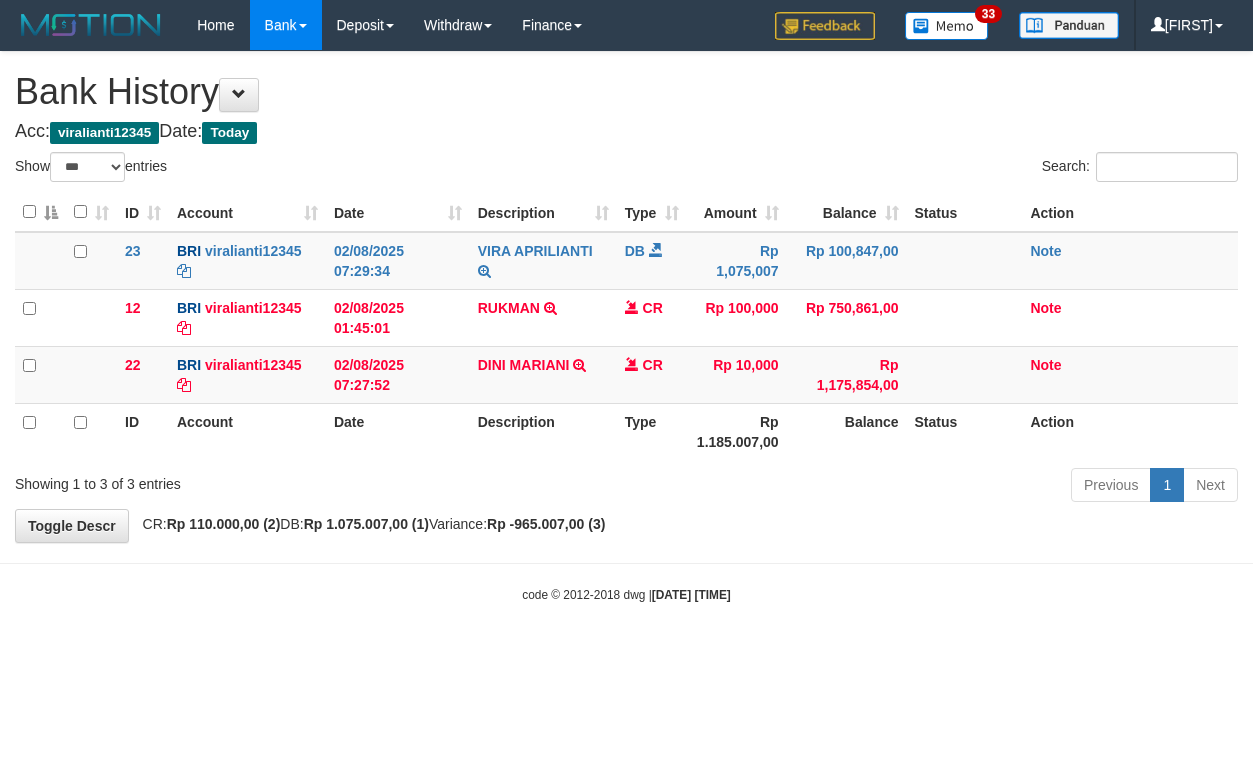 select on "***" 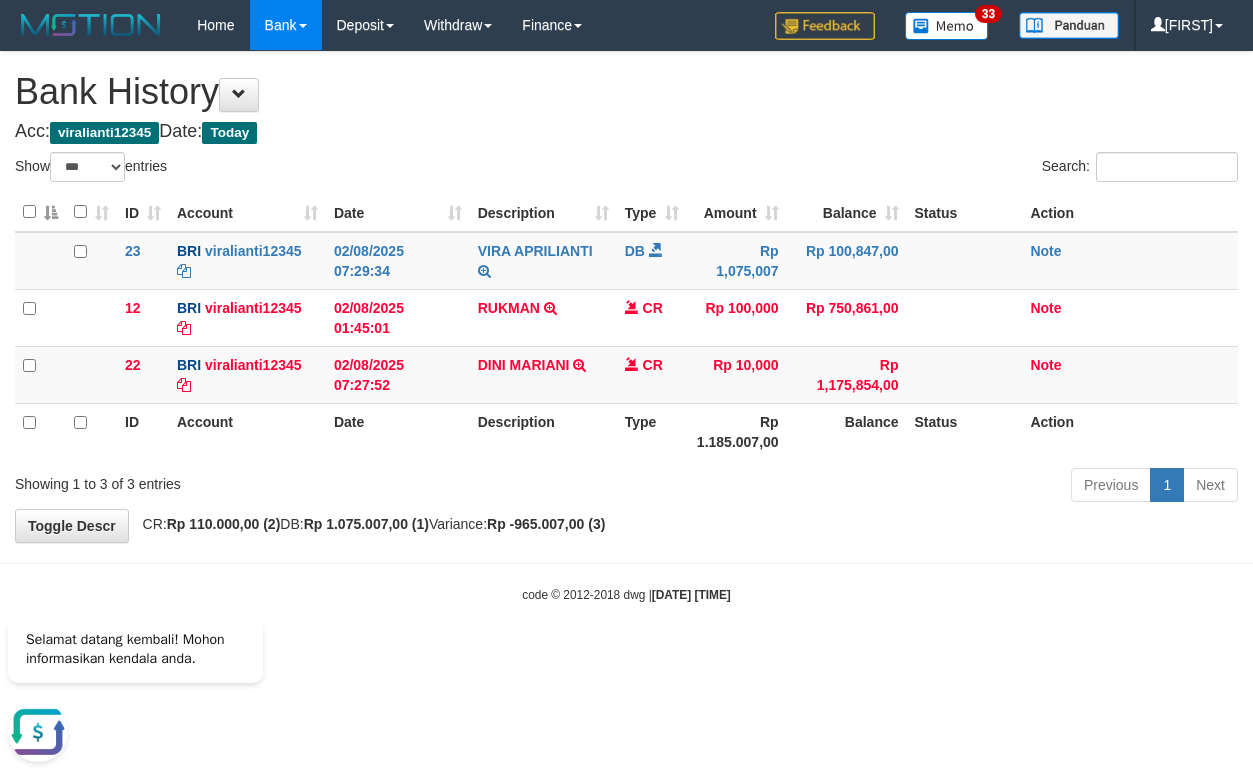 scroll, scrollTop: 0, scrollLeft: 0, axis: both 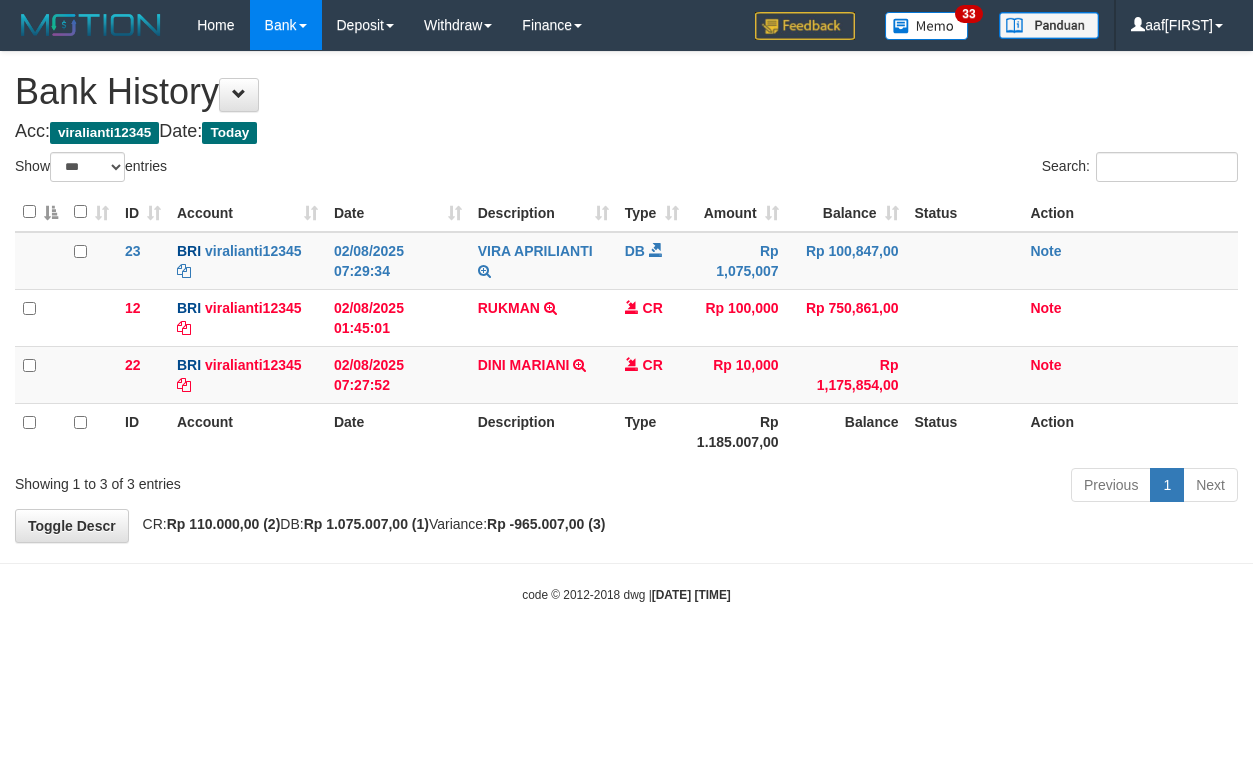 select on "***" 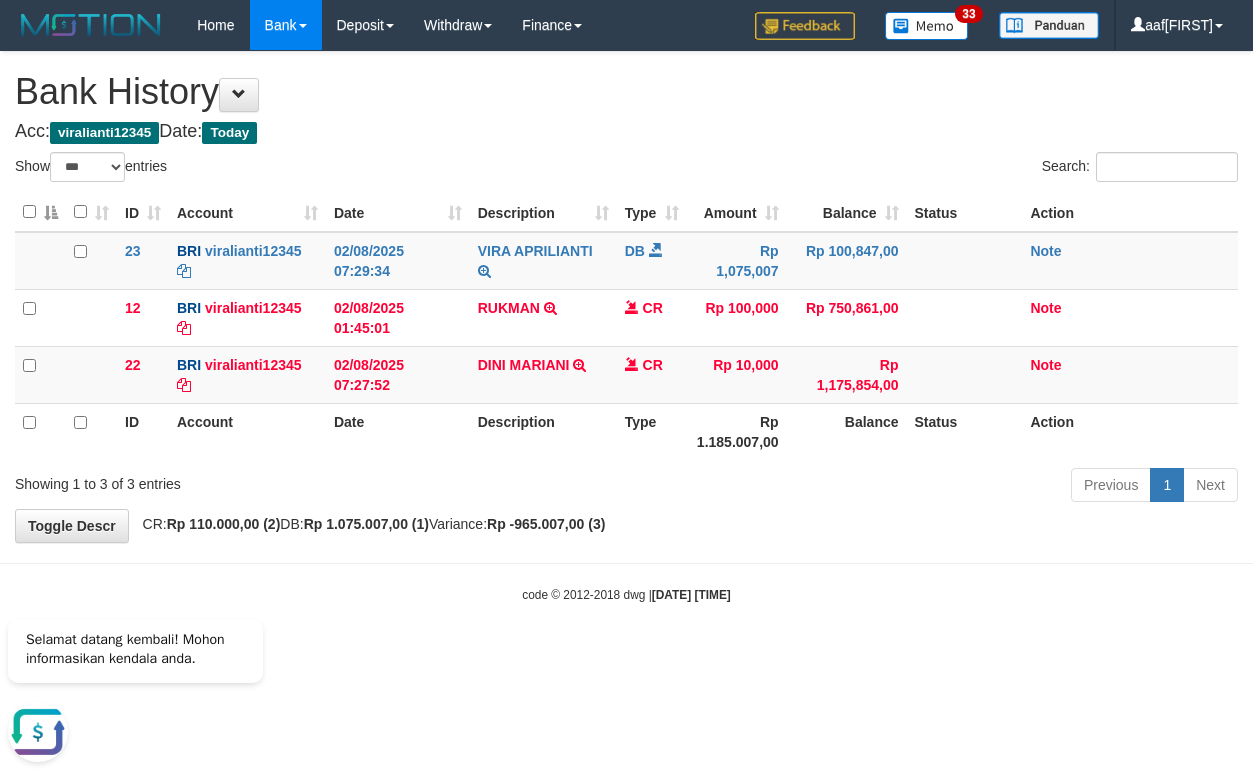 scroll, scrollTop: 0, scrollLeft: 0, axis: both 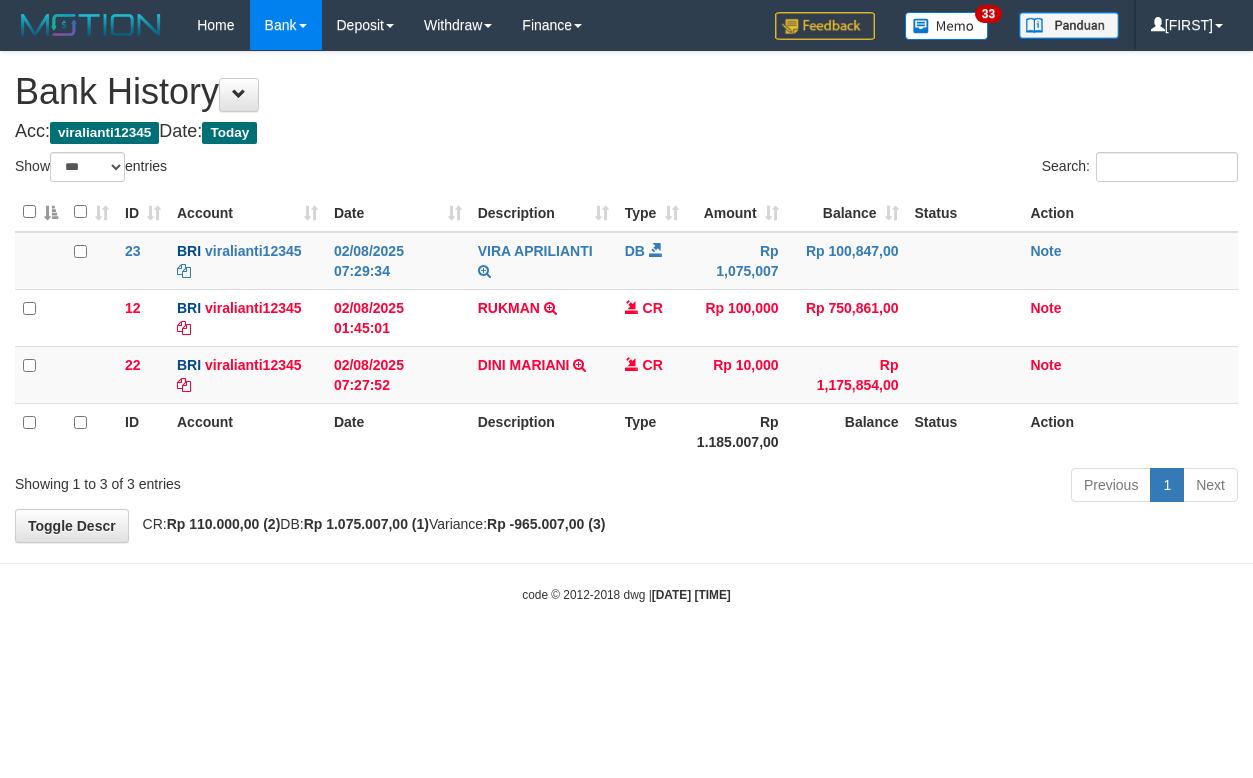 select on "***" 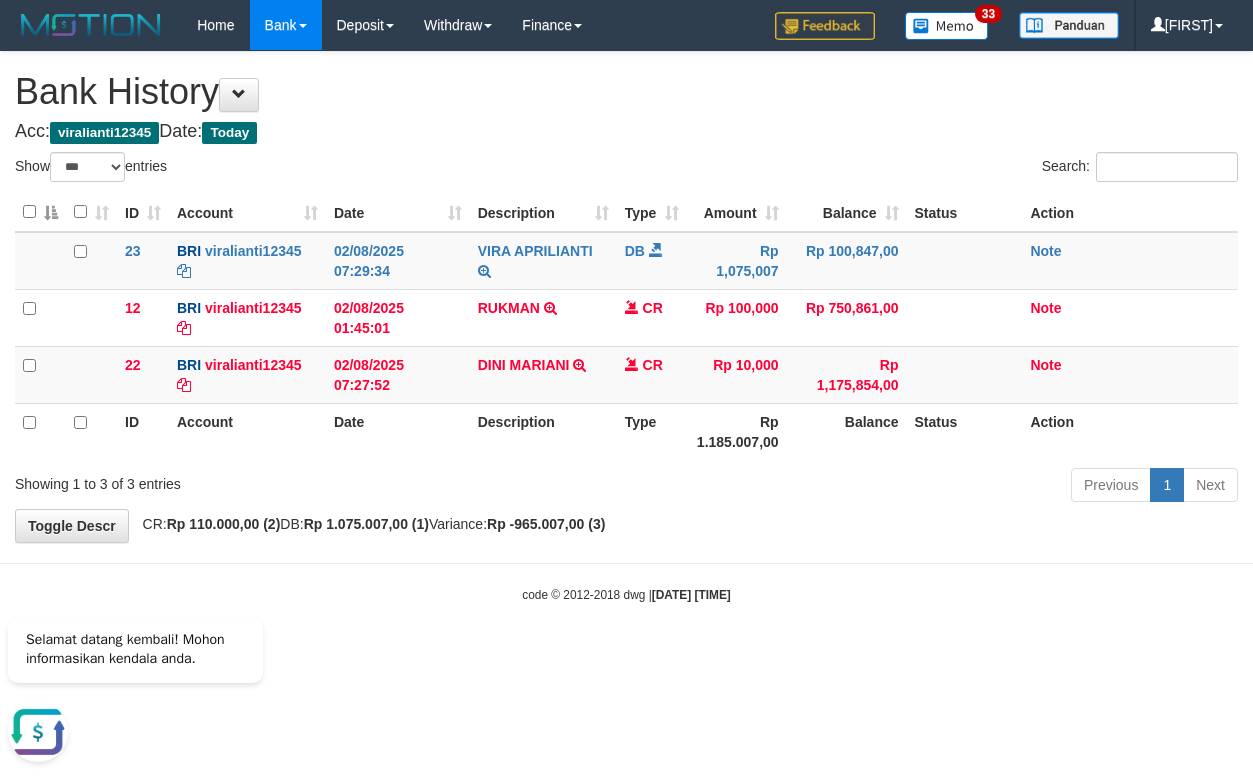 scroll, scrollTop: 0, scrollLeft: 0, axis: both 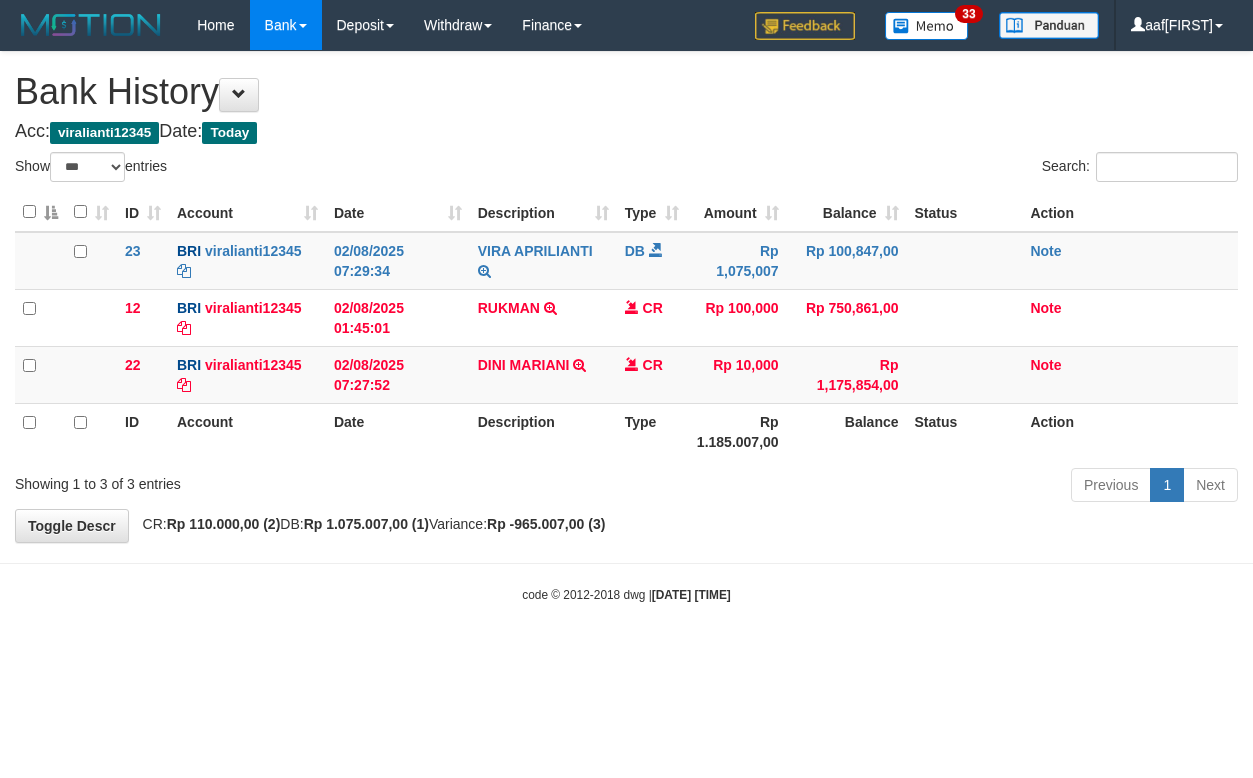 select on "***" 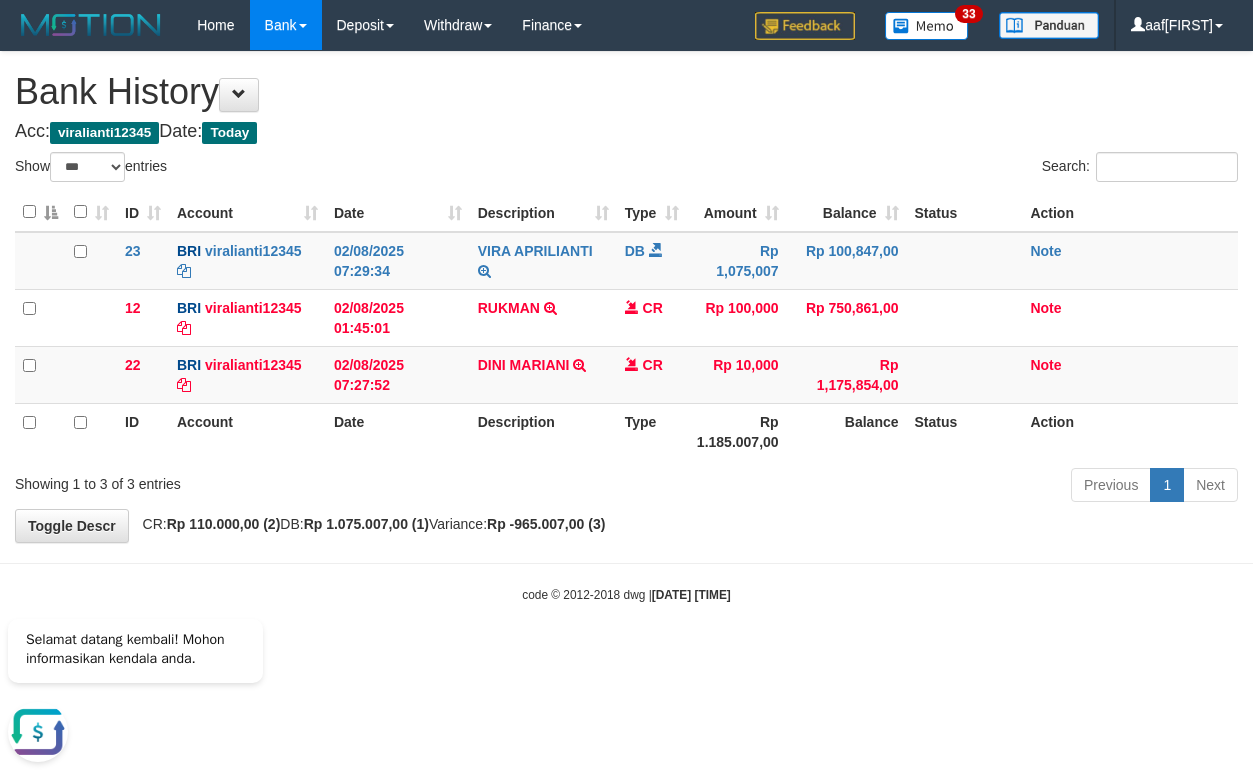 scroll, scrollTop: 0, scrollLeft: 0, axis: both 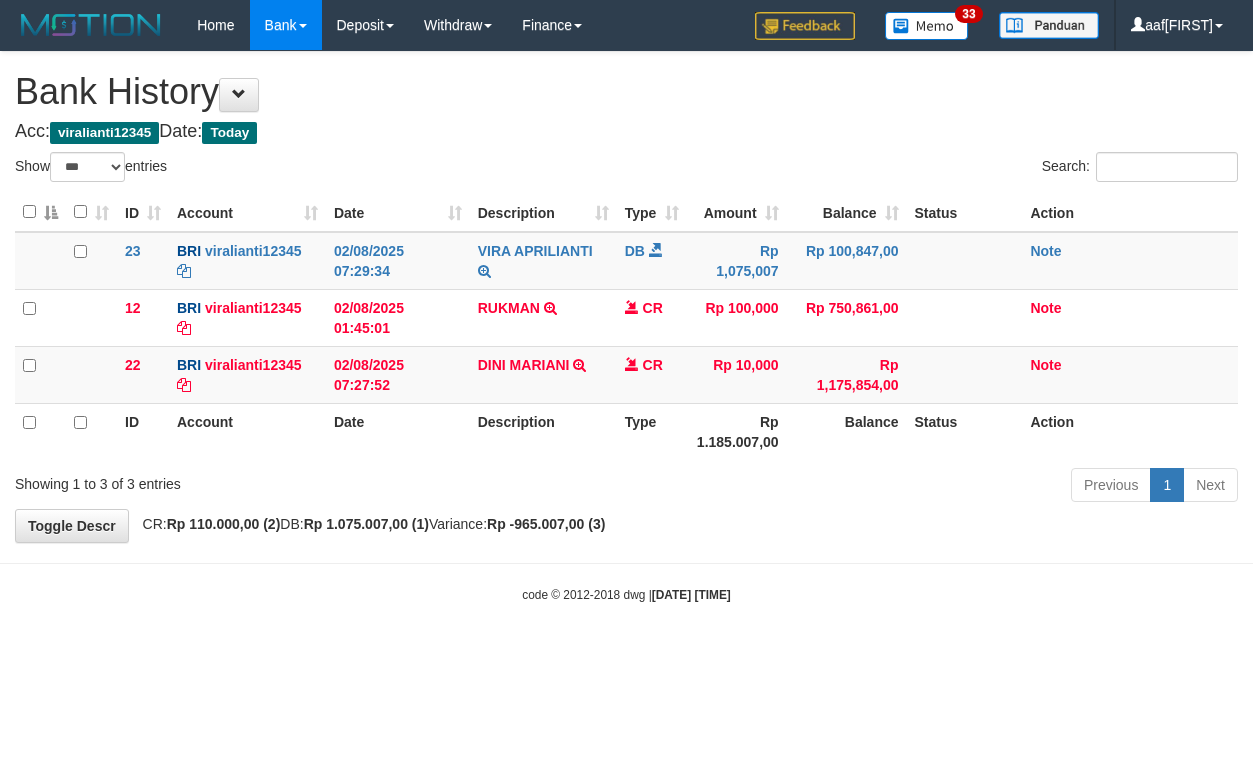 select on "***" 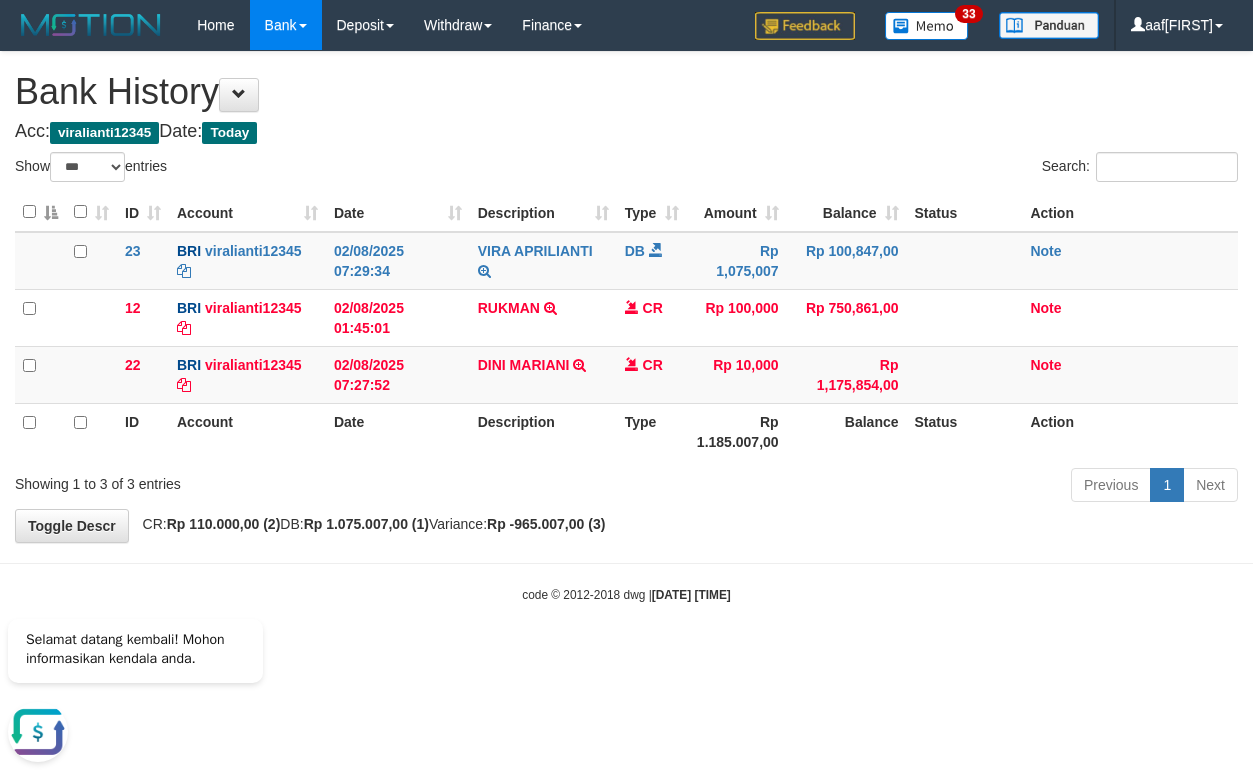 scroll, scrollTop: 0, scrollLeft: 0, axis: both 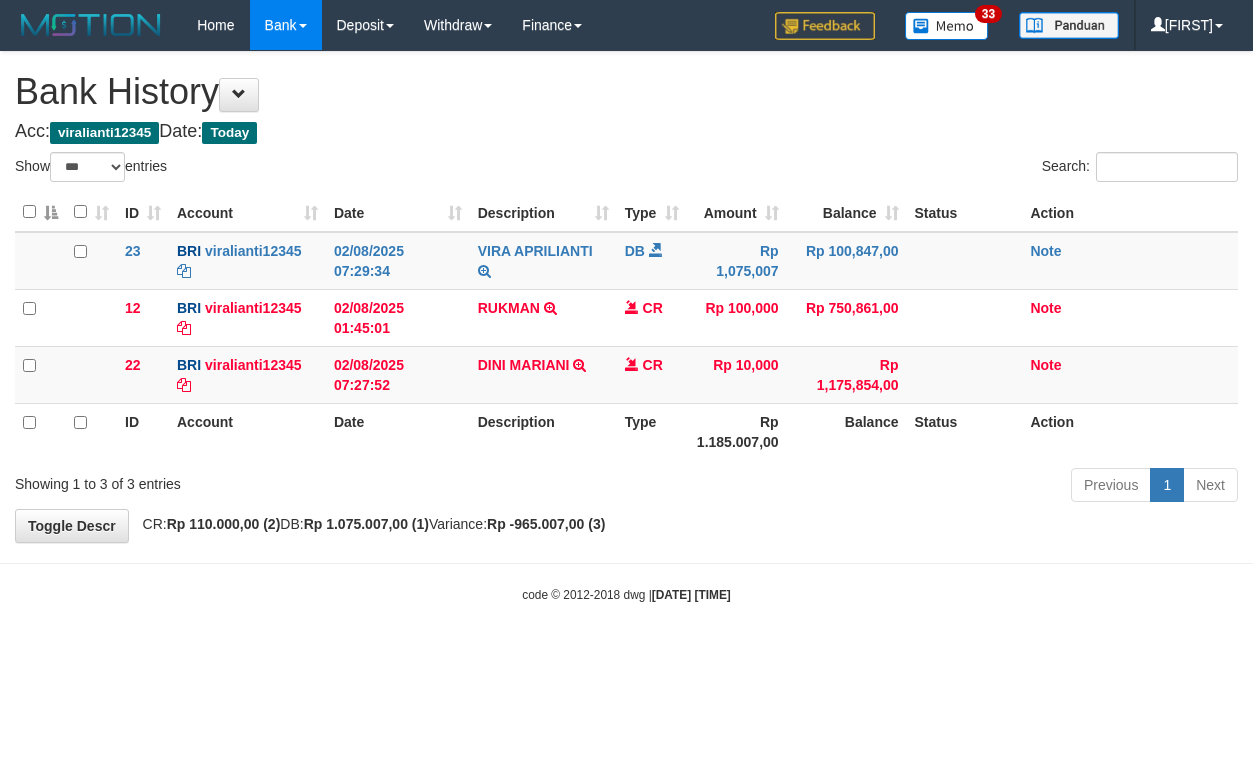 select on "***" 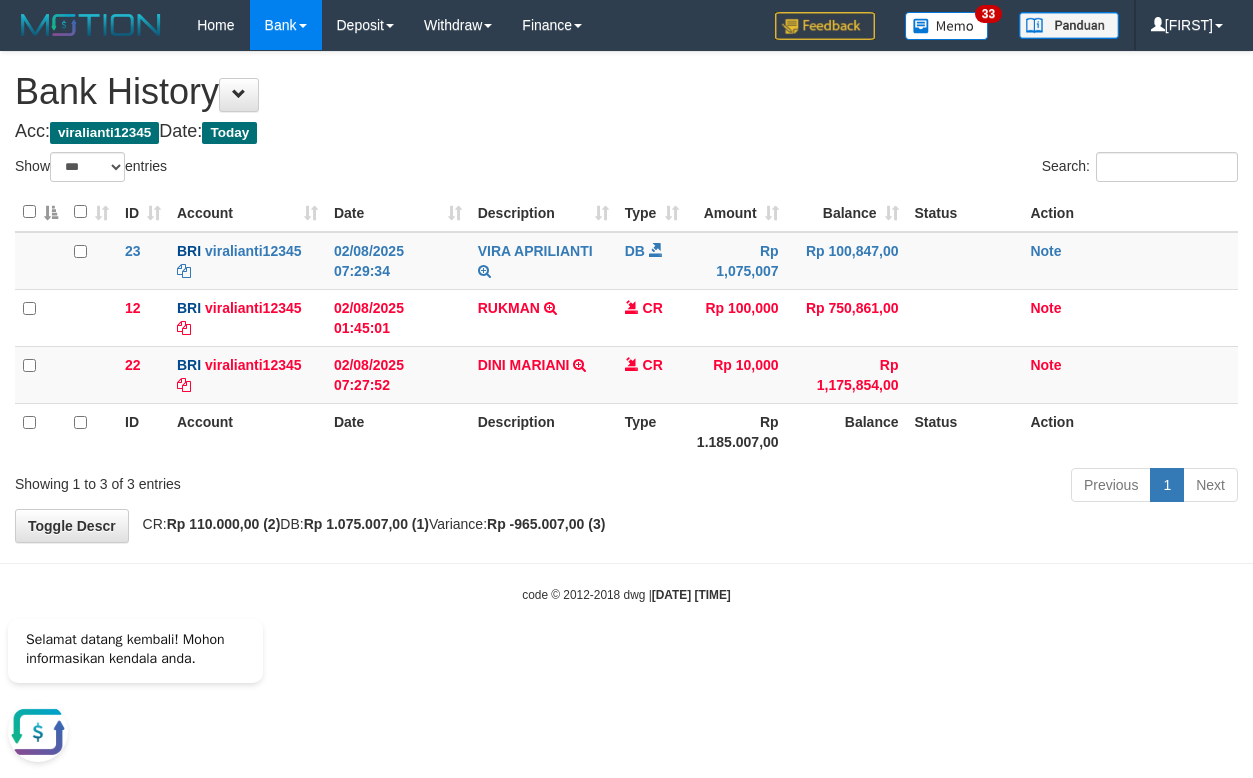 scroll, scrollTop: 0, scrollLeft: 0, axis: both 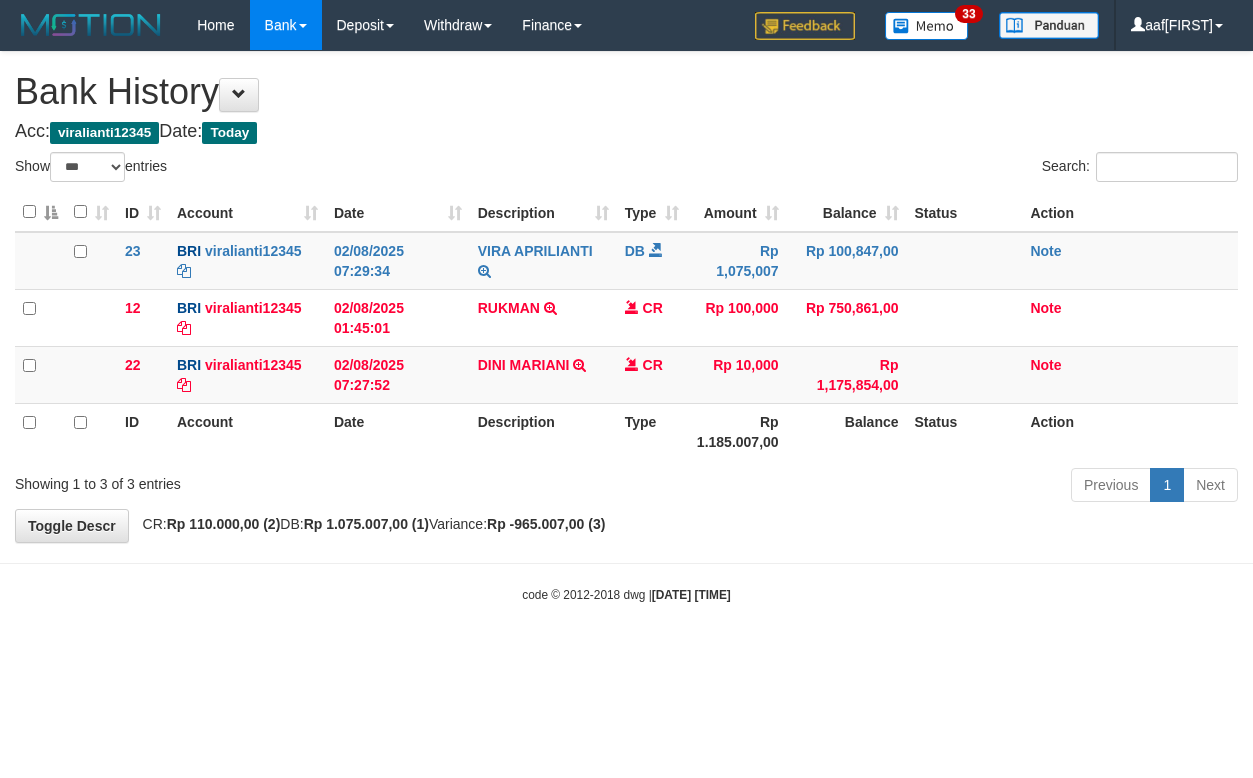 select on "***" 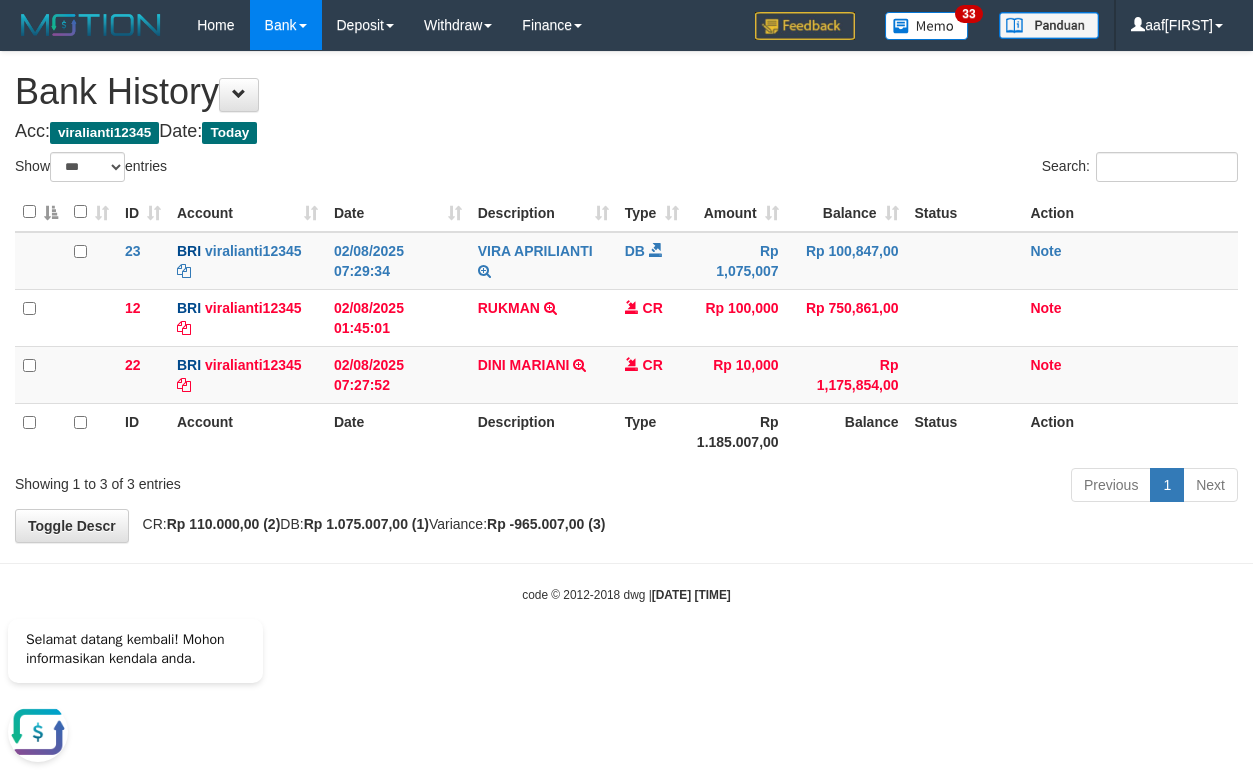 scroll, scrollTop: 0, scrollLeft: 0, axis: both 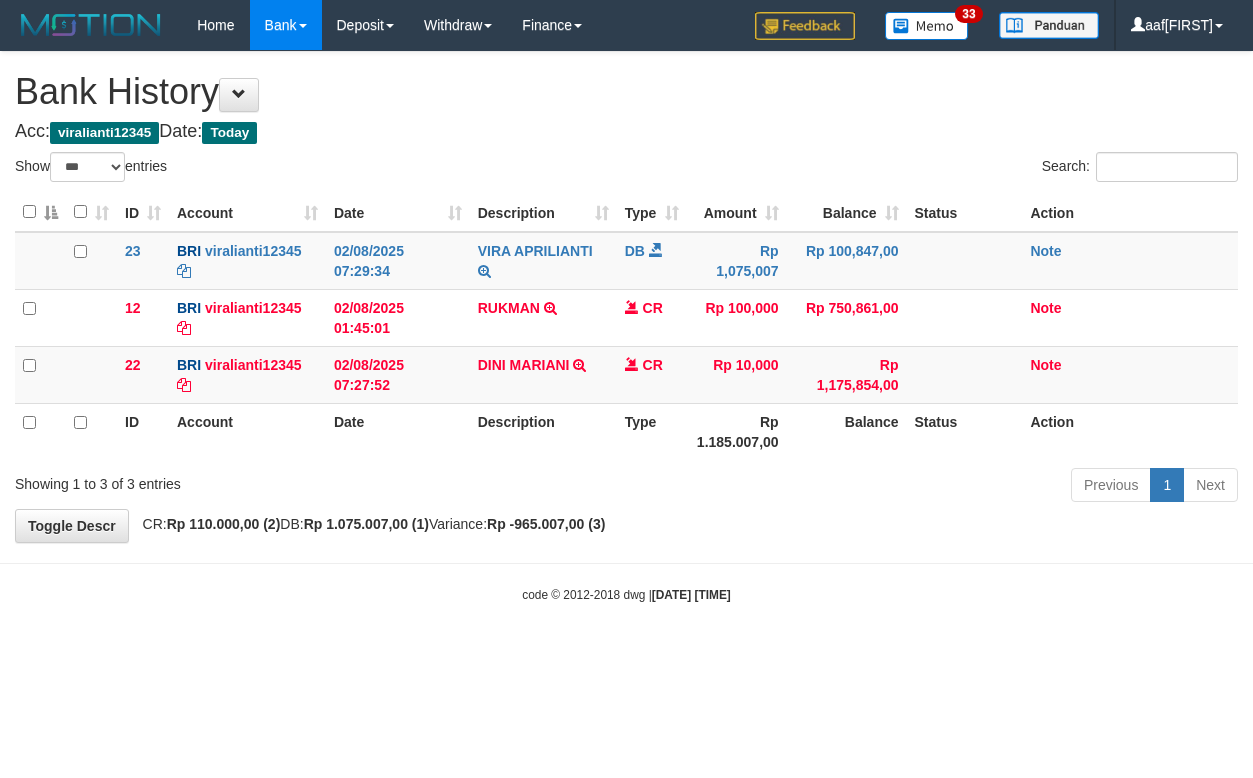 select on "***" 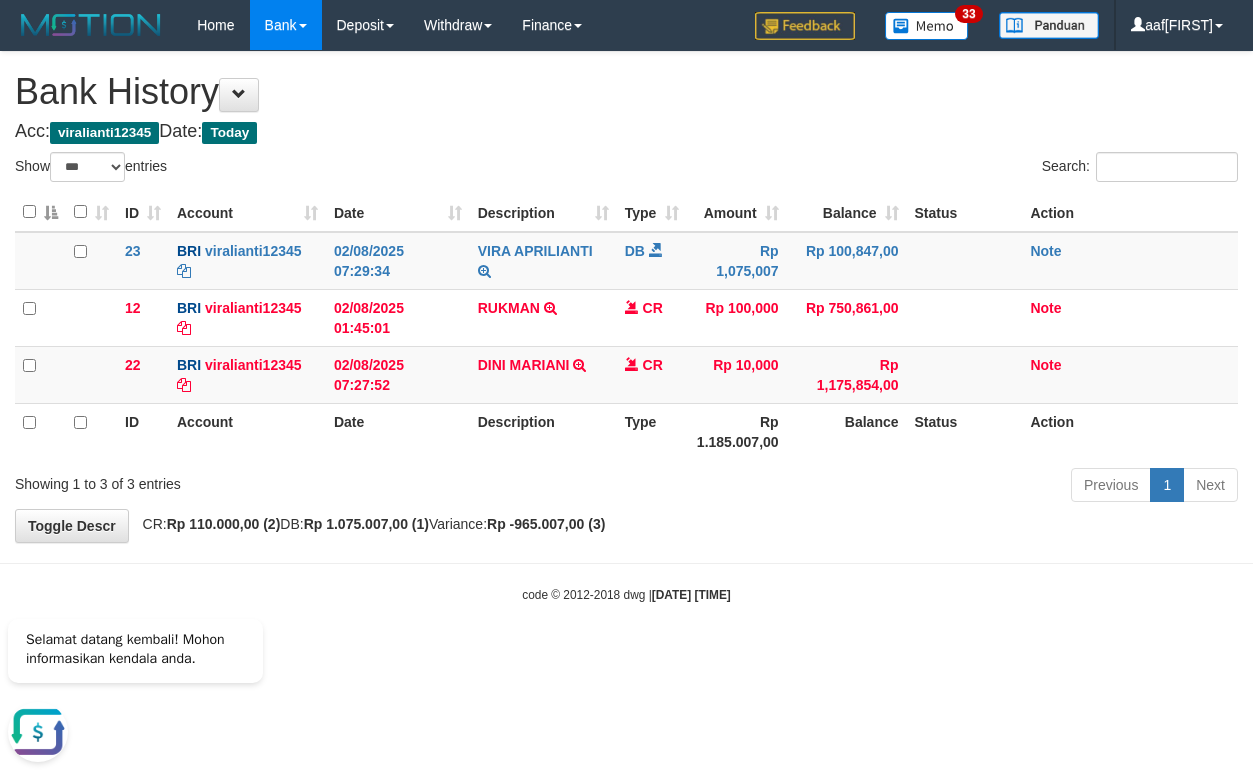 scroll, scrollTop: 0, scrollLeft: 0, axis: both 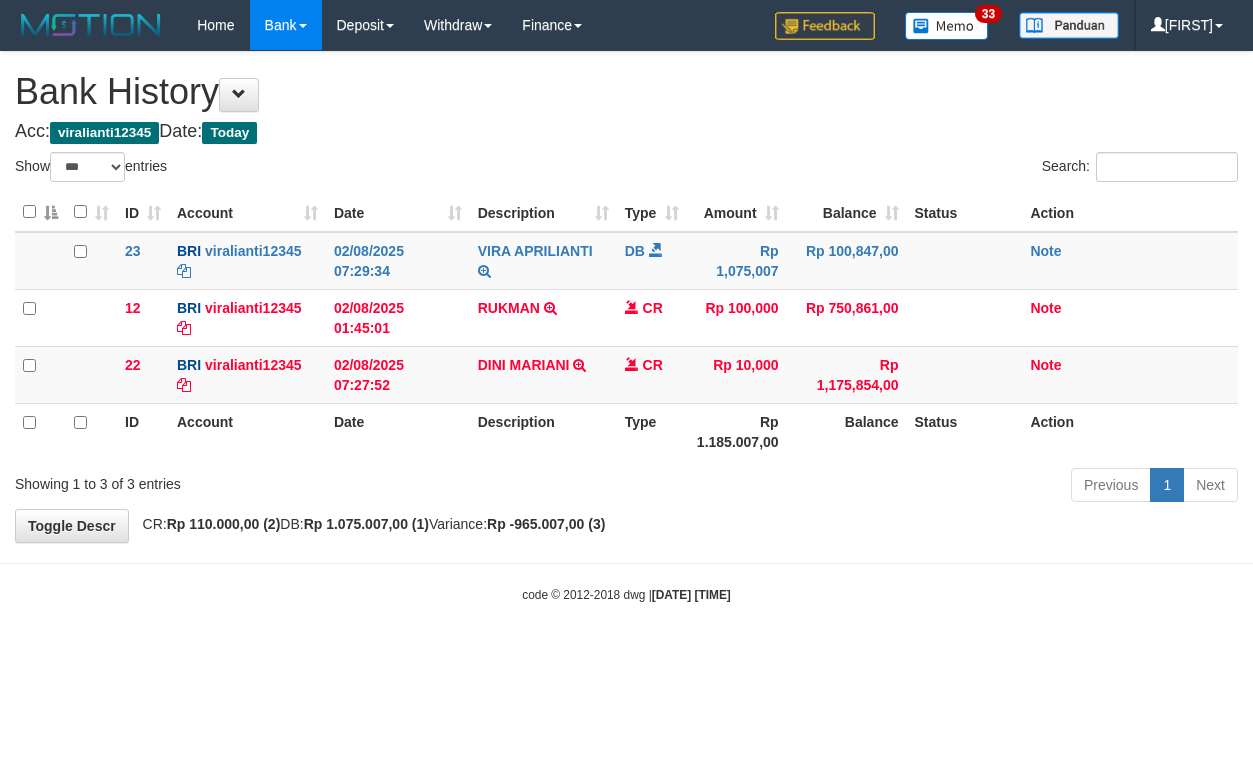 select on "***" 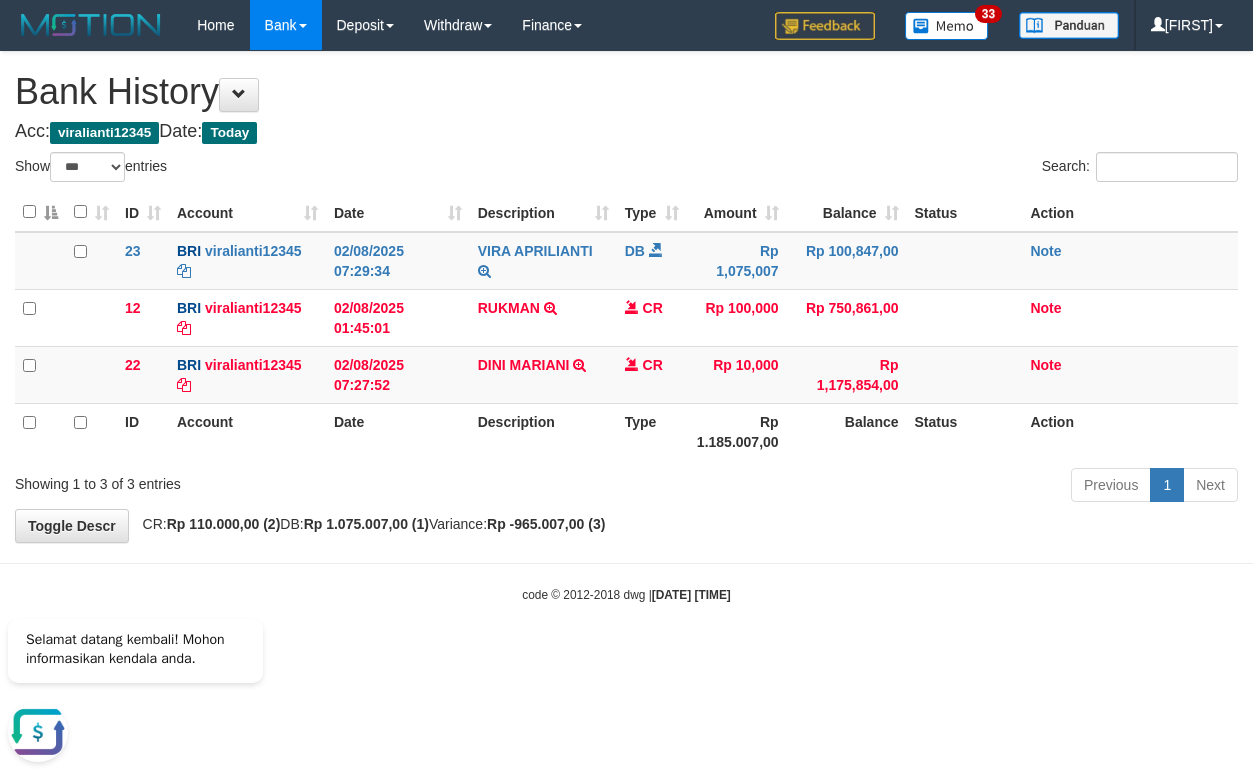 scroll, scrollTop: 0, scrollLeft: 0, axis: both 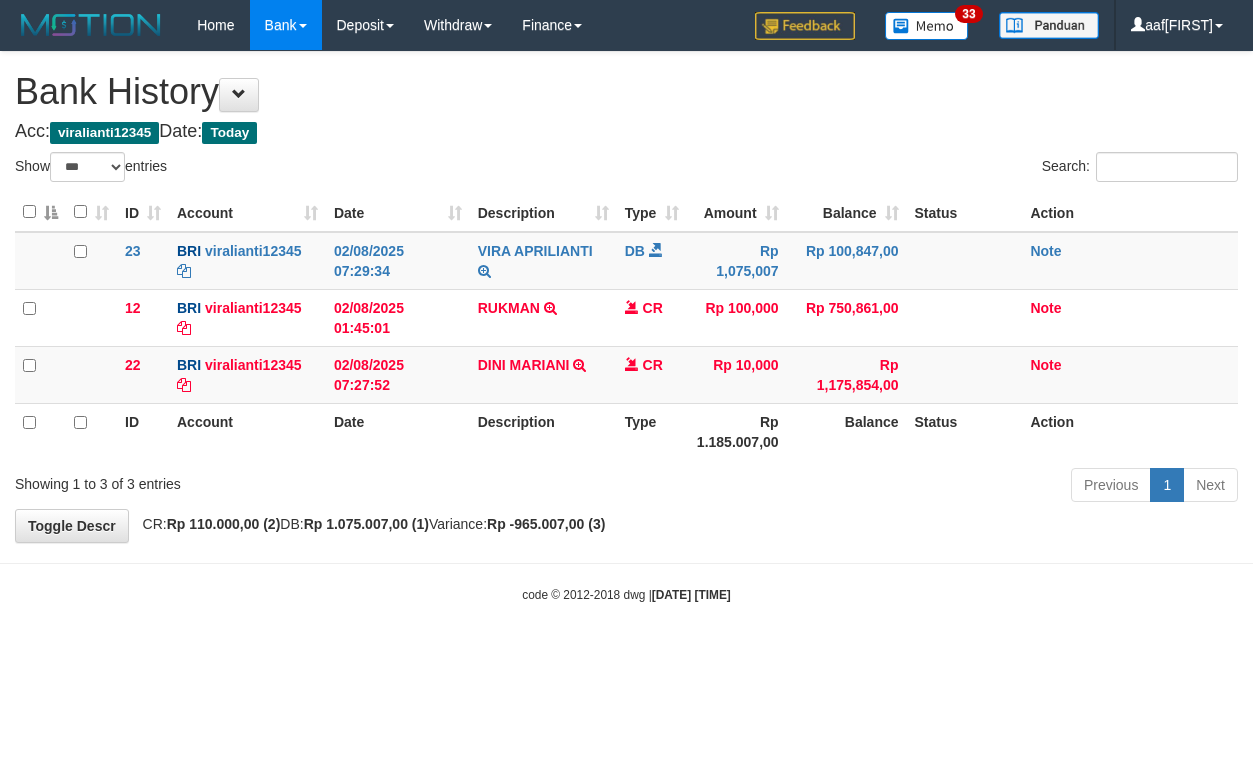 select on "***" 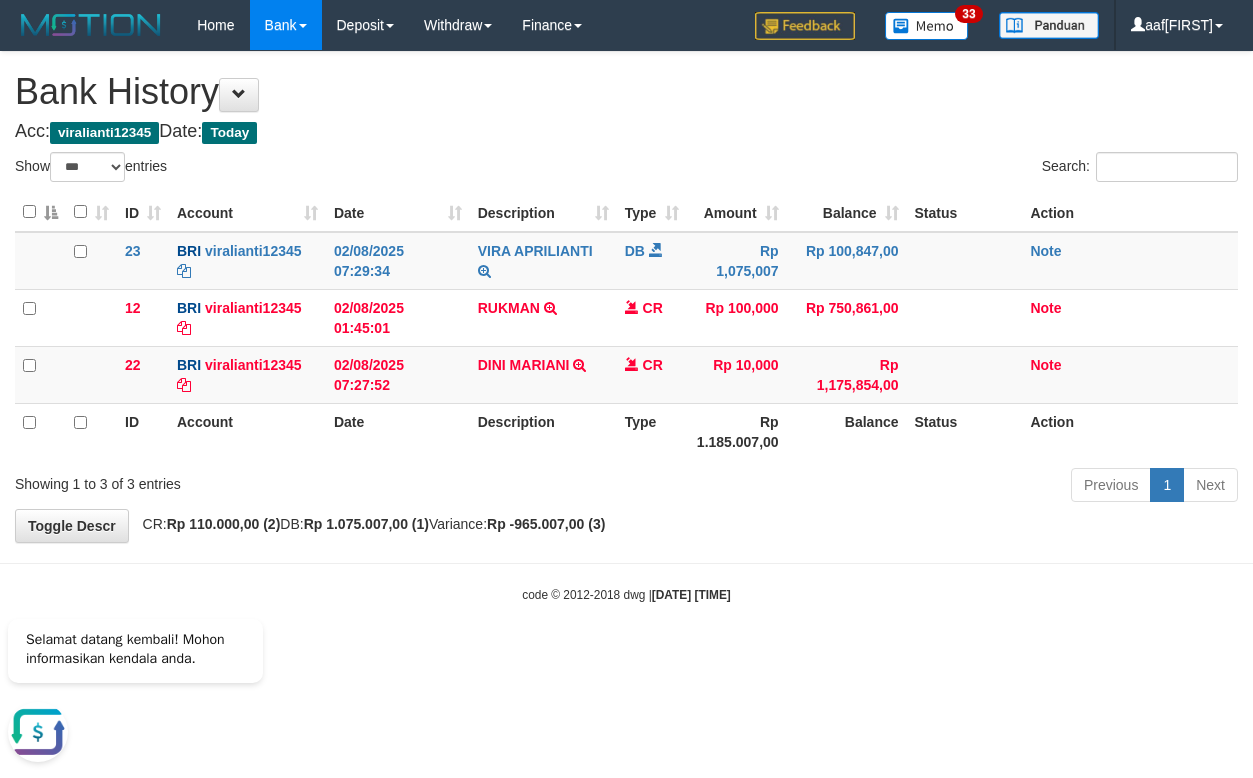 scroll, scrollTop: 0, scrollLeft: 0, axis: both 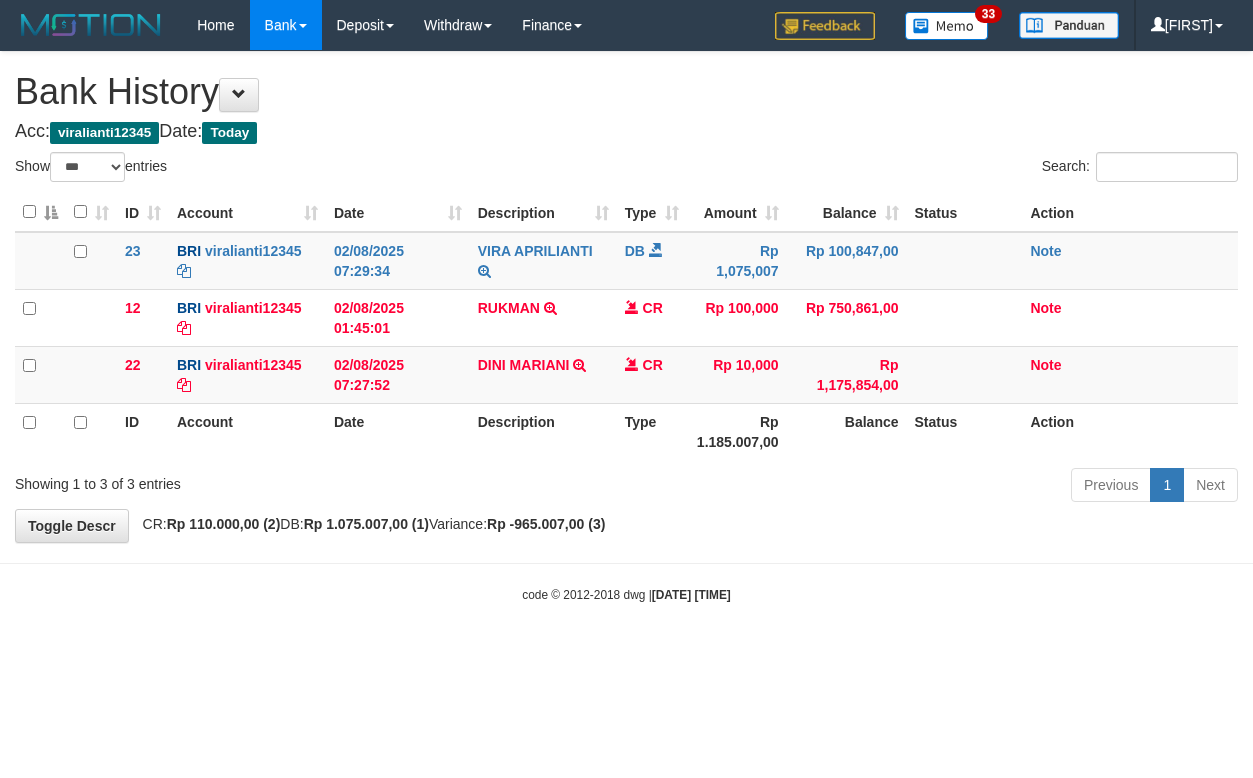 select on "***" 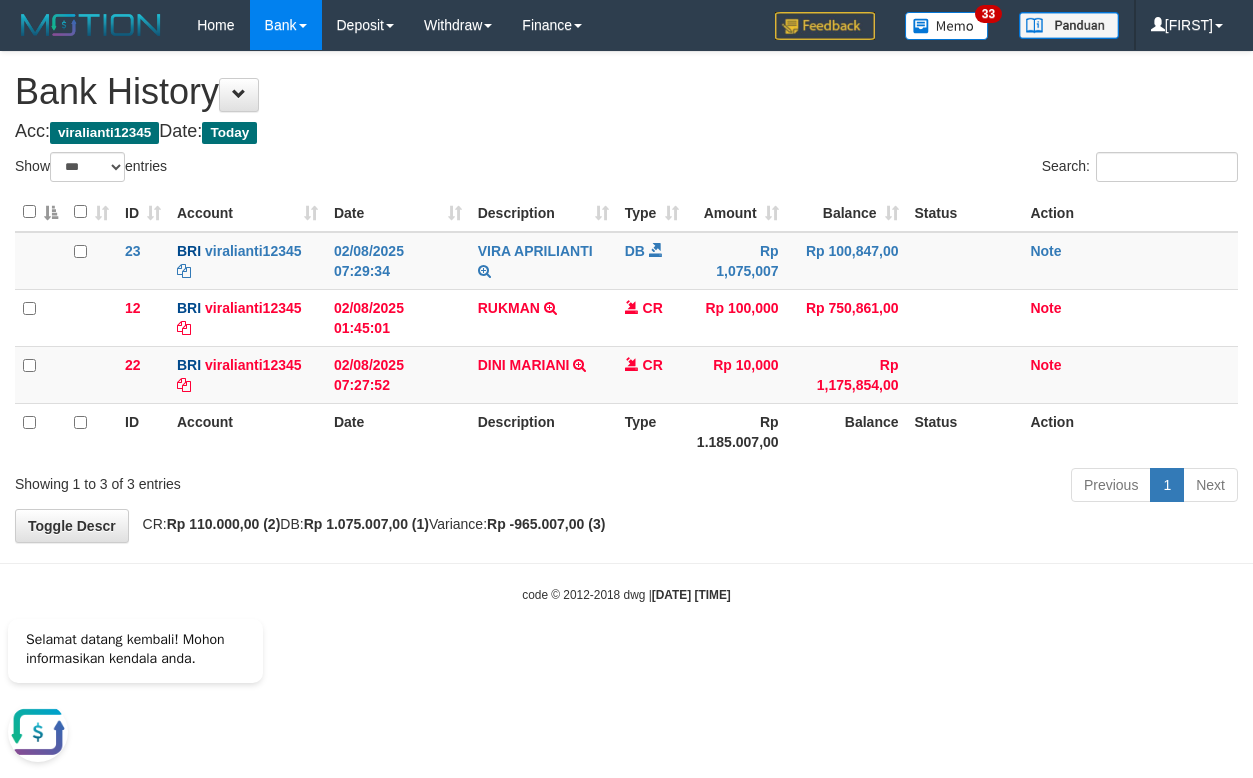 scroll, scrollTop: 0, scrollLeft: 0, axis: both 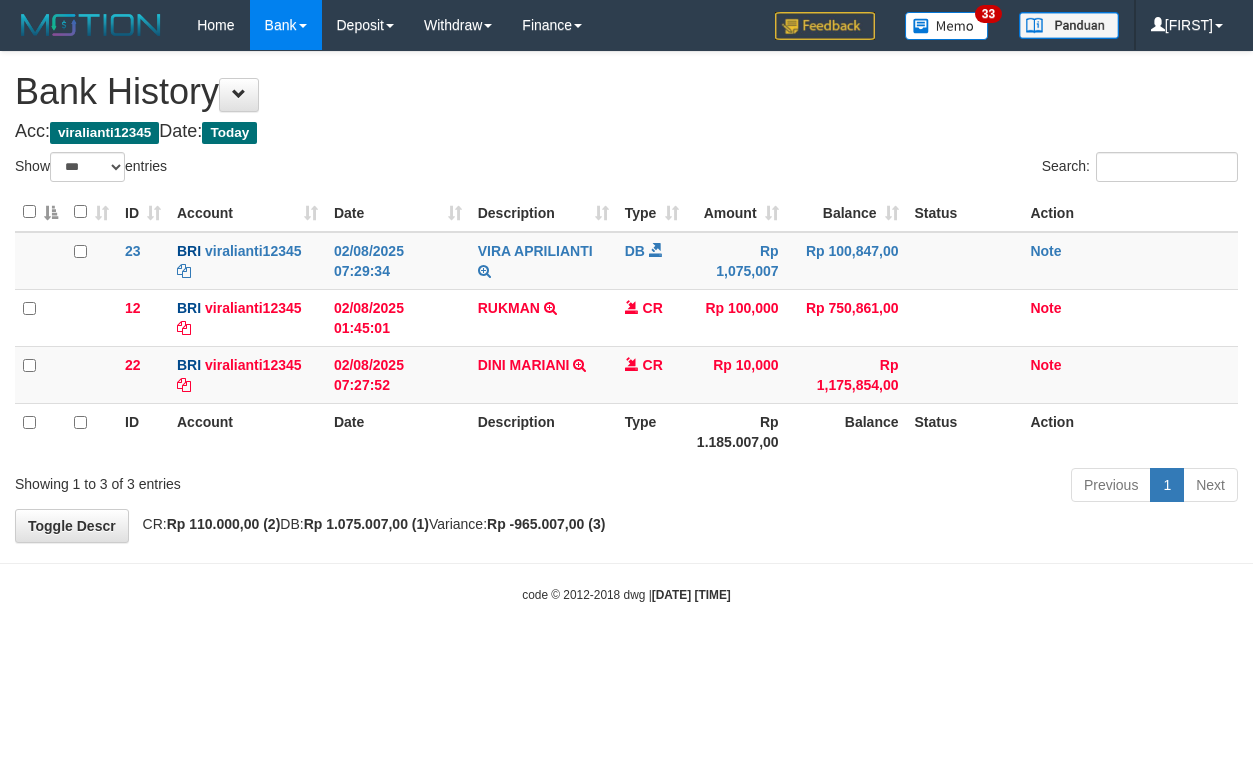 select on "***" 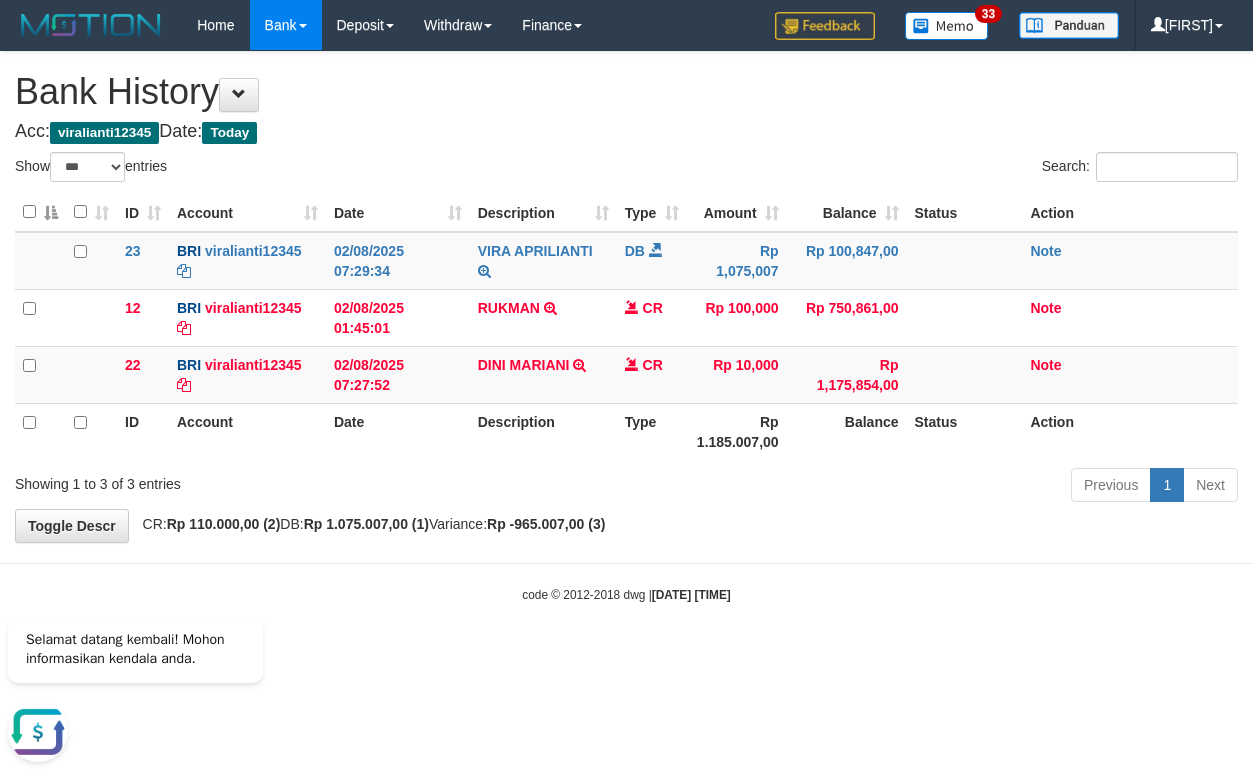 scroll, scrollTop: 0, scrollLeft: 0, axis: both 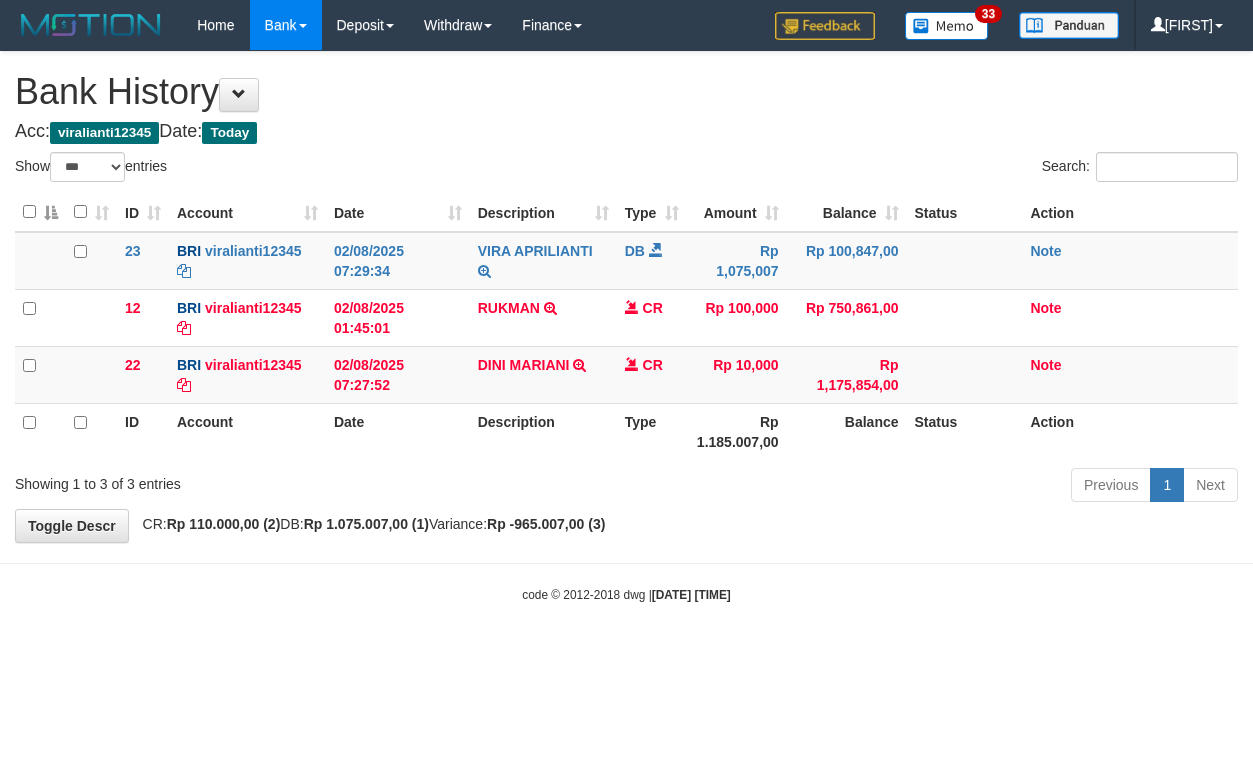 select on "***" 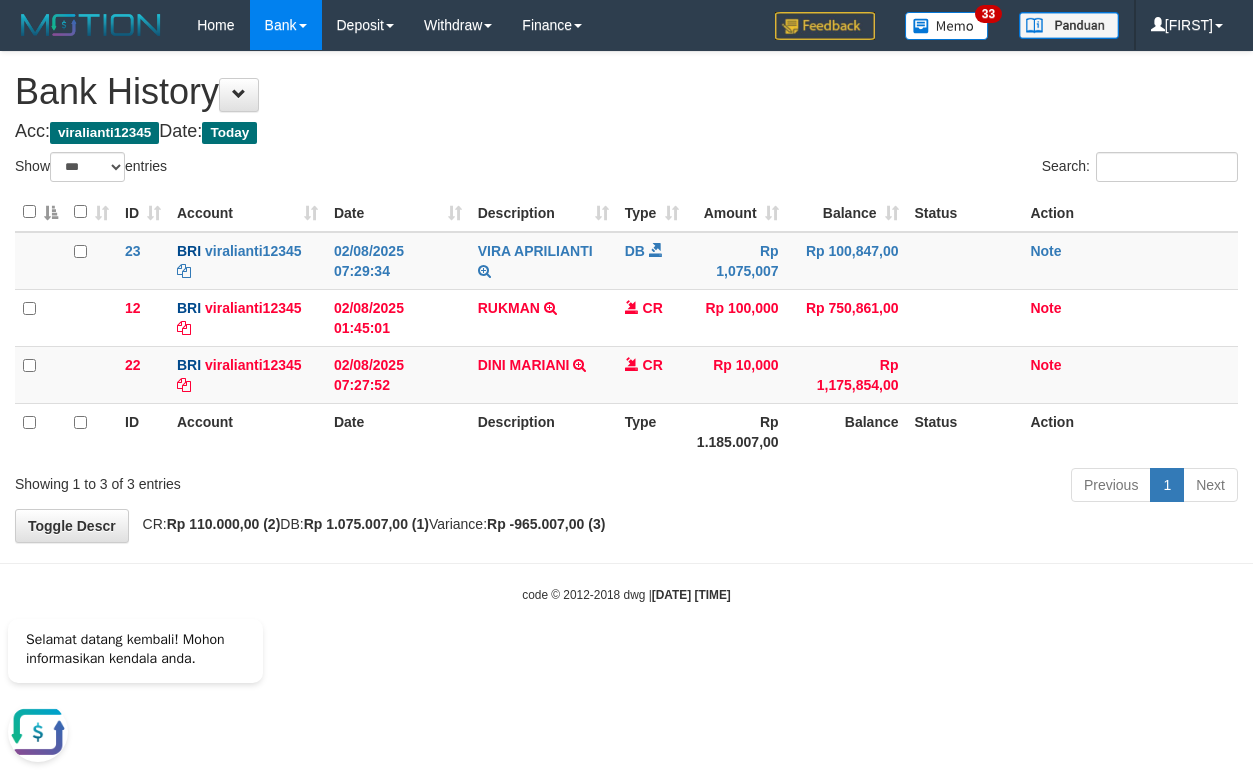 scroll, scrollTop: 0, scrollLeft: 0, axis: both 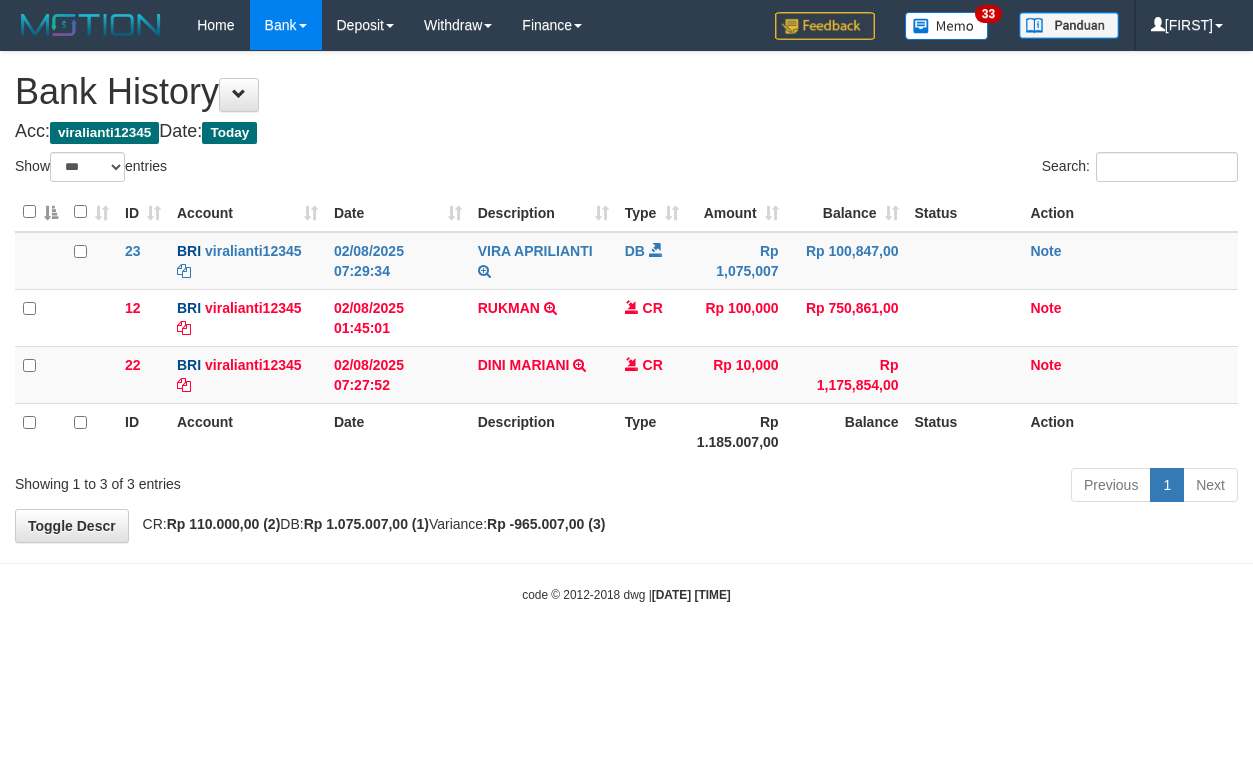 select on "***" 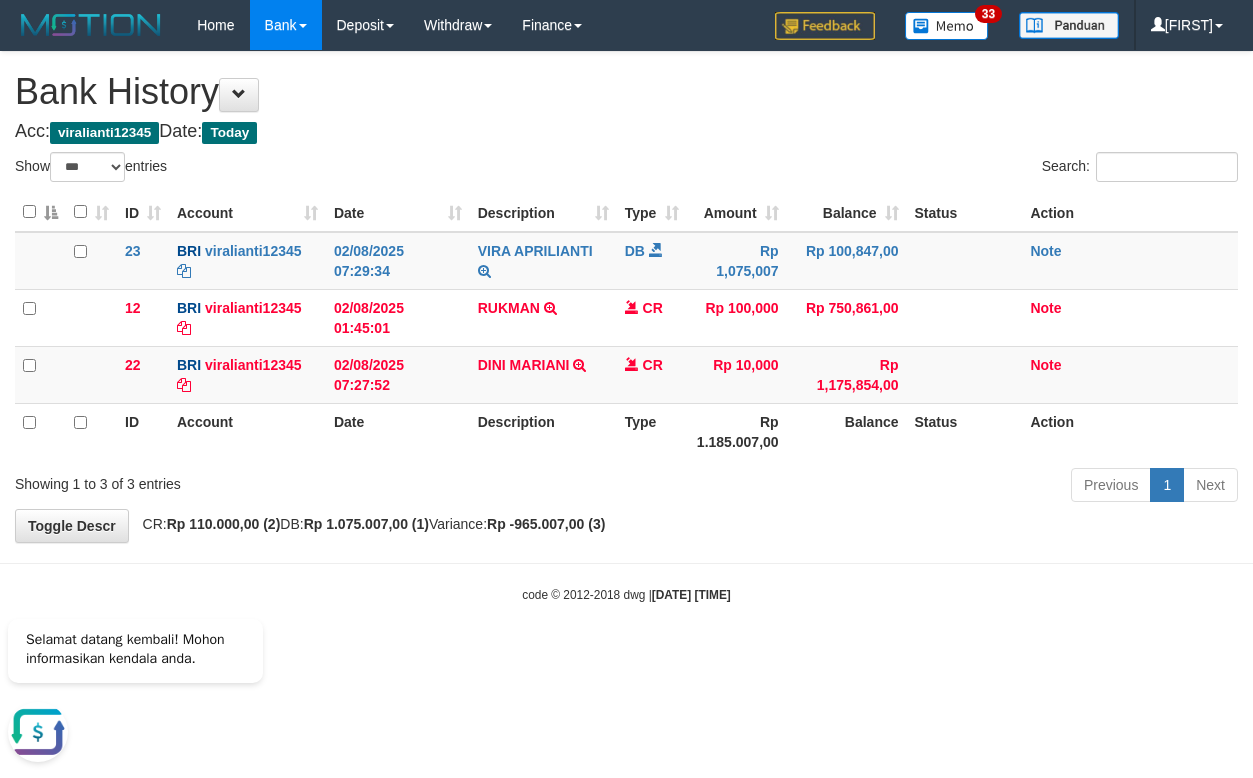 scroll, scrollTop: 0, scrollLeft: 0, axis: both 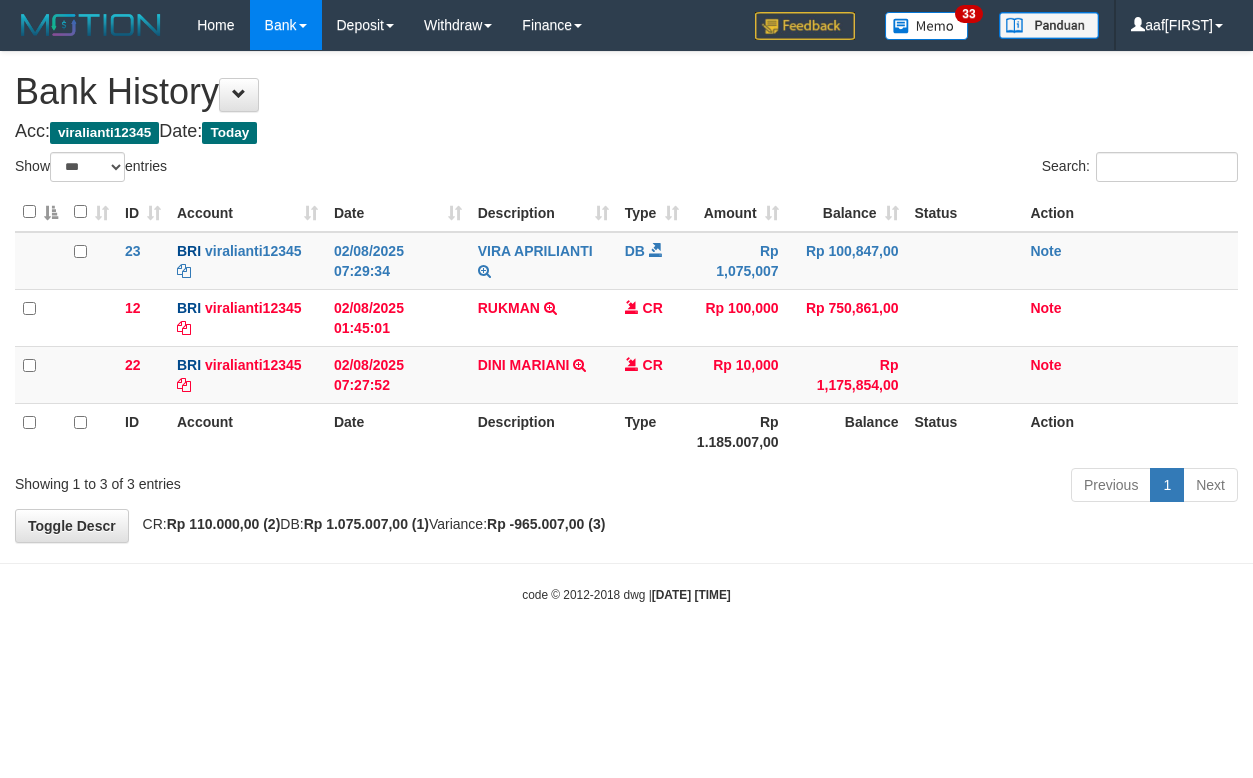 select on "***" 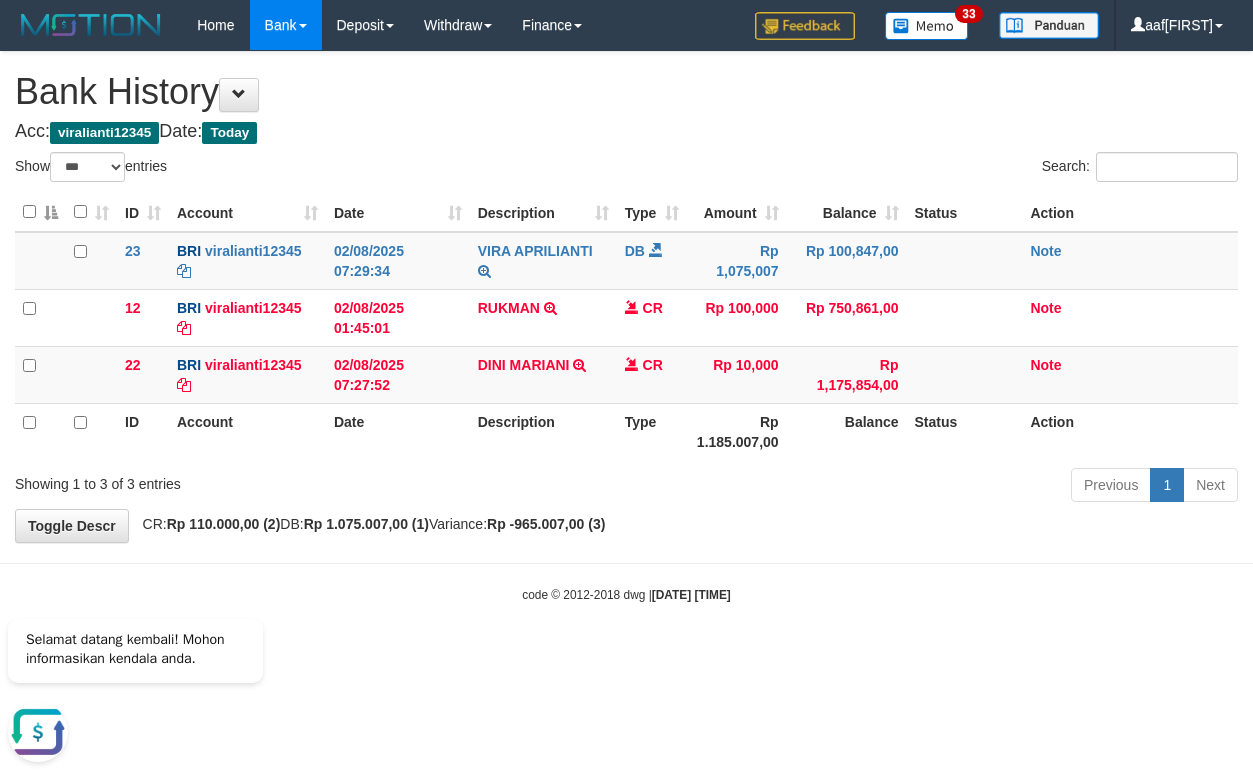 scroll, scrollTop: 0, scrollLeft: 0, axis: both 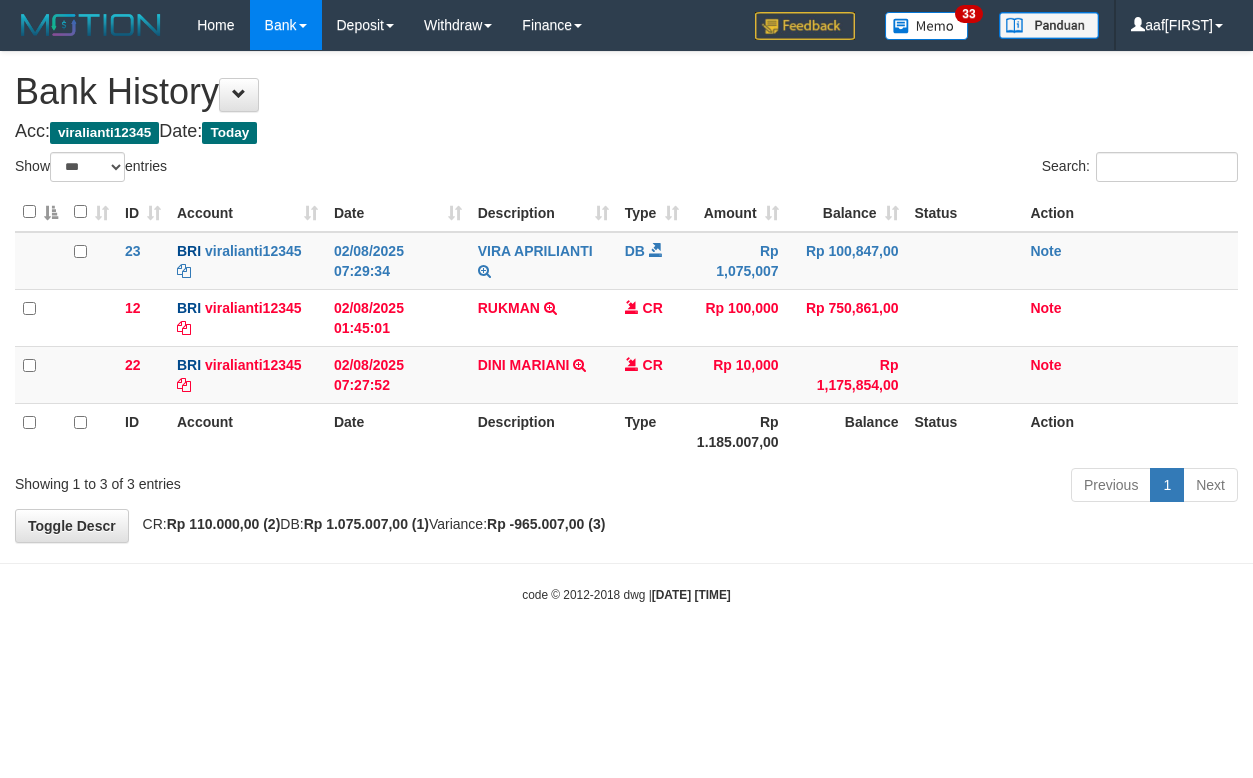 select on "***" 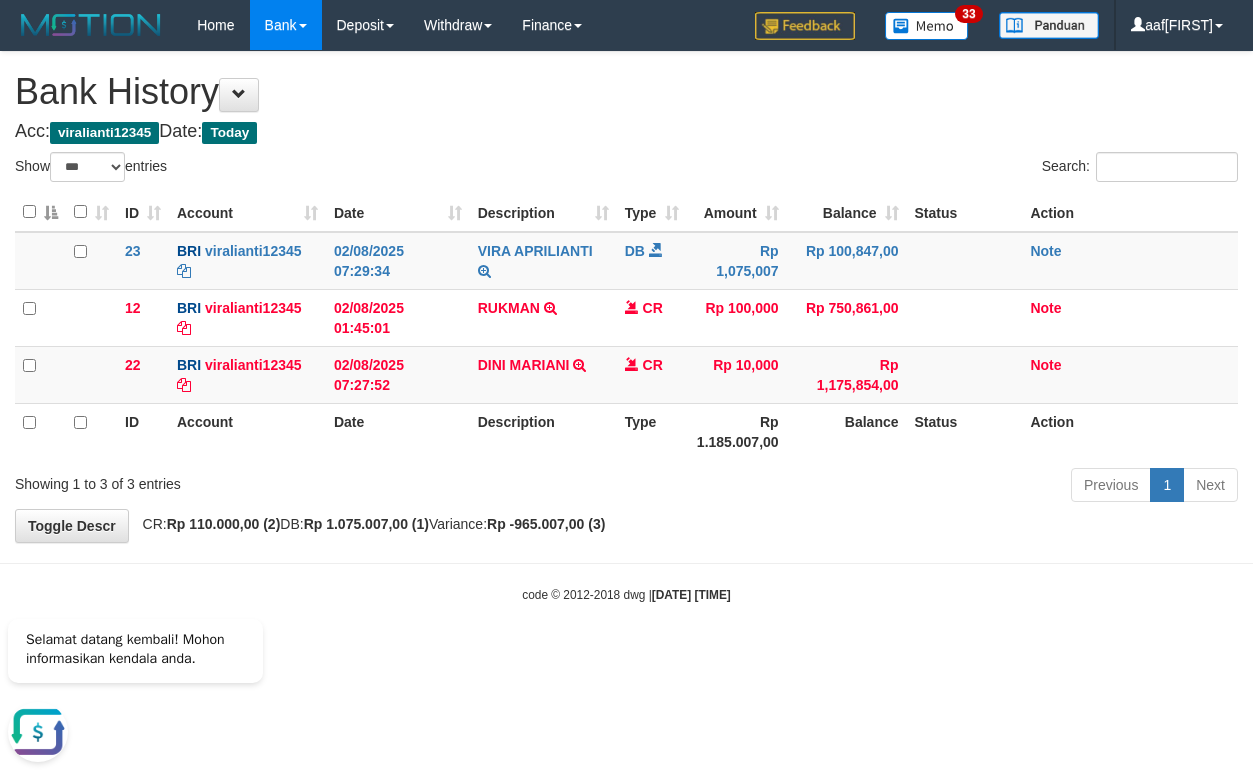 scroll, scrollTop: 0, scrollLeft: 0, axis: both 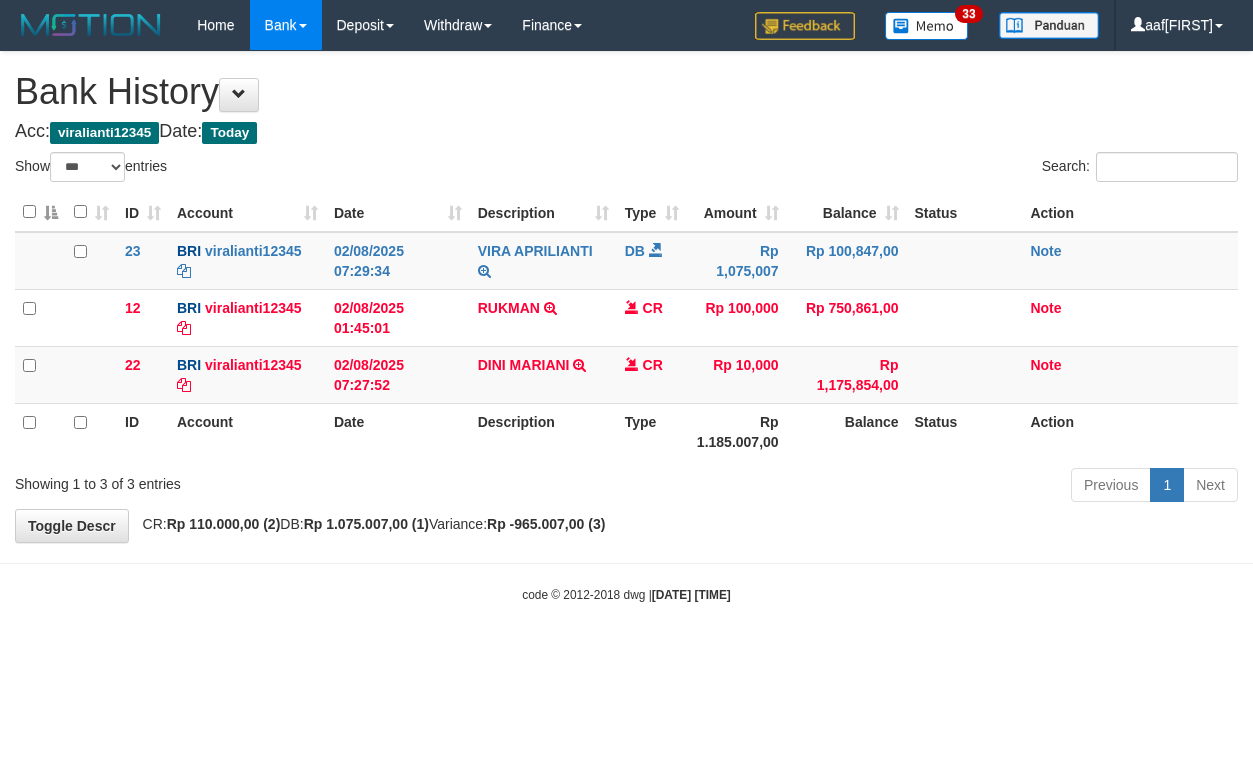 select on "***" 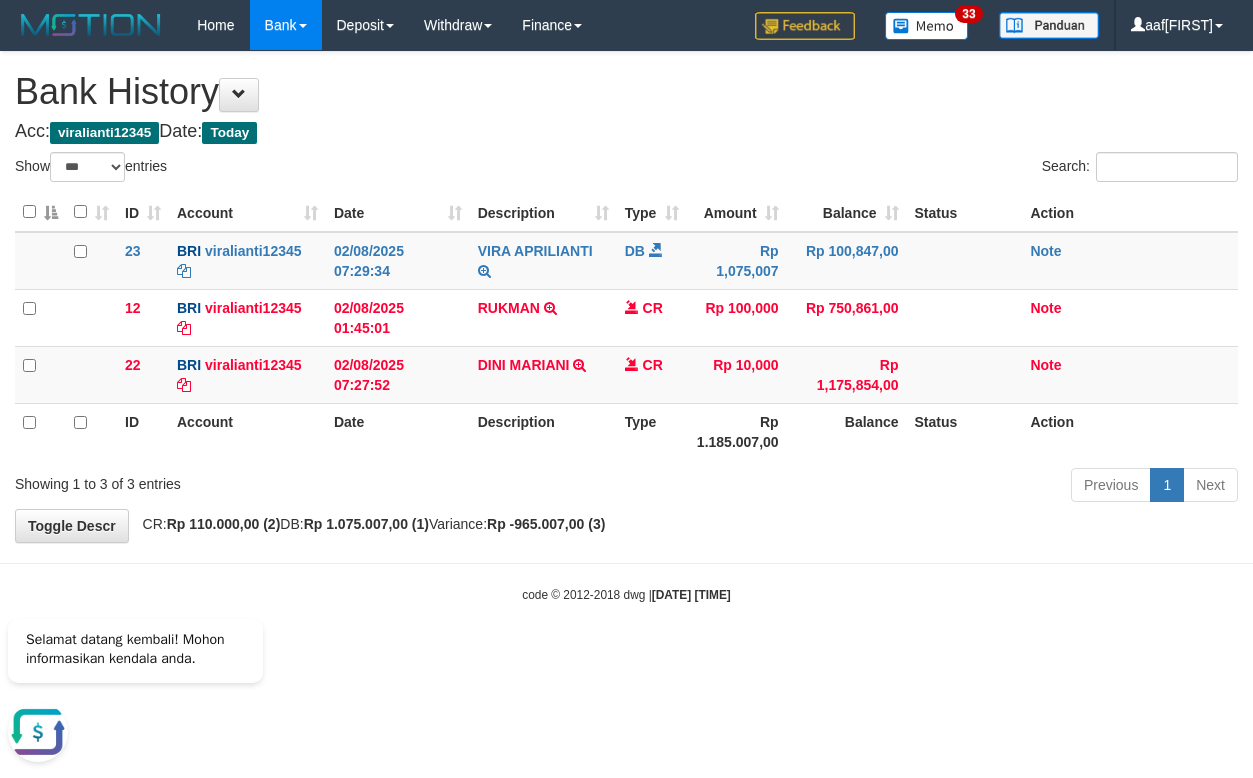 scroll, scrollTop: 0, scrollLeft: 0, axis: both 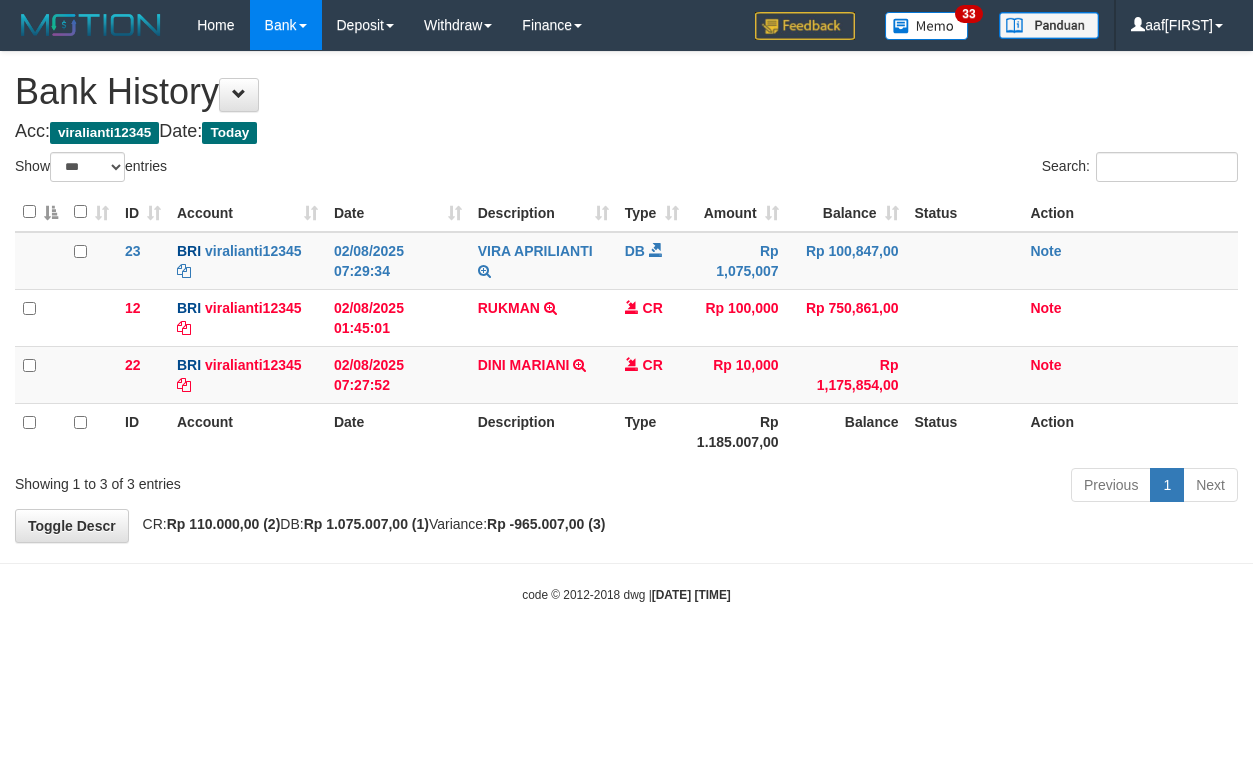 select on "***" 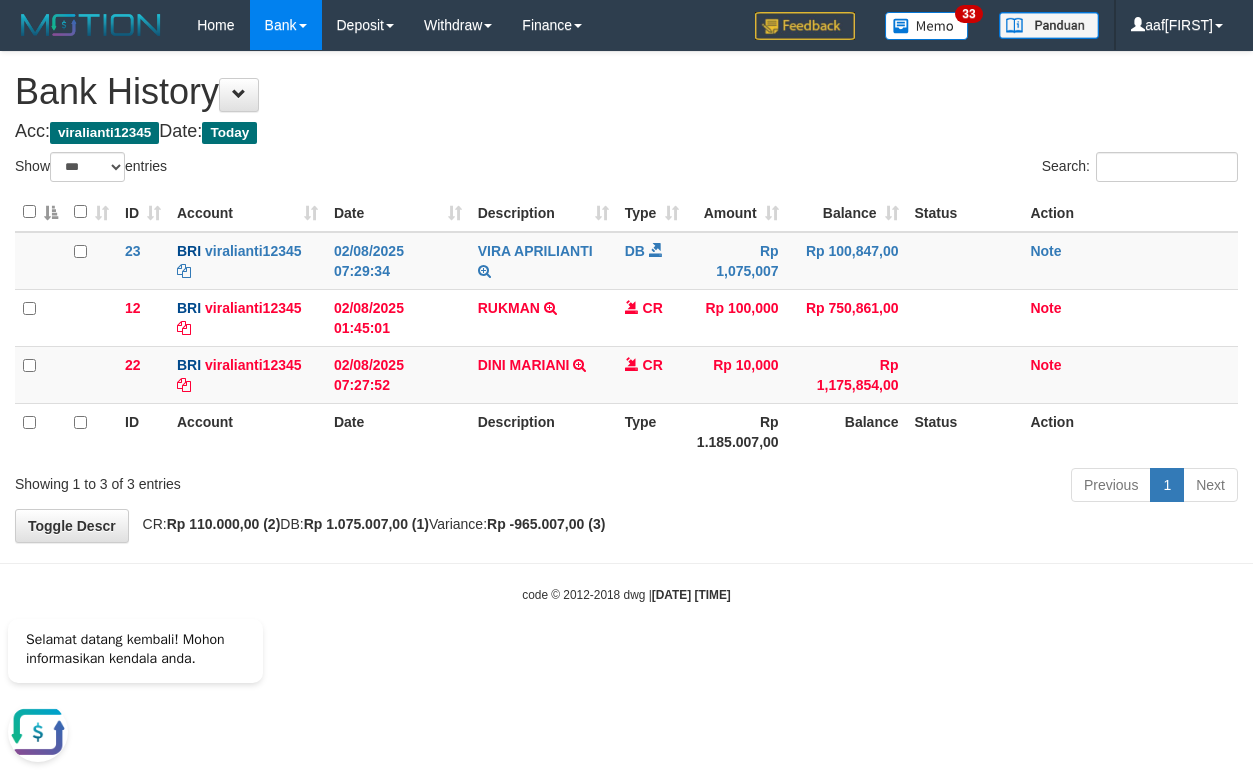 scroll, scrollTop: 0, scrollLeft: 0, axis: both 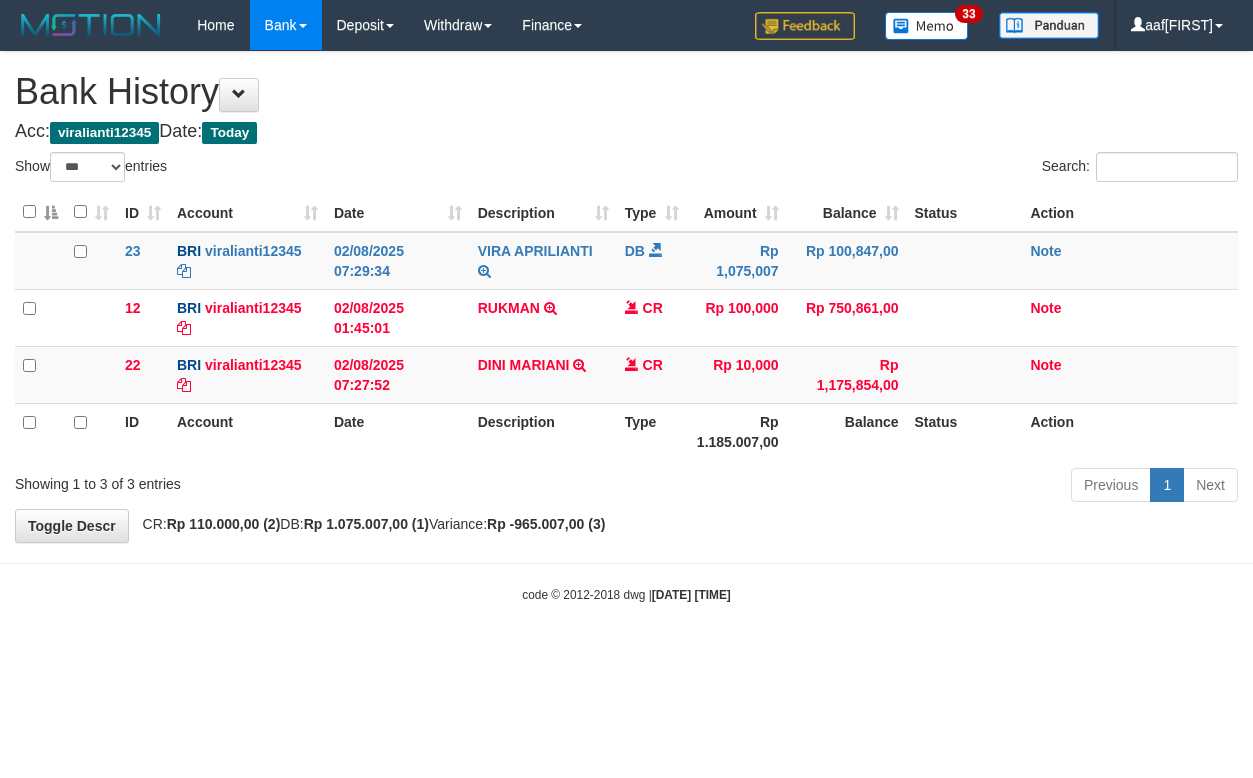 select on "***" 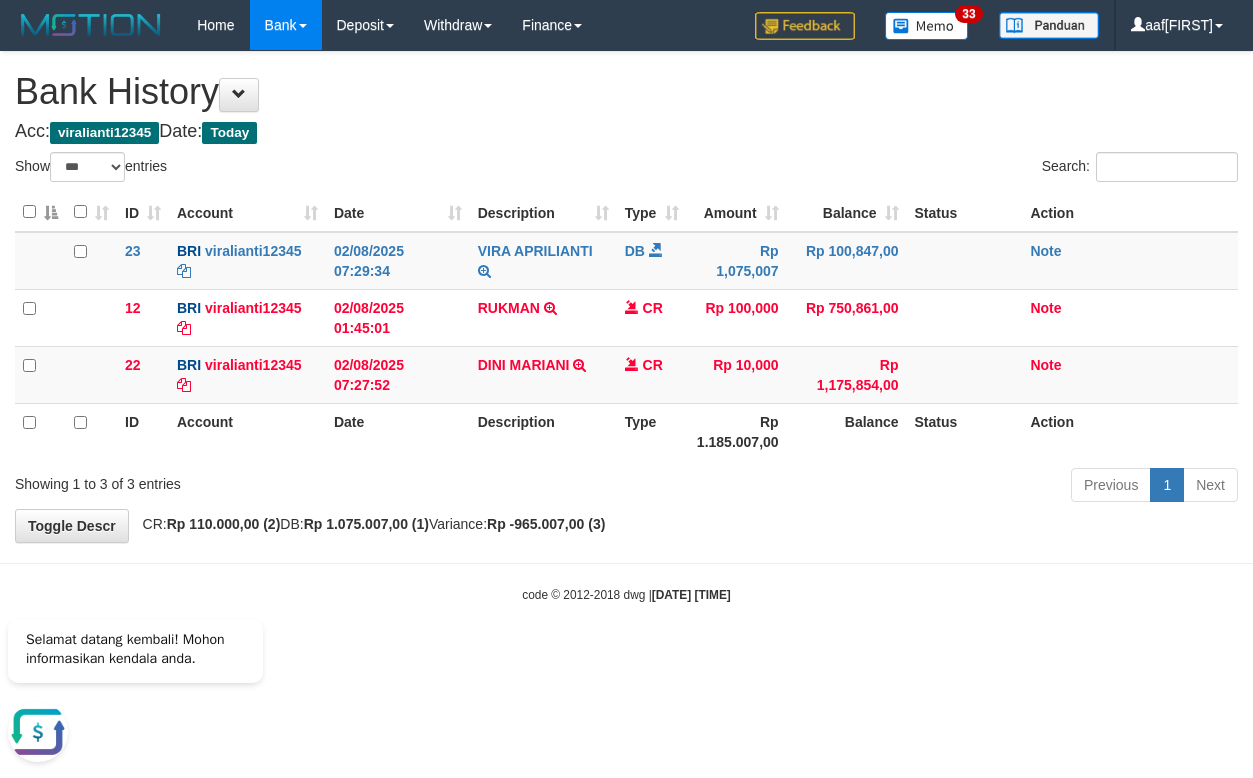 scroll, scrollTop: 0, scrollLeft: 0, axis: both 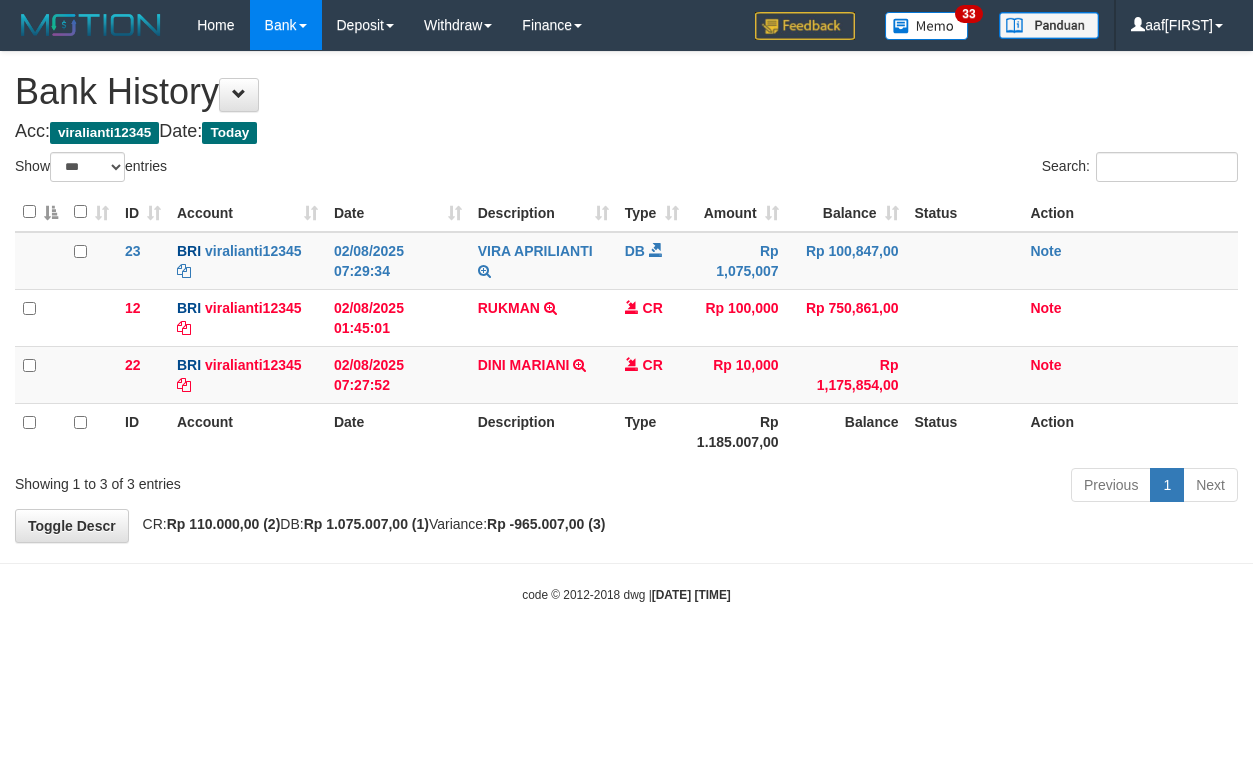 select on "***" 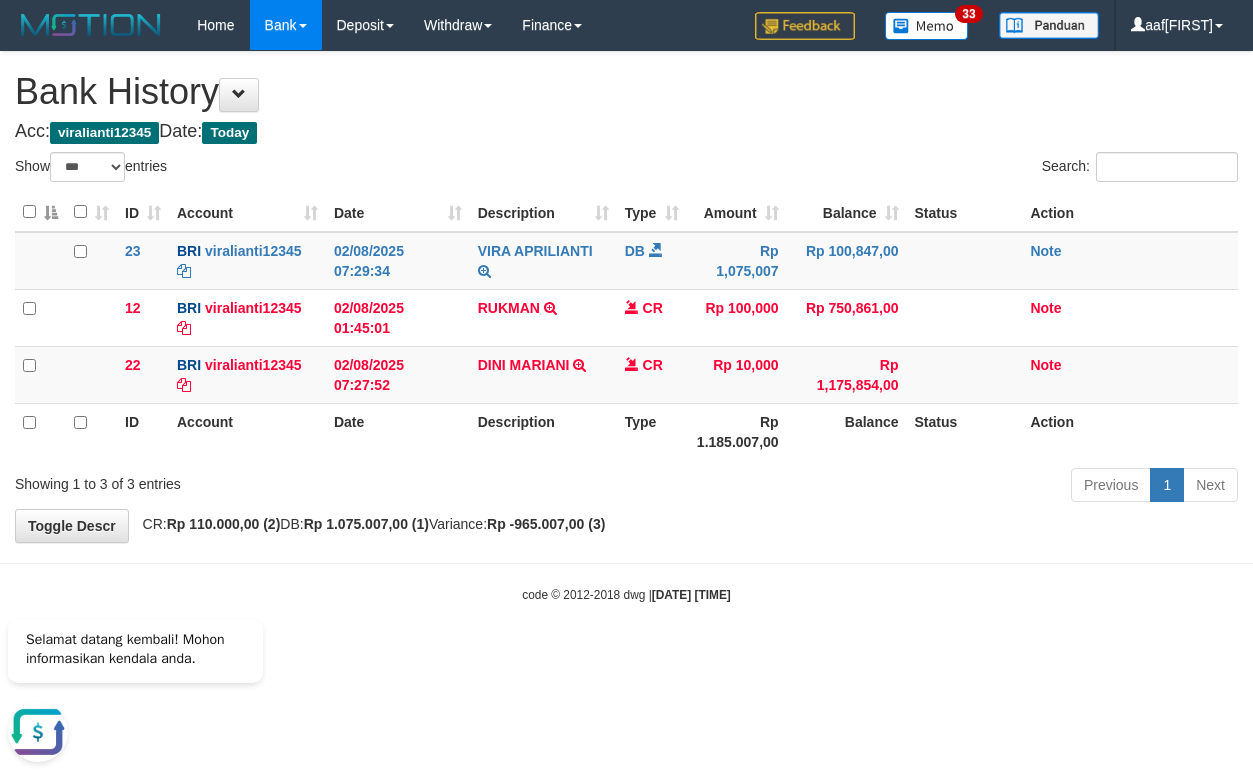 scroll, scrollTop: 0, scrollLeft: 0, axis: both 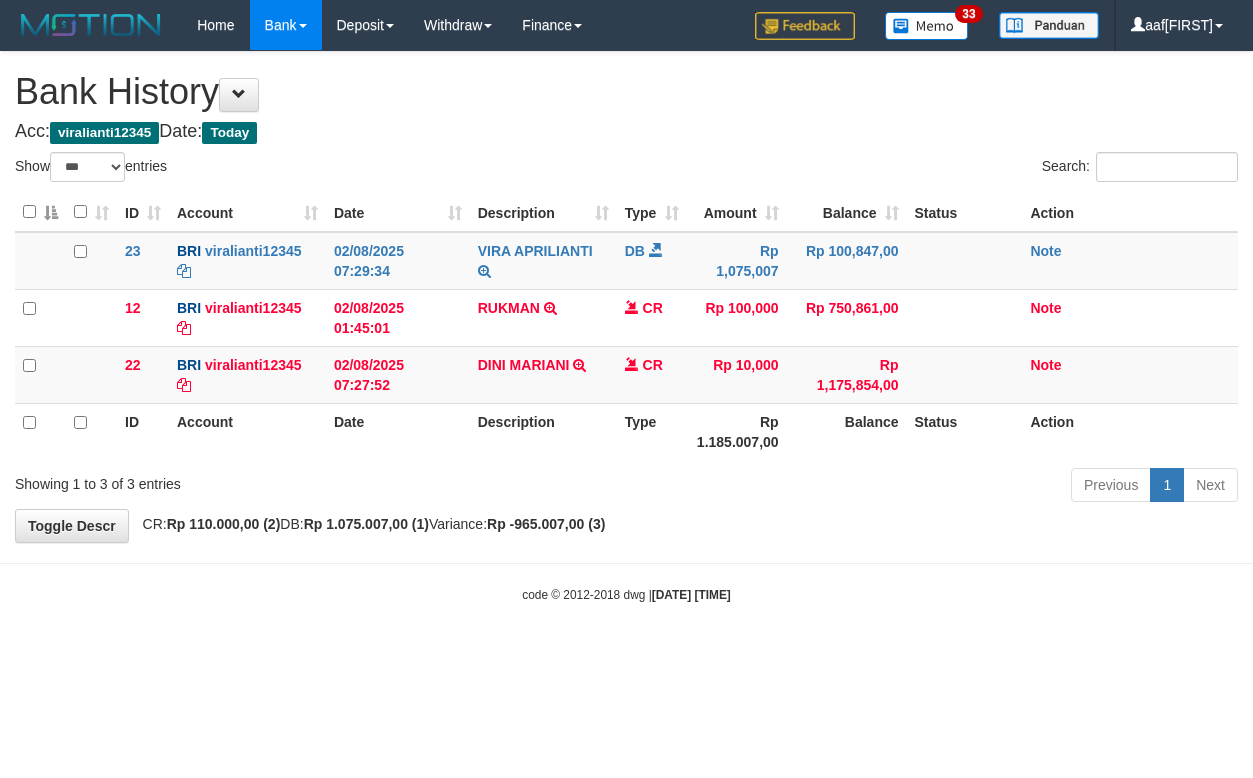 select on "***" 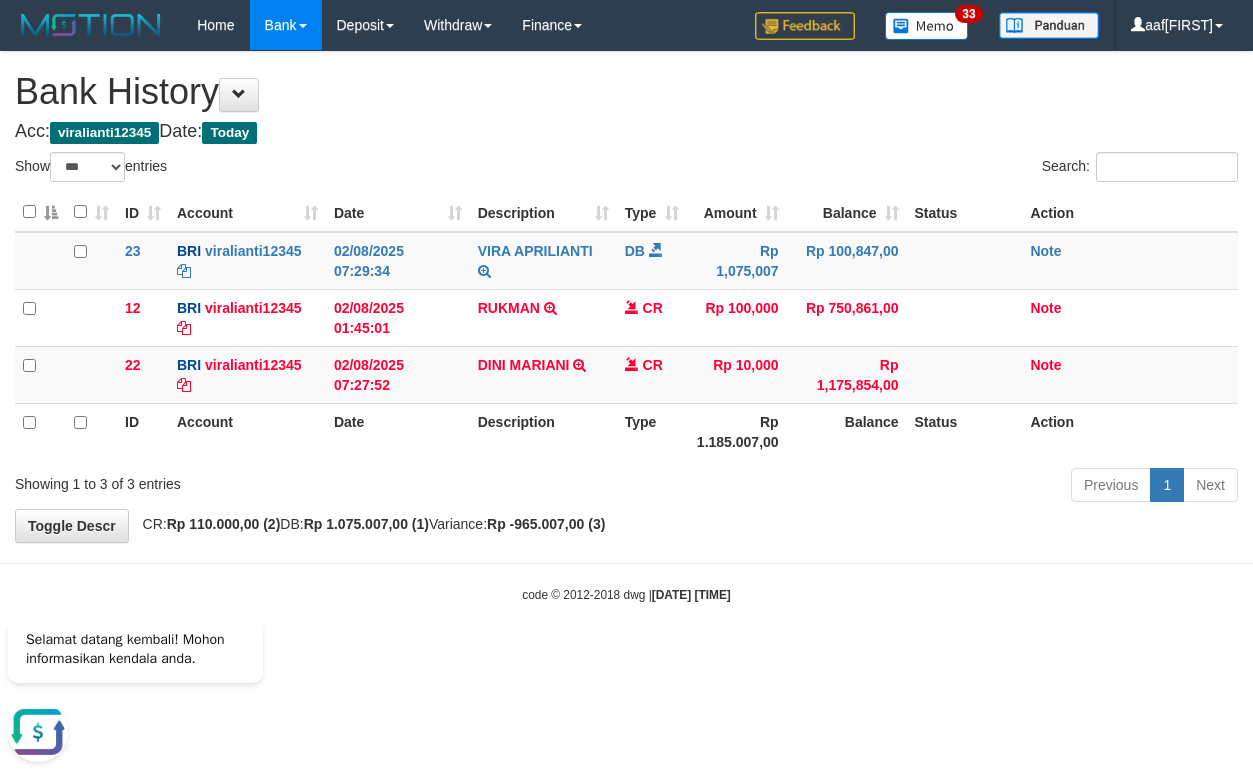scroll, scrollTop: 0, scrollLeft: 0, axis: both 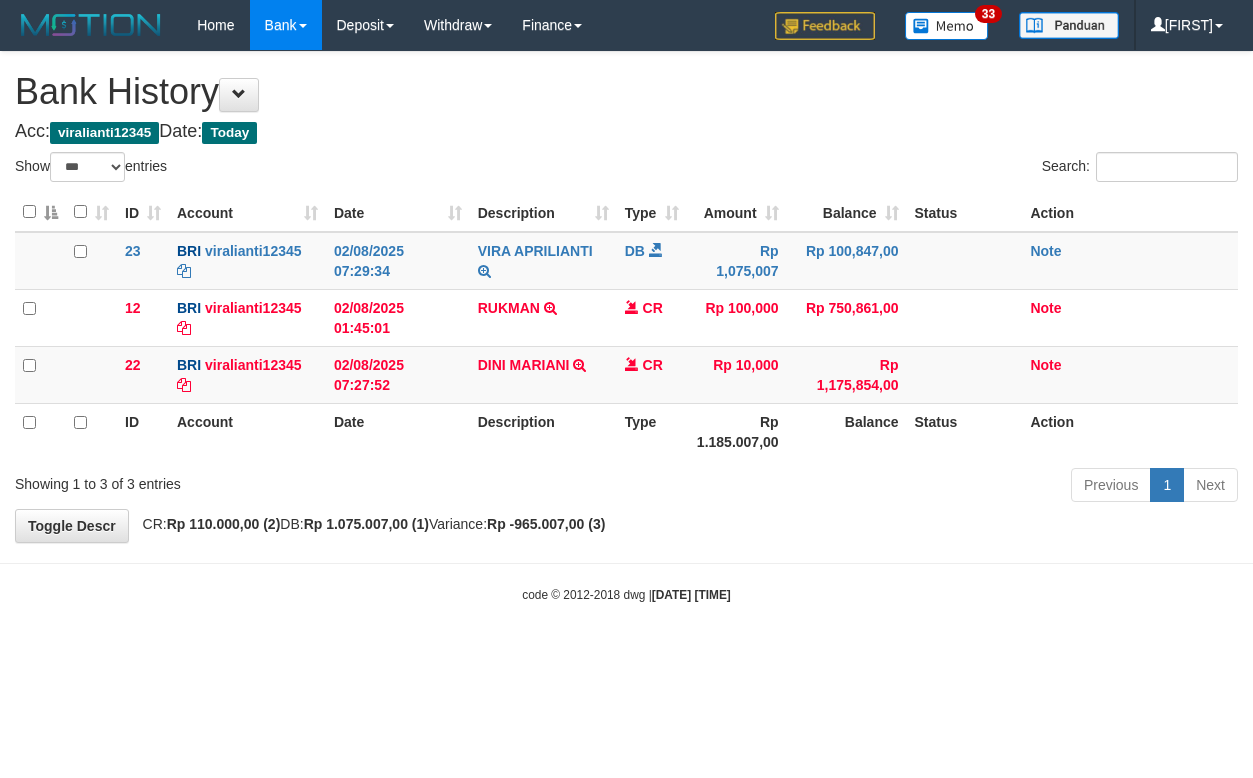 select on "***" 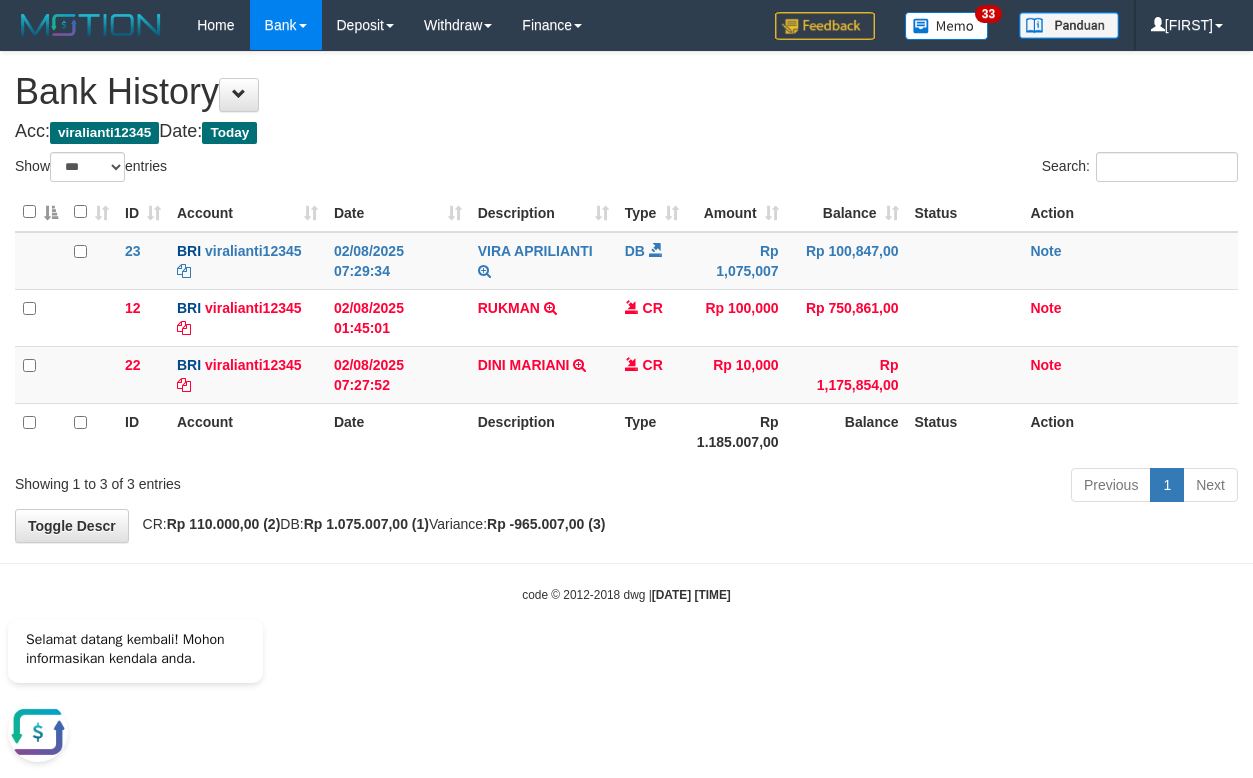 scroll, scrollTop: 0, scrollLeft: 0, axis: both 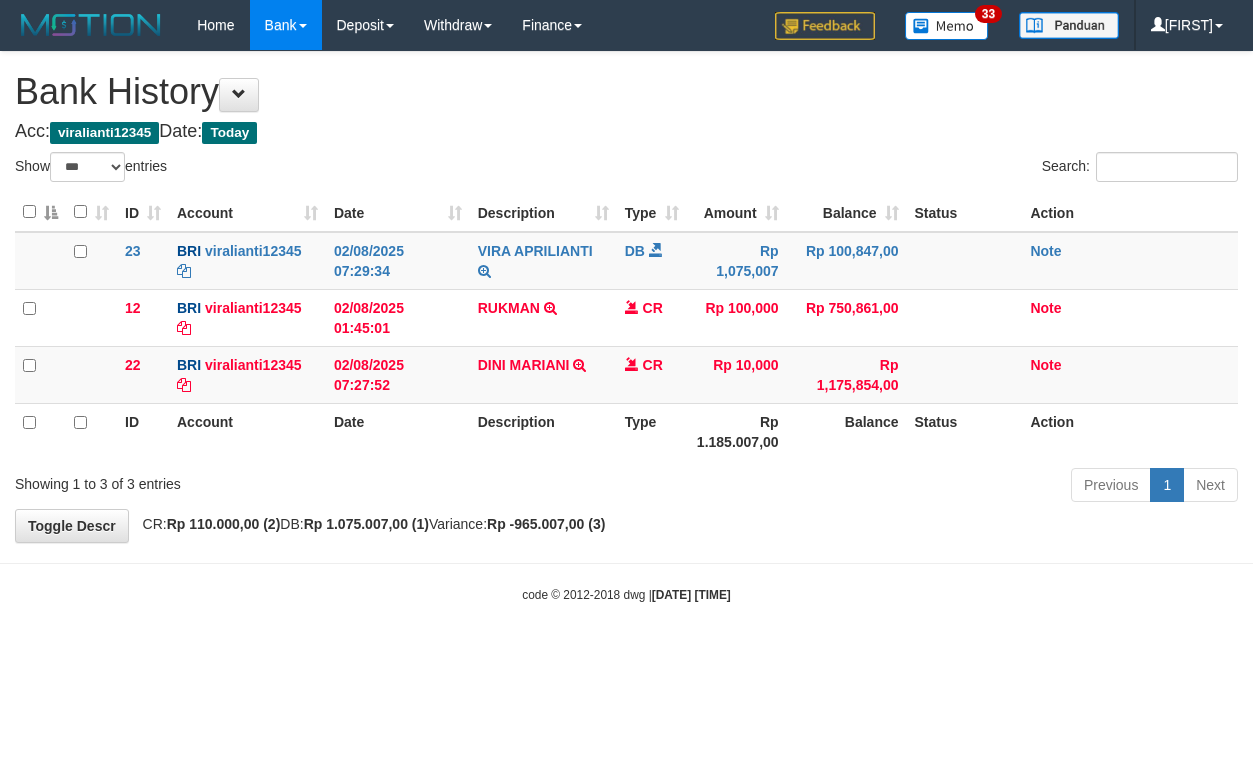 select on "***" 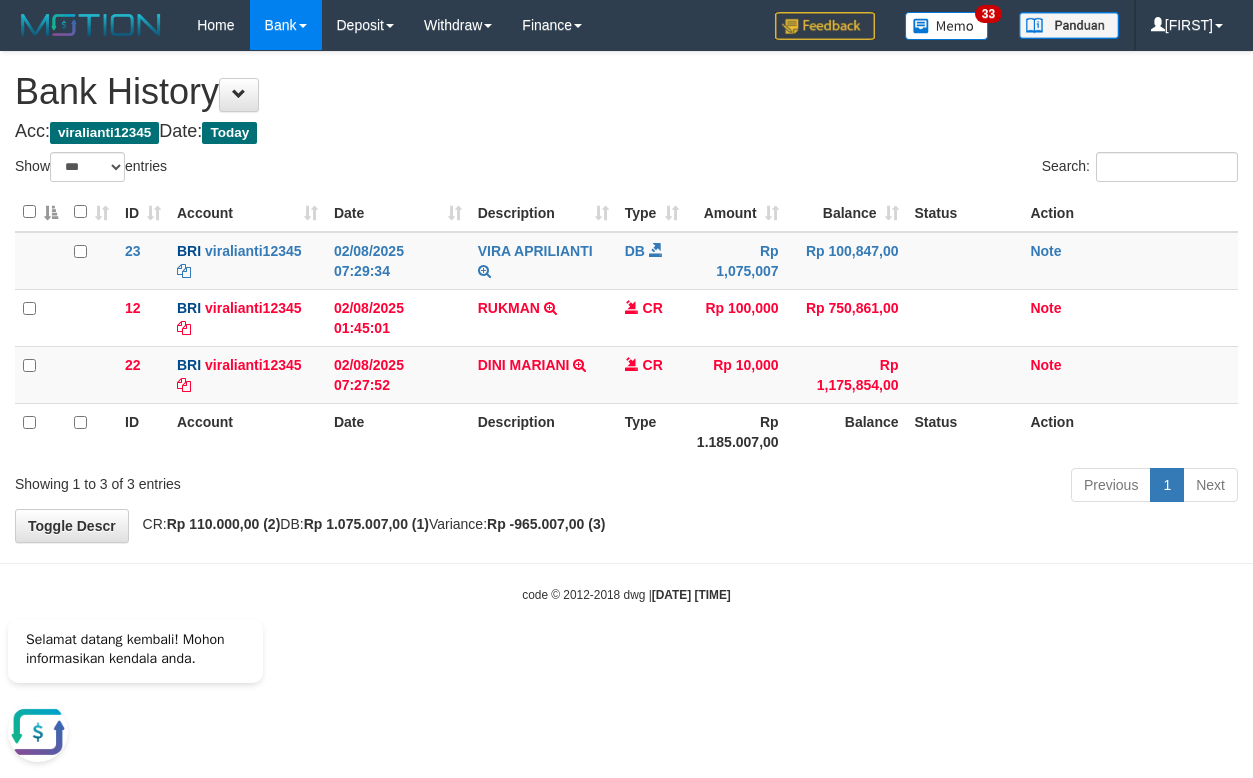 scroll, scrollTop: 0, scrollLeft: 0, axis: both 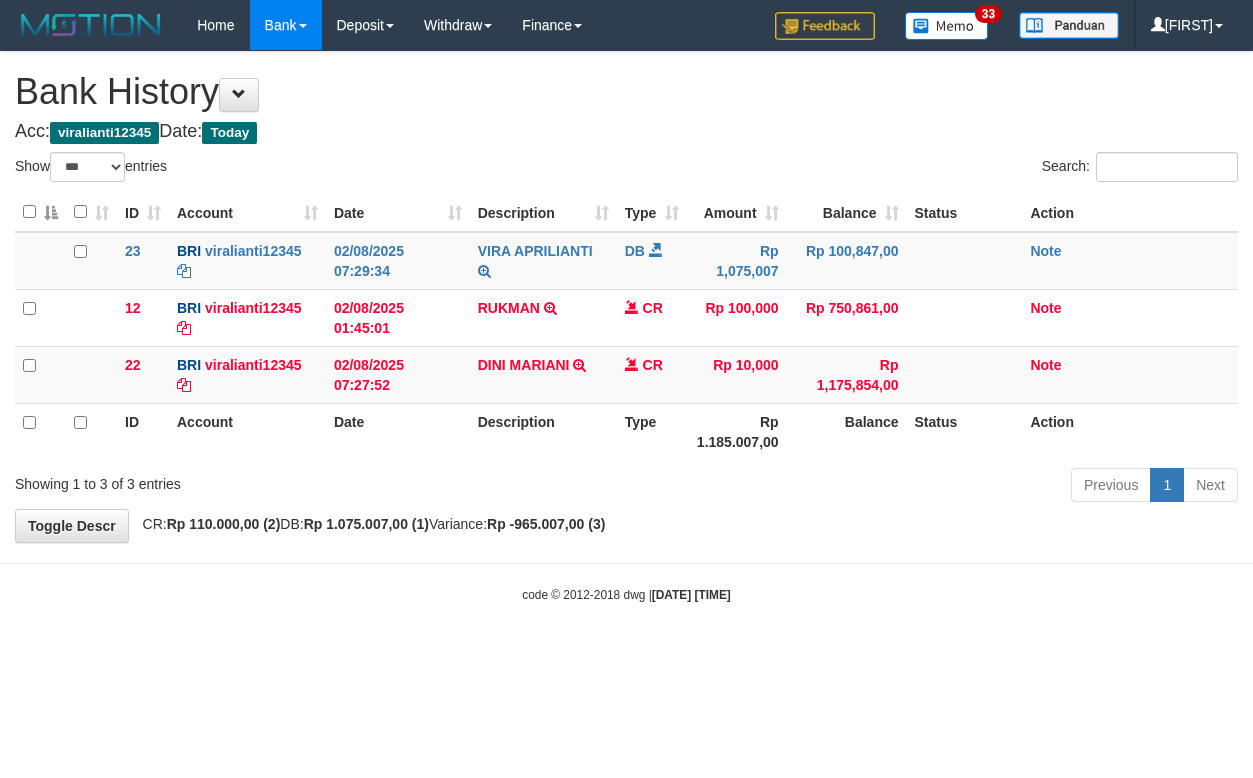 select on "***" 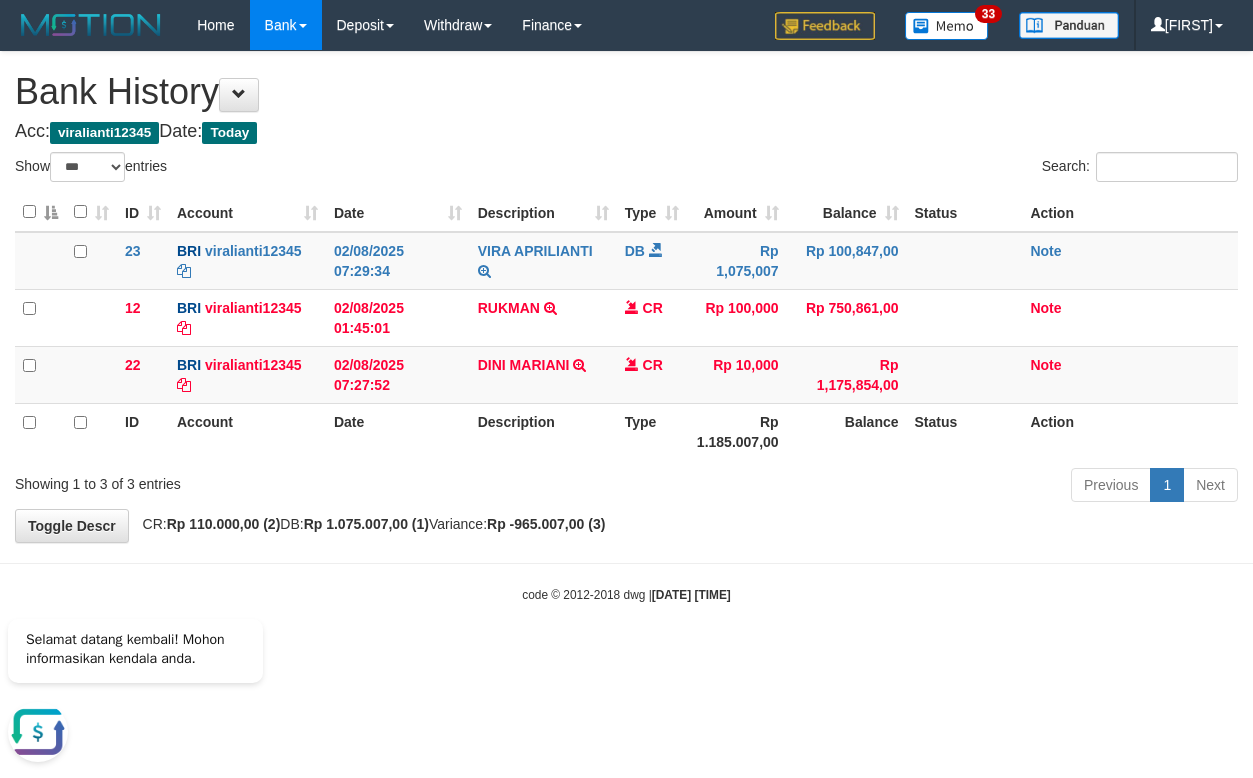 scroll, scrollTop: 0, scrollLeft: 0, axis: both 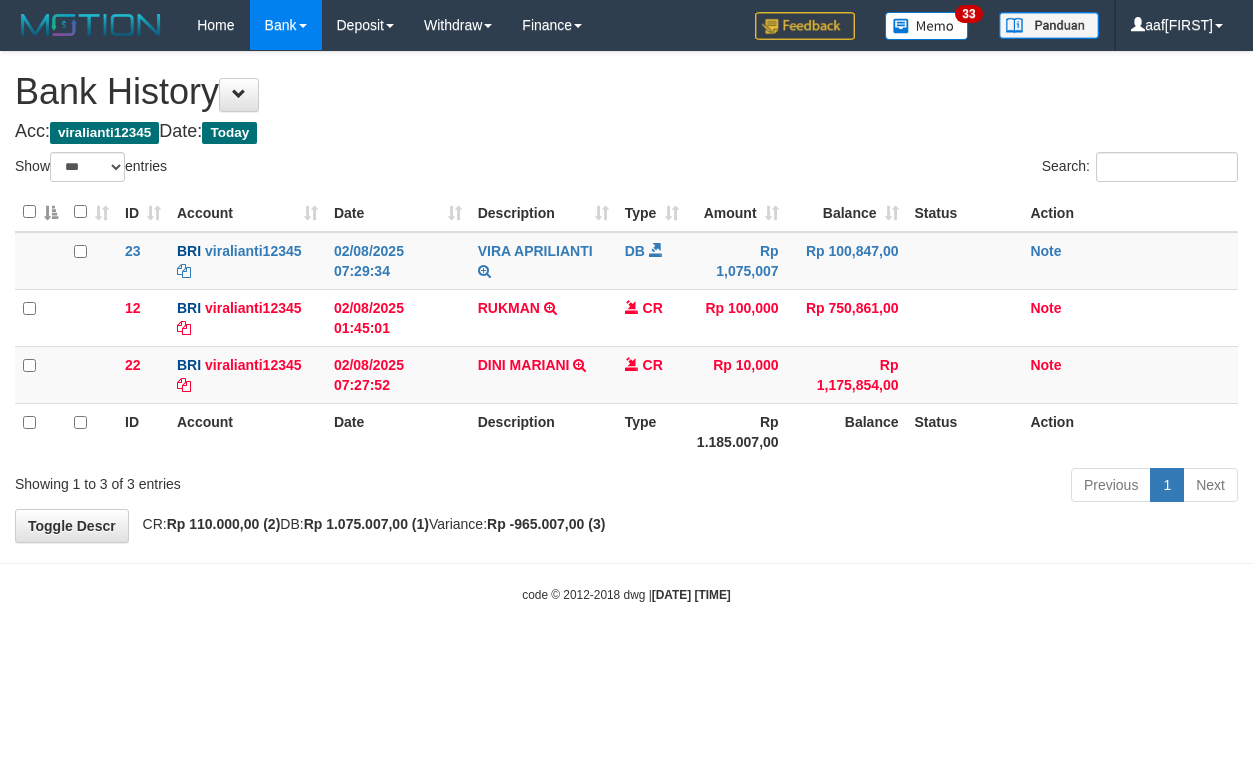 select on "***" 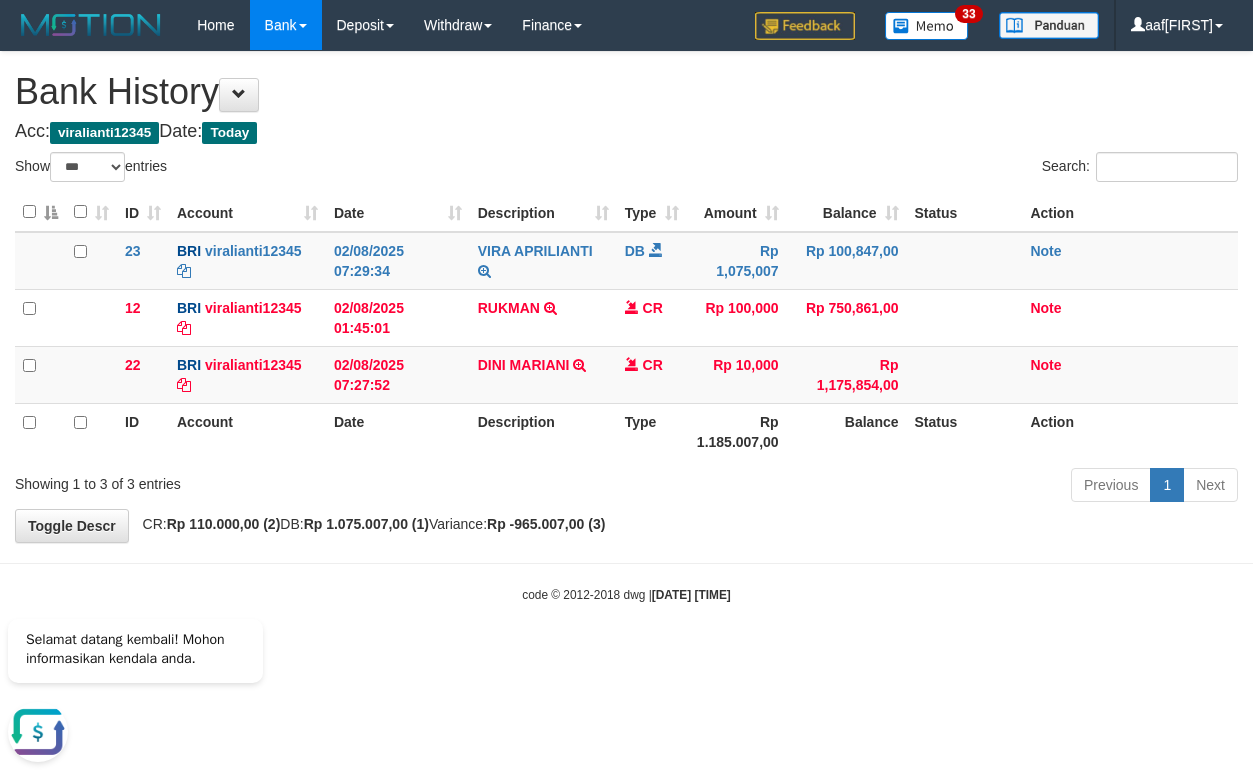 scroll, scrollTop: 0, scrollLeft: 0, axis: both 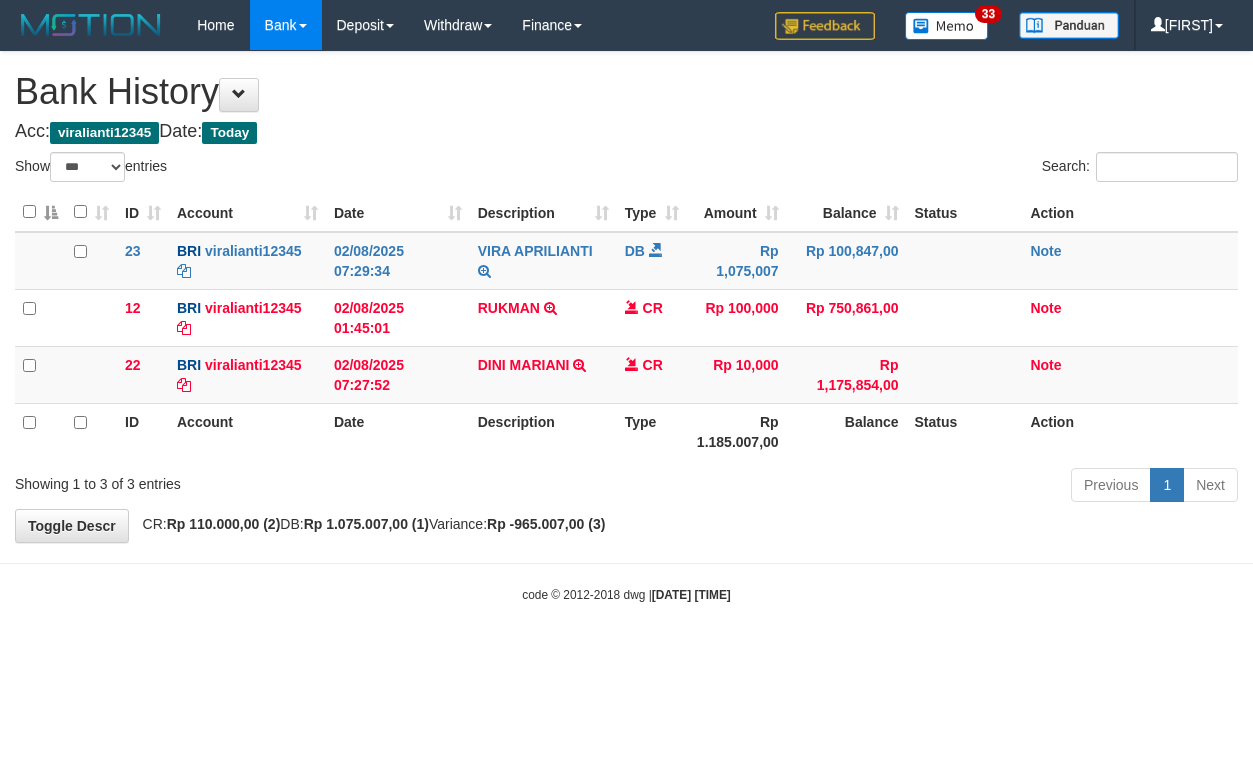 select on "***" 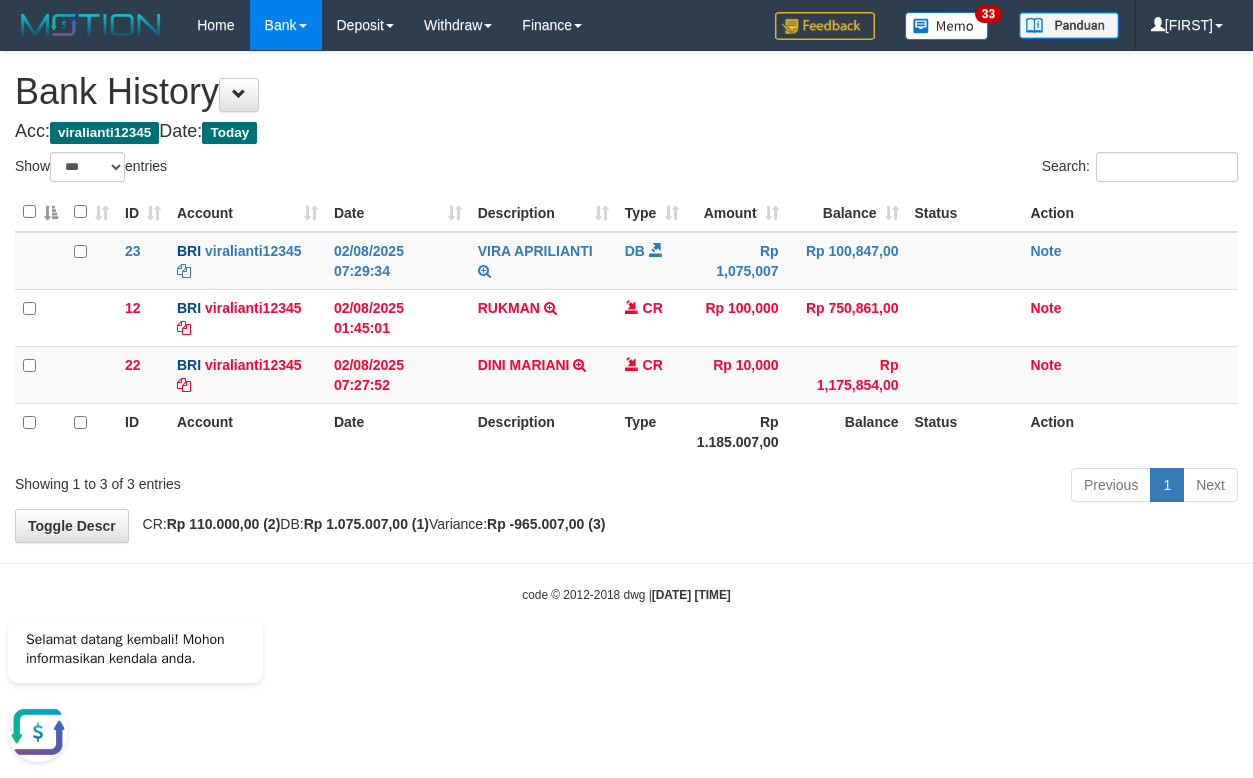 scroll, scrollTop: 0, scrollLeft: 0, axis: both 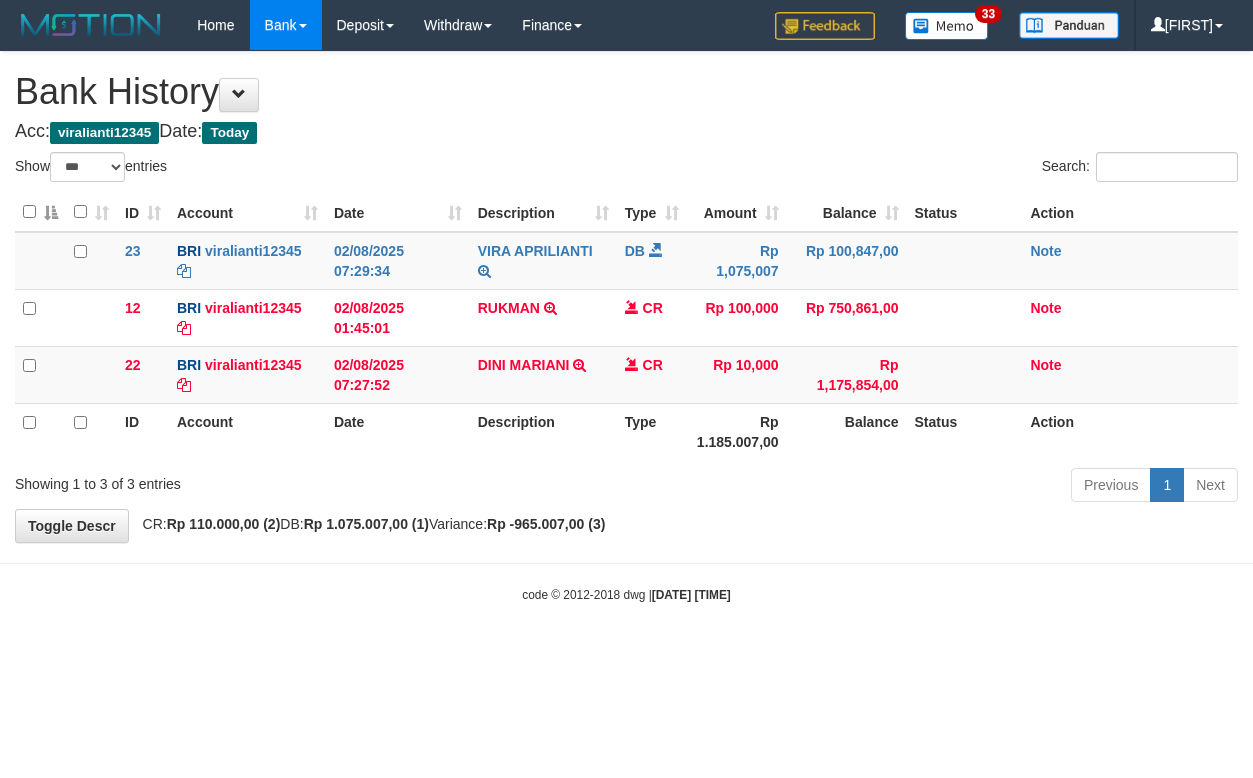 select on "***" 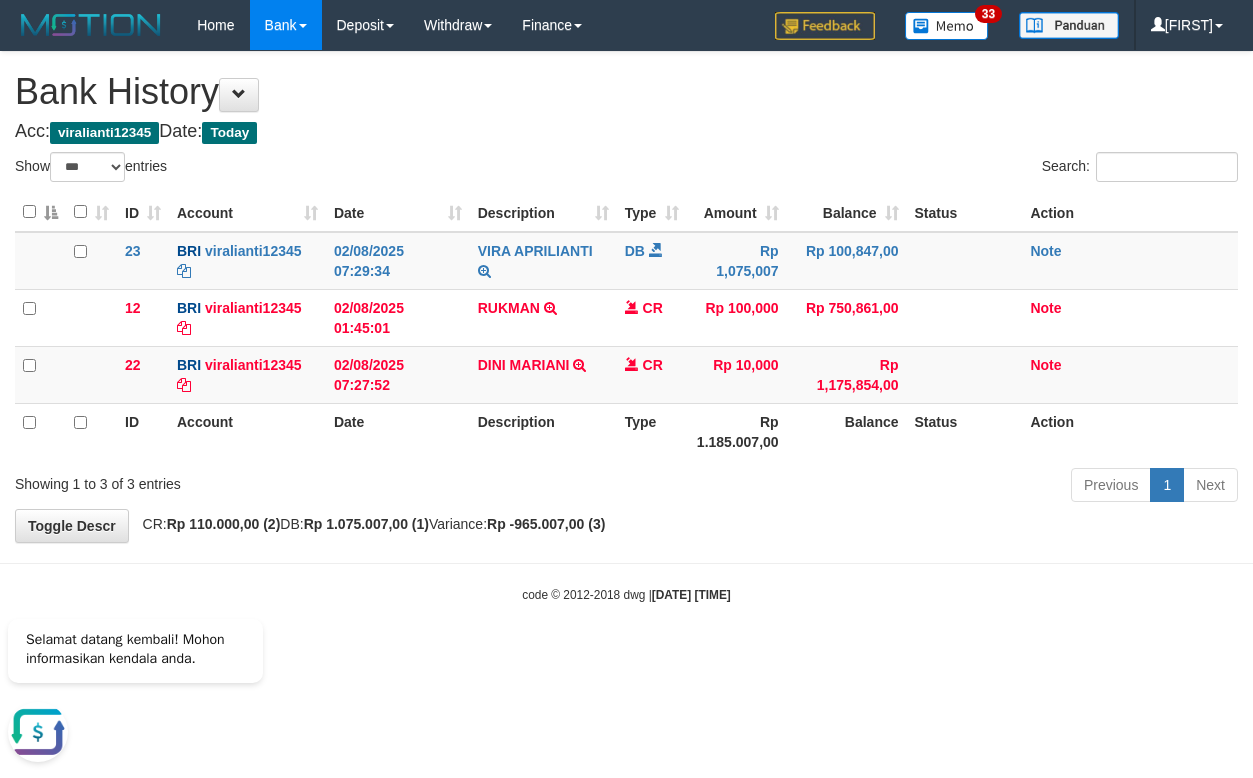 scroll, scrollTop: 0, scrollLeft: 0, axis: both 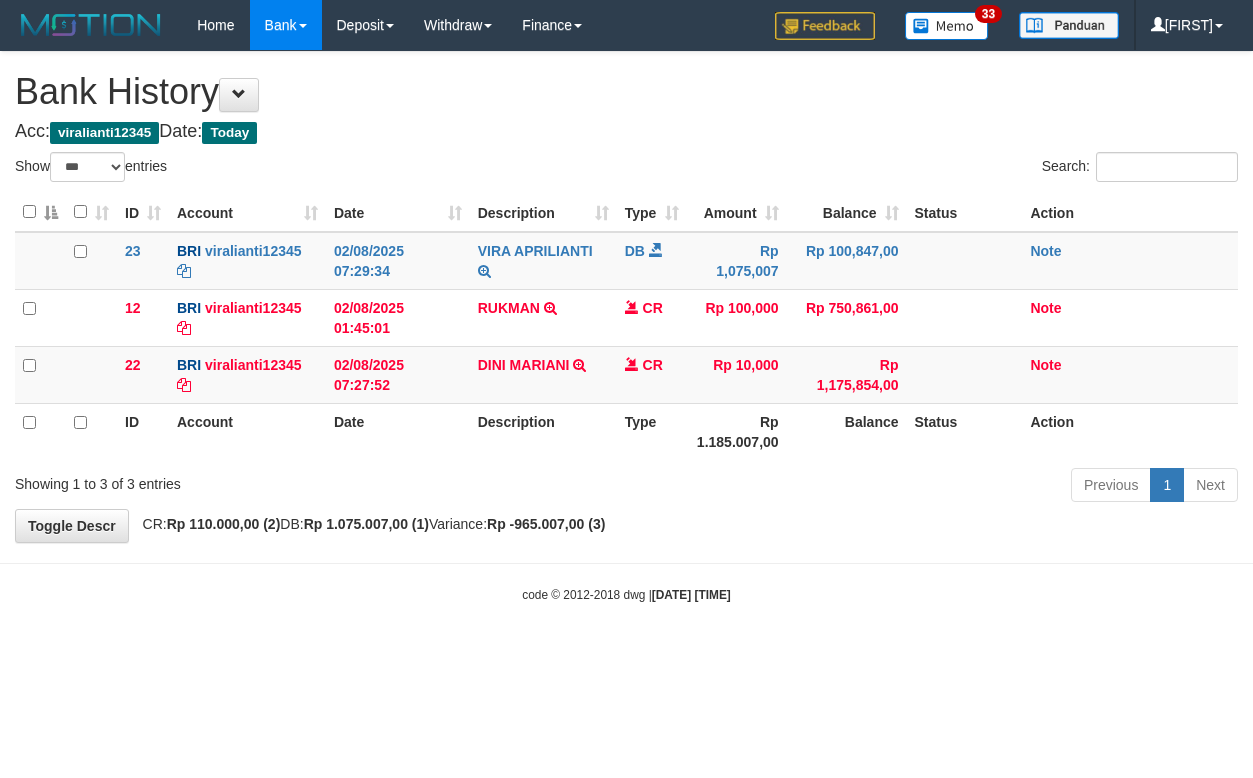 select on "***" 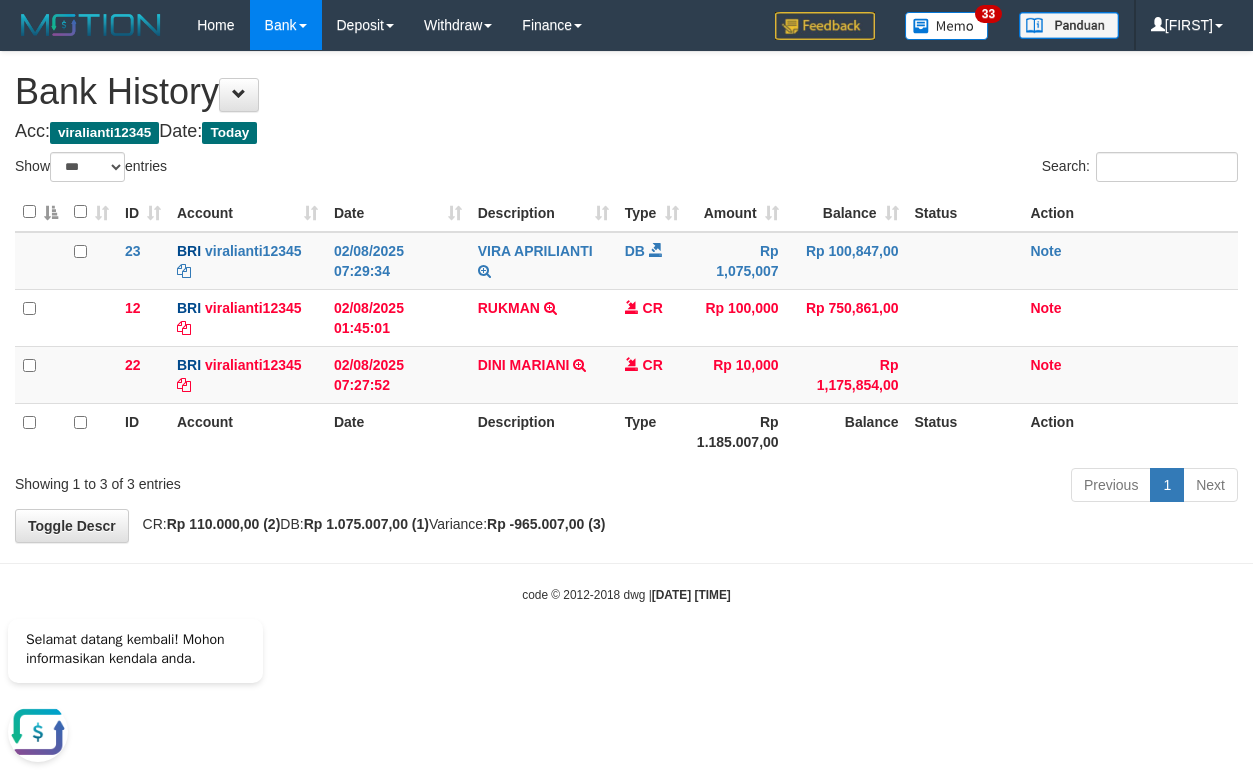 scroll, scrollTop: 0, scrollLeft: 0, axis: both 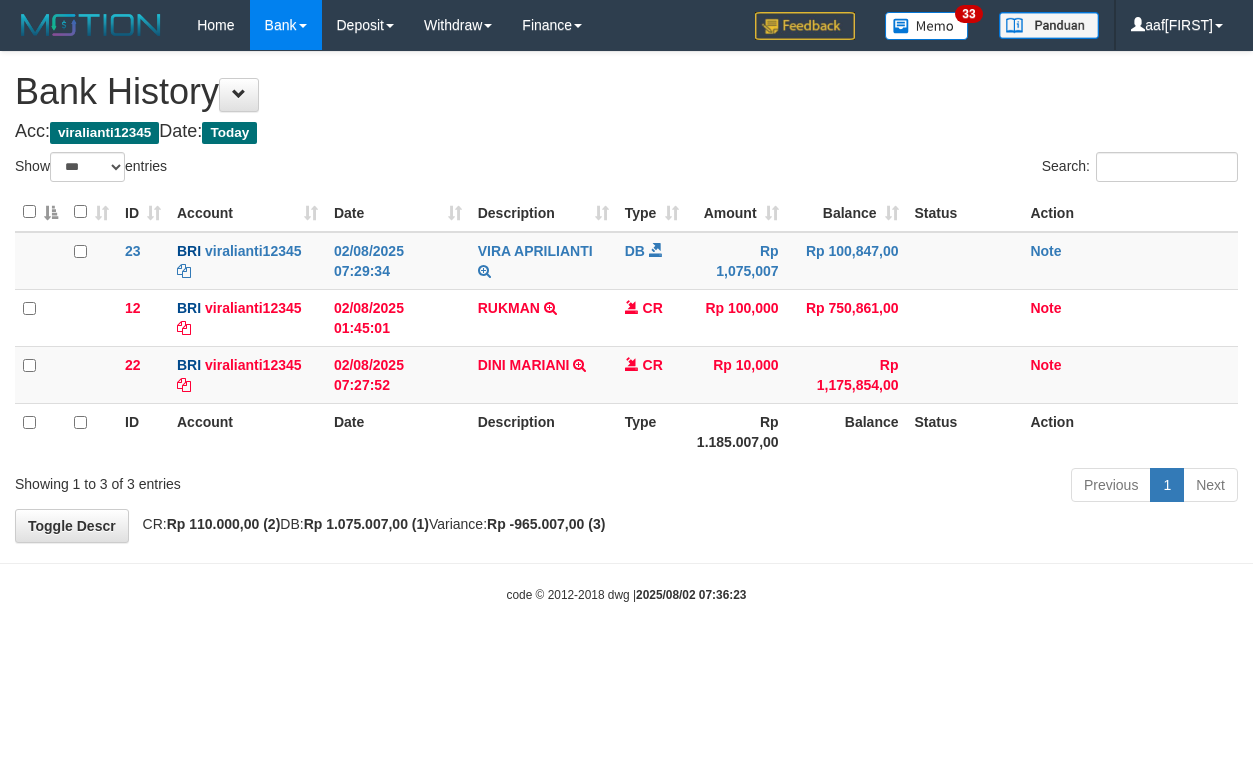 select on "***" 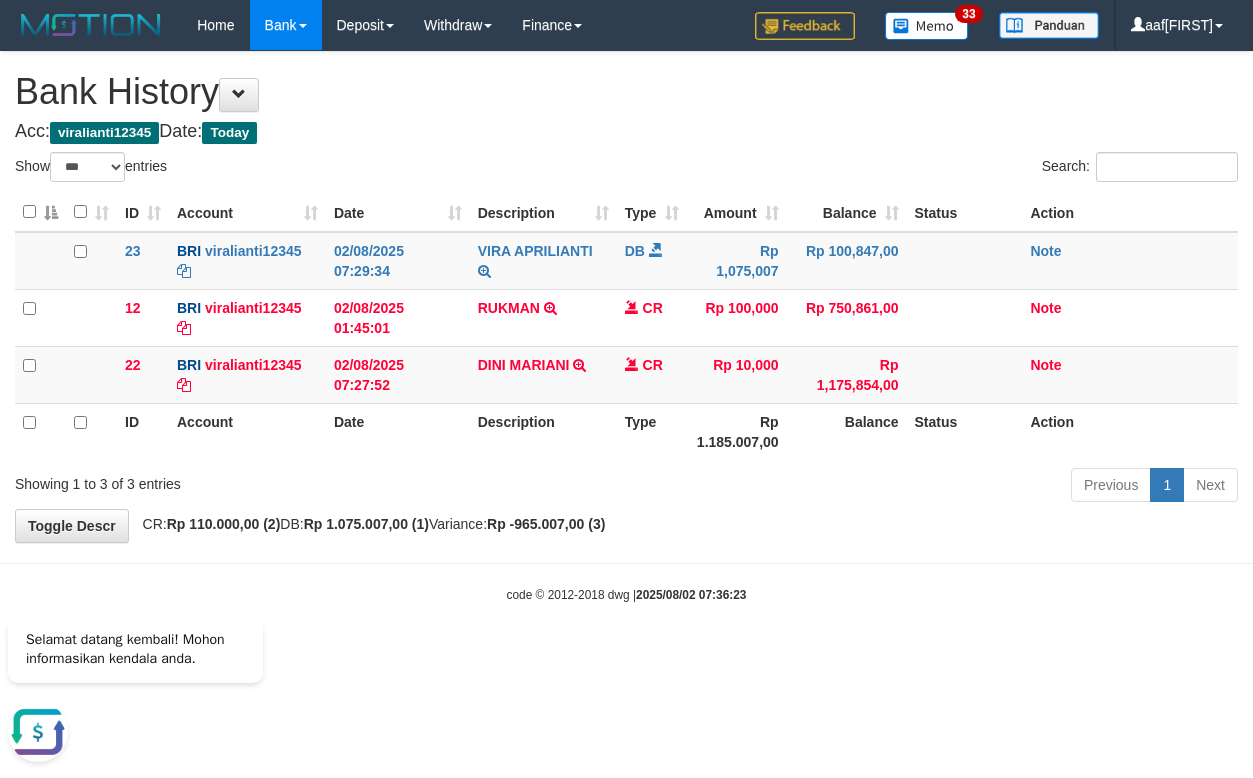 scroll, scrollTop: 0, scrollLeft: 0, axis: both 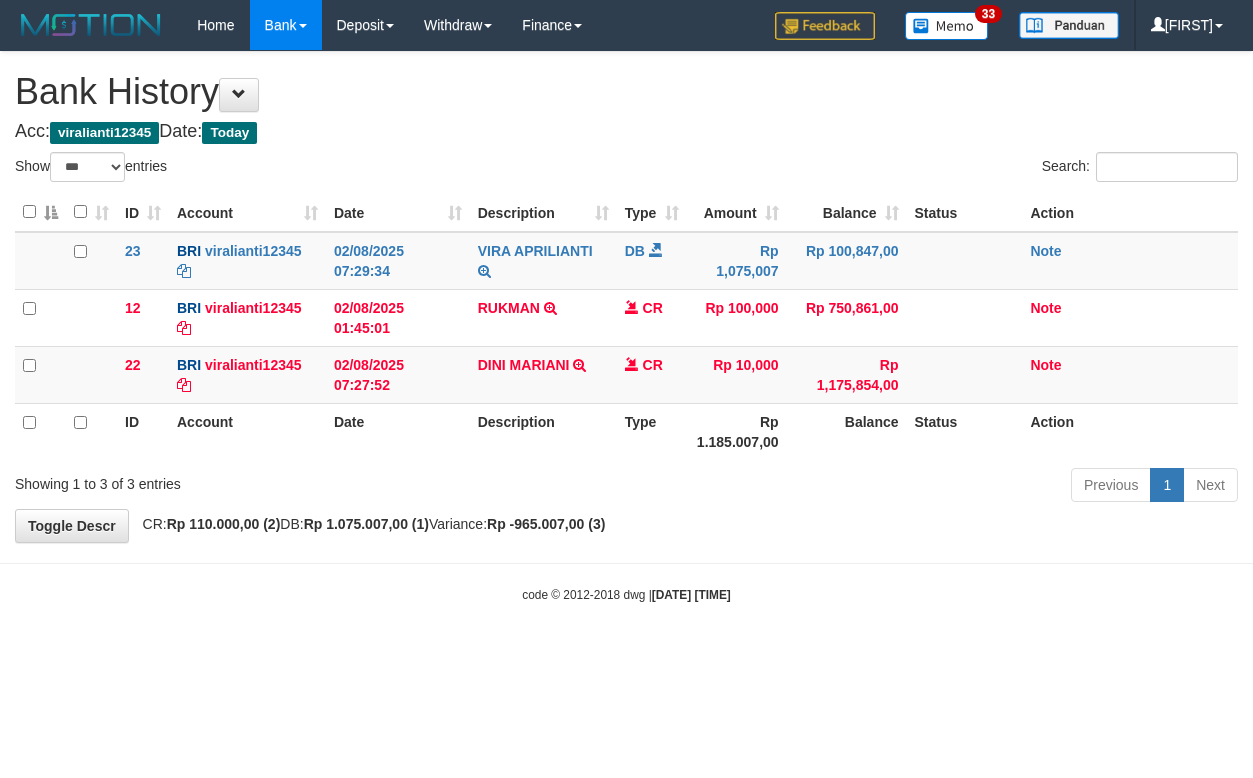 select on "***" 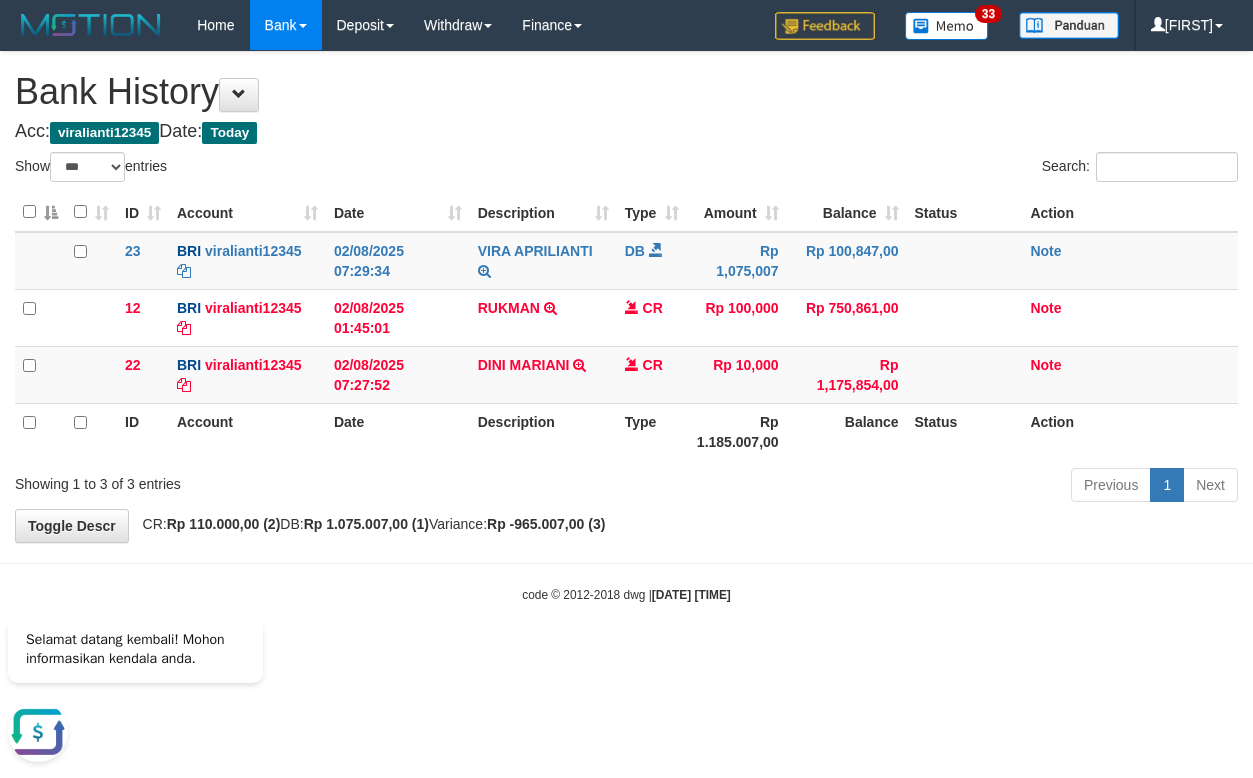 scroll, scrollTop: 0, scrollLeft: 0, axis: both 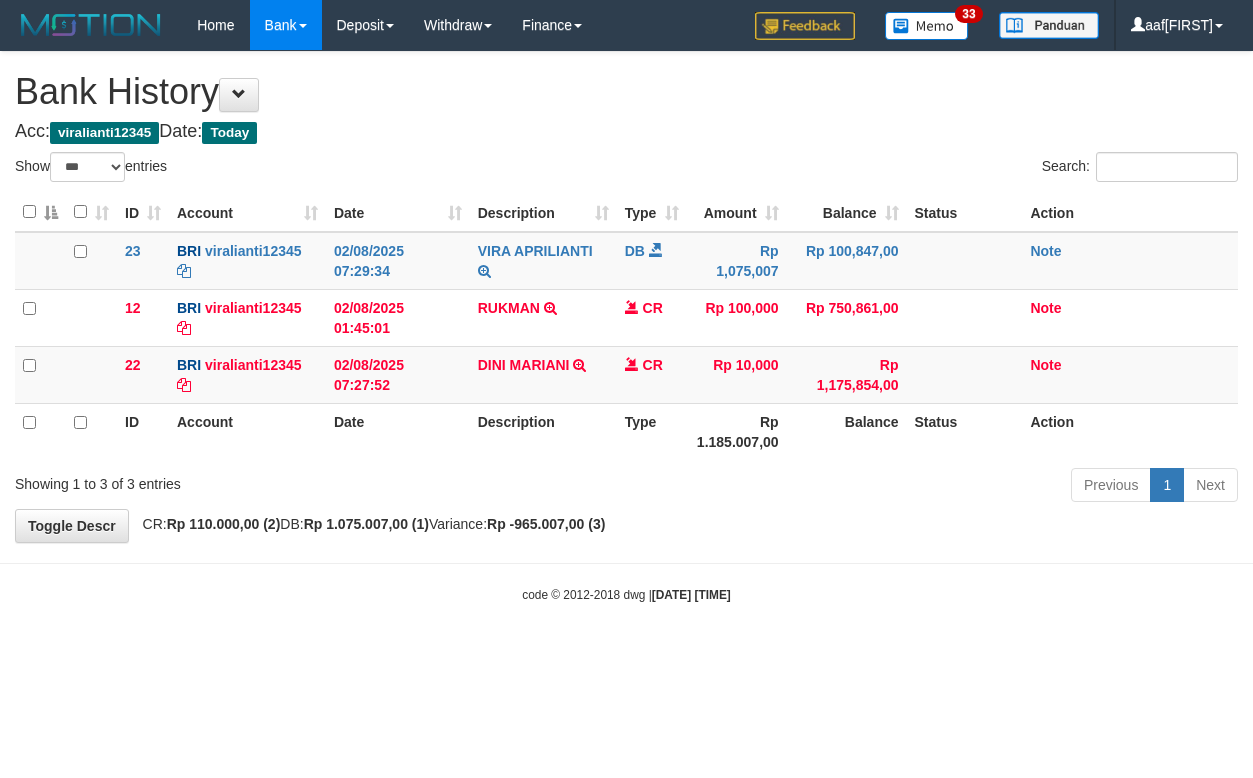 select on "***" 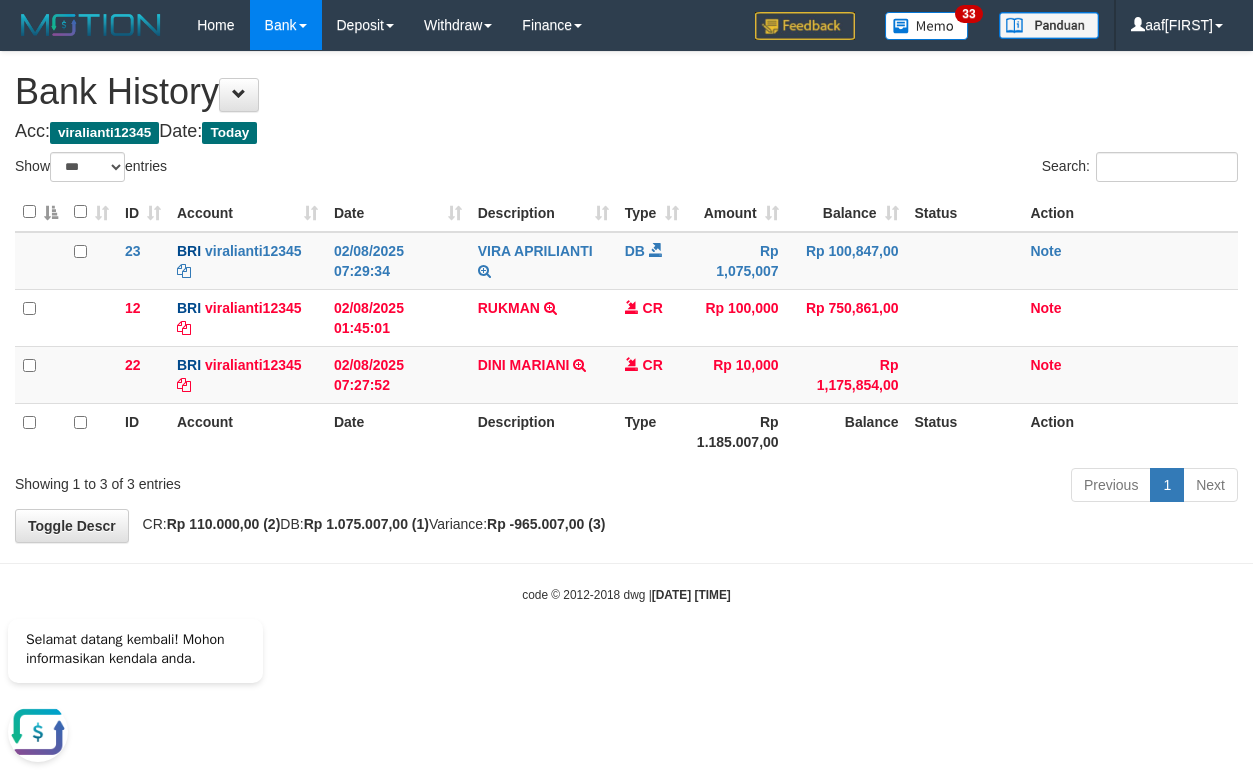 scroll, scrollTop: 0, scrollLeft: 0, axis: both 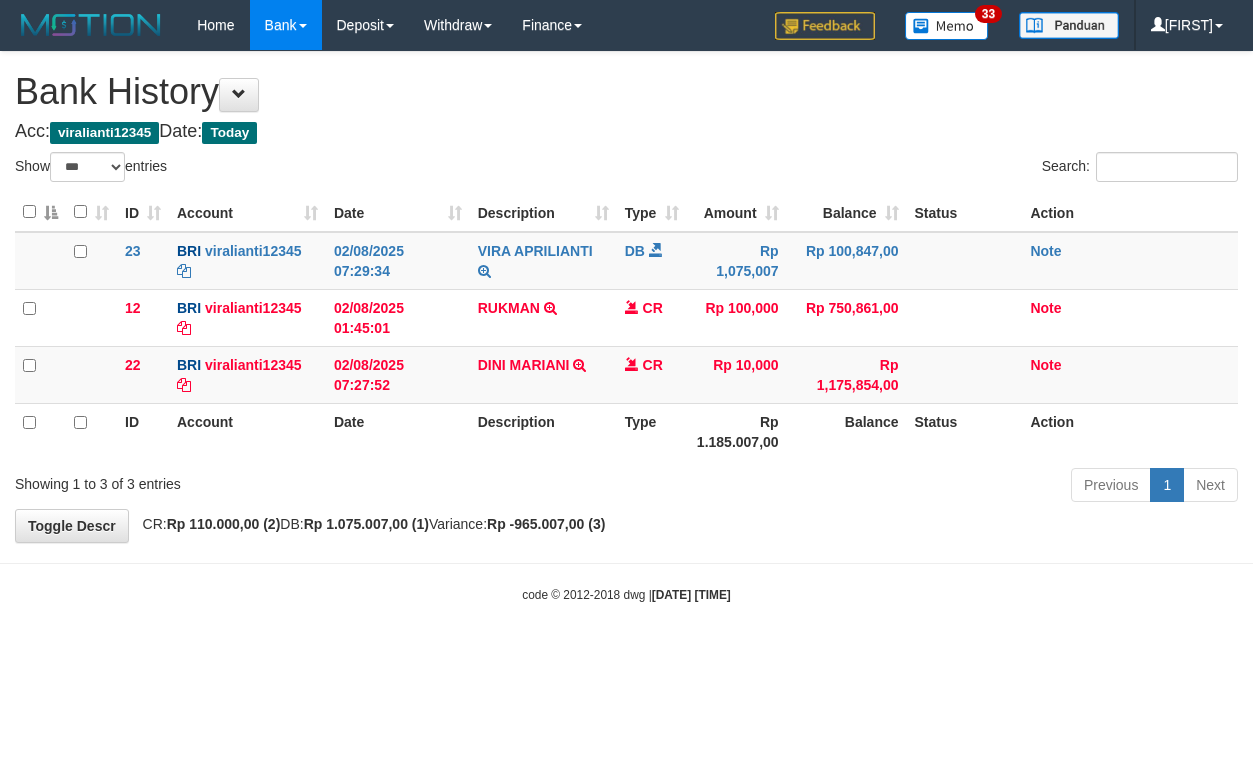 select on "***" 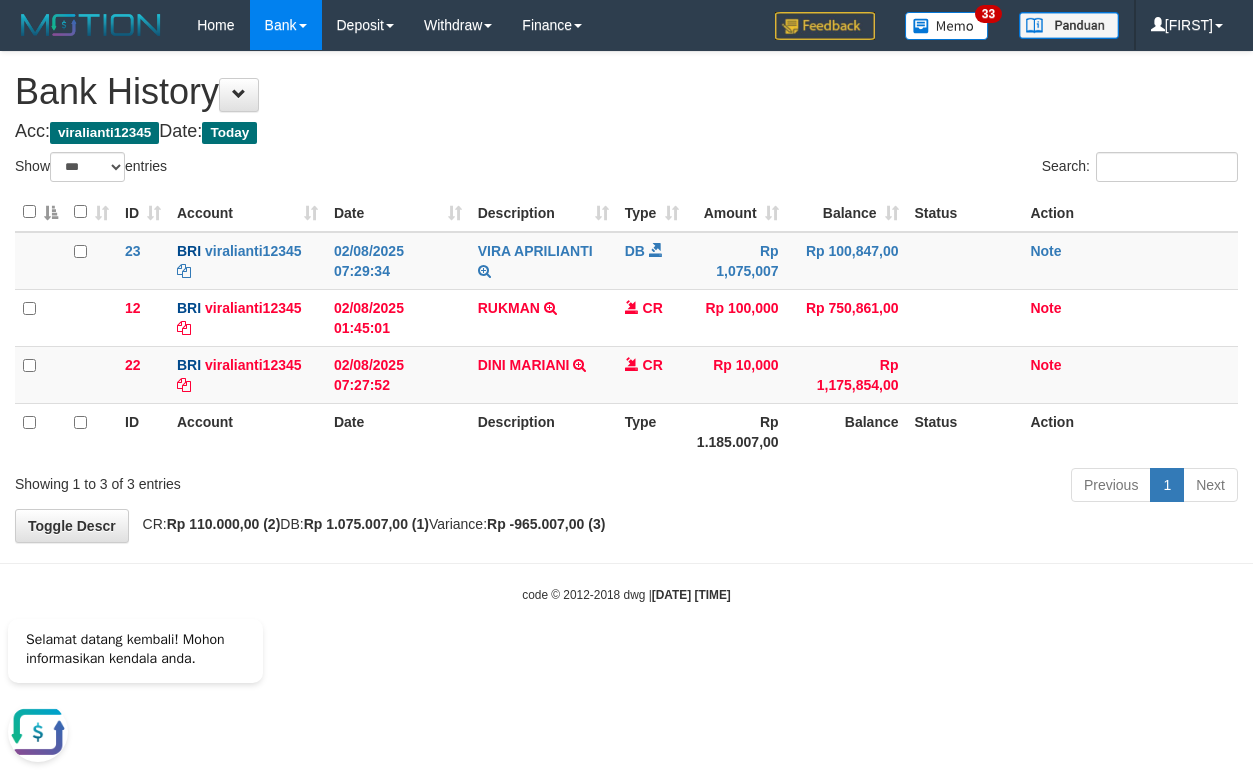 scroll, scrollTop: 0, scrollLeft: 0, axis: both 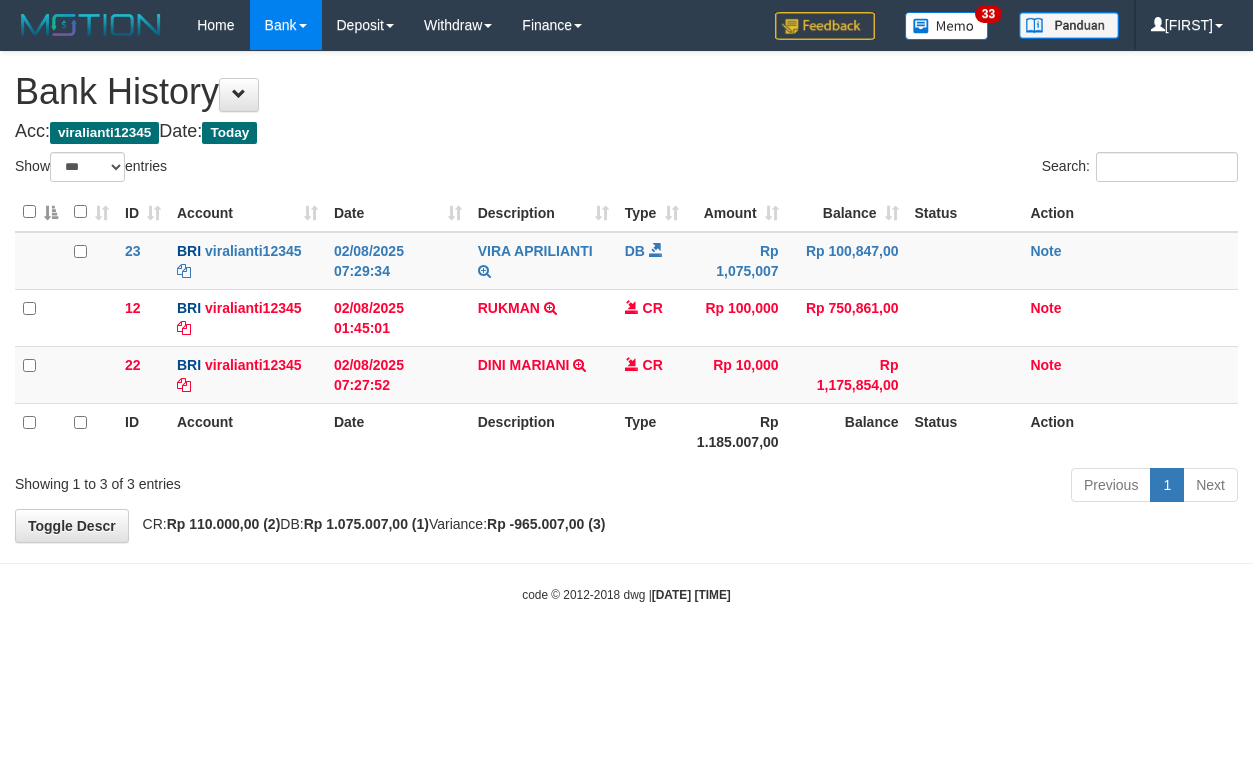 select on "***" 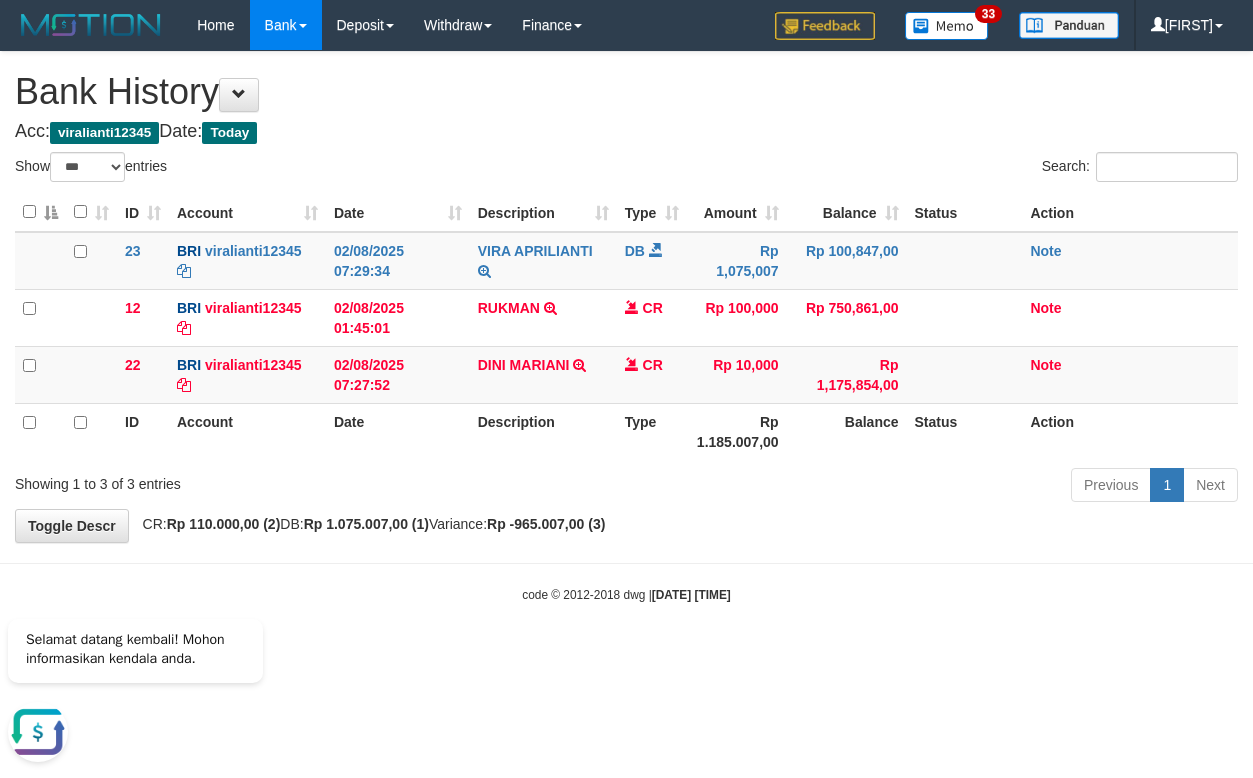 scroll, scrollTop: 0, scrollLeft: 0, axis: both 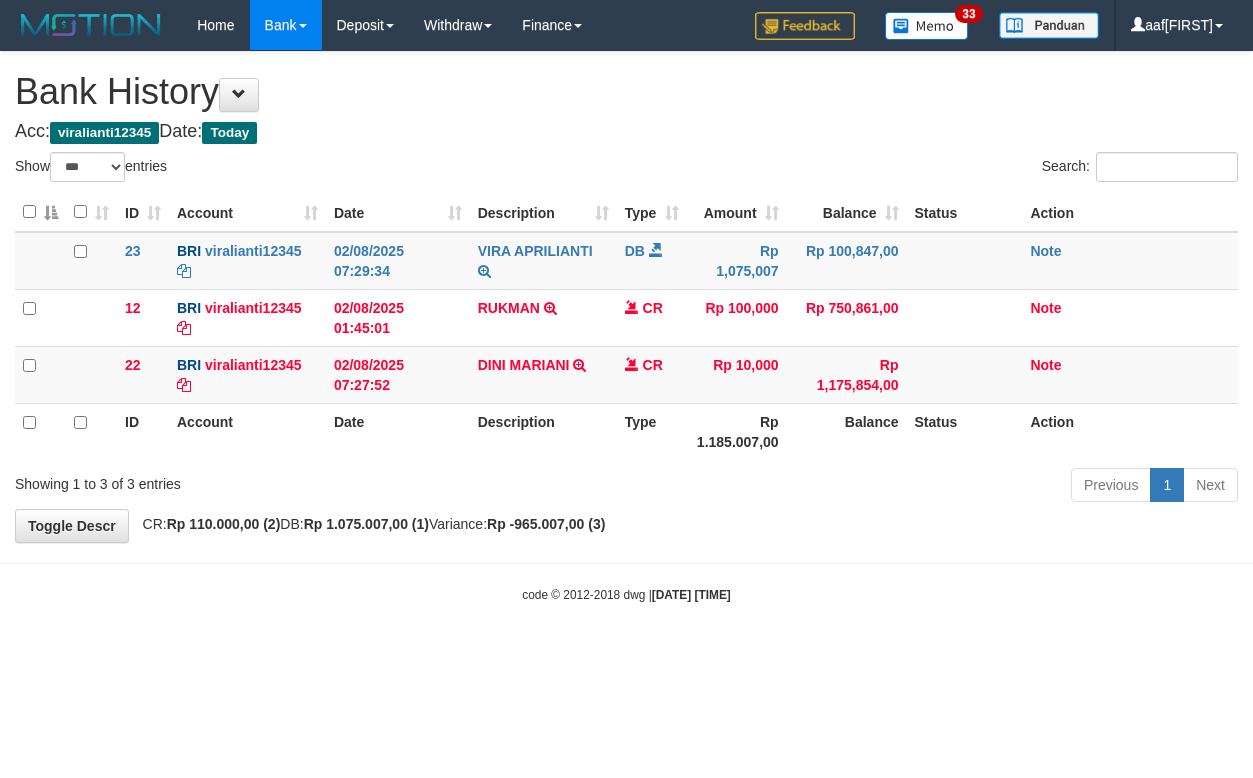 select on "***" 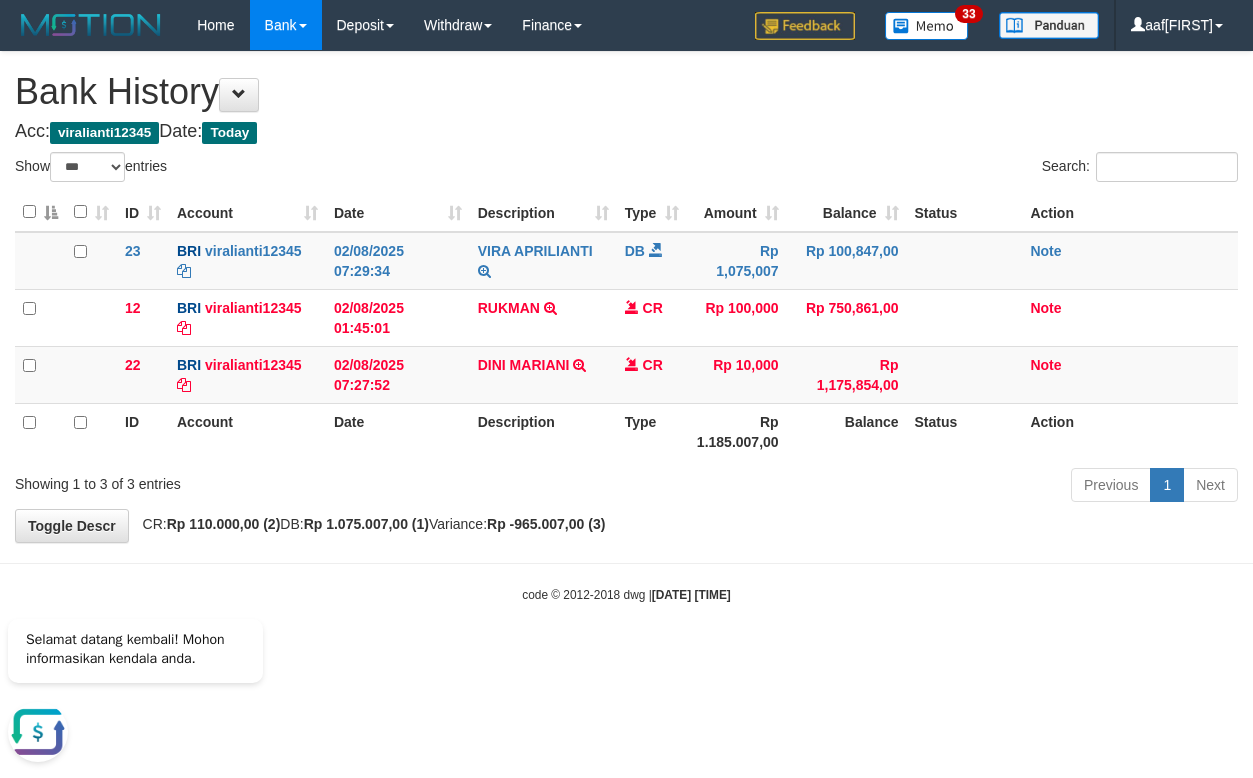 scroll, scrollTop: 0, scrollLeft: 0, axis: both 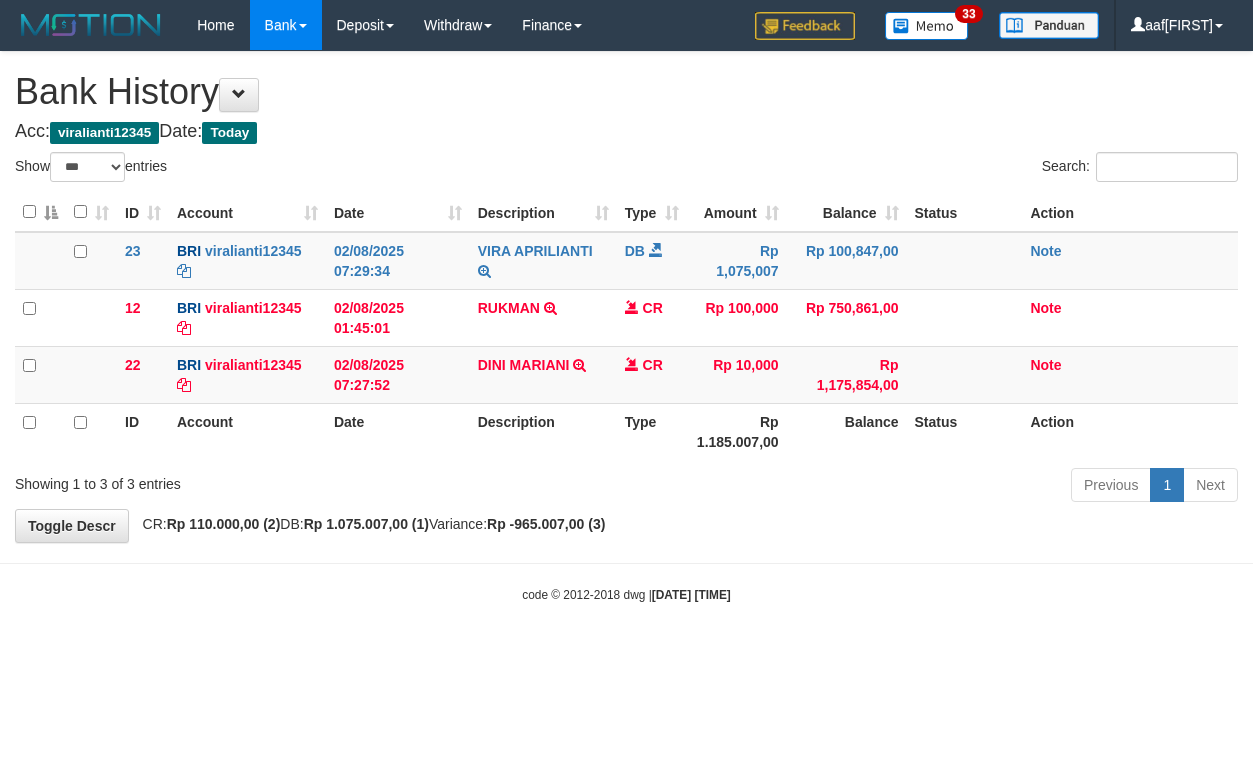 select on "***" 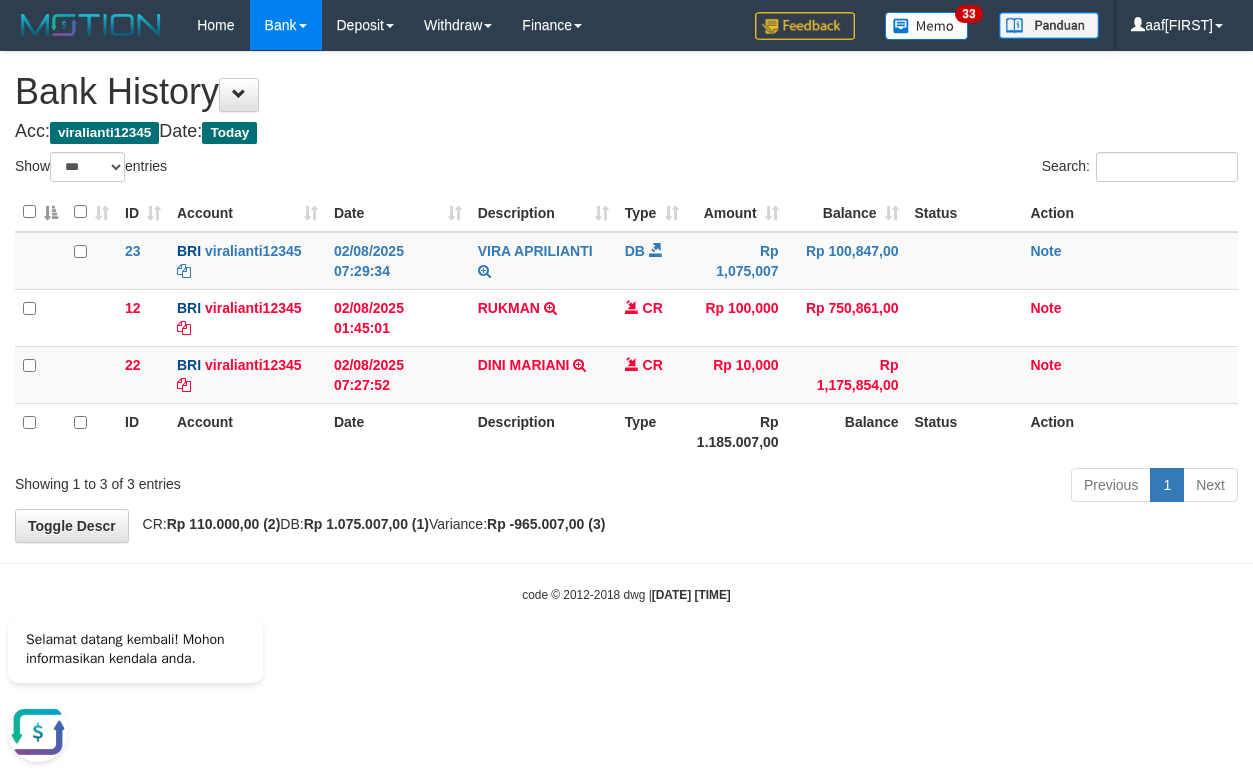 scroll, scrollTop: 0, scrollLeft: 0, axis: both 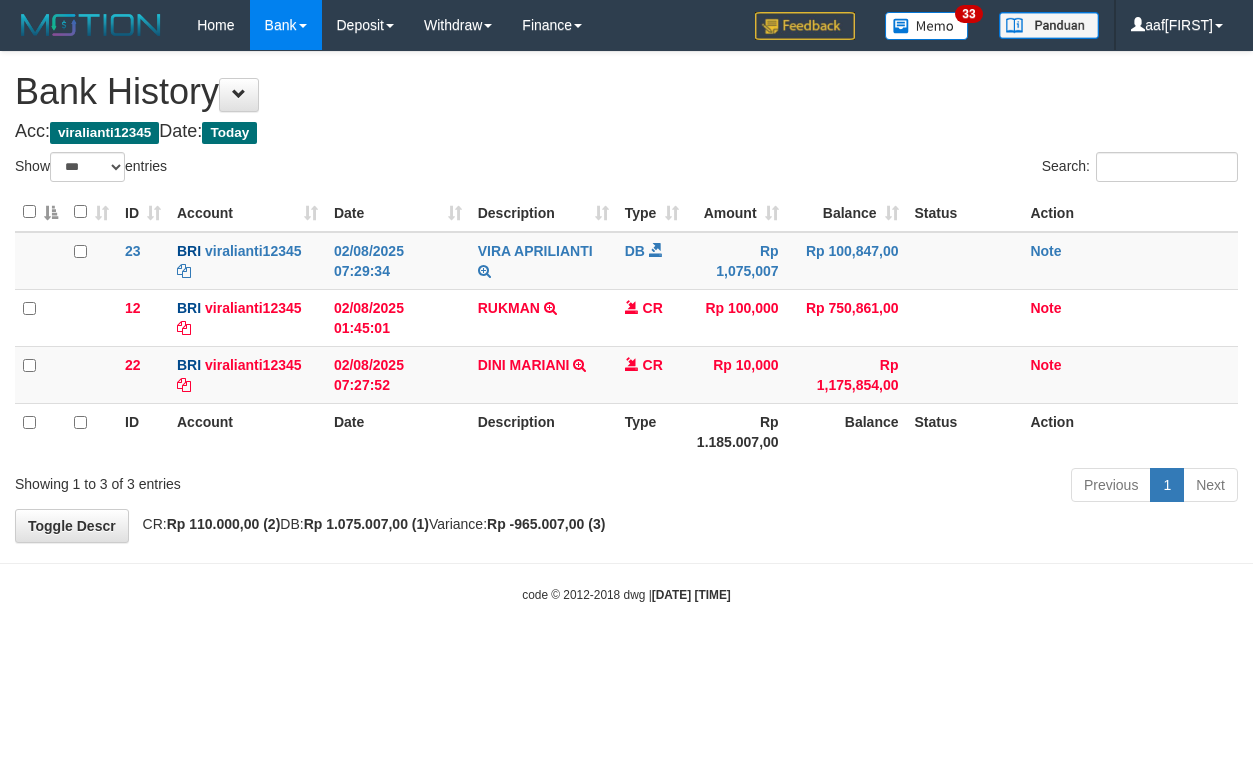 select on "***" 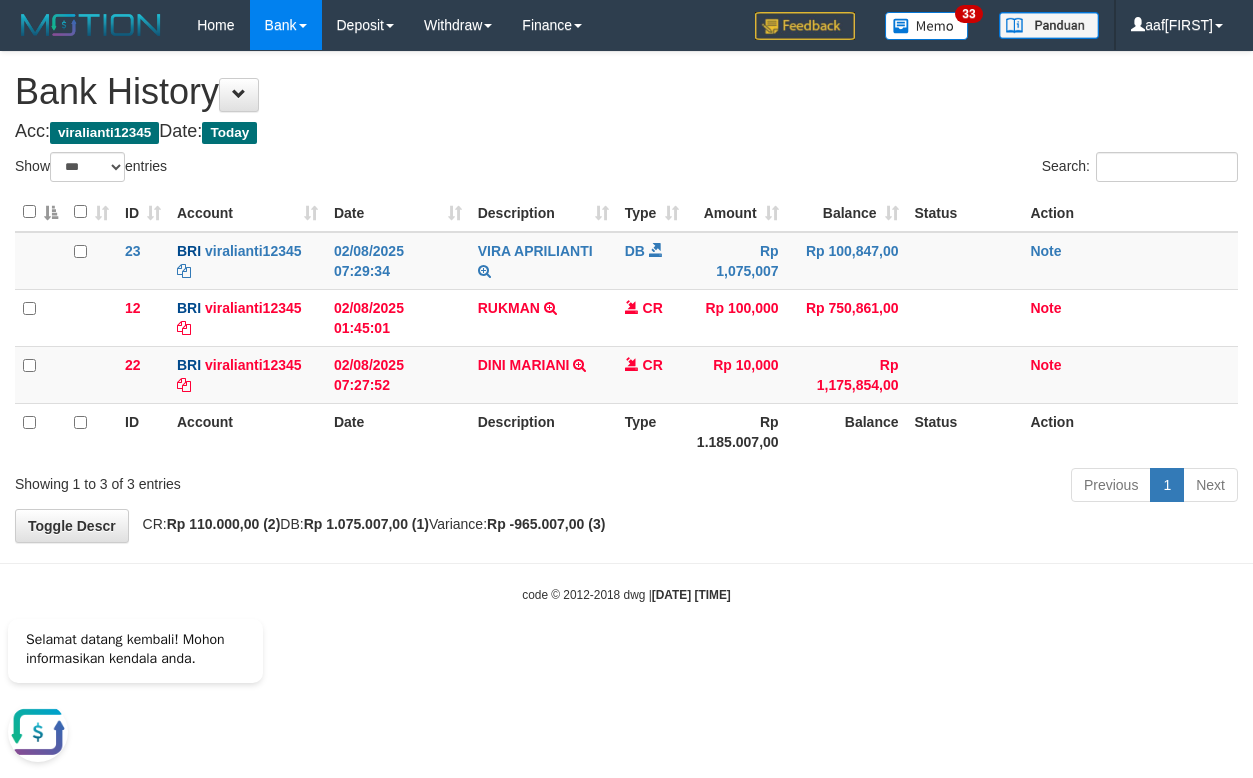 scroll, scrollTop: 0, scrollLeft: 0, axis: both 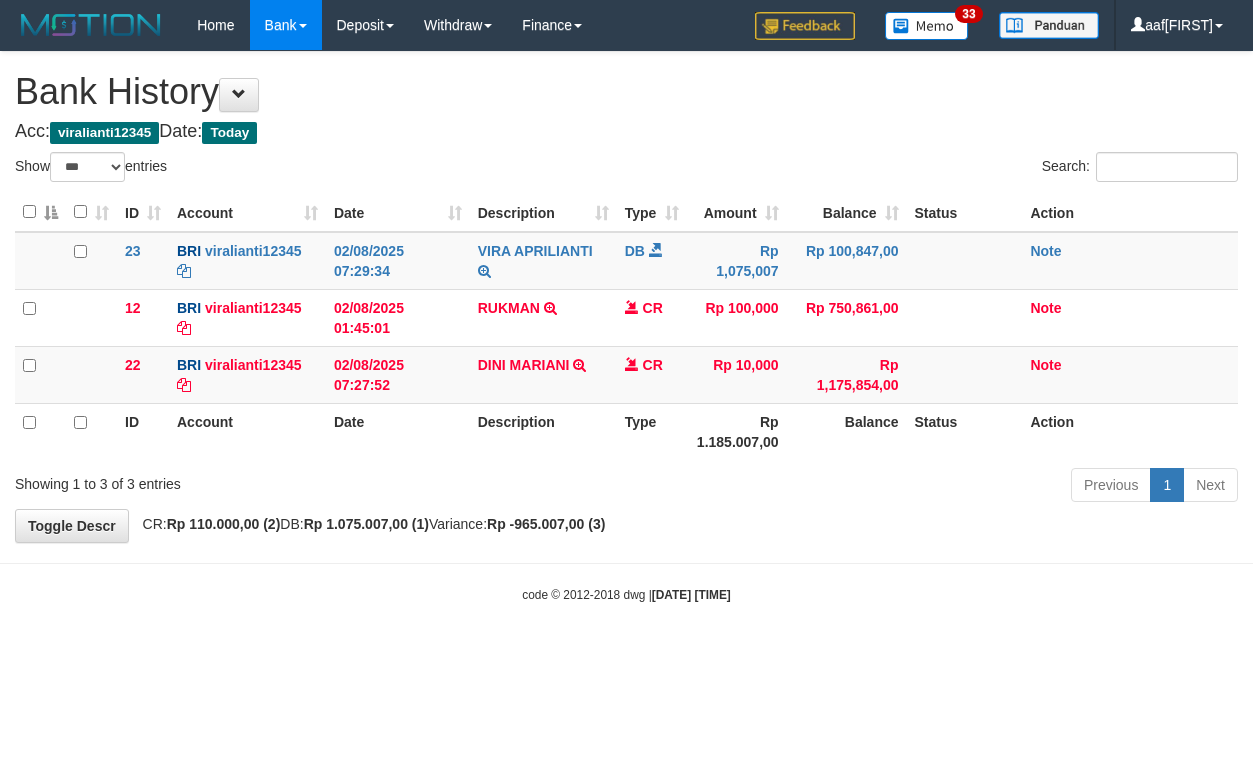 select on "***" 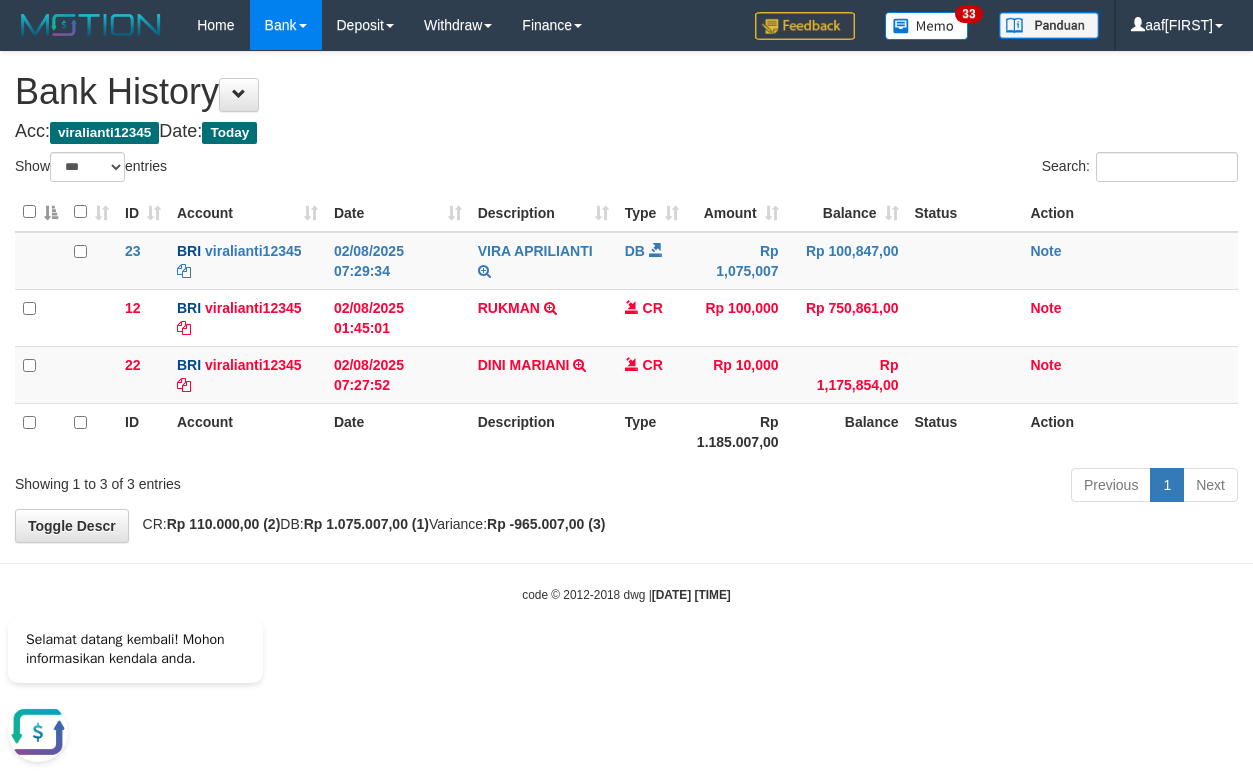 scroll, scrollTop: 0, scrollLeft: 0, axis: both 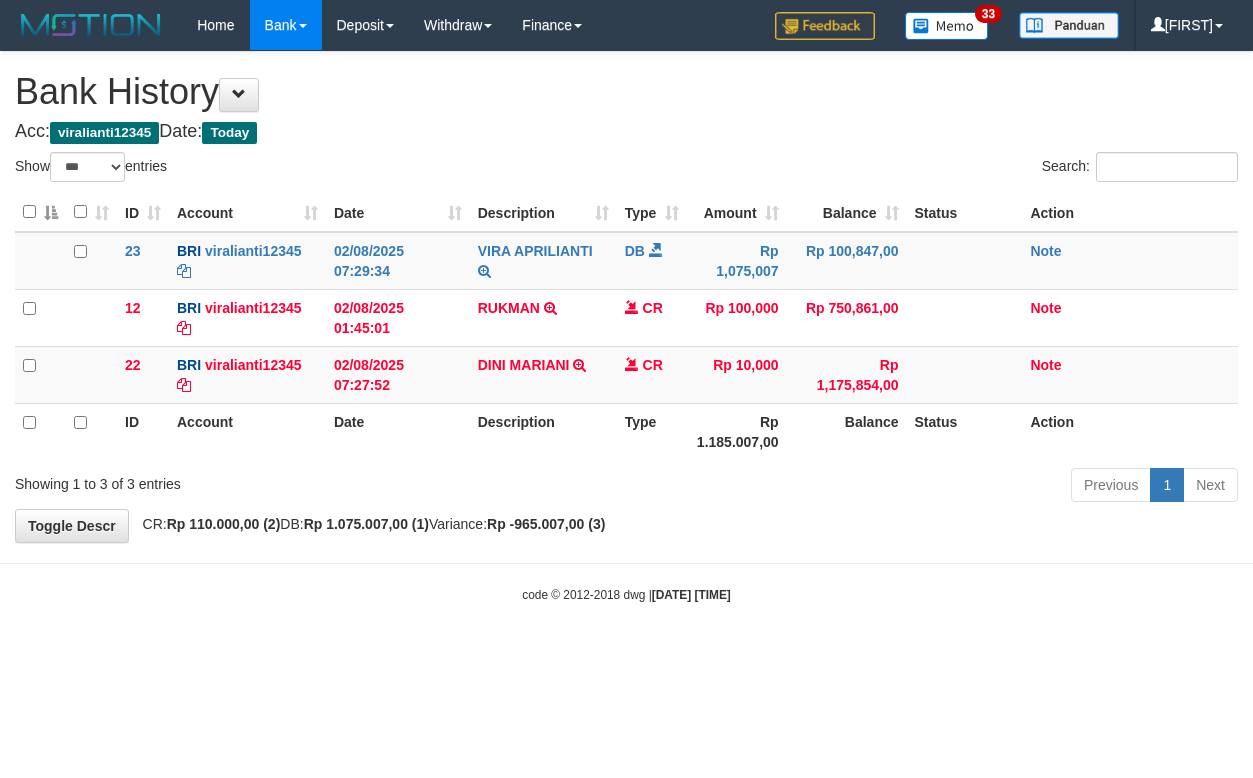 select on "***" 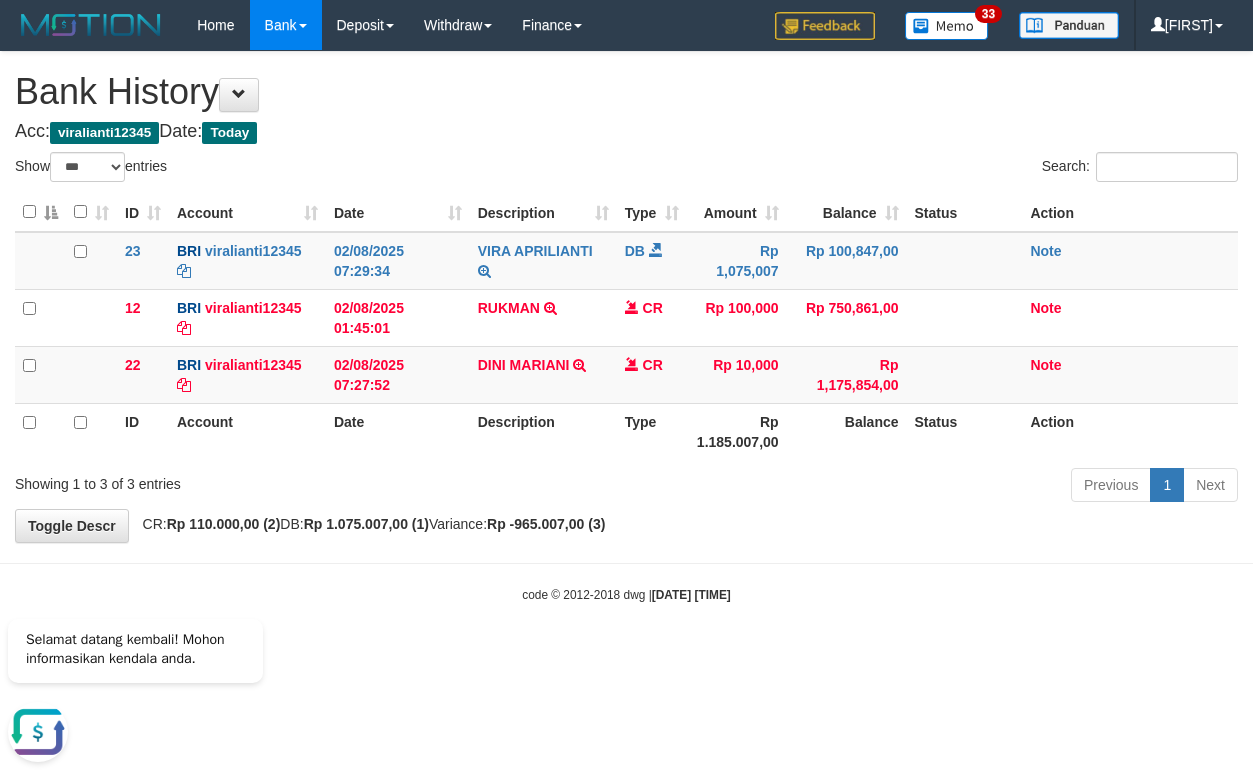 scroll, scrollTop: 0, scrollLeft: 0, axis: both 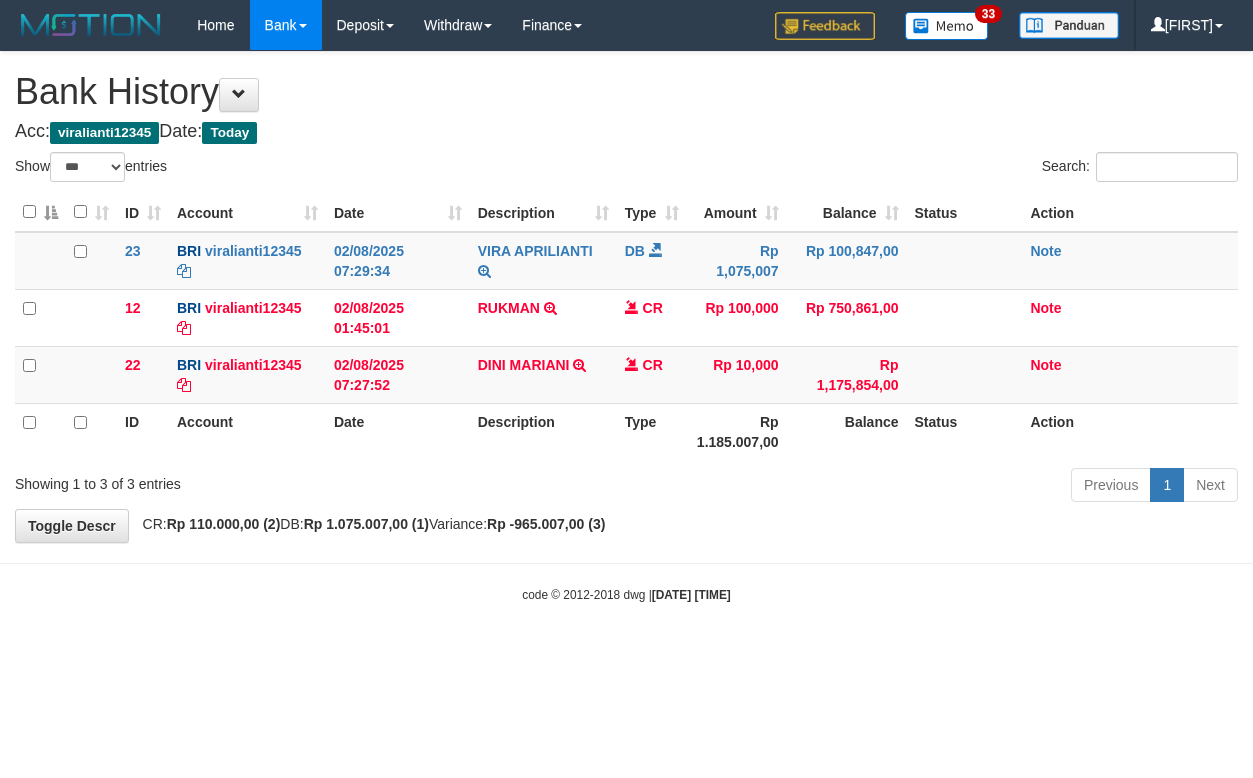 select on "***" 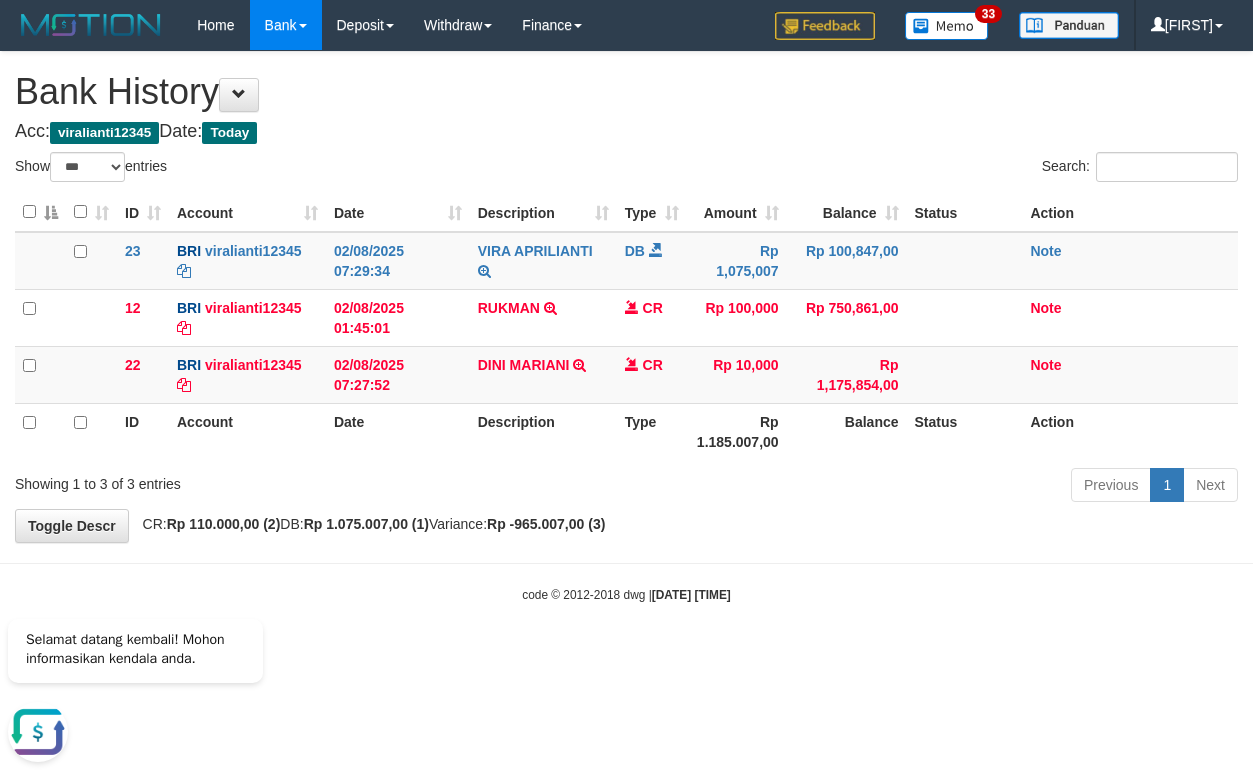 scroll, scrollTop: 0, scrollLeft: 0, axis: both 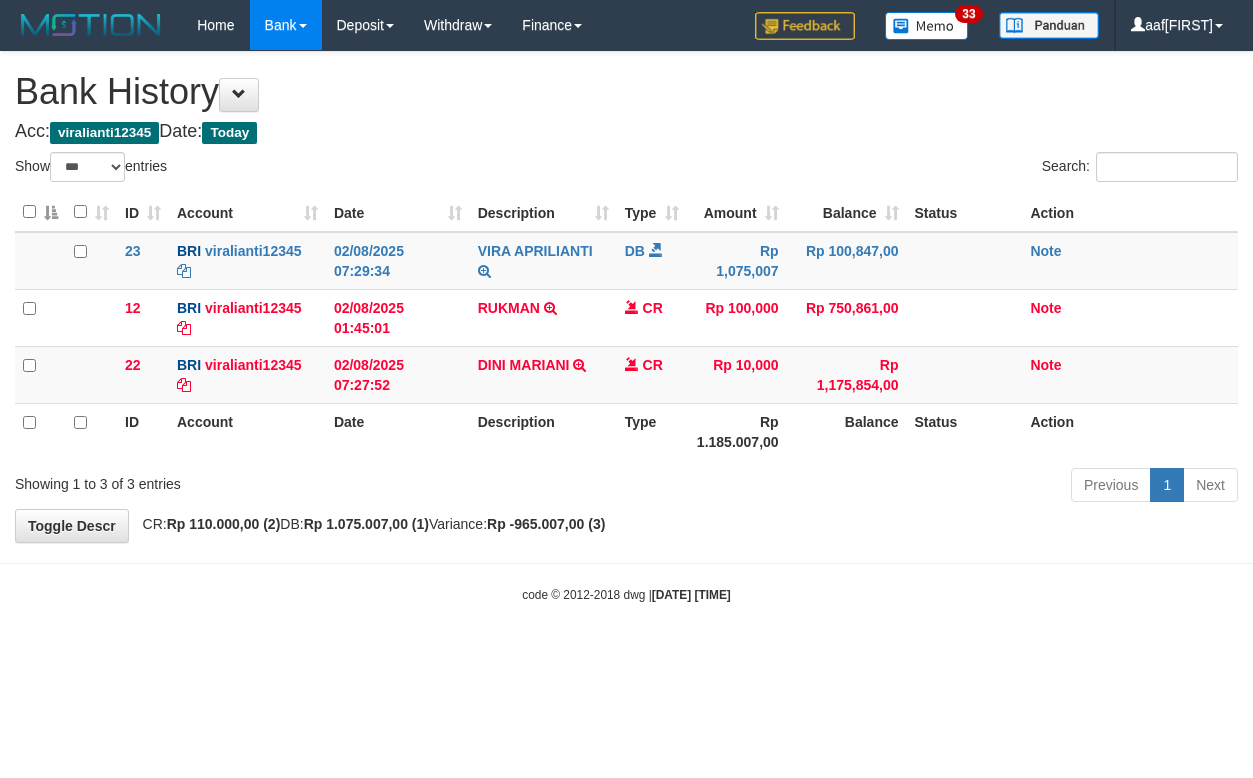 select on "***" 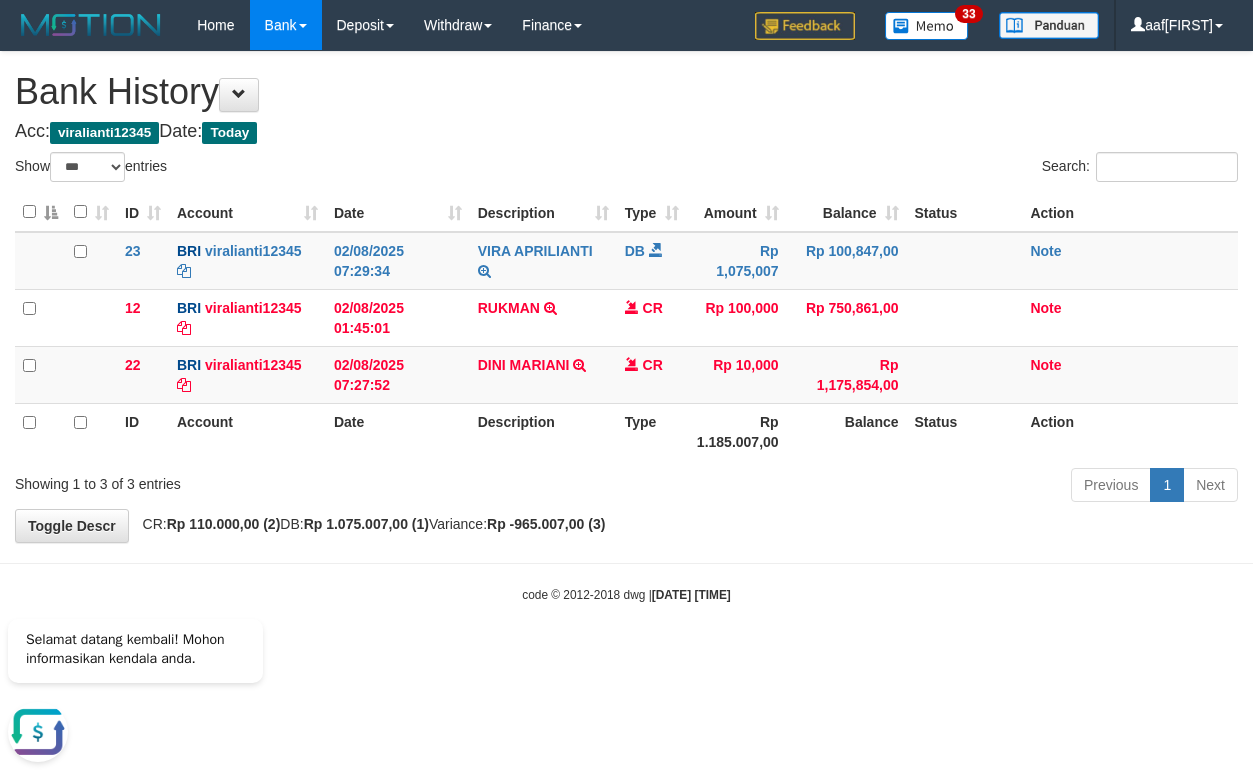 scroll, scrollTop: 0, scrollLeft: 0, axis: both 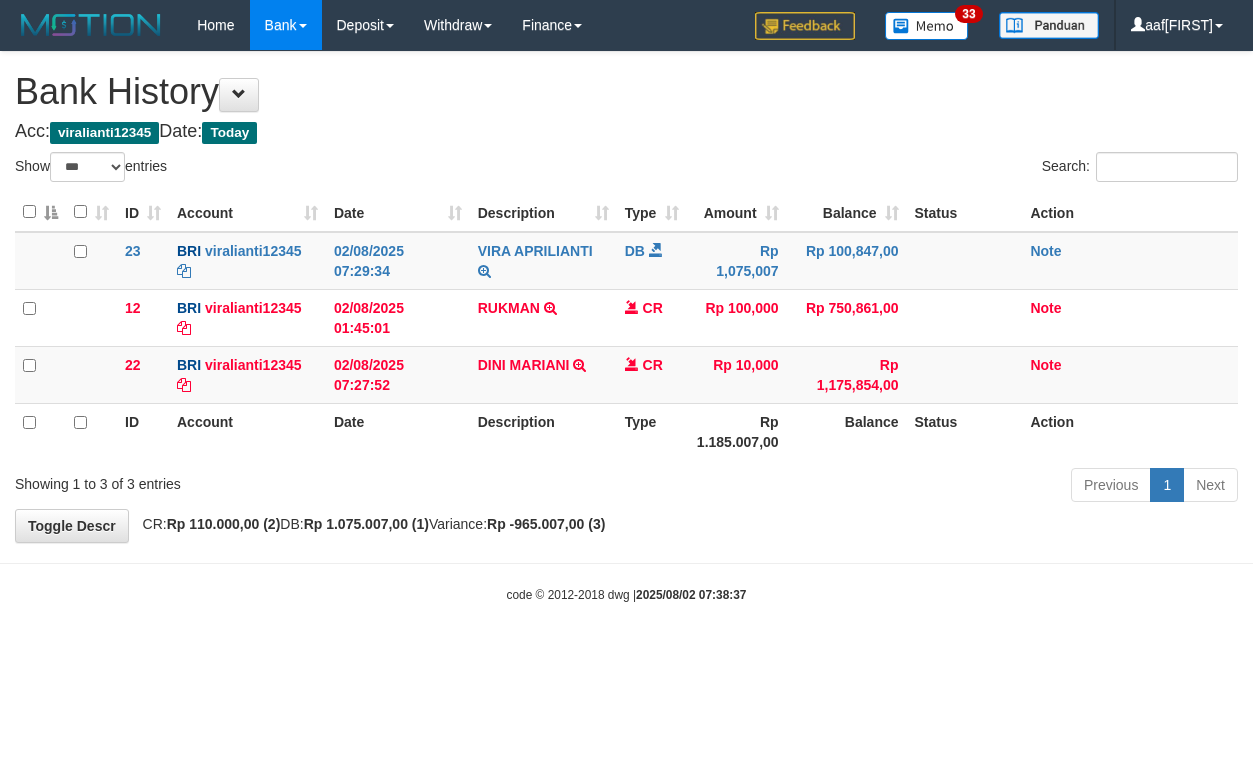 select on "***" 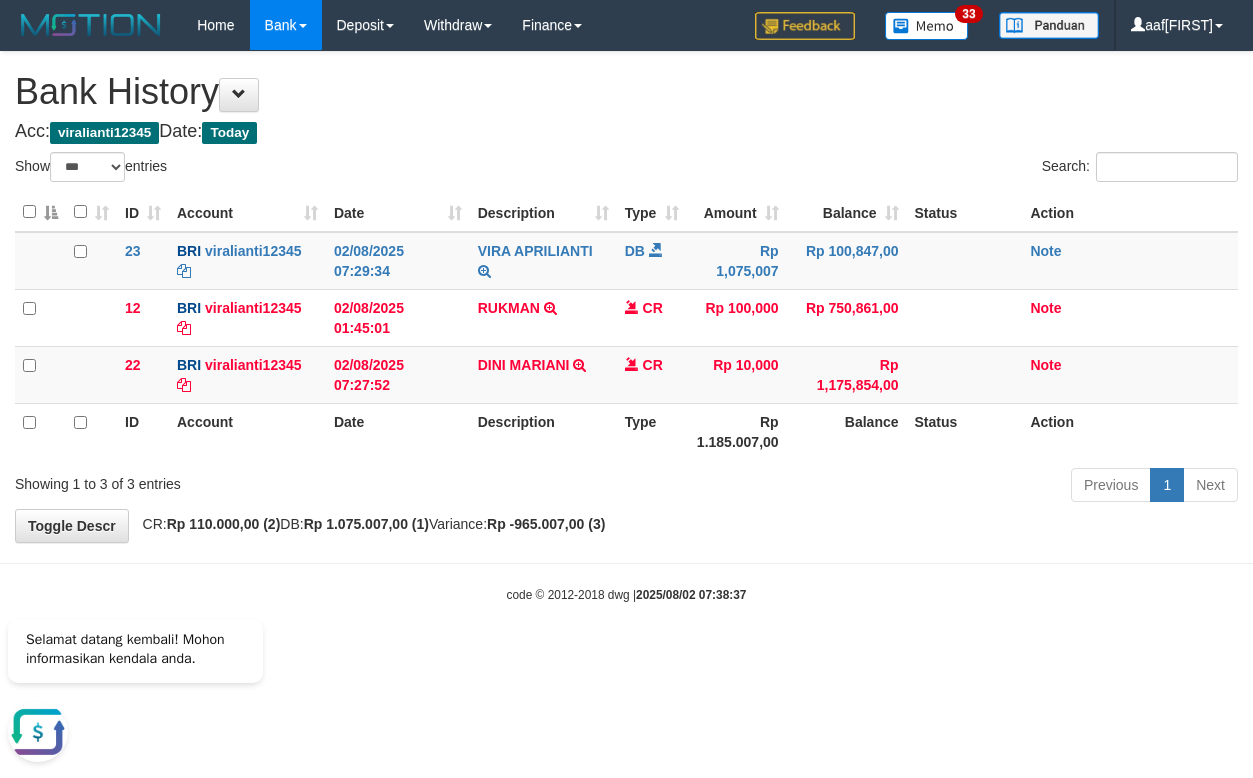 scroll, scrollTop: 0, scrollLeft: 0, axis: both 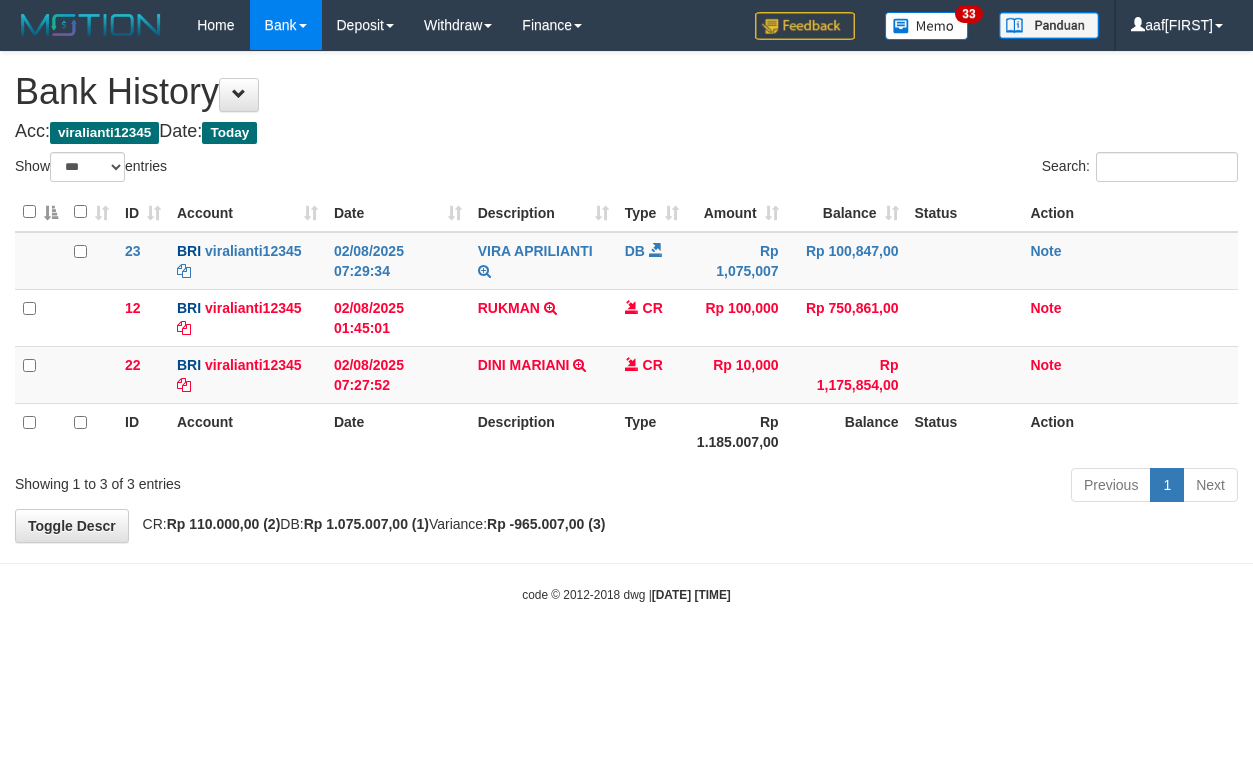 select on "***" 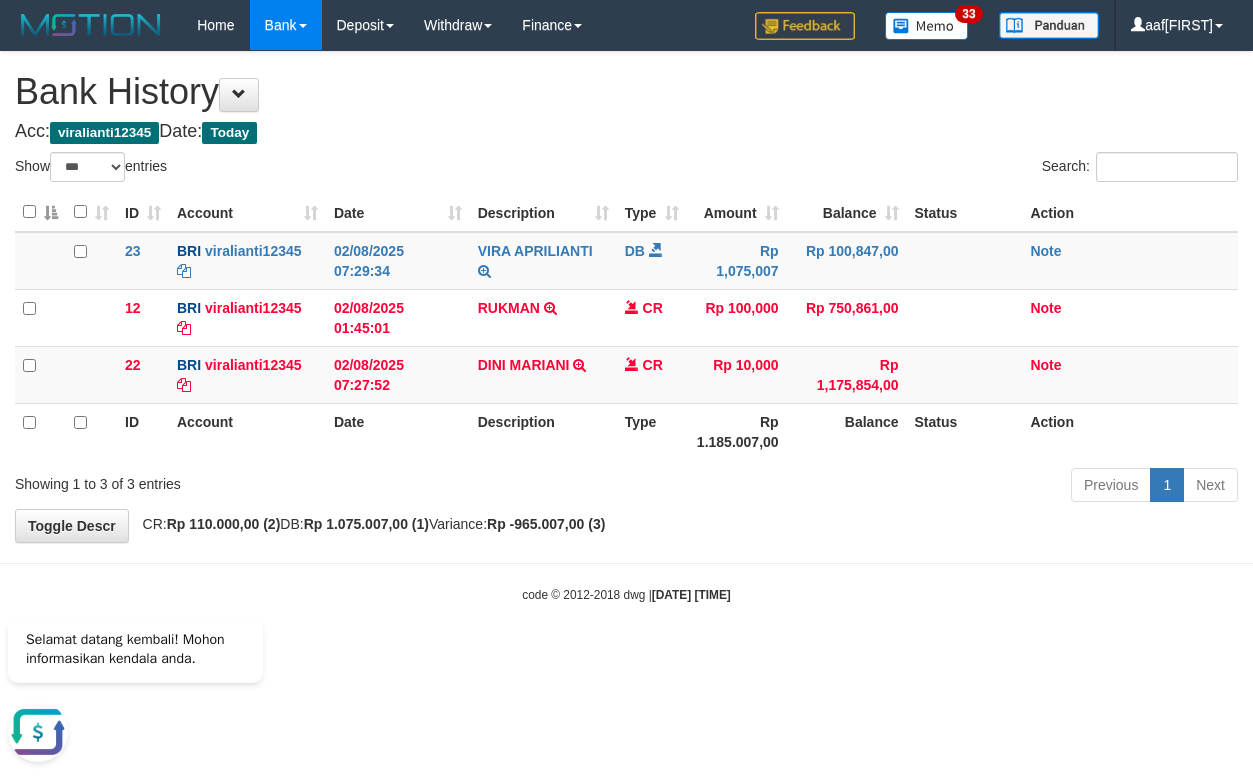 scroll, scrollTop: 0, scrollLeft: 0, axis: both 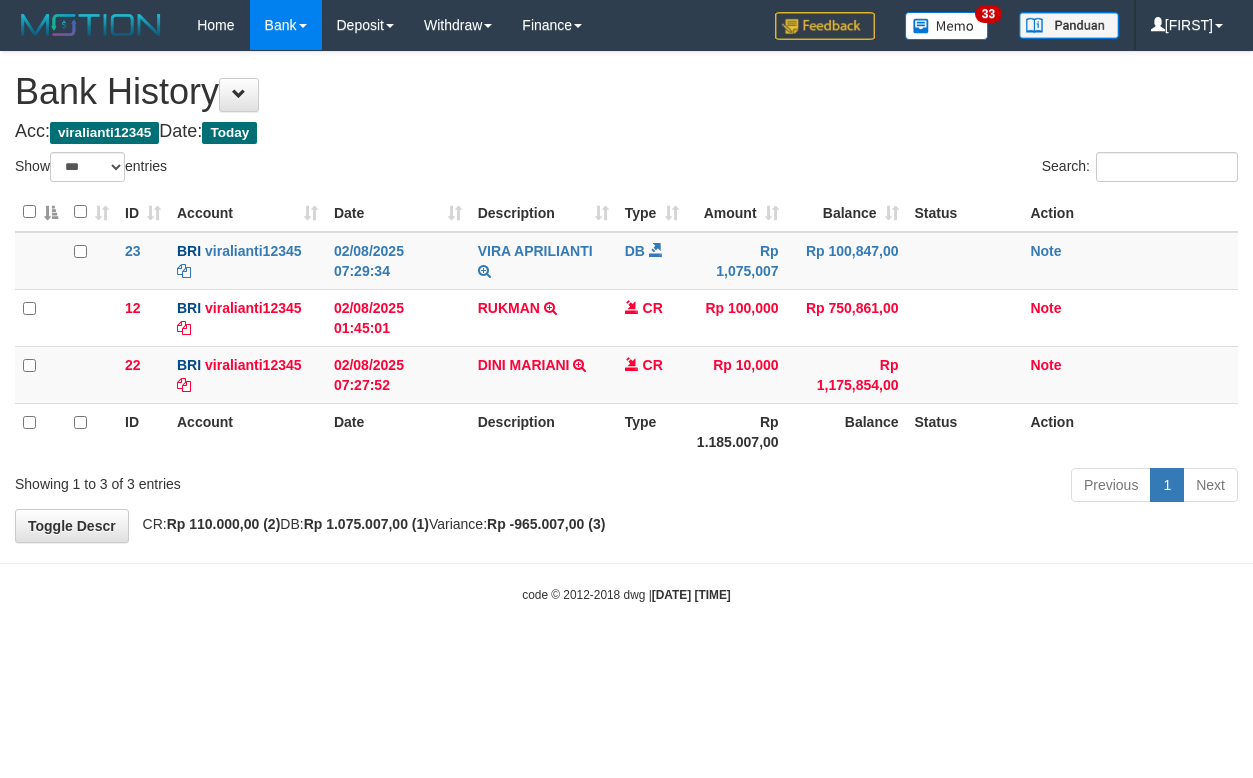 select on "***" 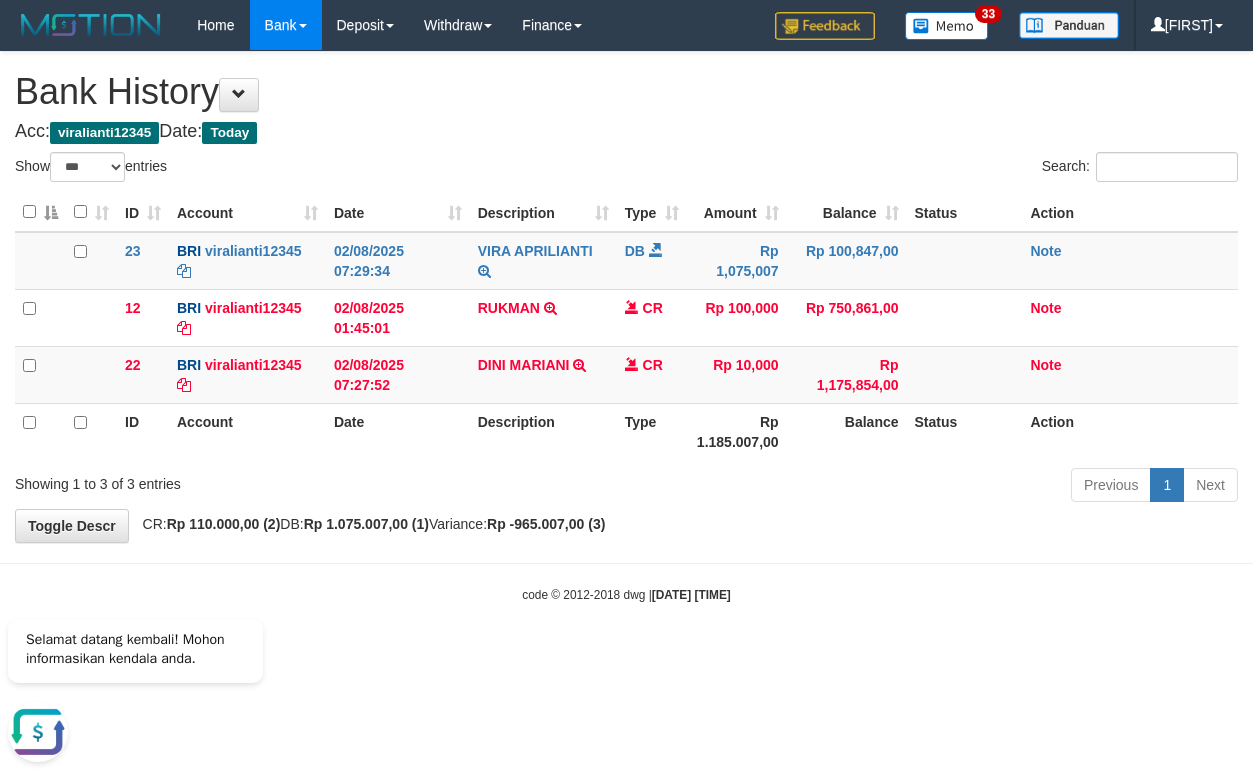 scroll, scrollTop: 0, scrollLeft: 0, axis: both 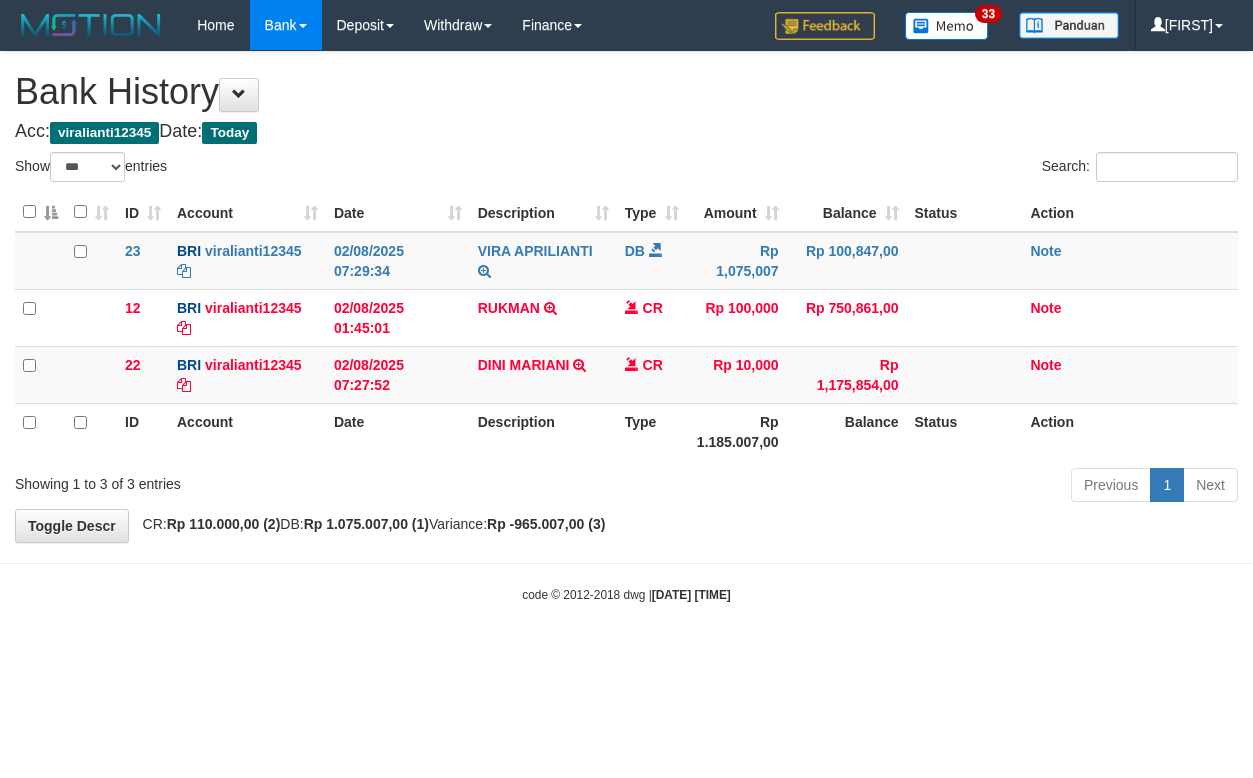 select on "***" 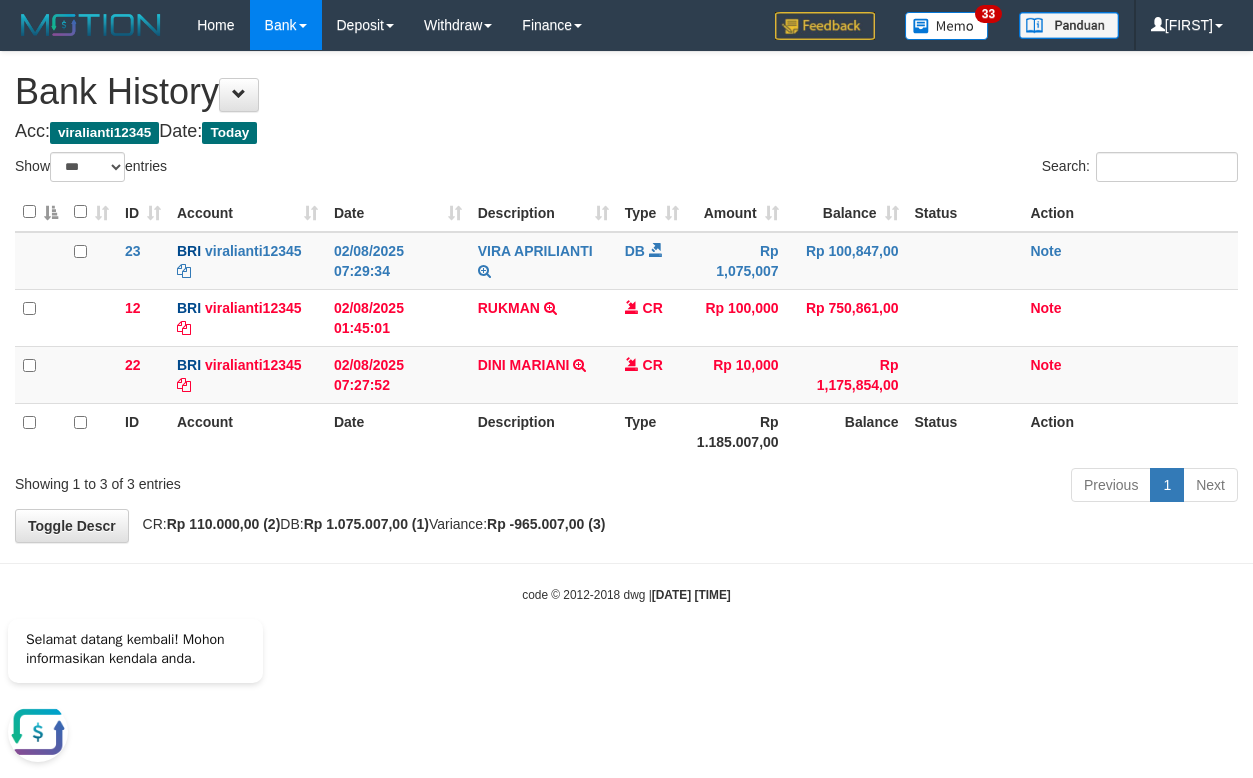scroll, scrollTop: 0, scrollLeft: 0, axis: both 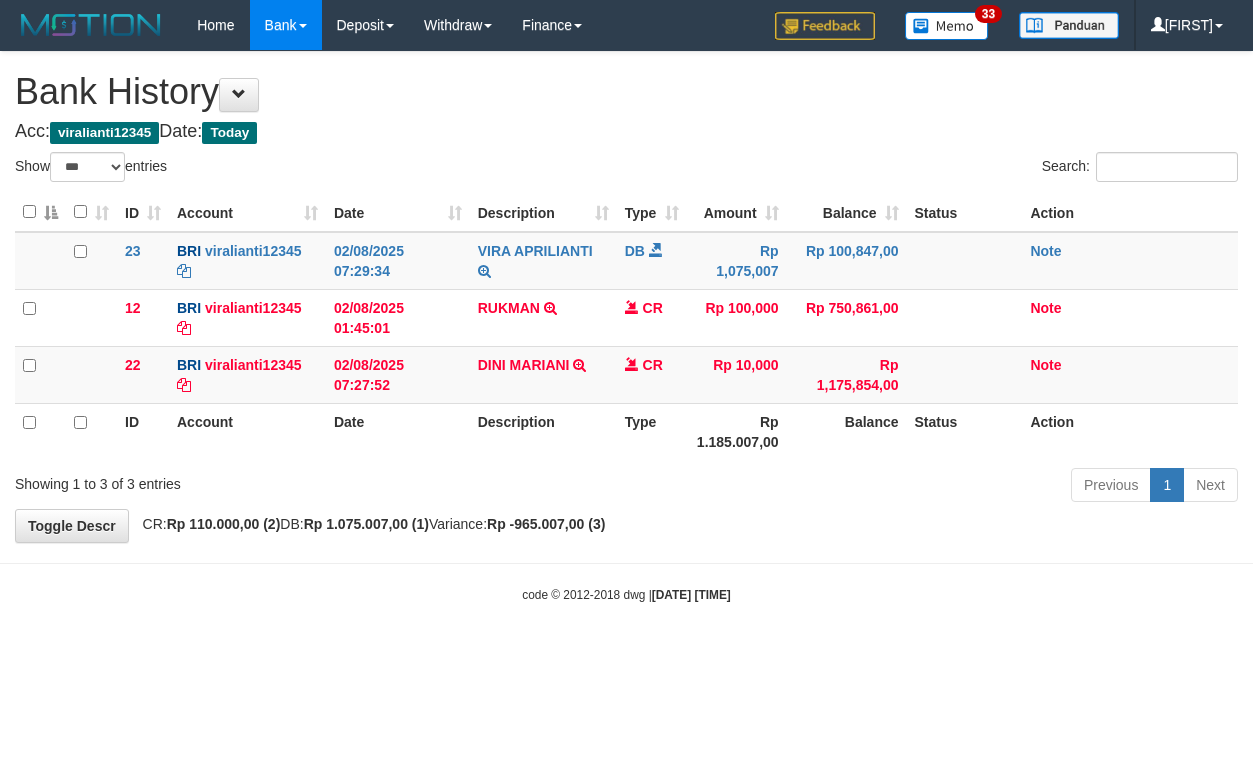 select on "***" 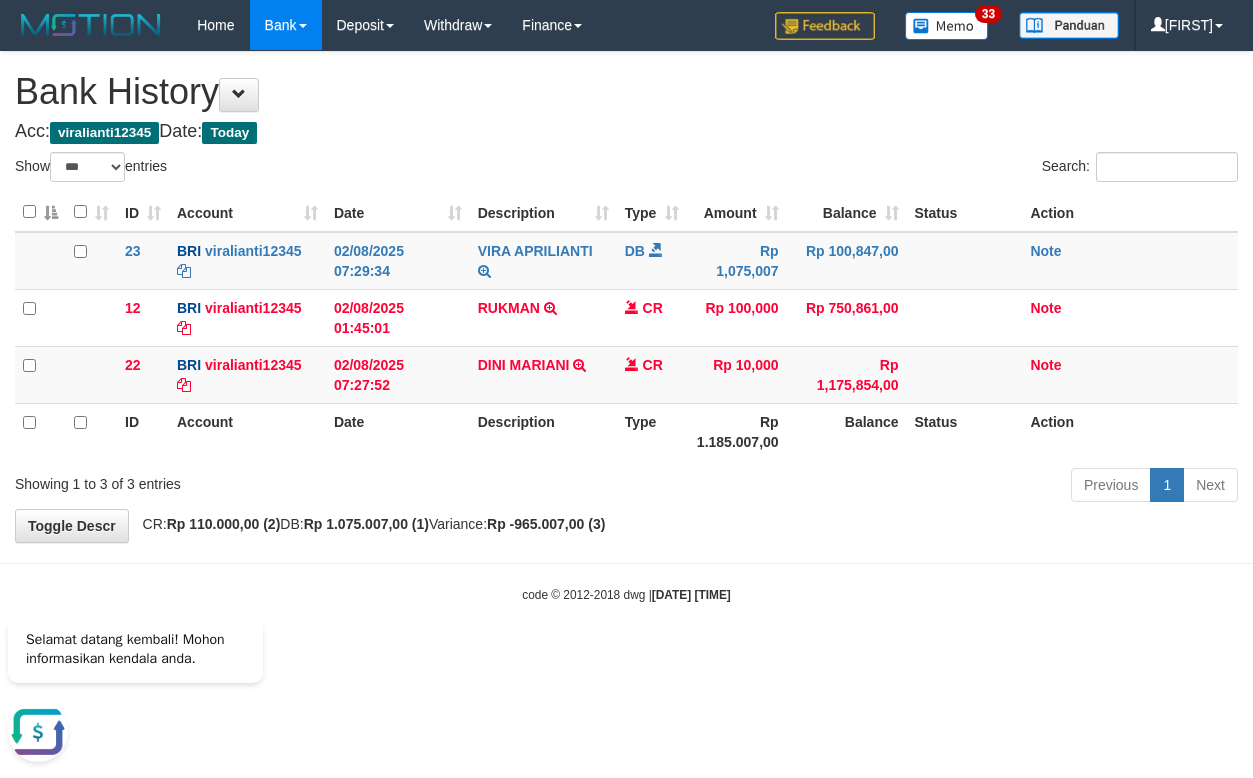 scroll, scrollTop: 0, scrollLeft: 0, axis: both 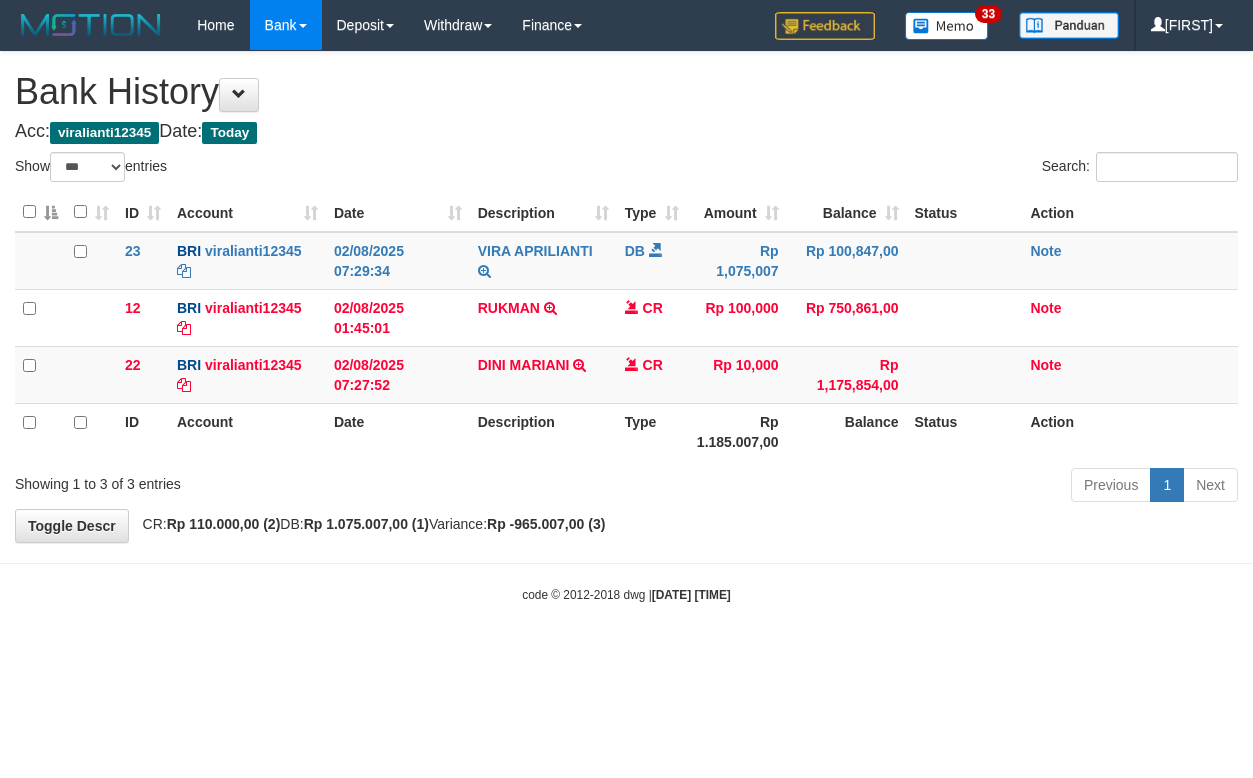select on "***" 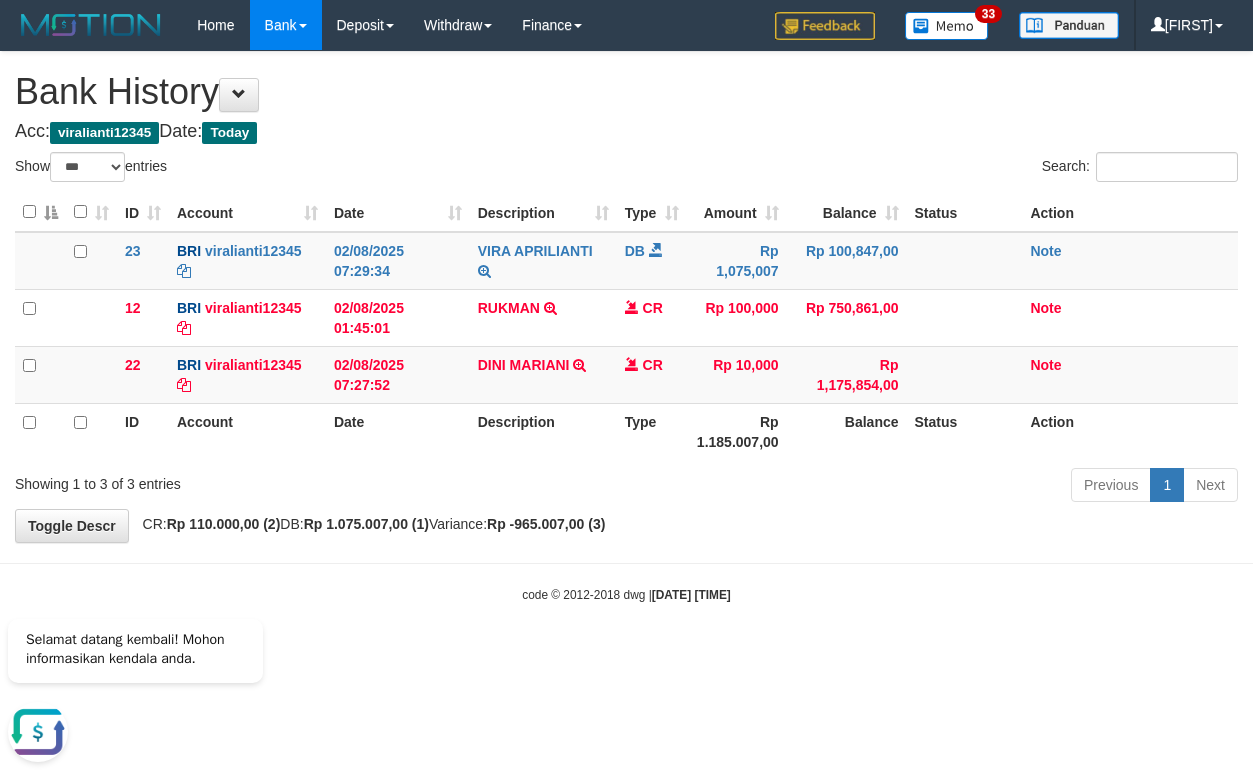 scroll, scrollTop: 0, scrollLeft: 0, axis: both 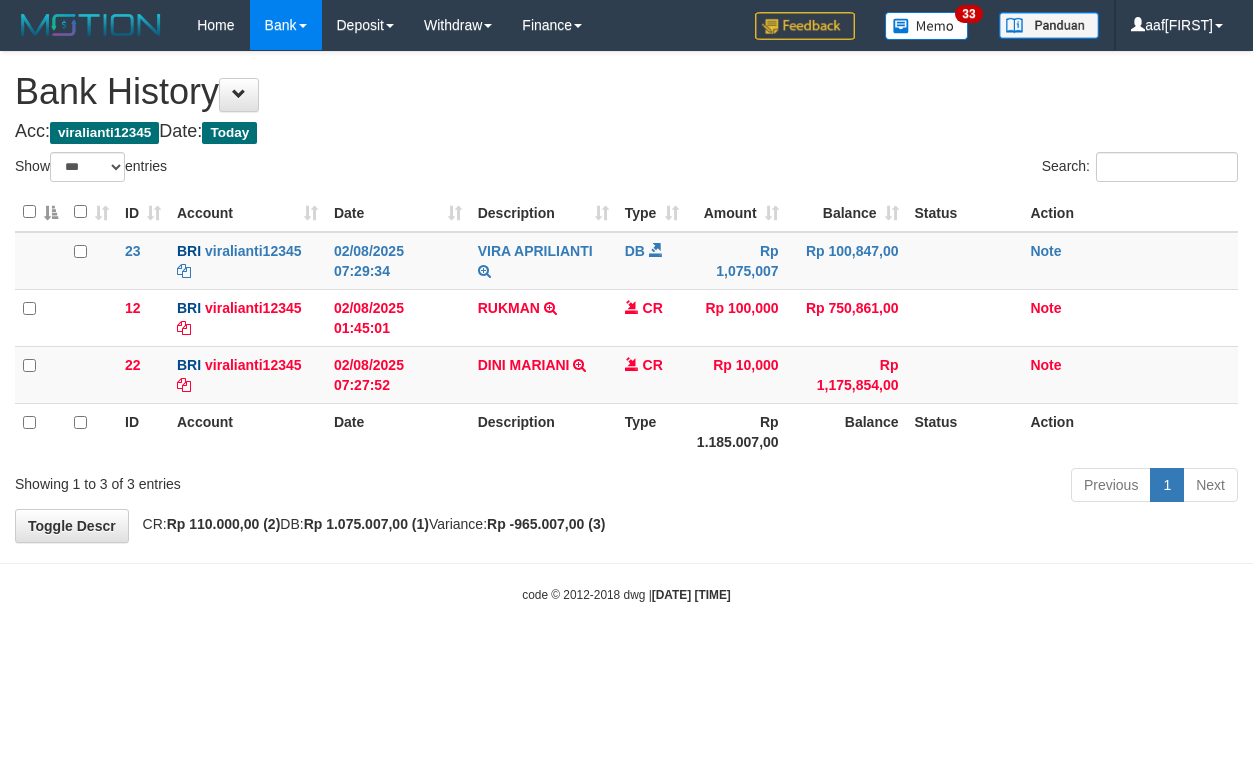 select on "***" 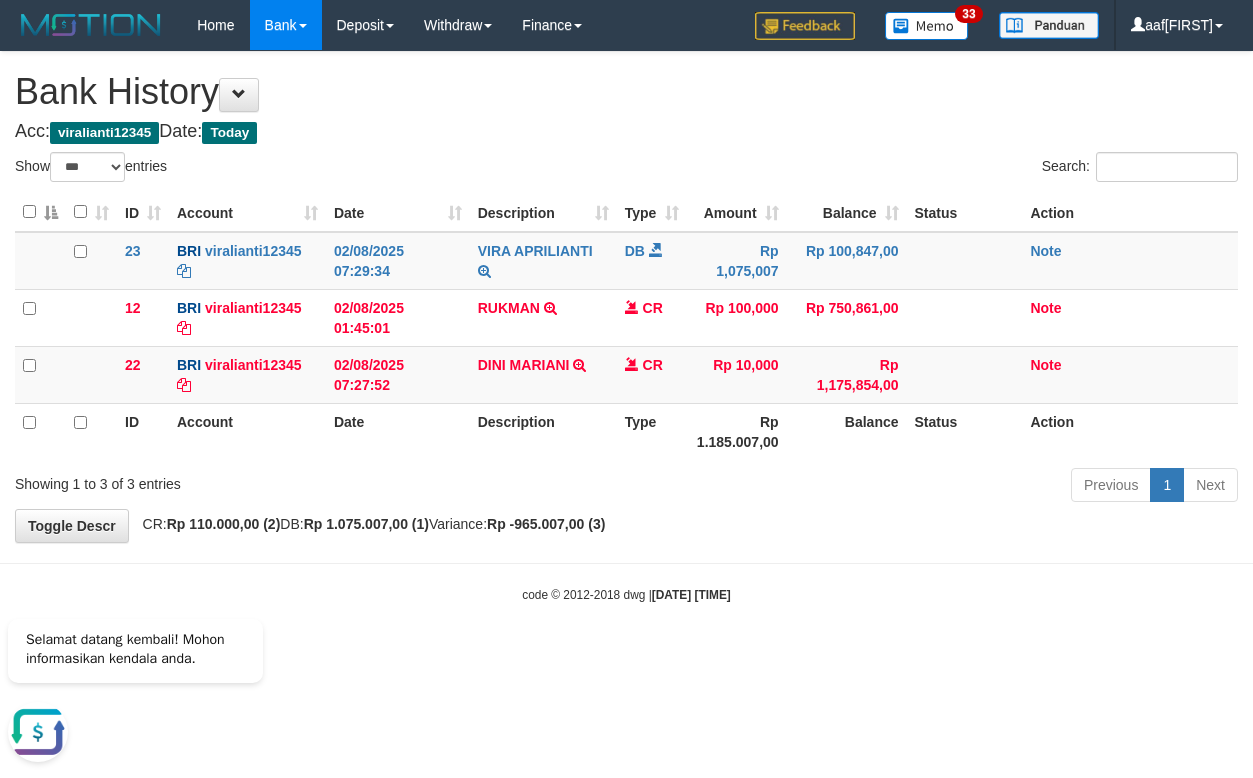 scroll, scrollTop: 0, scrollLeft: 0, axis: both 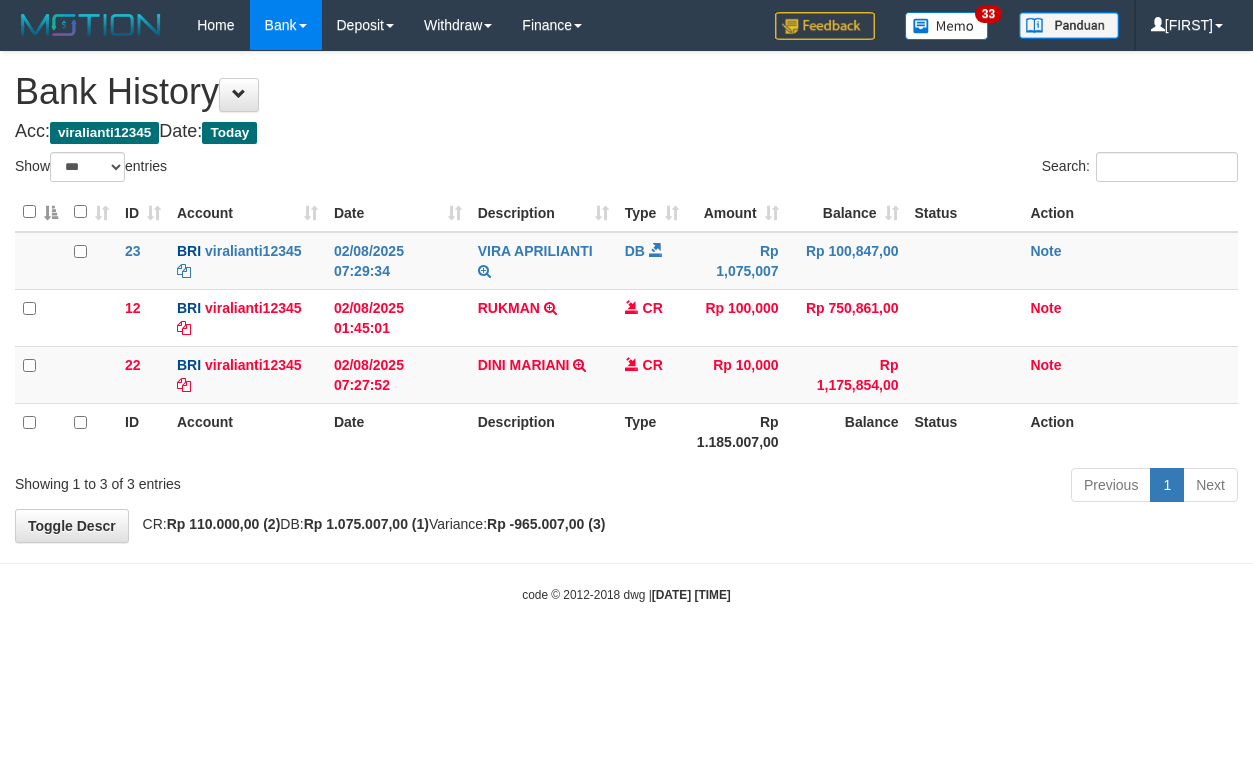 select on "***" 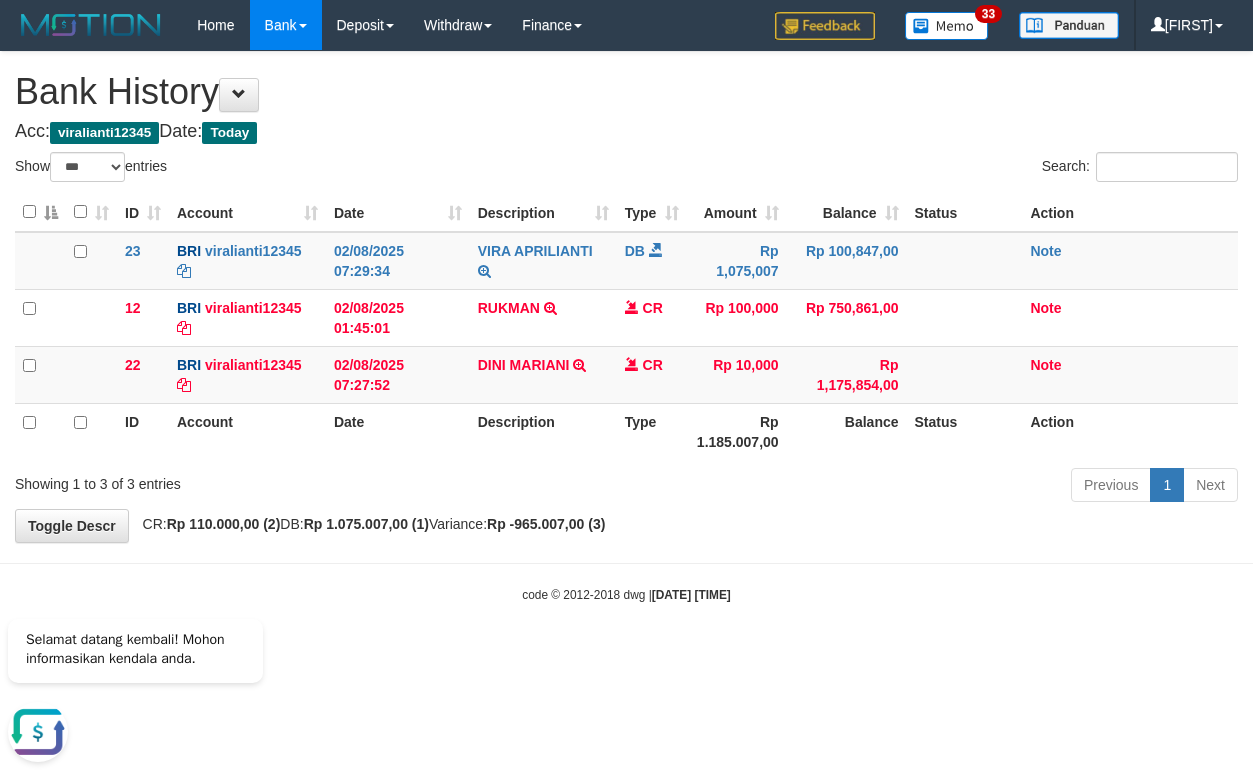 scroll, scrollTop: 0, scrollLeft: 0, axis: both 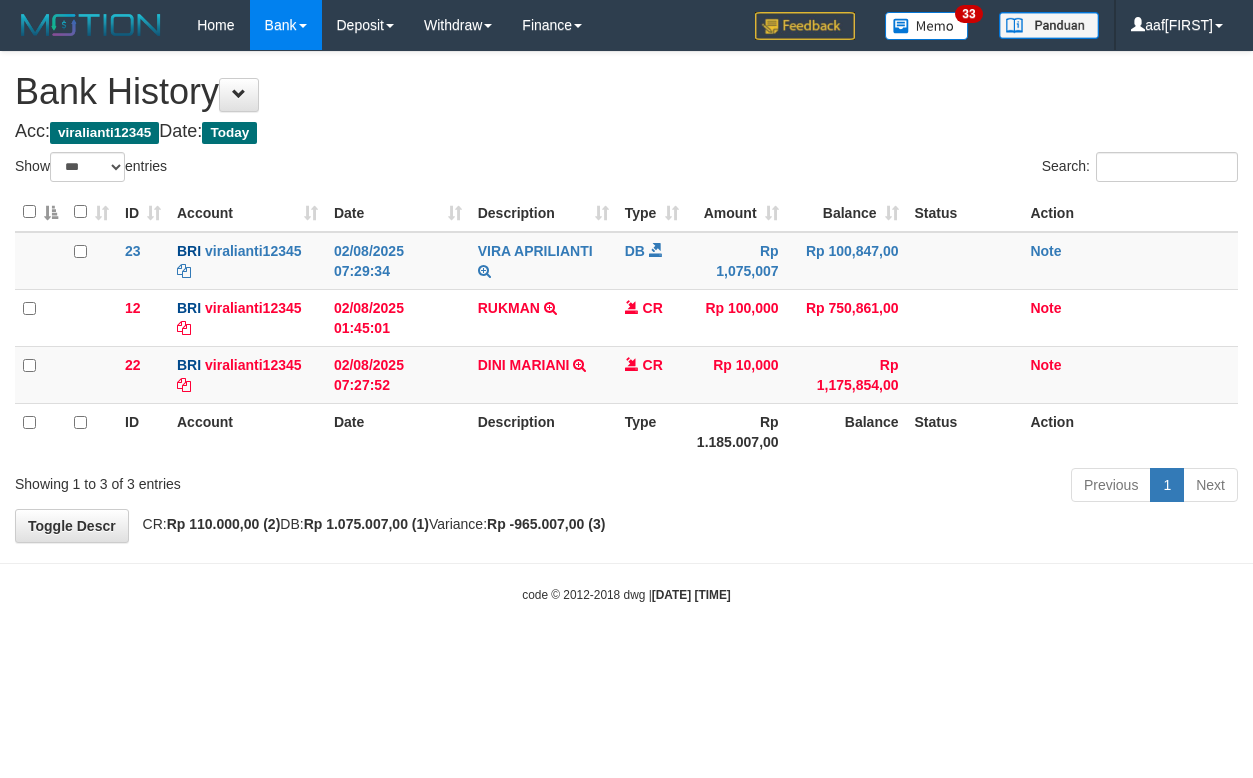 select on "***" 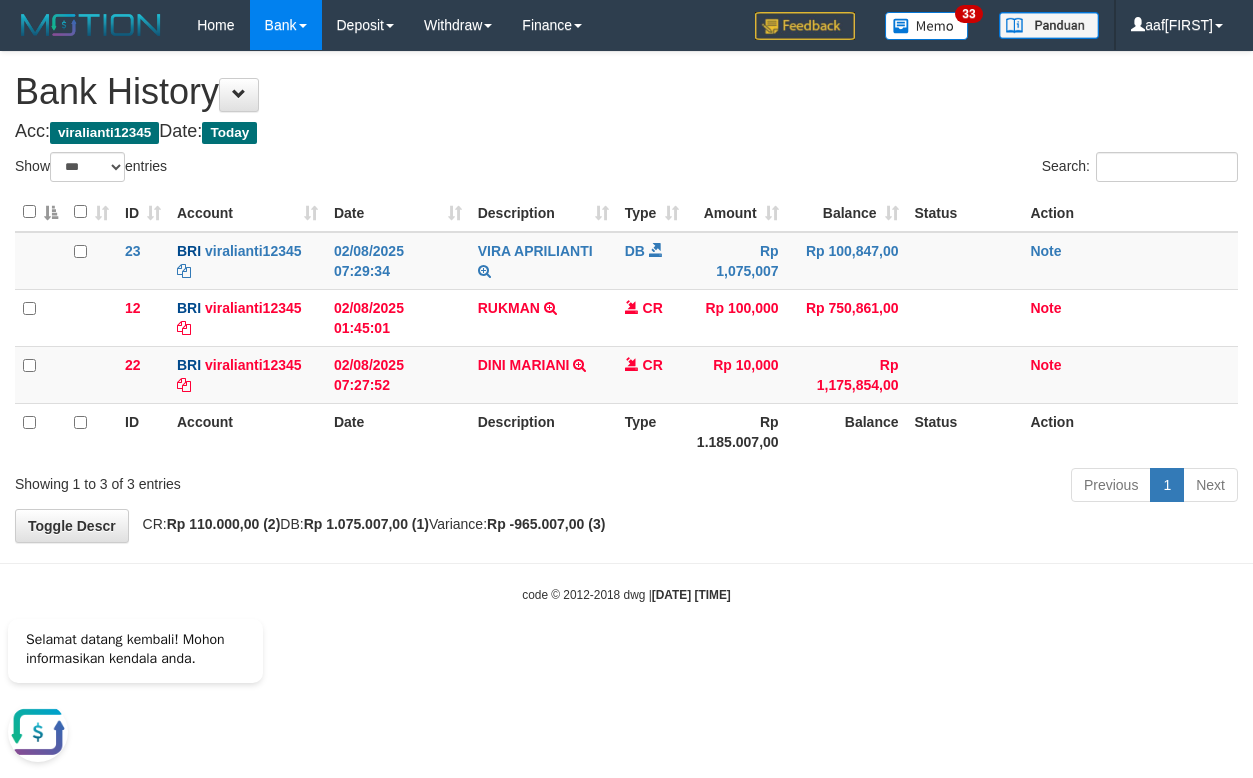 scroll, scrollTop: 0, scrollLeft: 0, axis: both 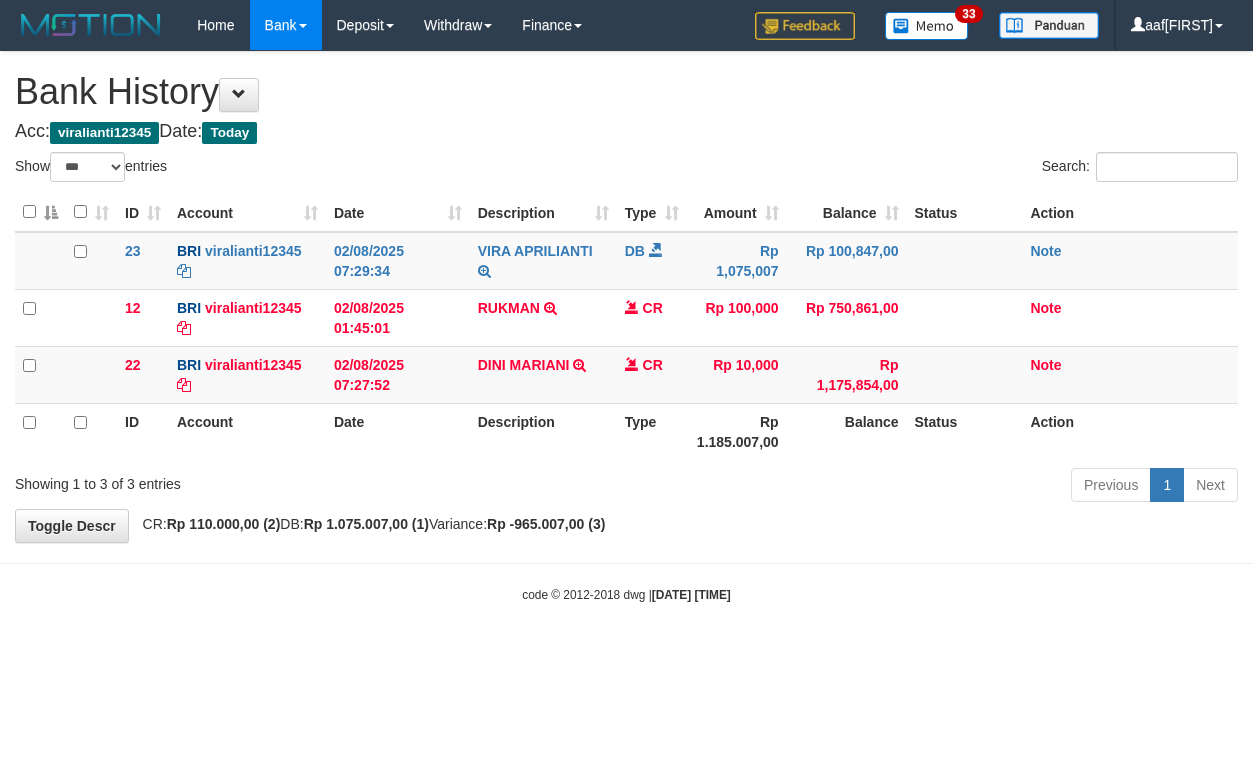 select on "***" 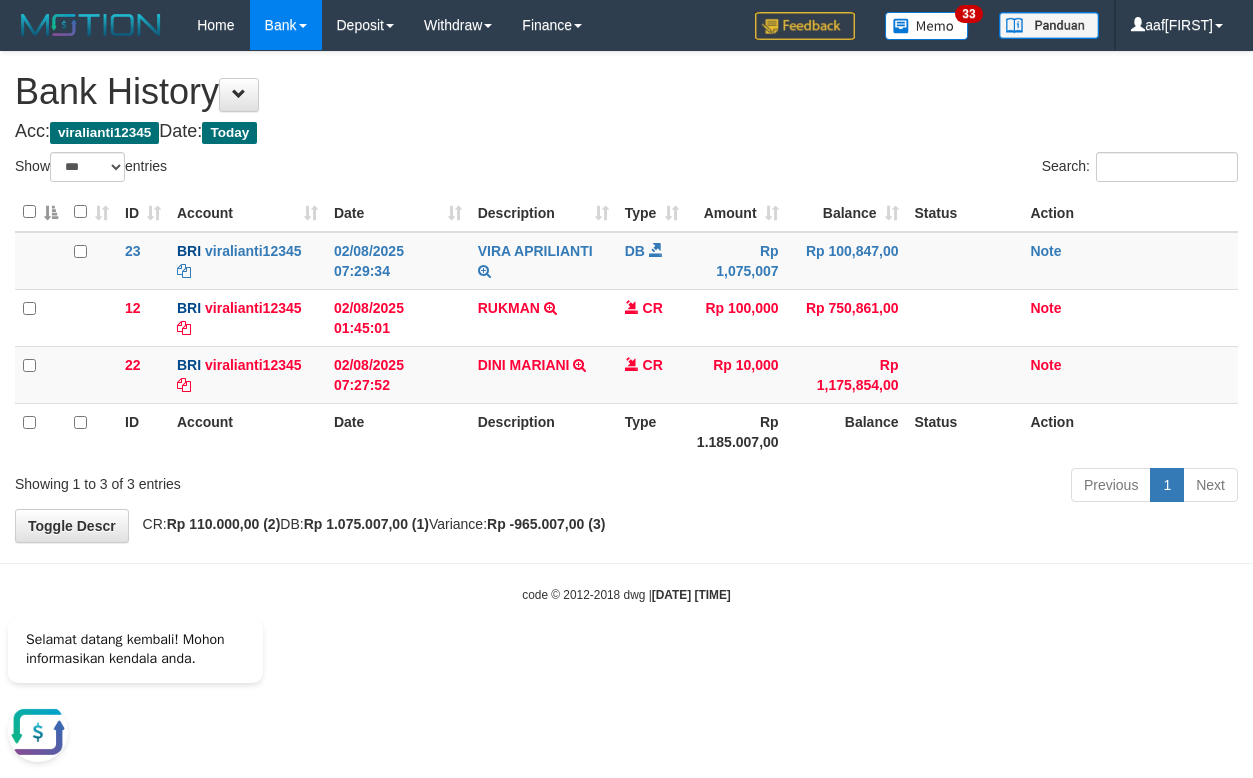 scroll, scrollTop: 0, scrollLeft: 0, axis: both 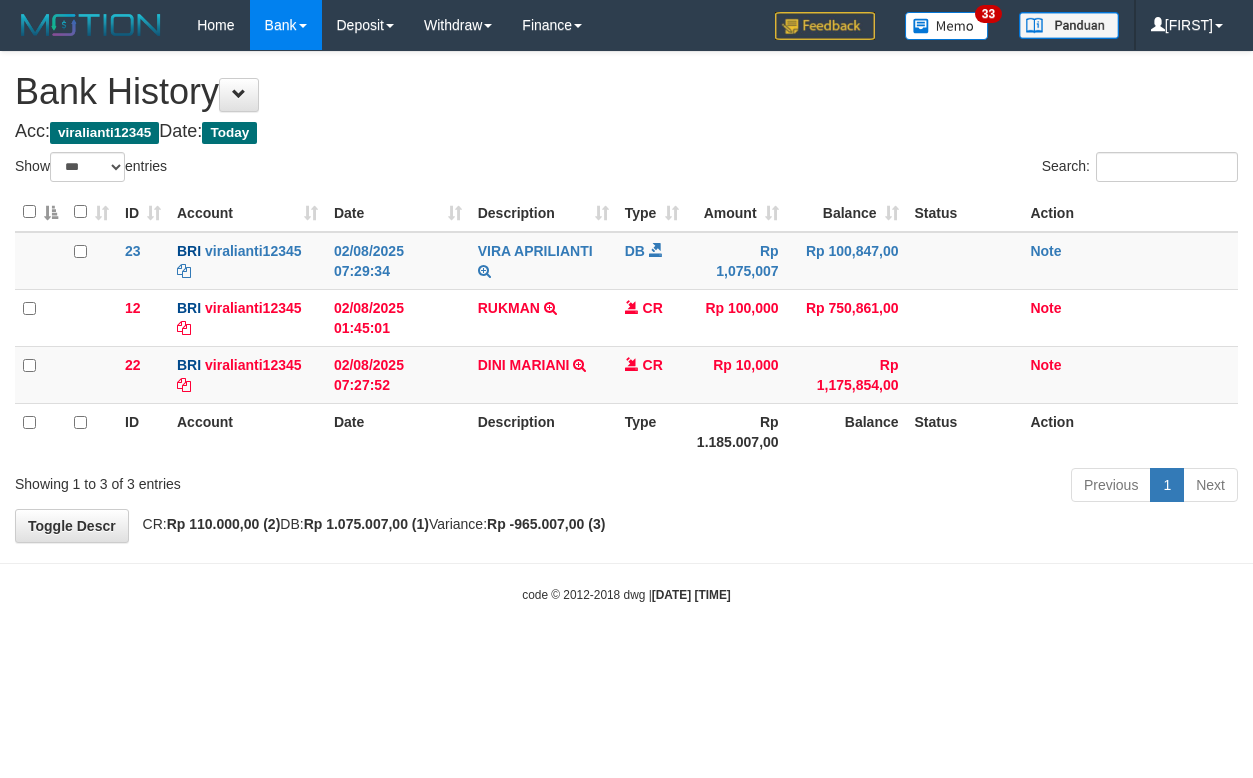 select on "***" 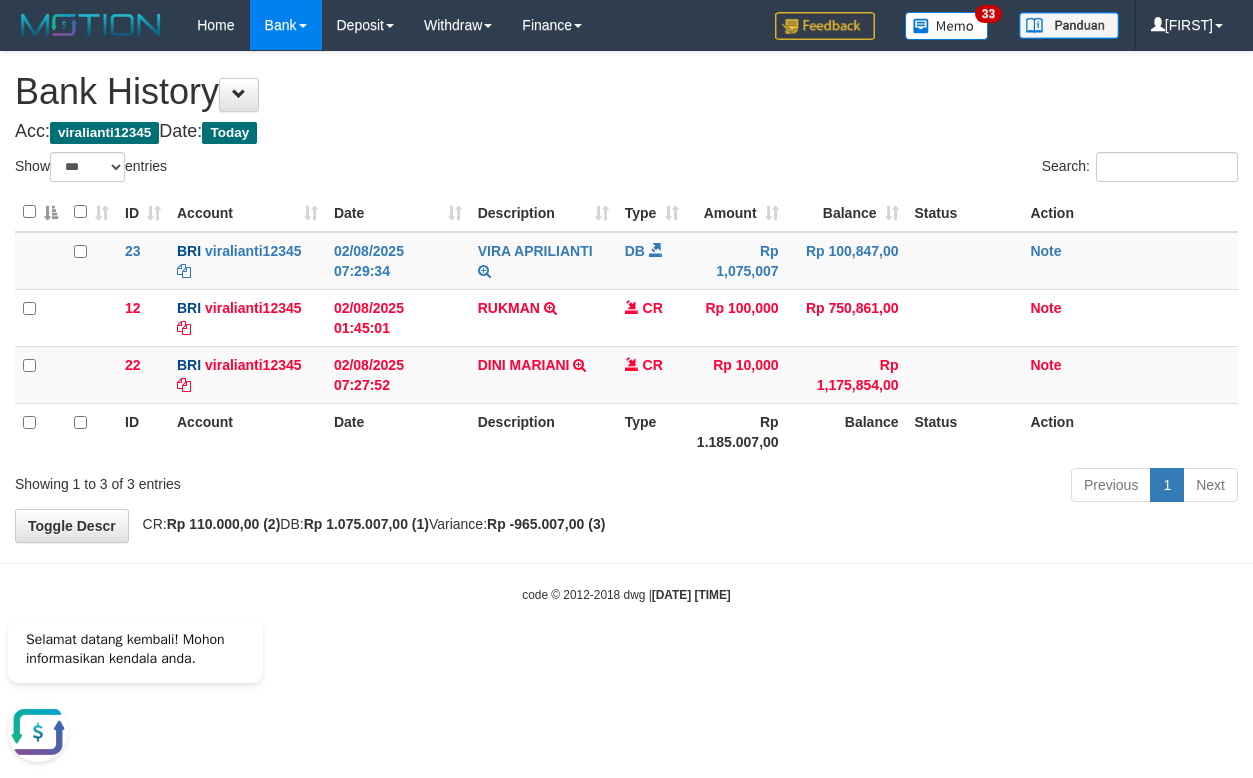 scroll, scrollTop: 0, scrollLeft: 0, axis: both 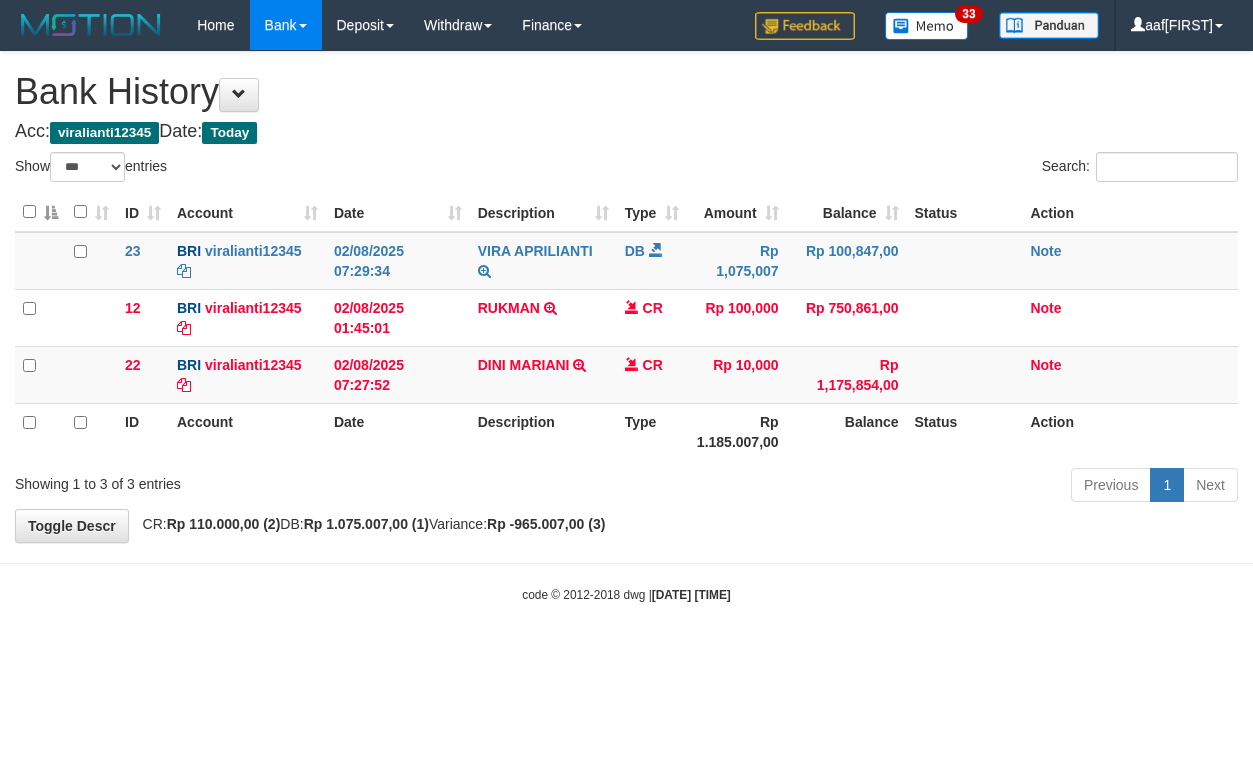 select on "***" 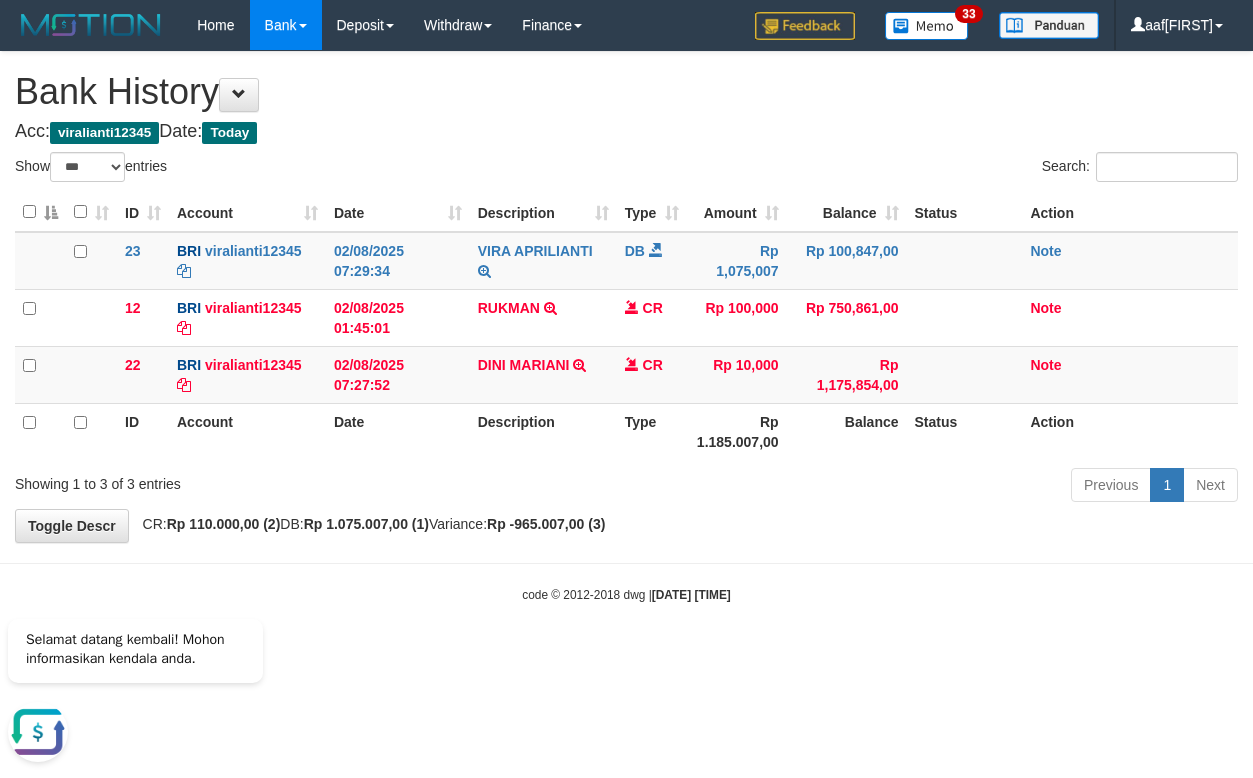 scroll, scrollTop: 0, scrollLeft: 0, axis: both 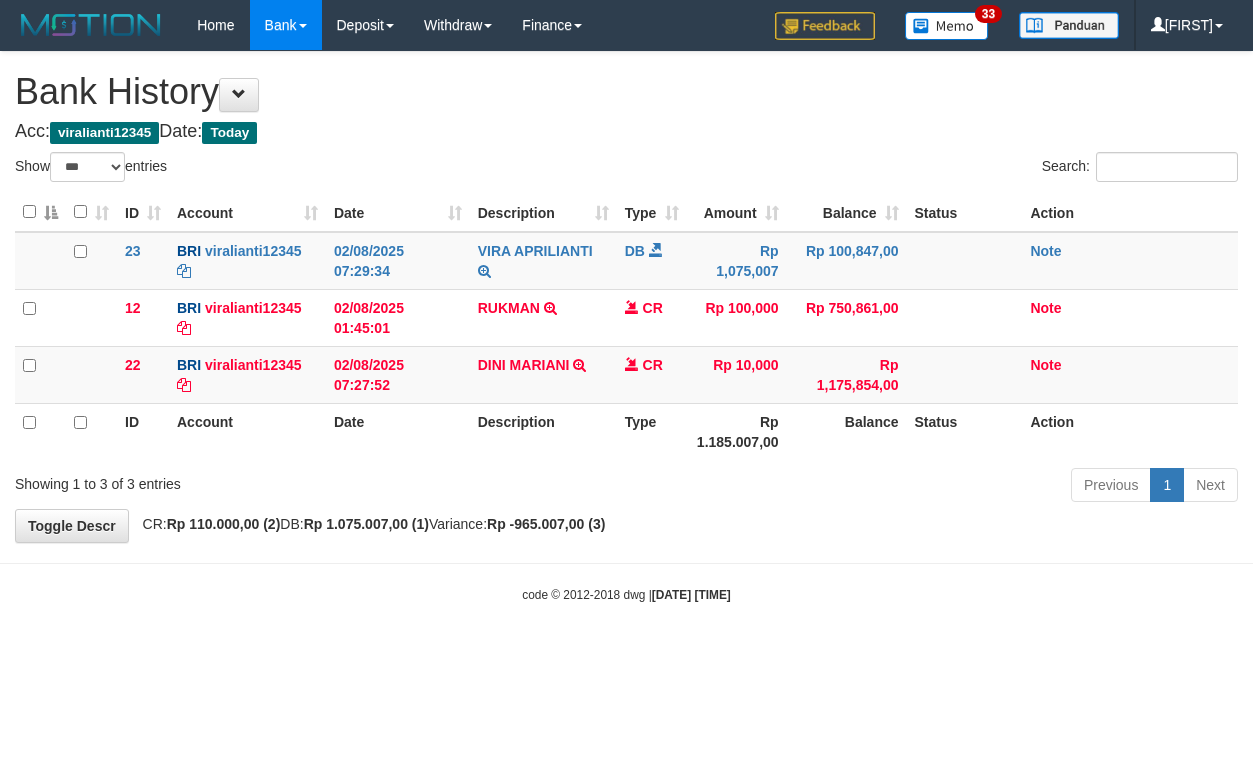 select on "***" 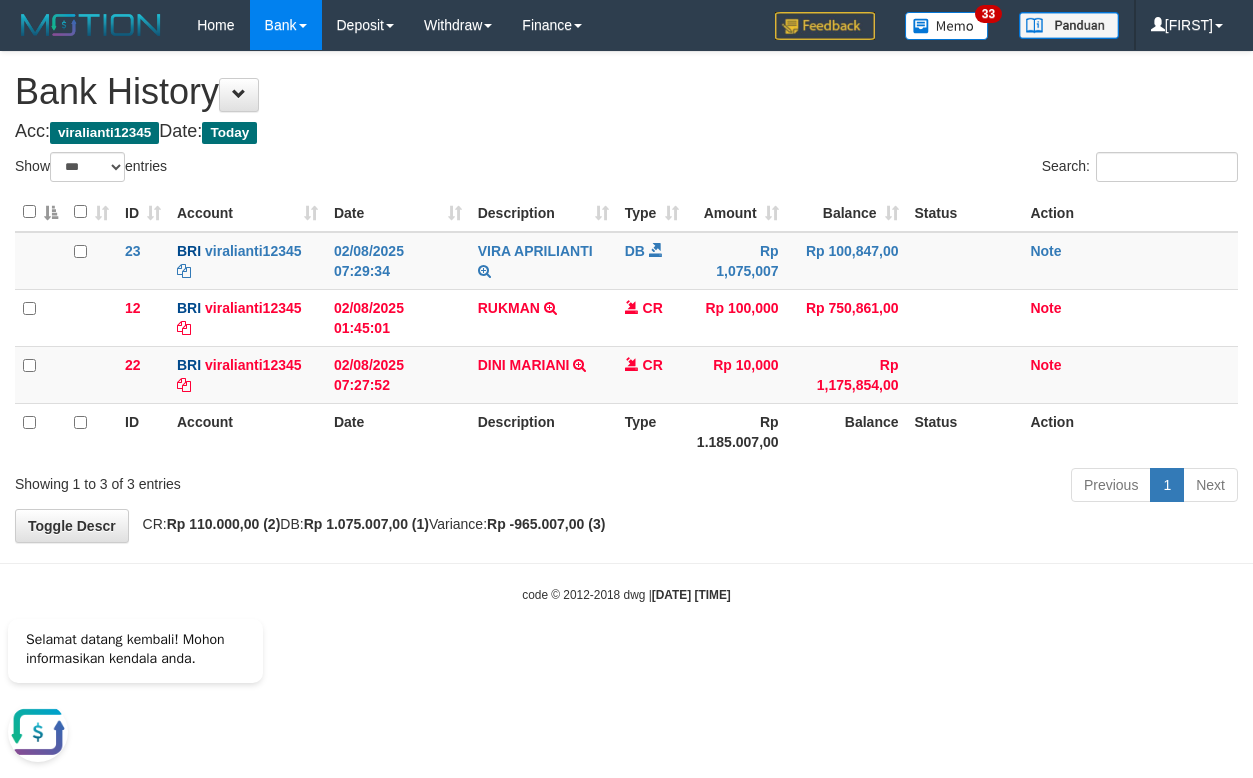 scroll, scrollTop: 0, scrollLeft: 0, axis: both 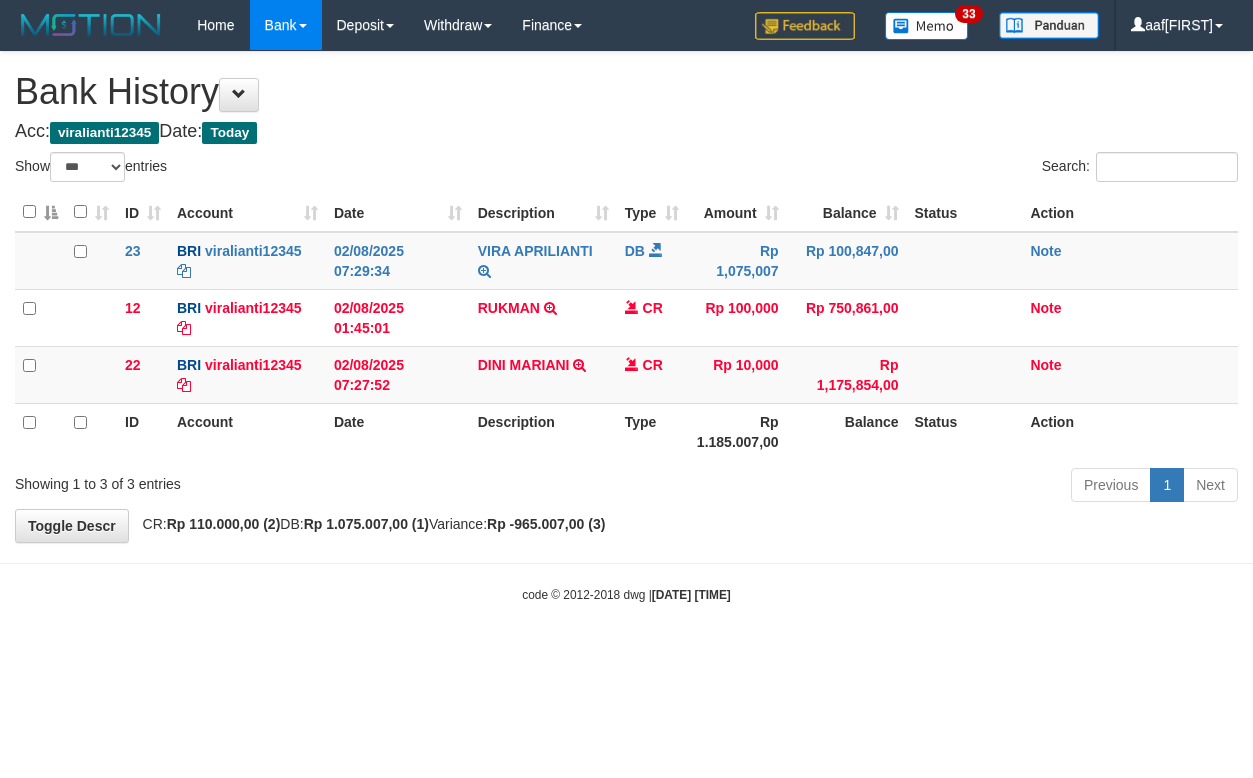 select on "***" 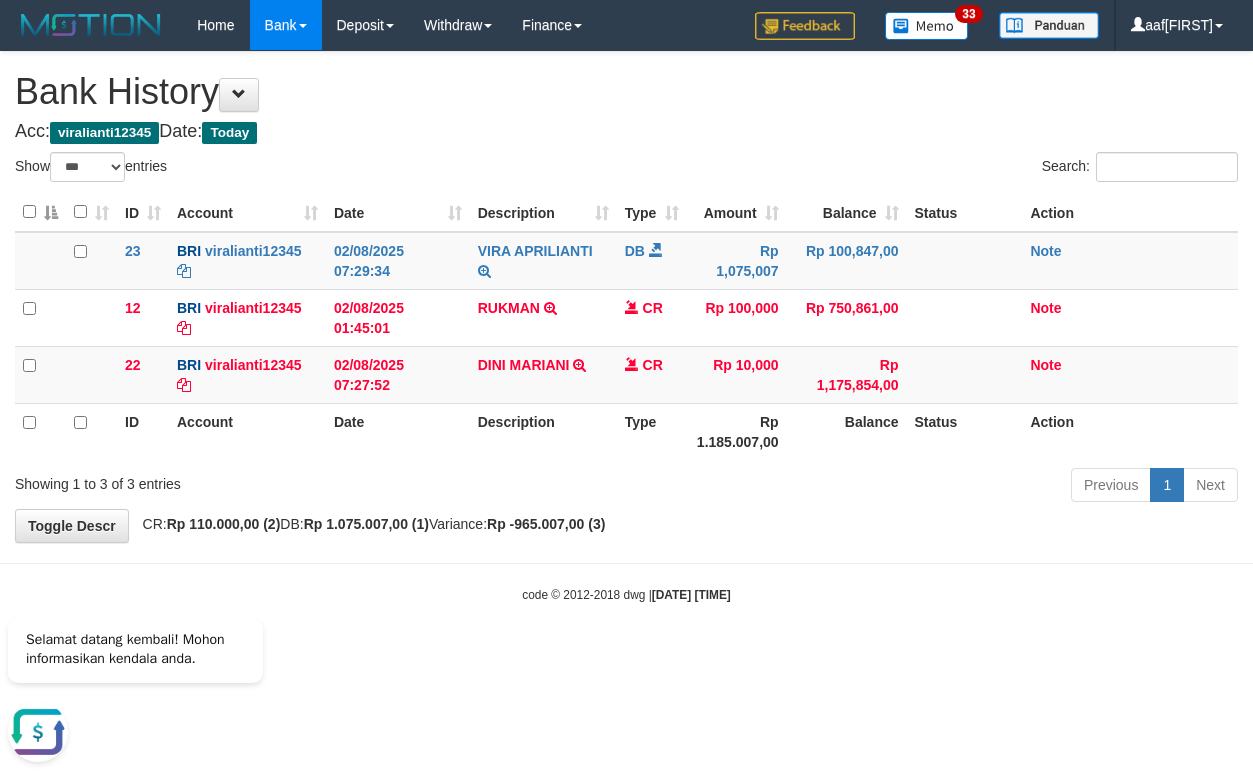 scroll, scrollTop: 0, scrollLeft: 0, axis: both 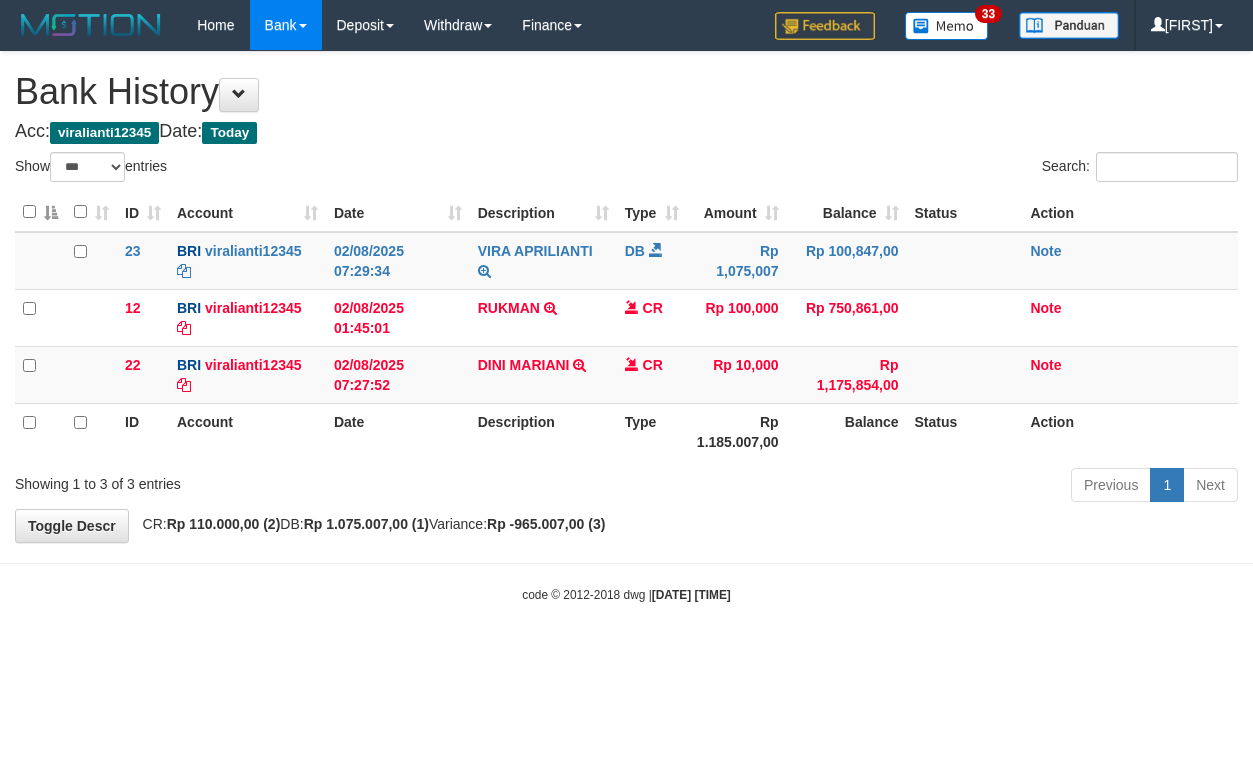 select on "***" 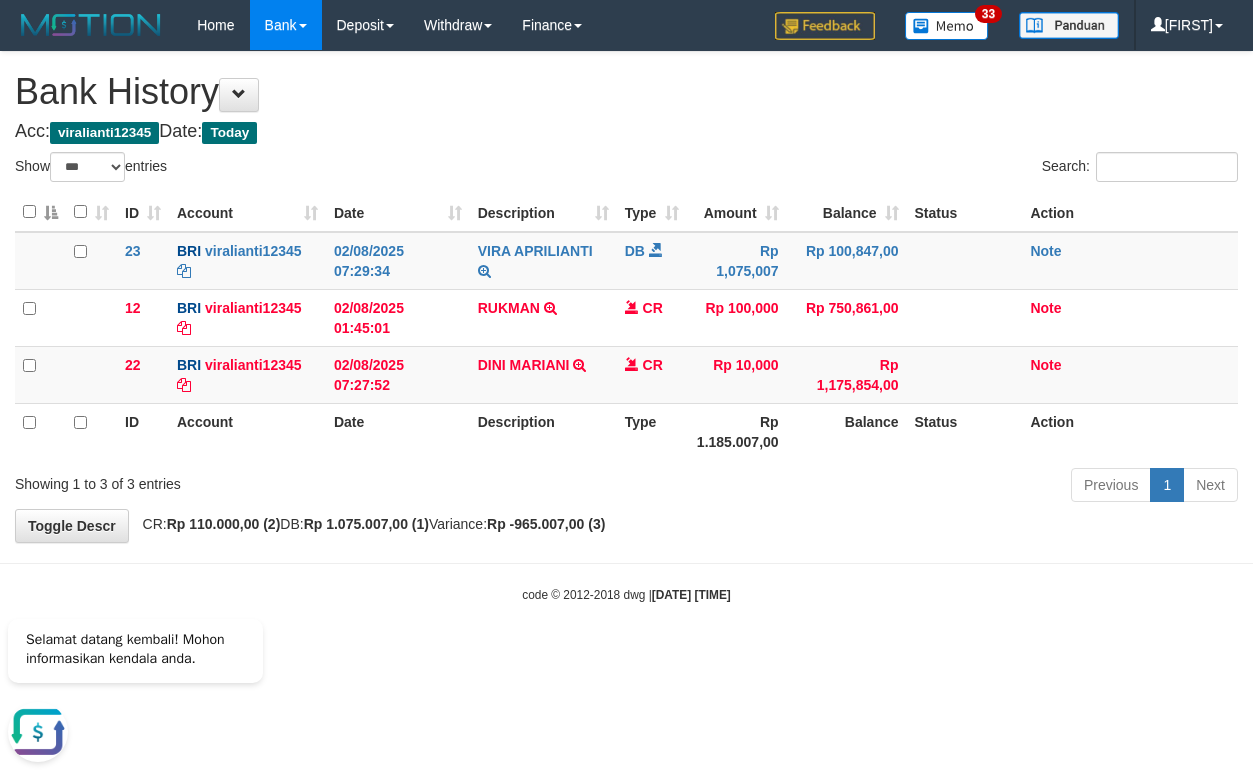 scroll, scrollTop: 0, scrollLeft: 0, axis: both 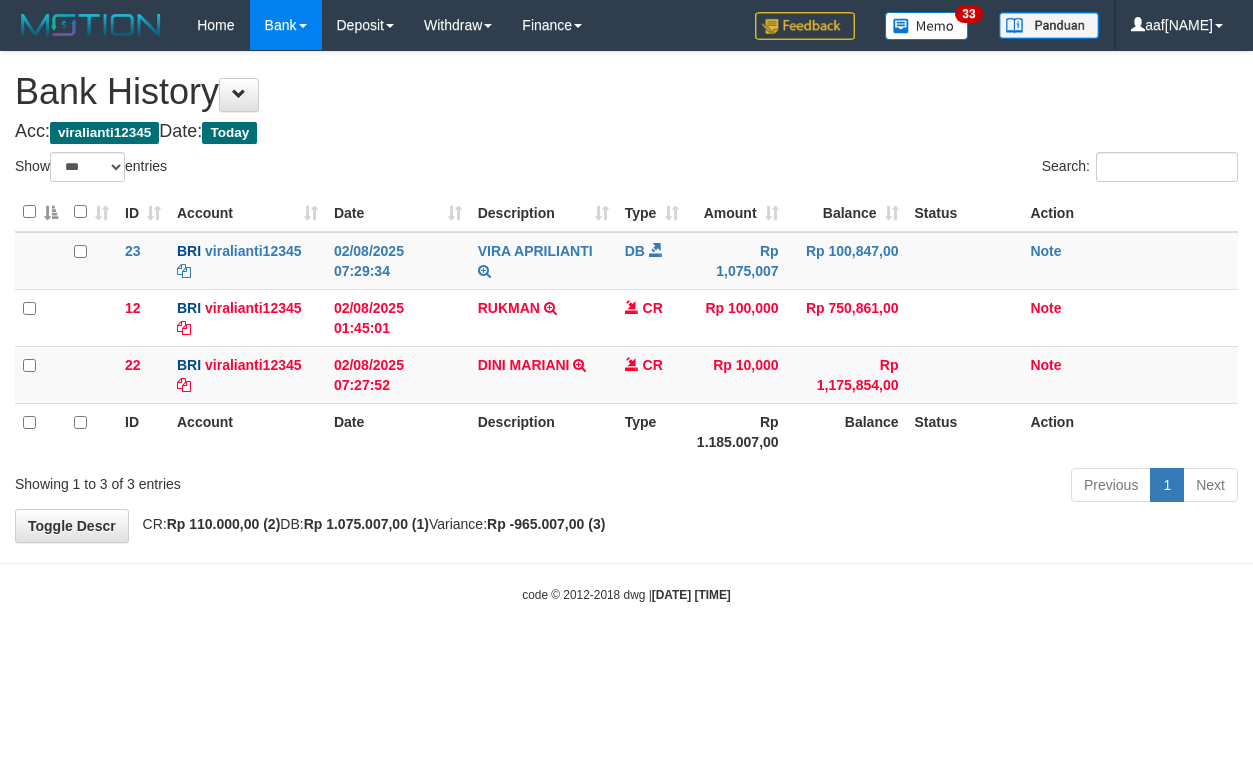 select on "***" 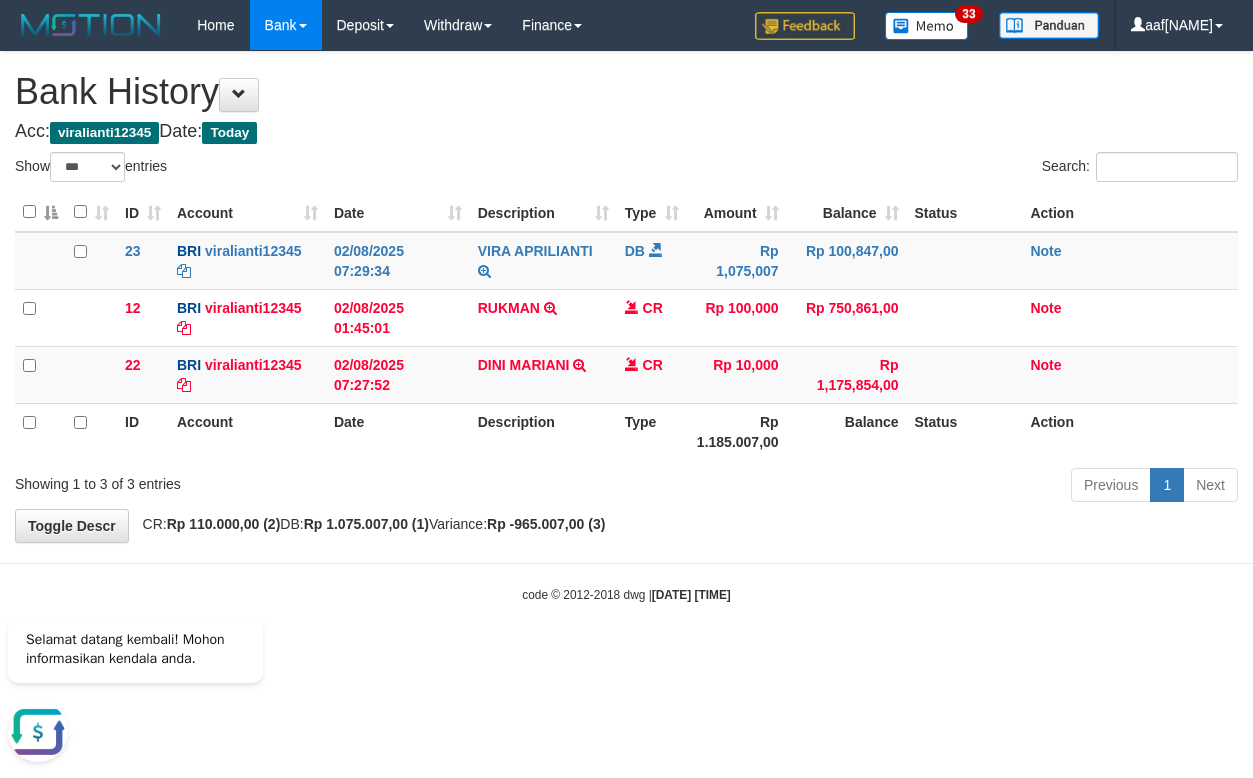 scroll, scrollTop: 0, scrollLeft: 0, axis: both 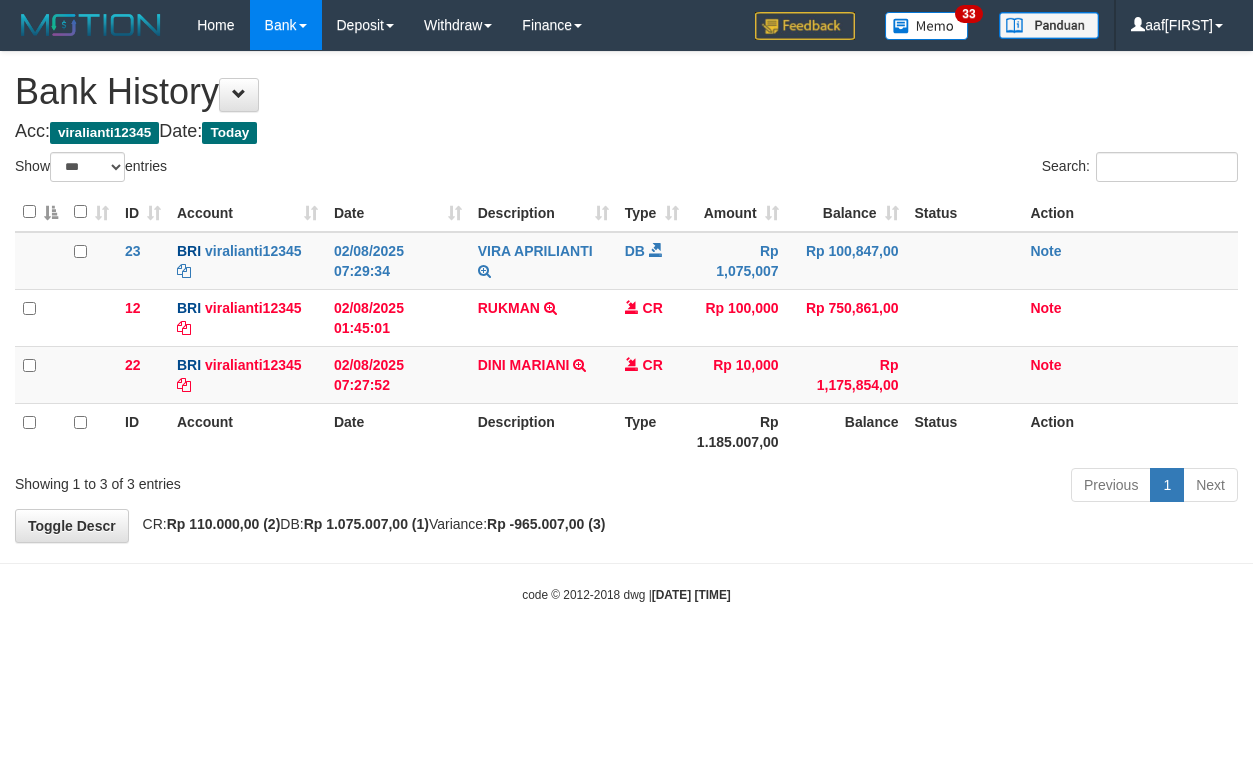 select on "***" 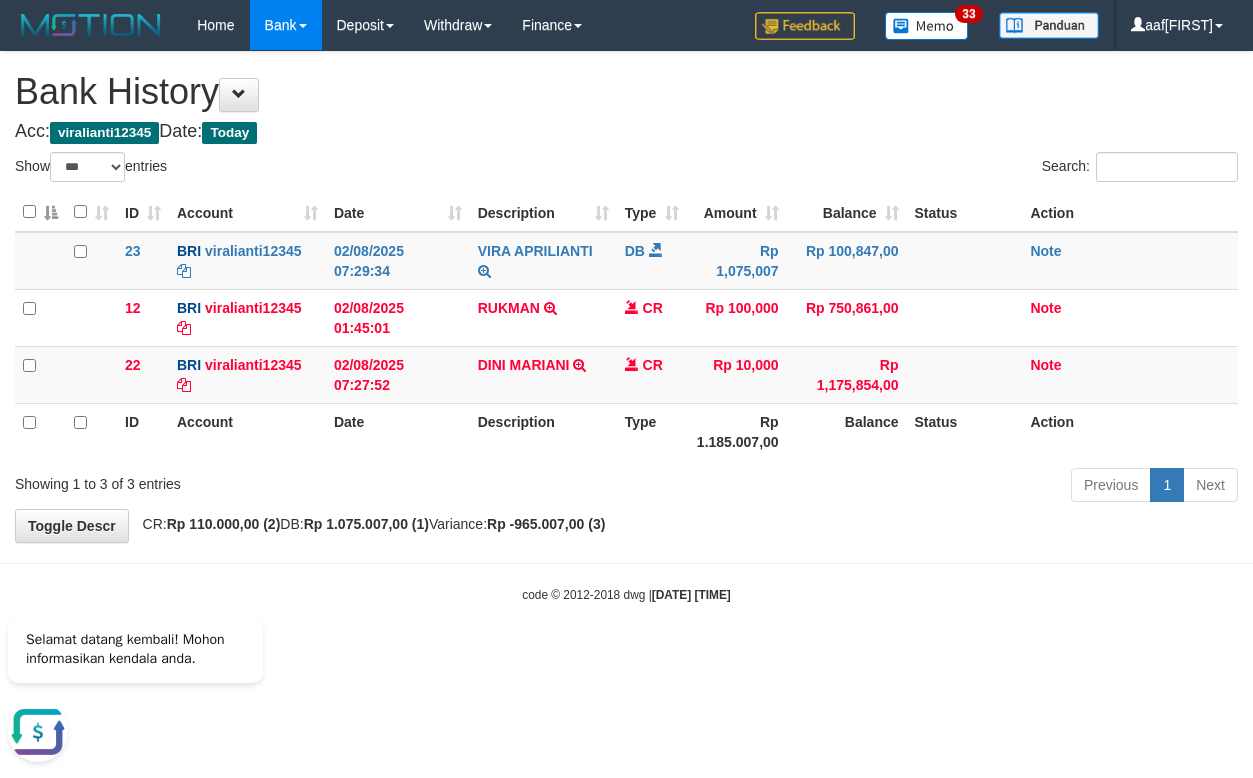 scroll, scrollTop: 0, scrollLeft: 0, axis: both 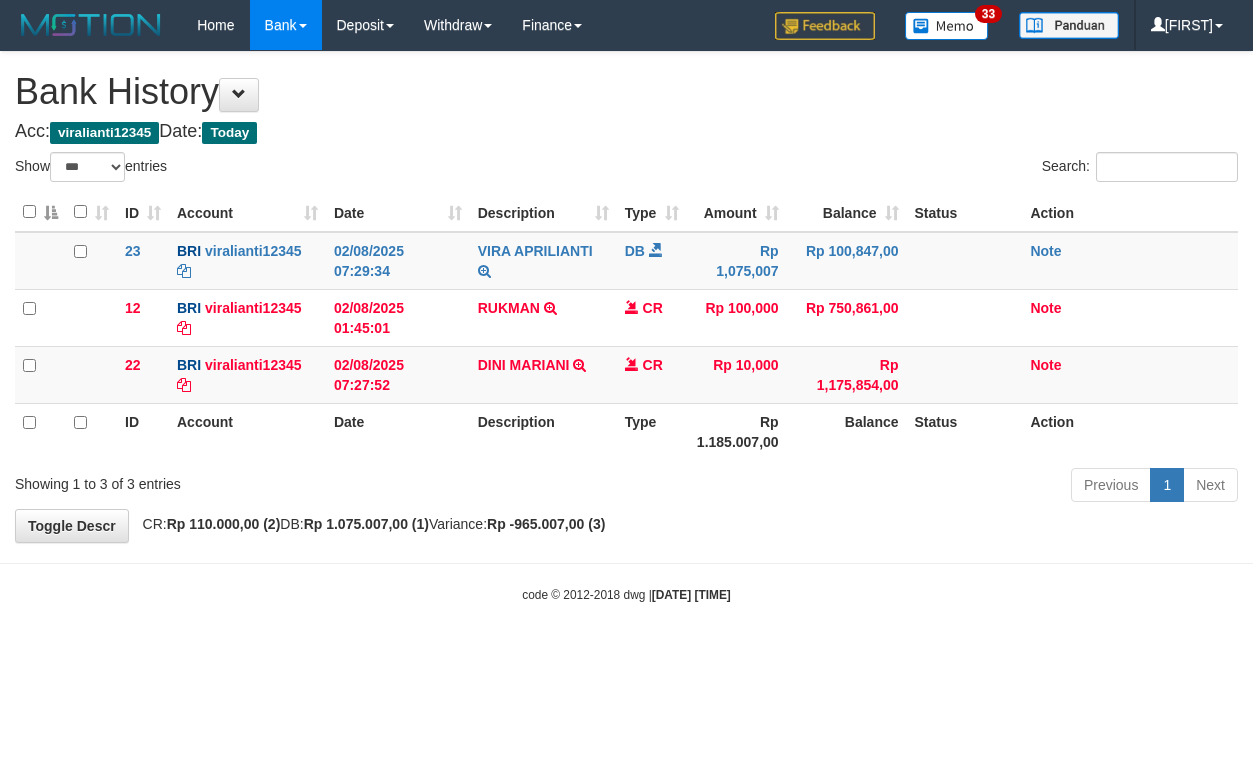 select on "***" 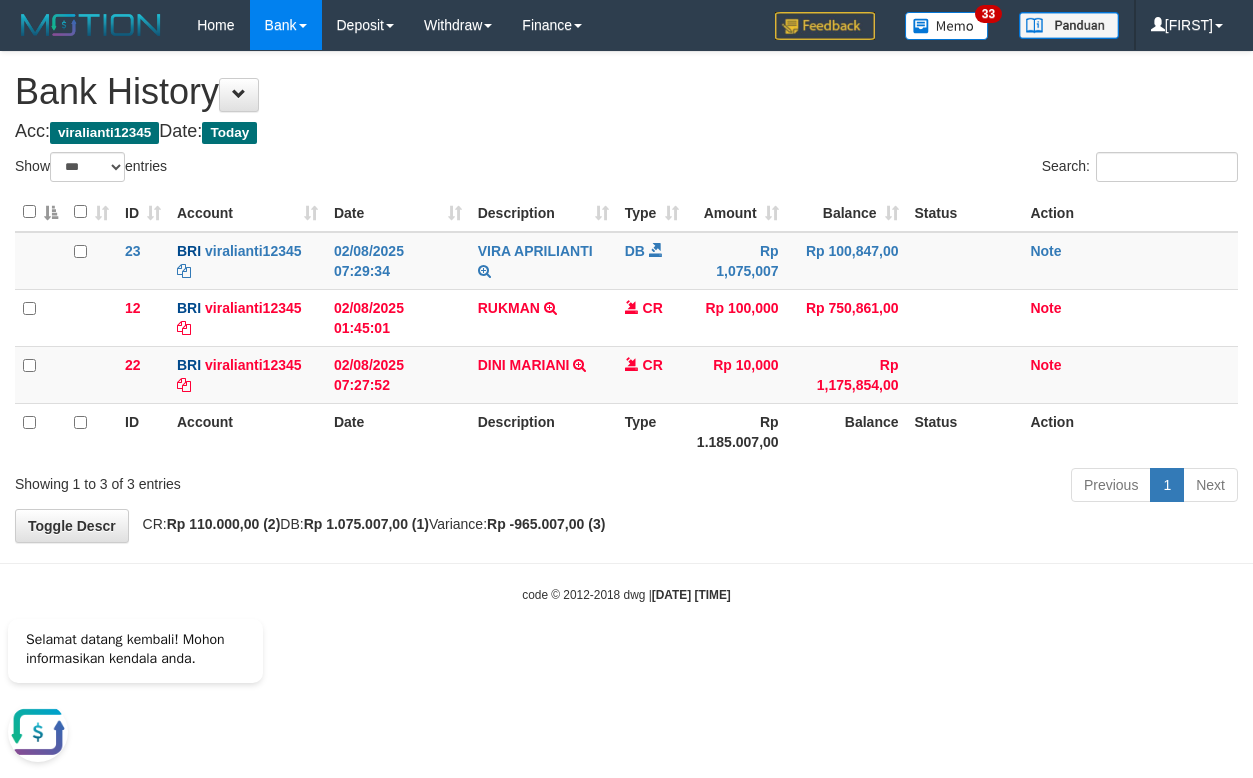 scroll, scrollTop: 0, scrollLeft: 0, axis: both 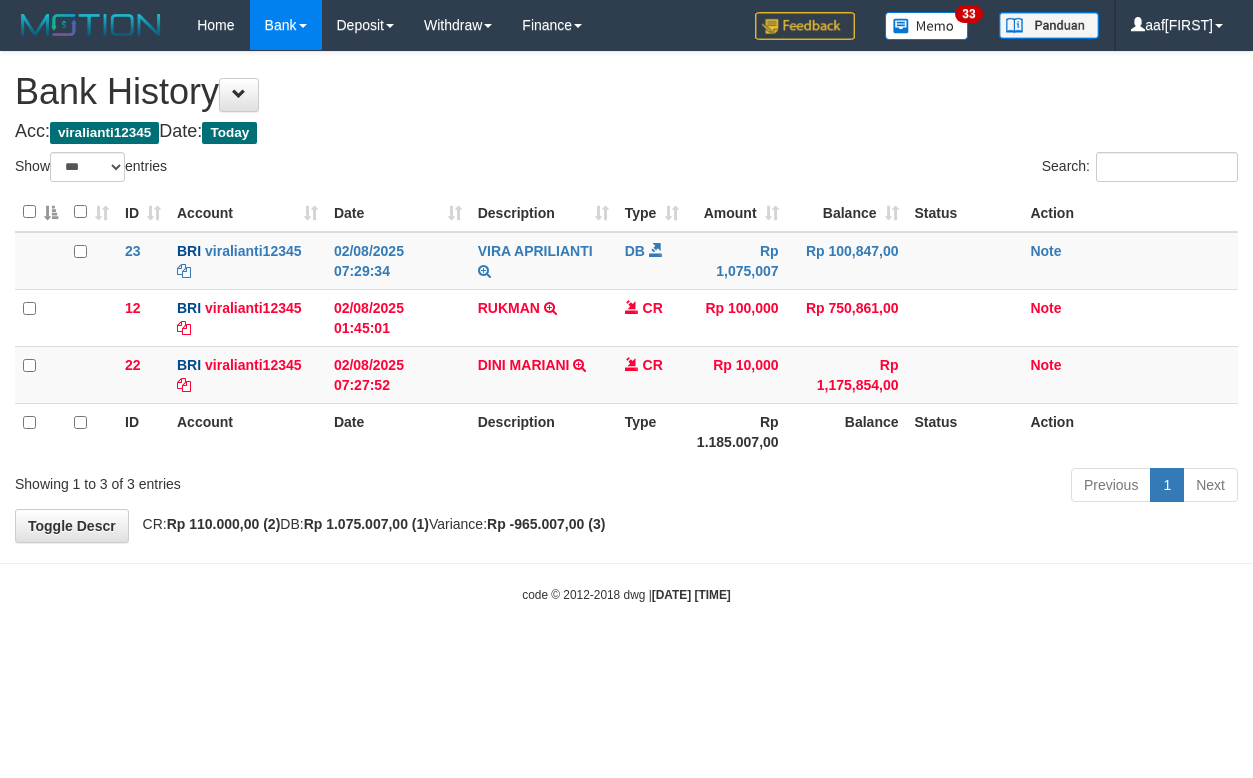 select on "***" 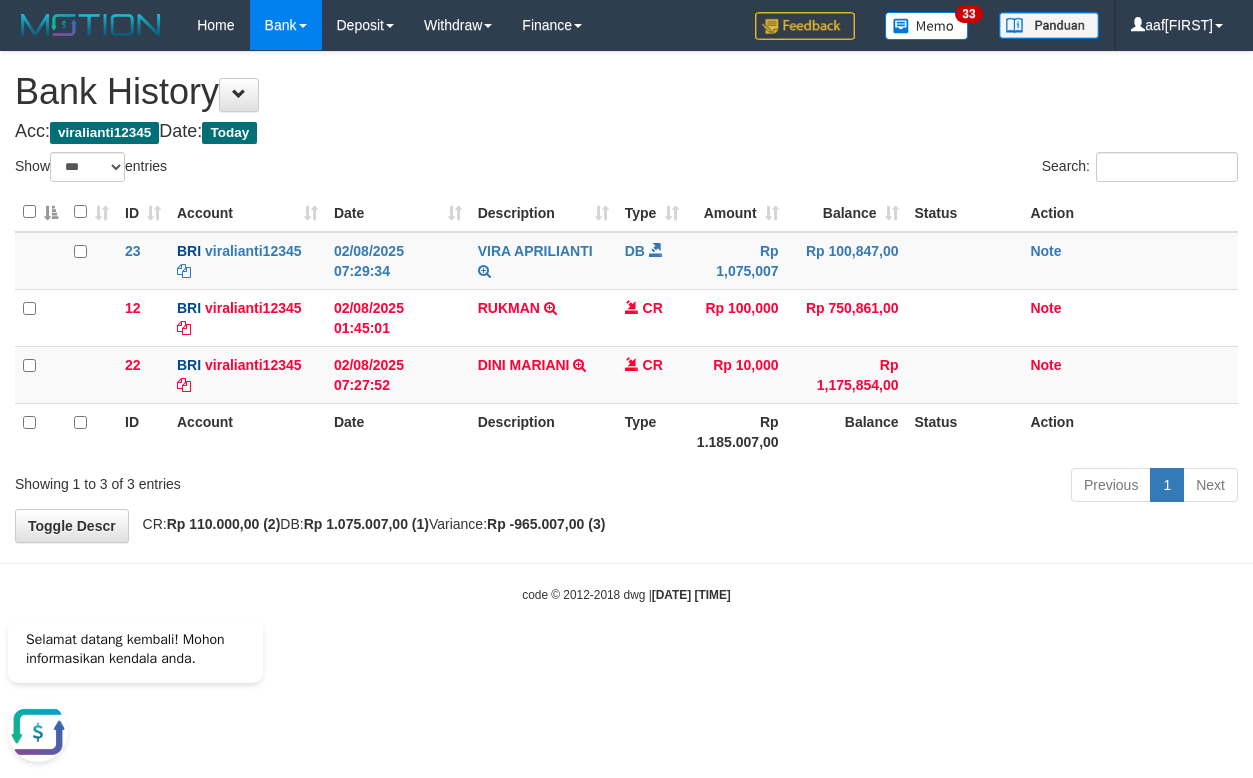 scroll, scrollTop: 0, scrollLeft: 0, axis: both 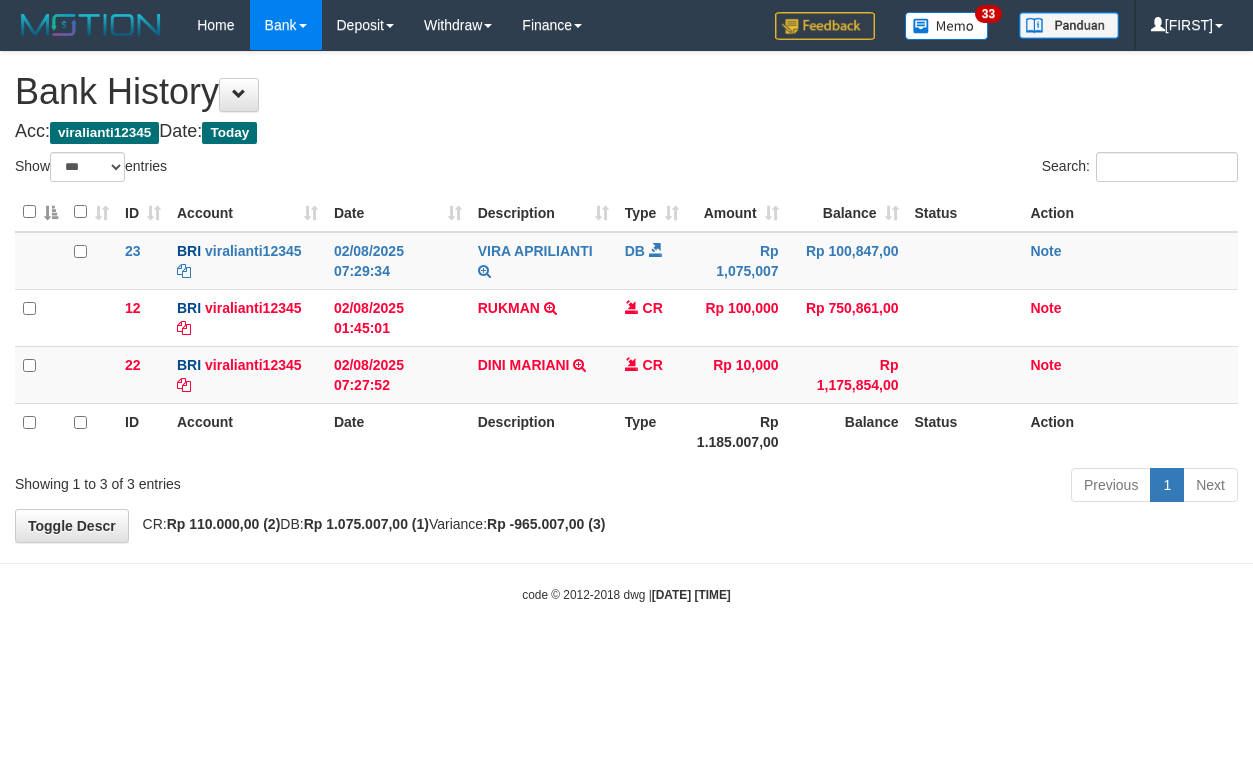select on "***" 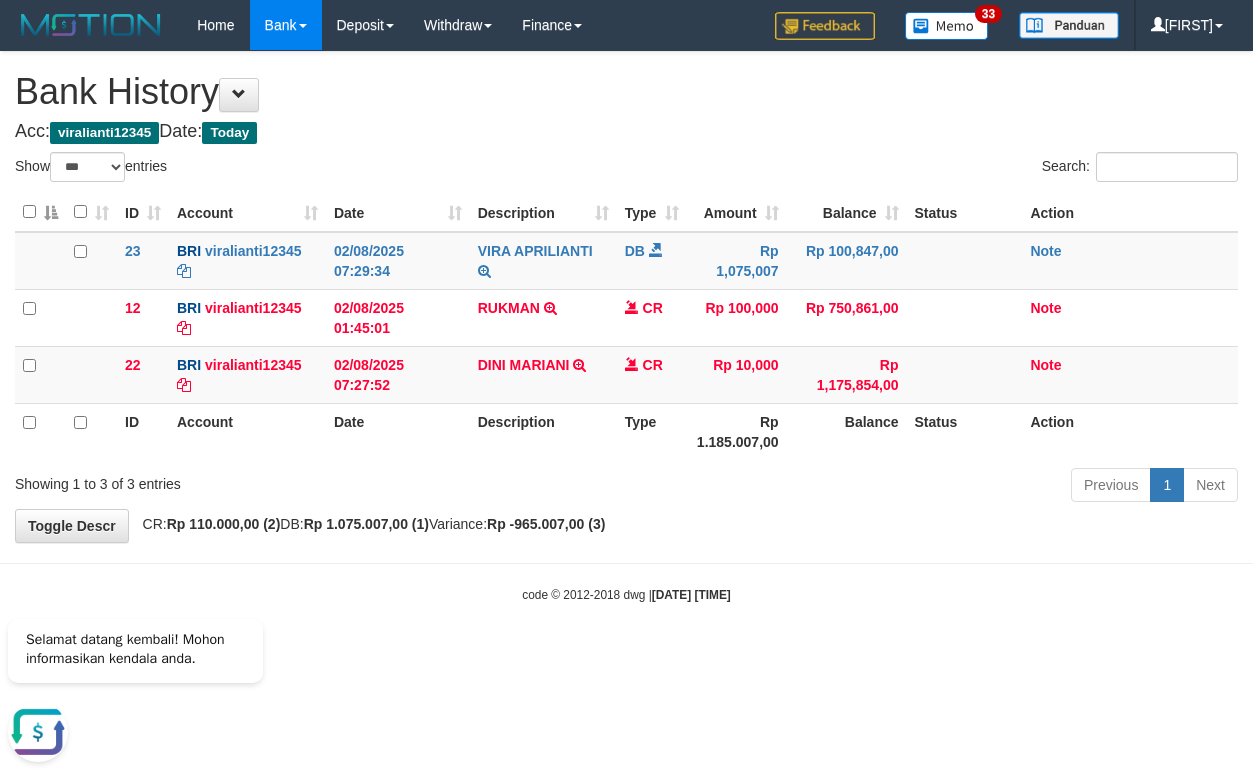 scroll, scrollTop: 0, scrollLeft: 0, axis: both 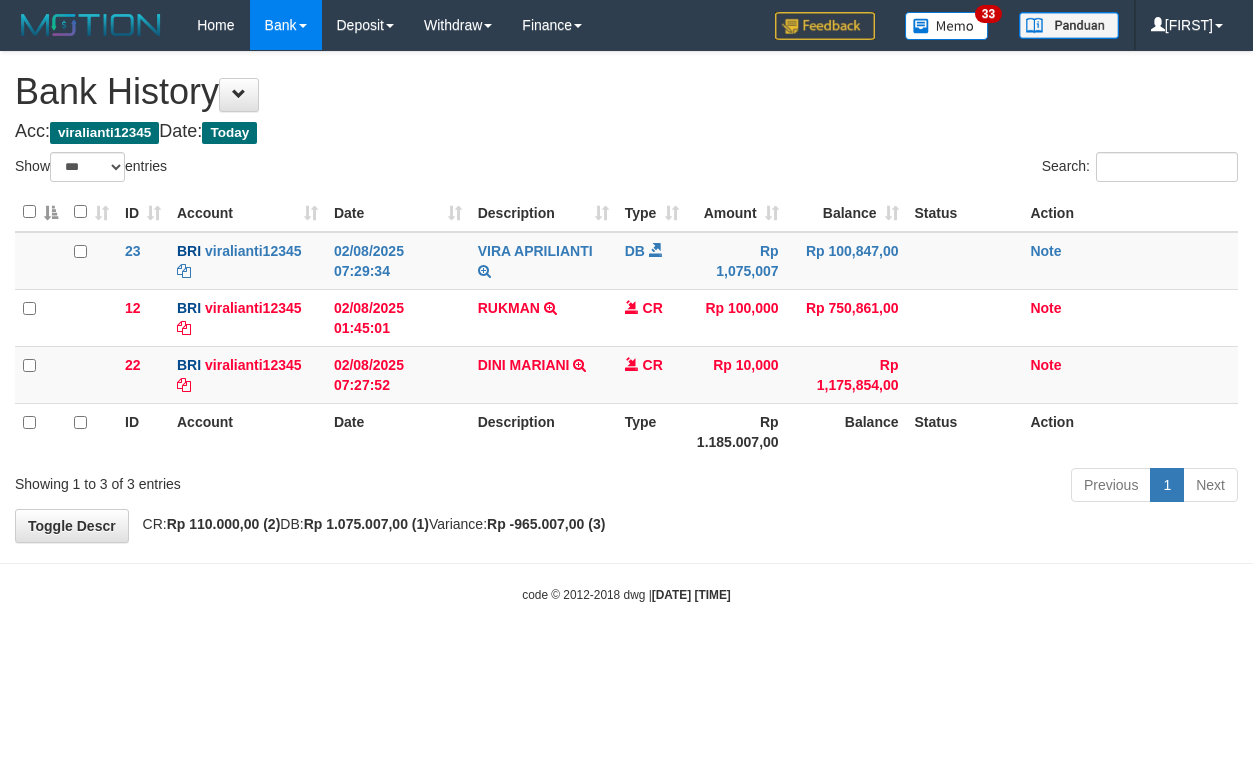 select on "***" 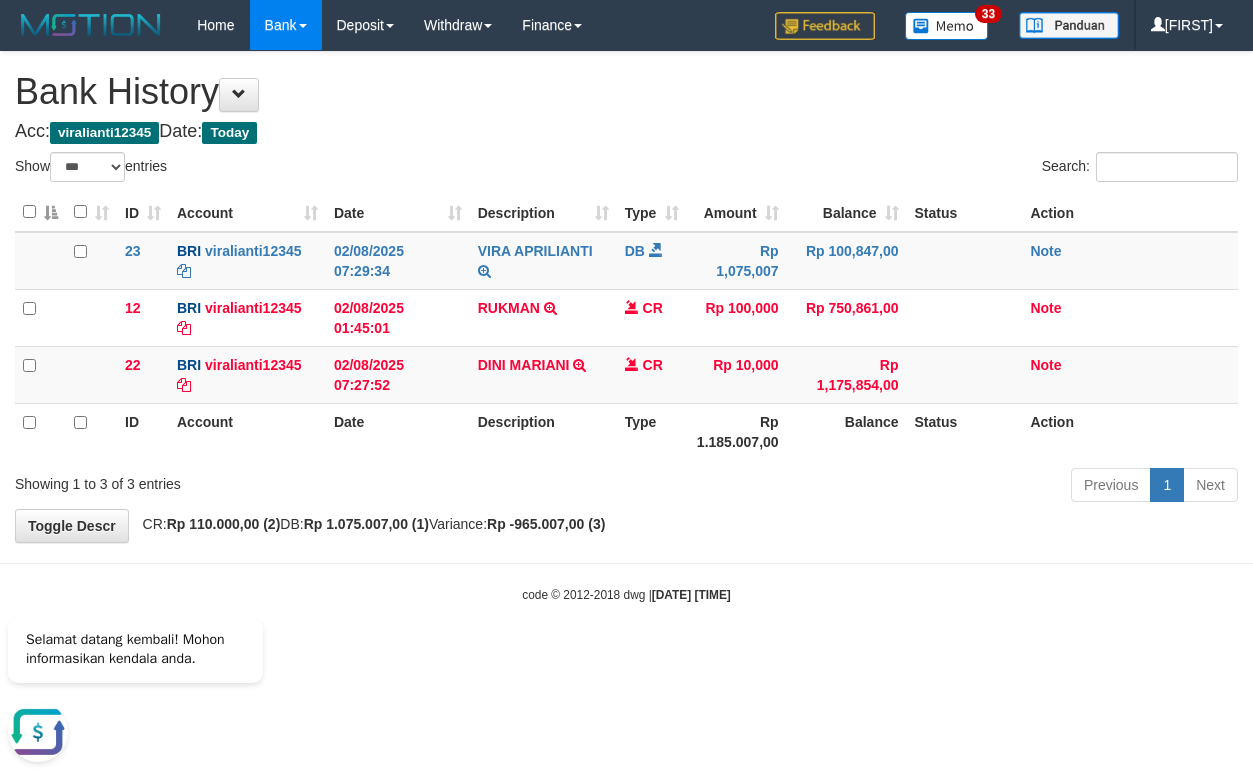 scroll, scrollTop: 0, scrollLeft: 0, axis: both 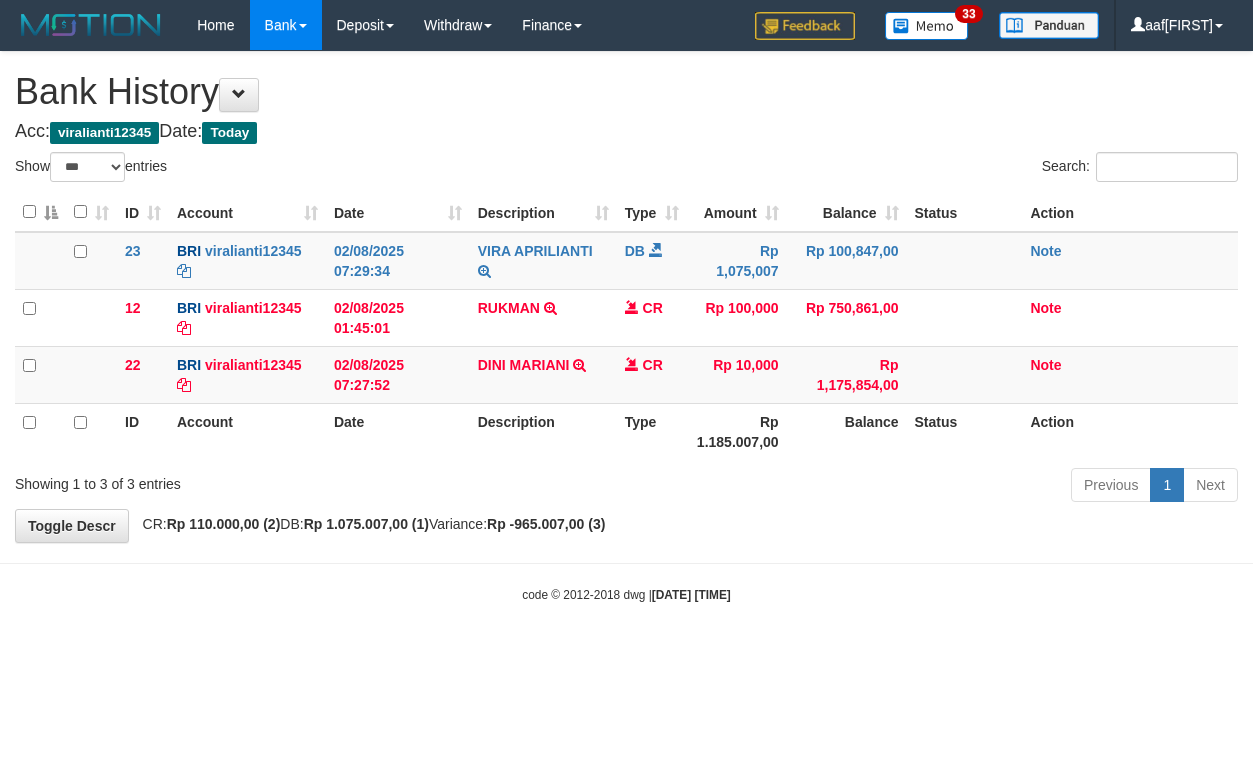select on "***" 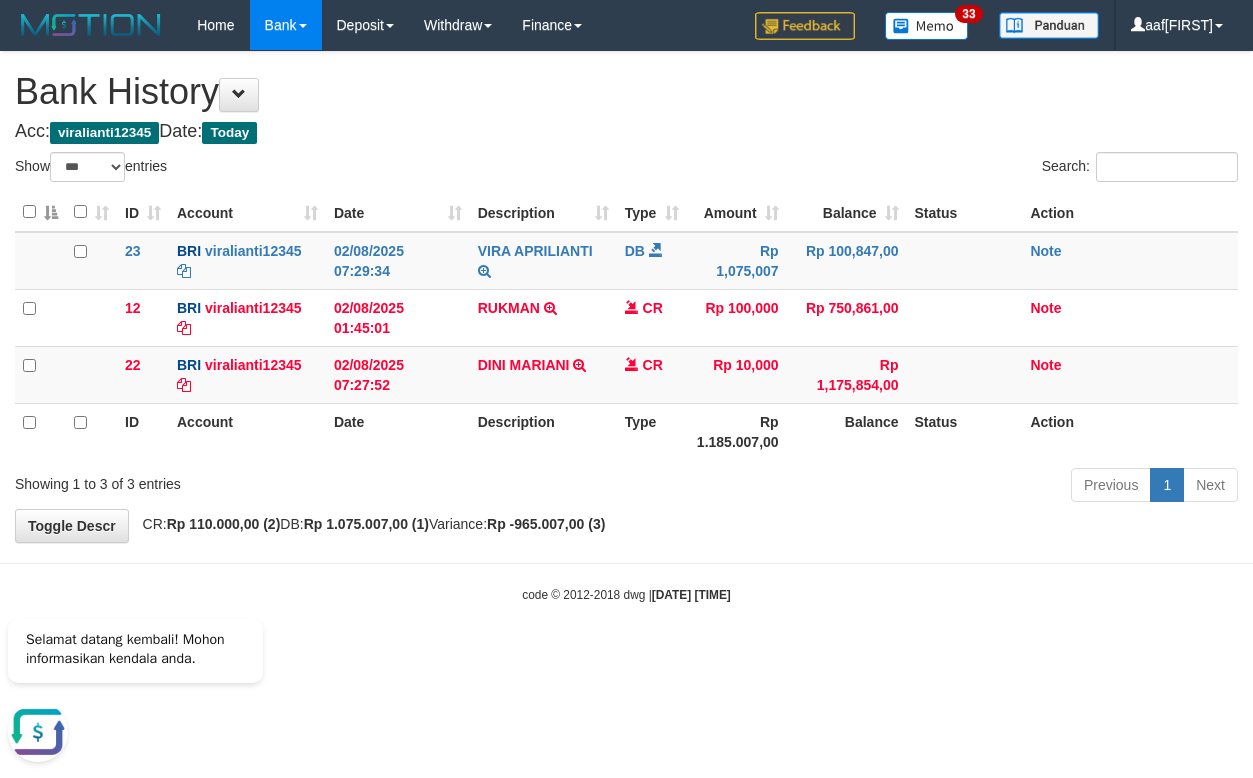 scroll, scrollTop: 0, scrollLeft: 0, axis: both 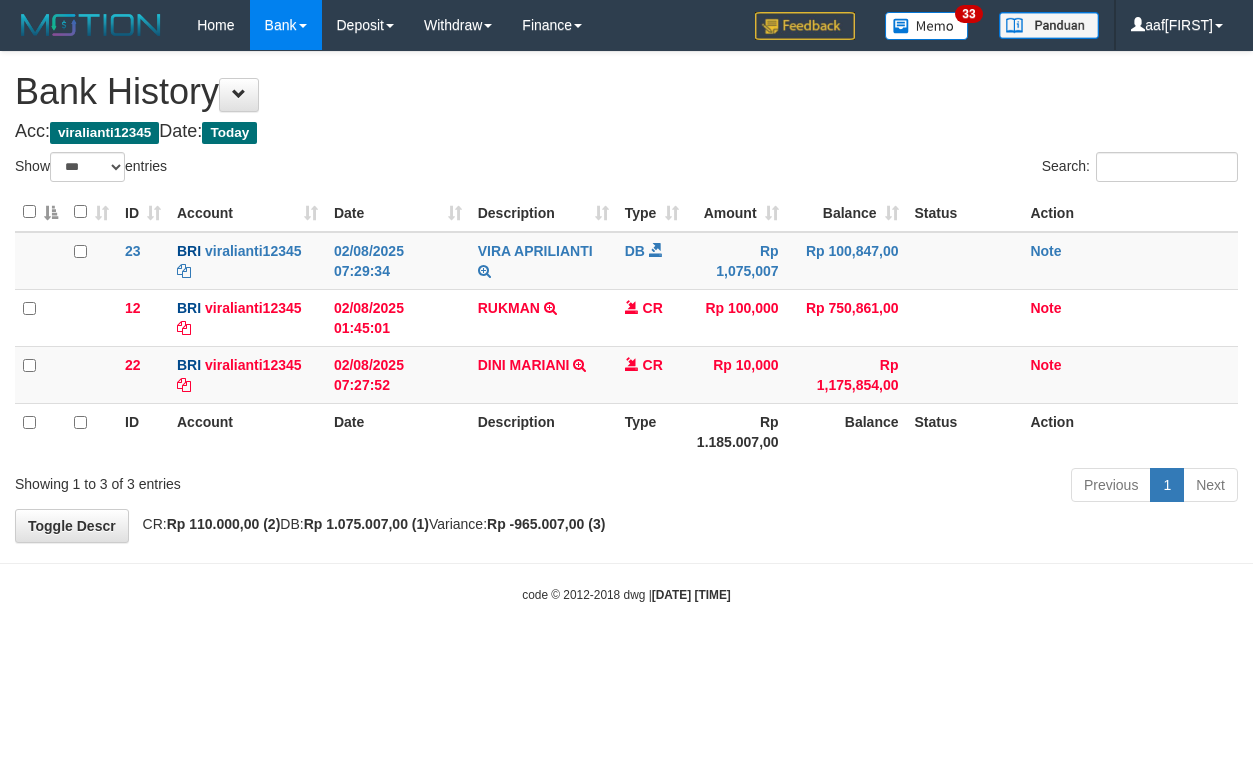 select on "***" 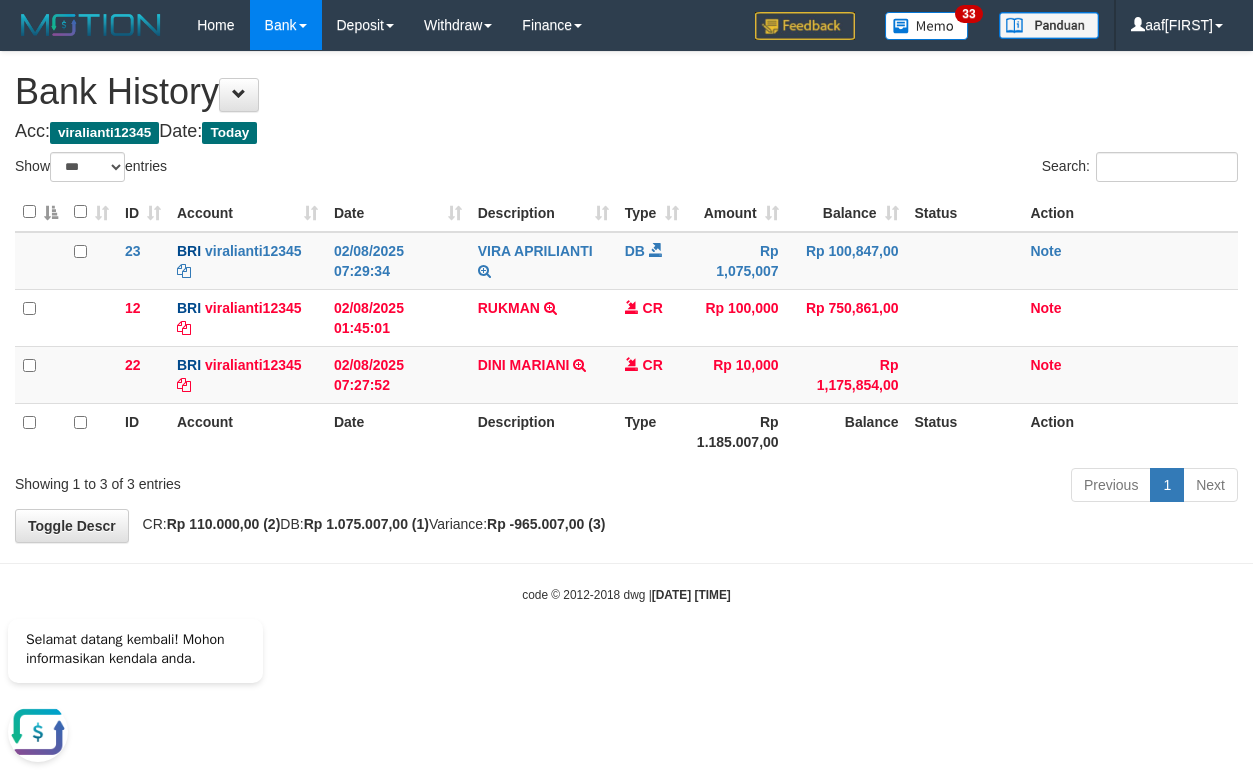 scroll, scrollTop: 0, scrollLeft: 0, axis: both 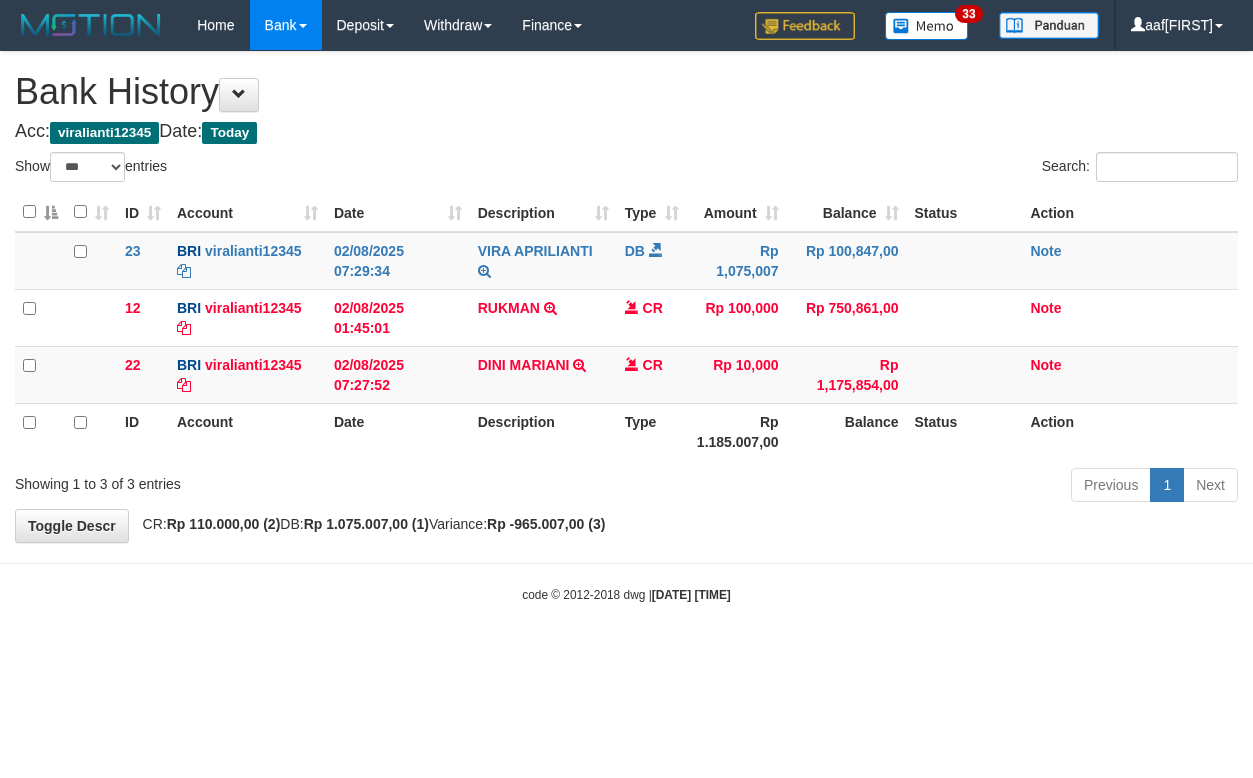 select on "***" 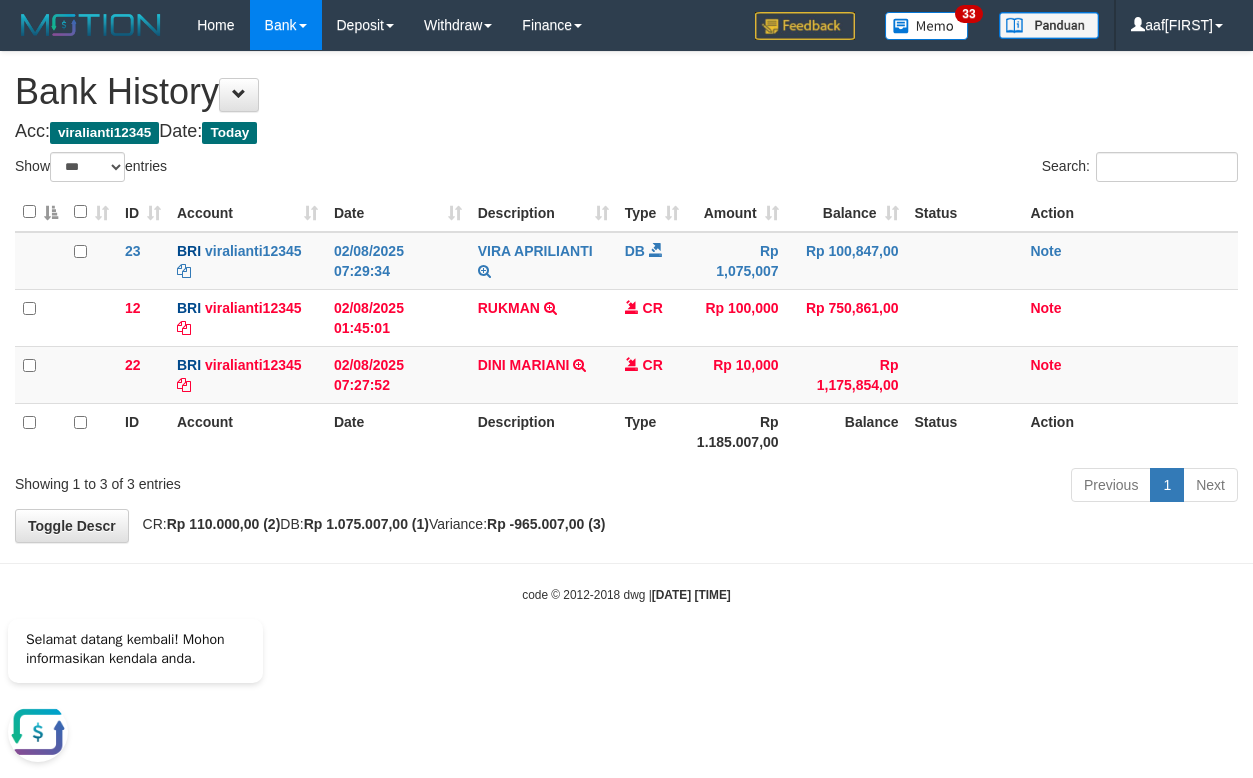 scroll, scrollTop: 0, scrollLeft: 0, axis: both 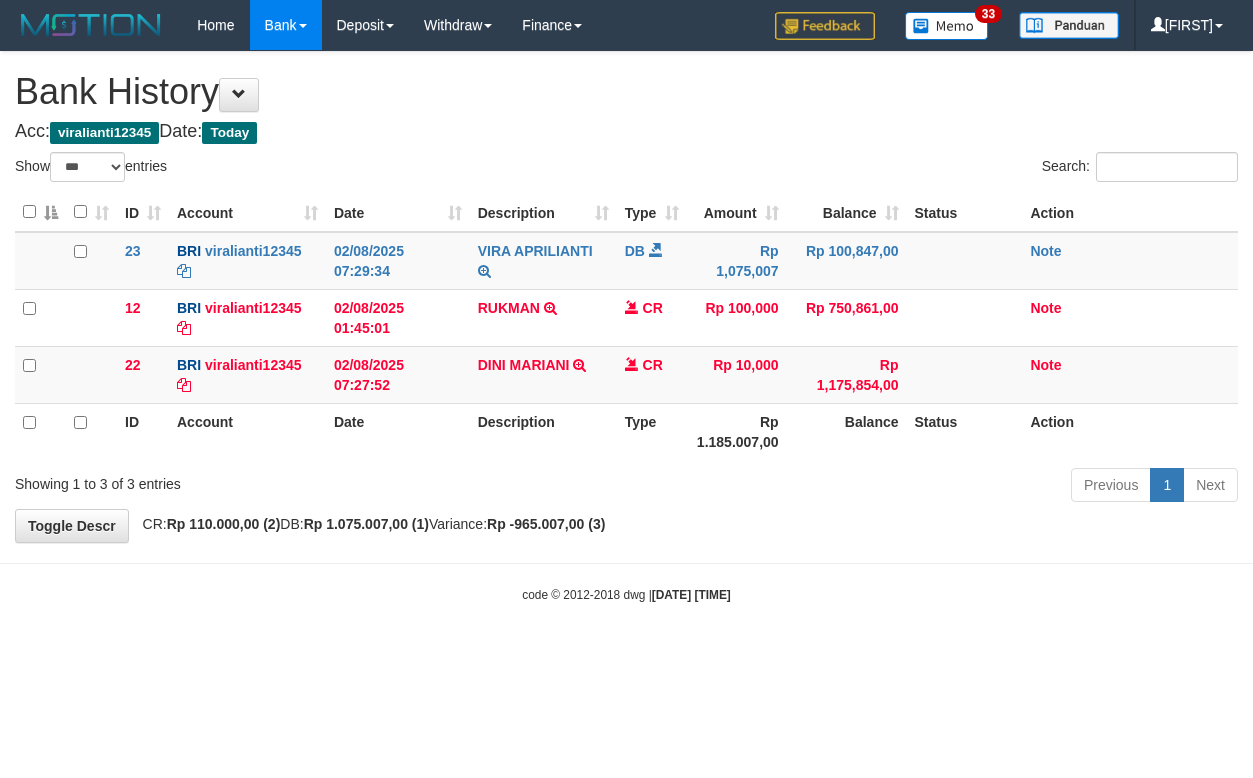 select on "***" 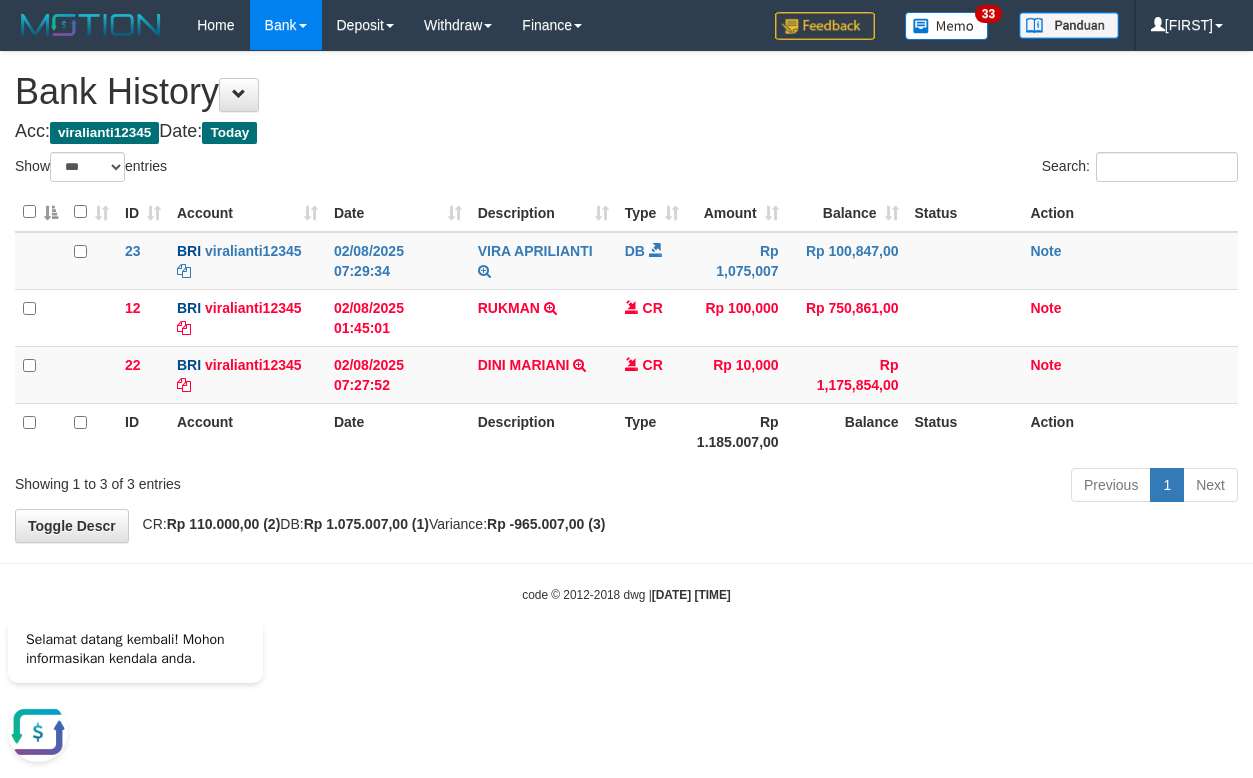 scroll, scrollTop: 0, scrollLeft: 0, axis: both 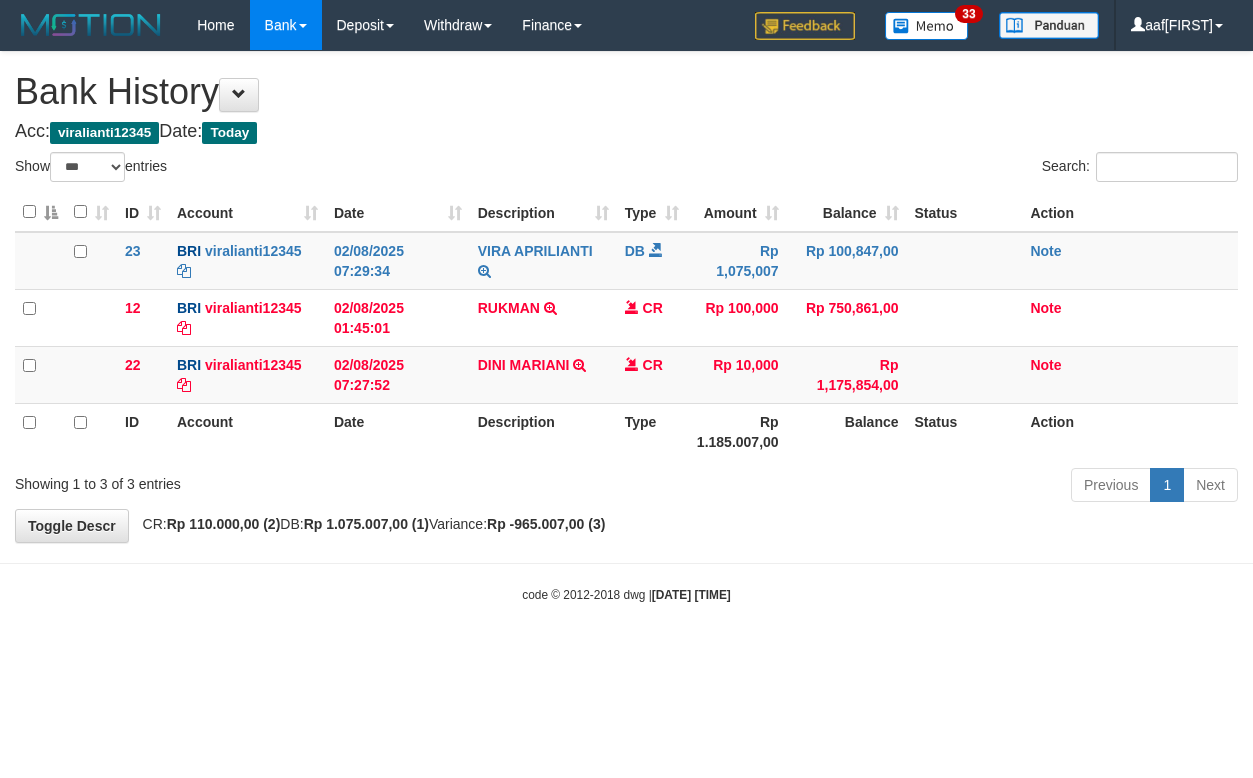 select on "***" 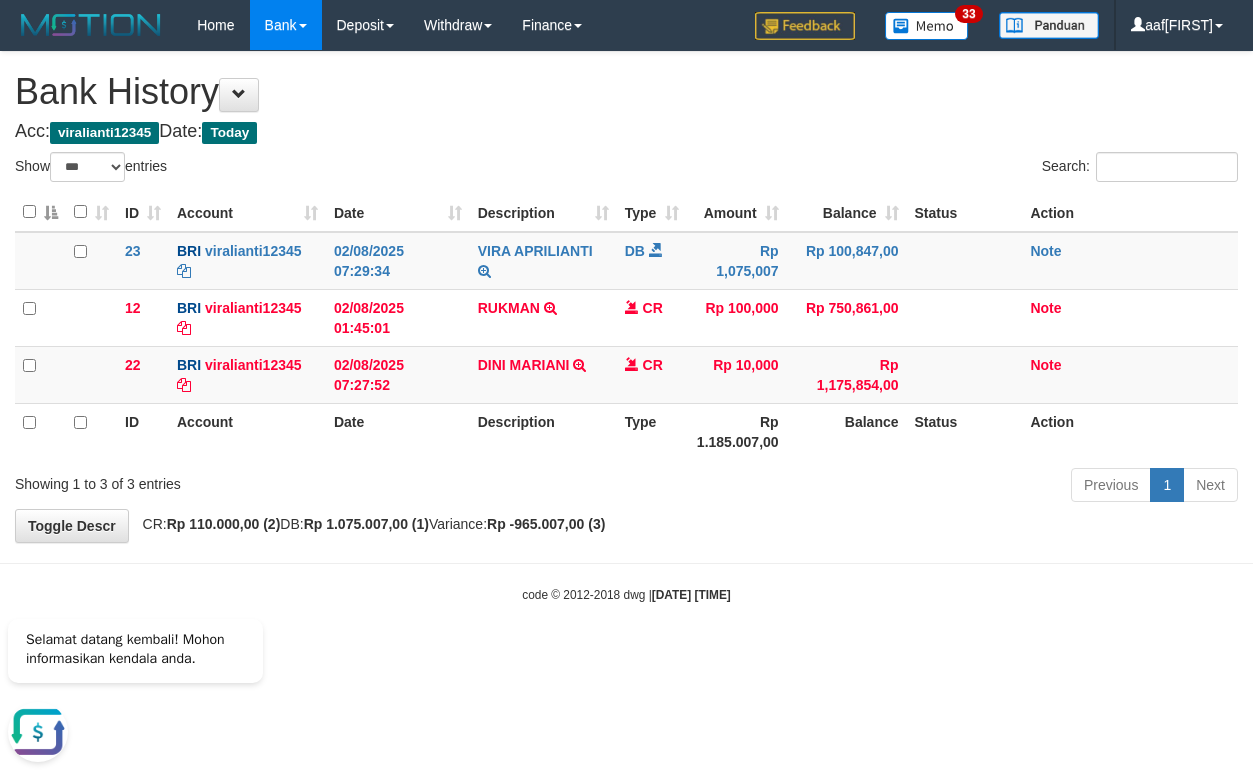 scroll, scrollTop: 0, scrollLeft: 0, axis: both 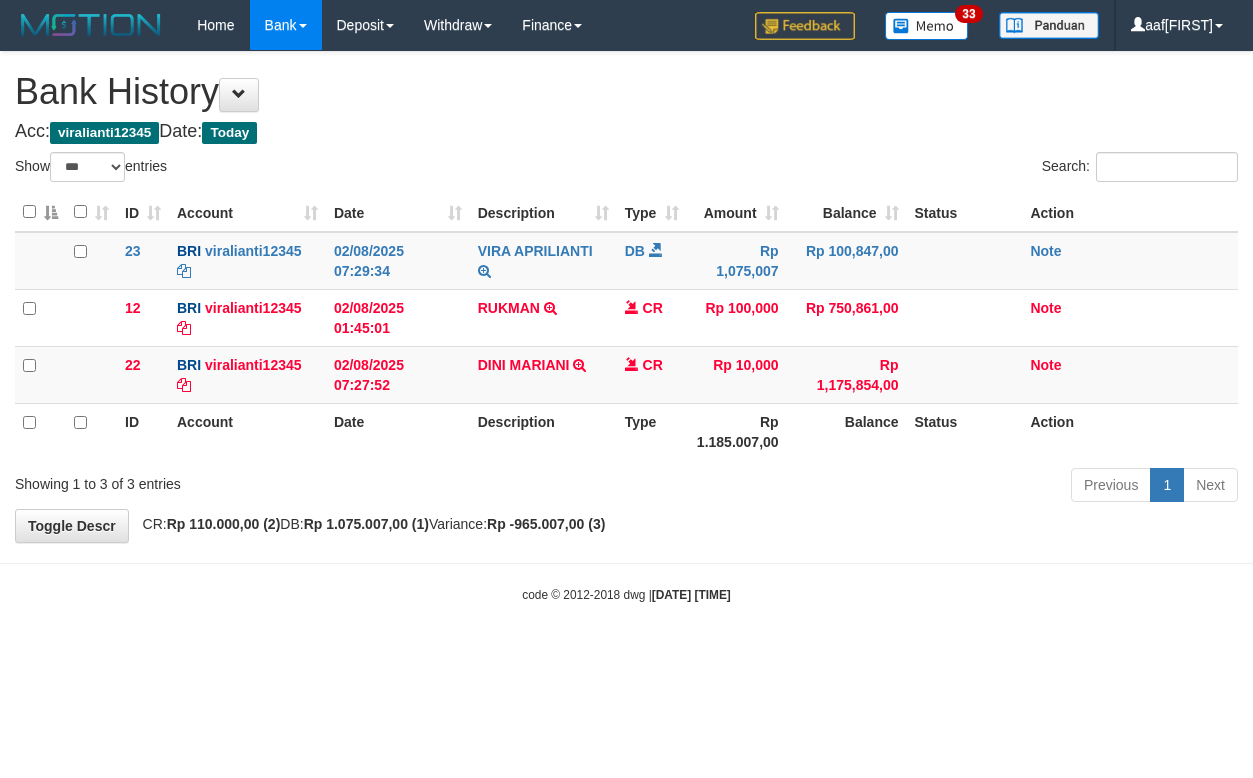 select on "***" 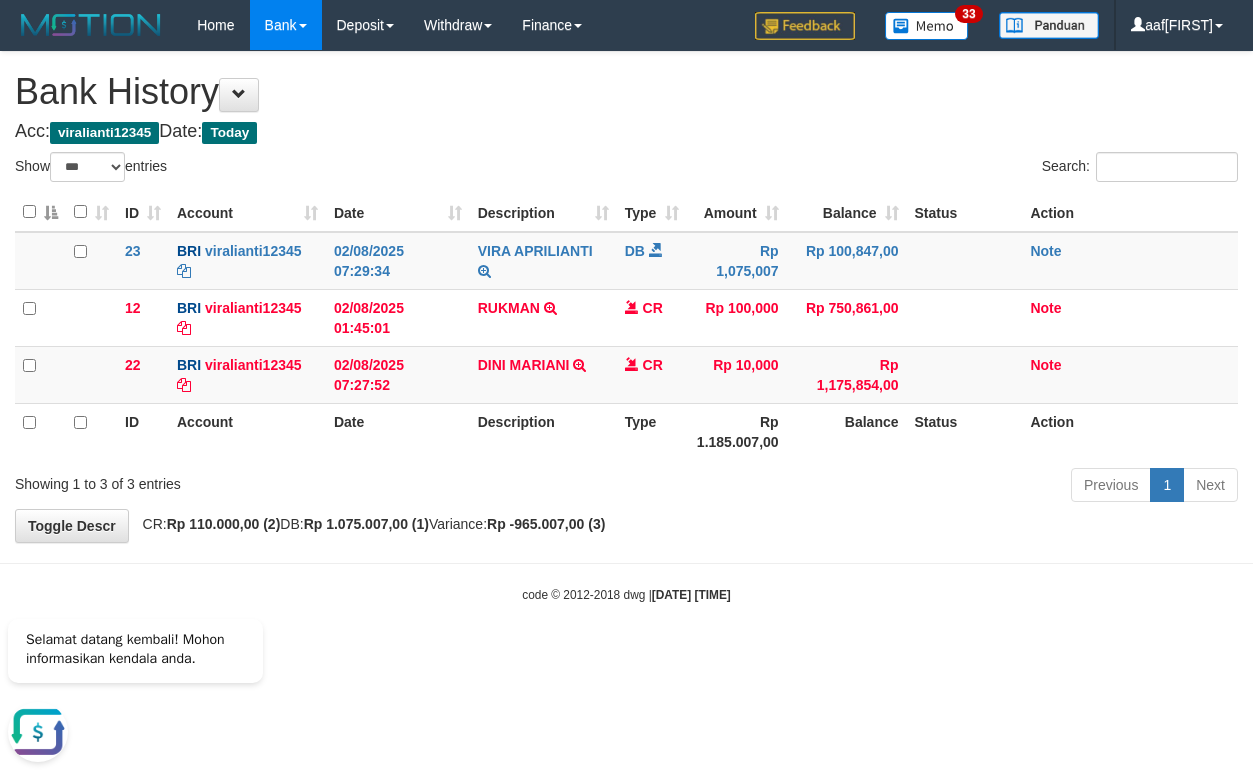 scroll, scrollTop: 0, scrollLeft: 0, axis: both 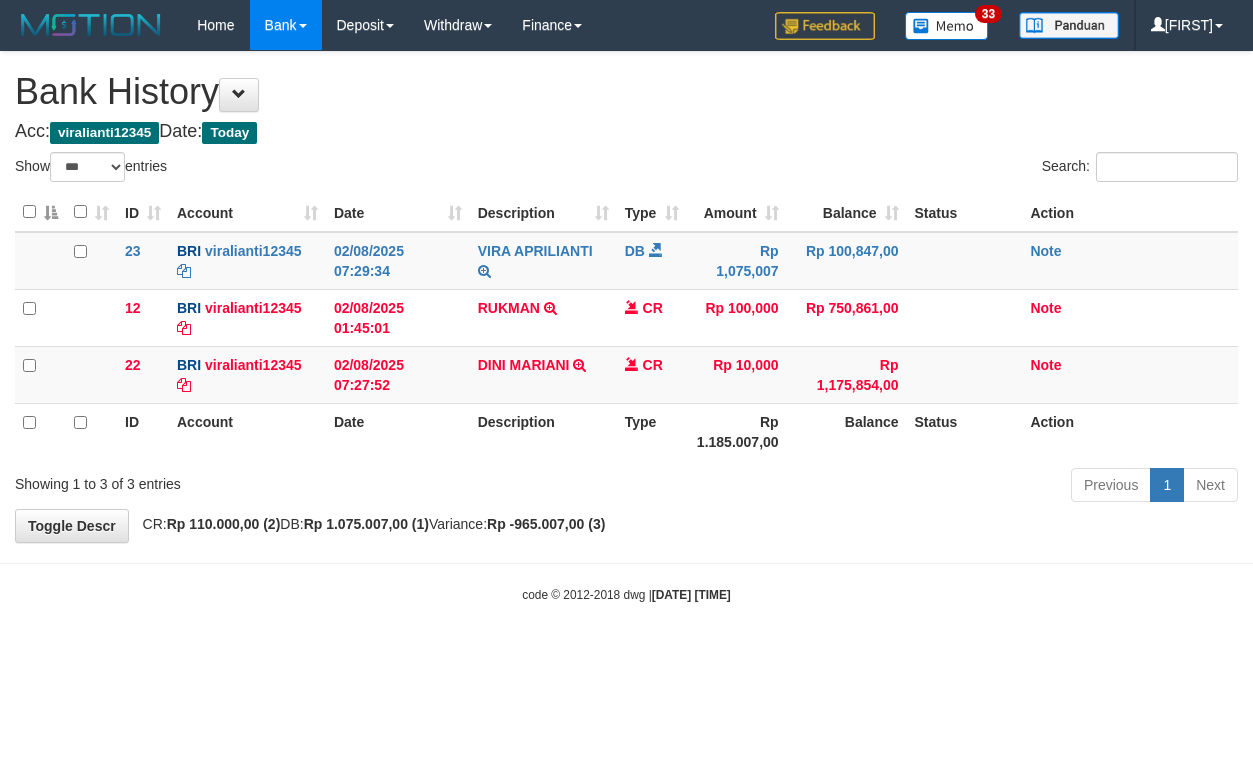 select on "***" 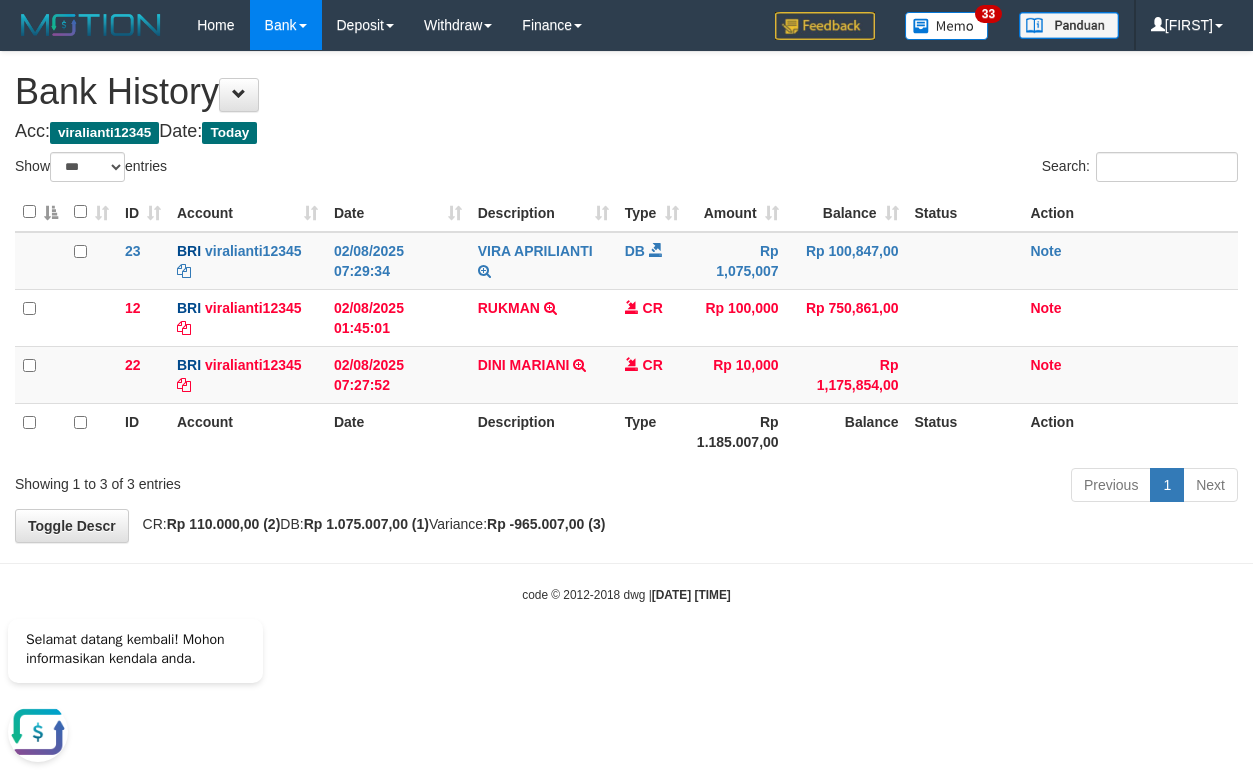 scroll, scrollTop: 0, scrollLeft: 0, axis: both 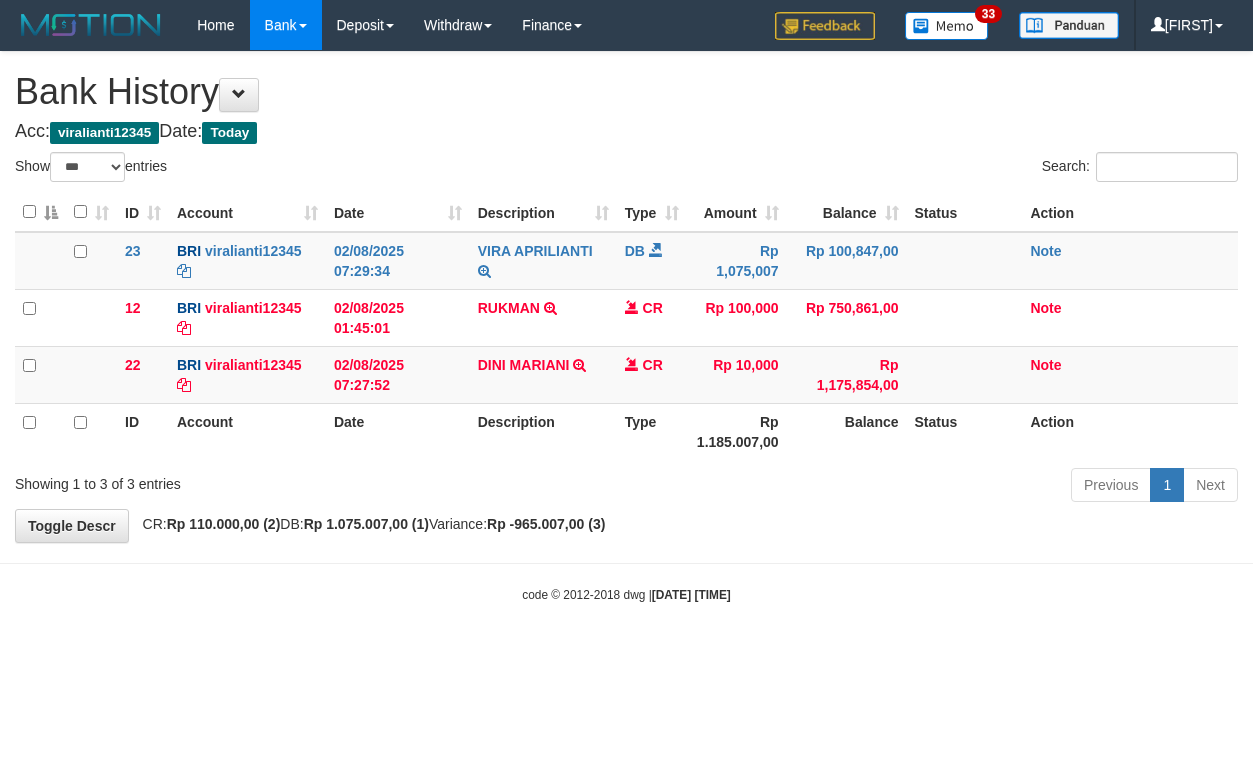 select on "***" 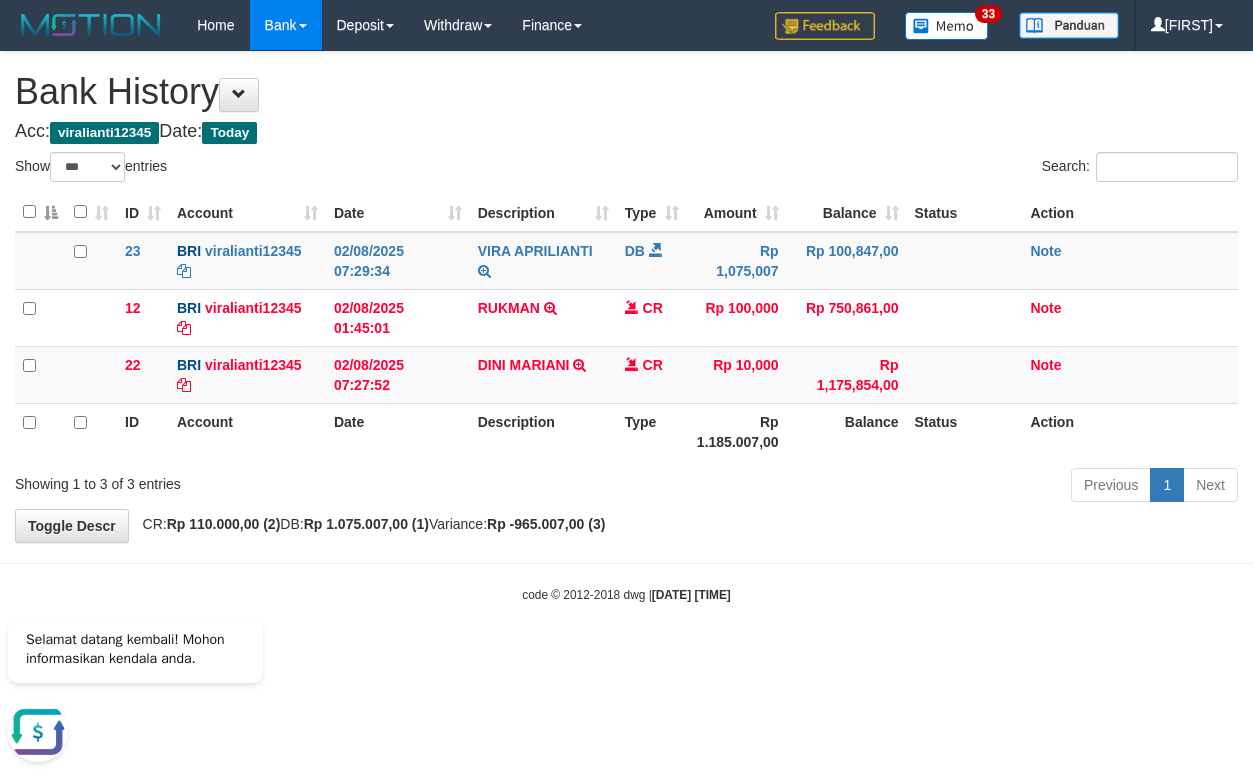 scroll, scrollTop: 0, scrollLeft: 0, axis: both 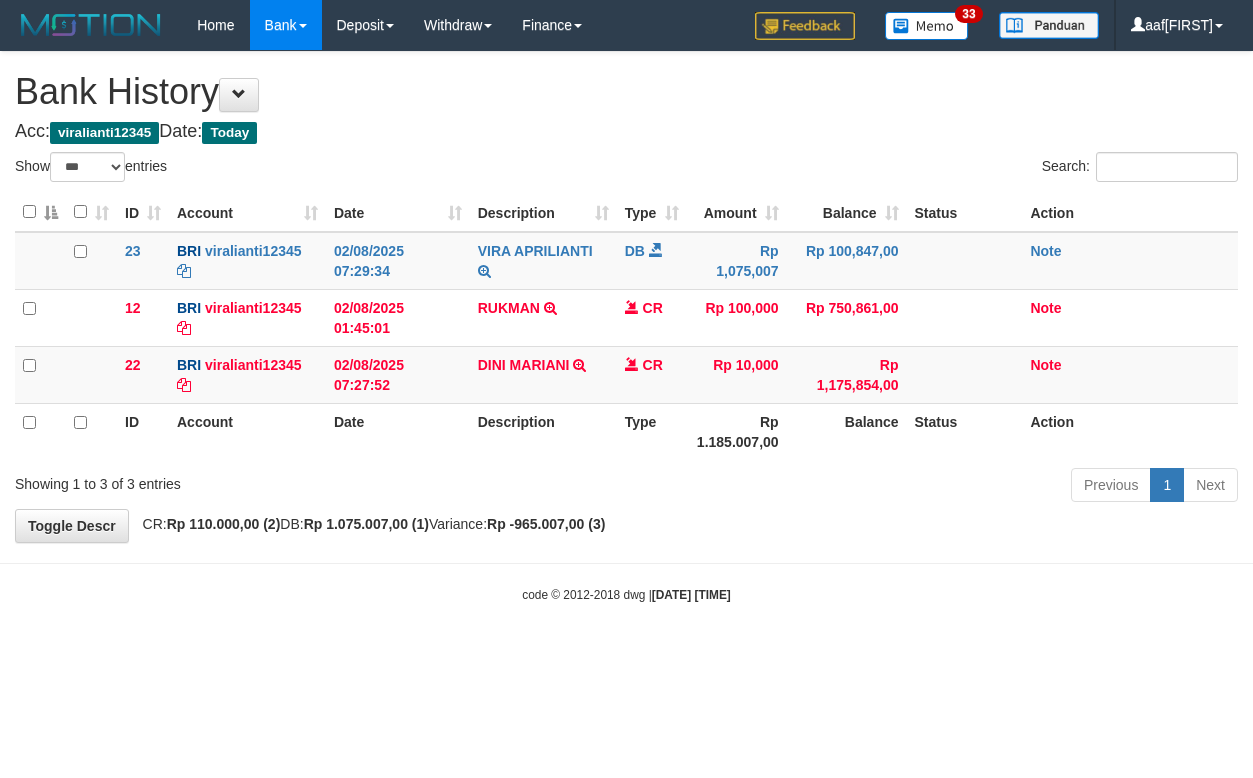 select on "***" 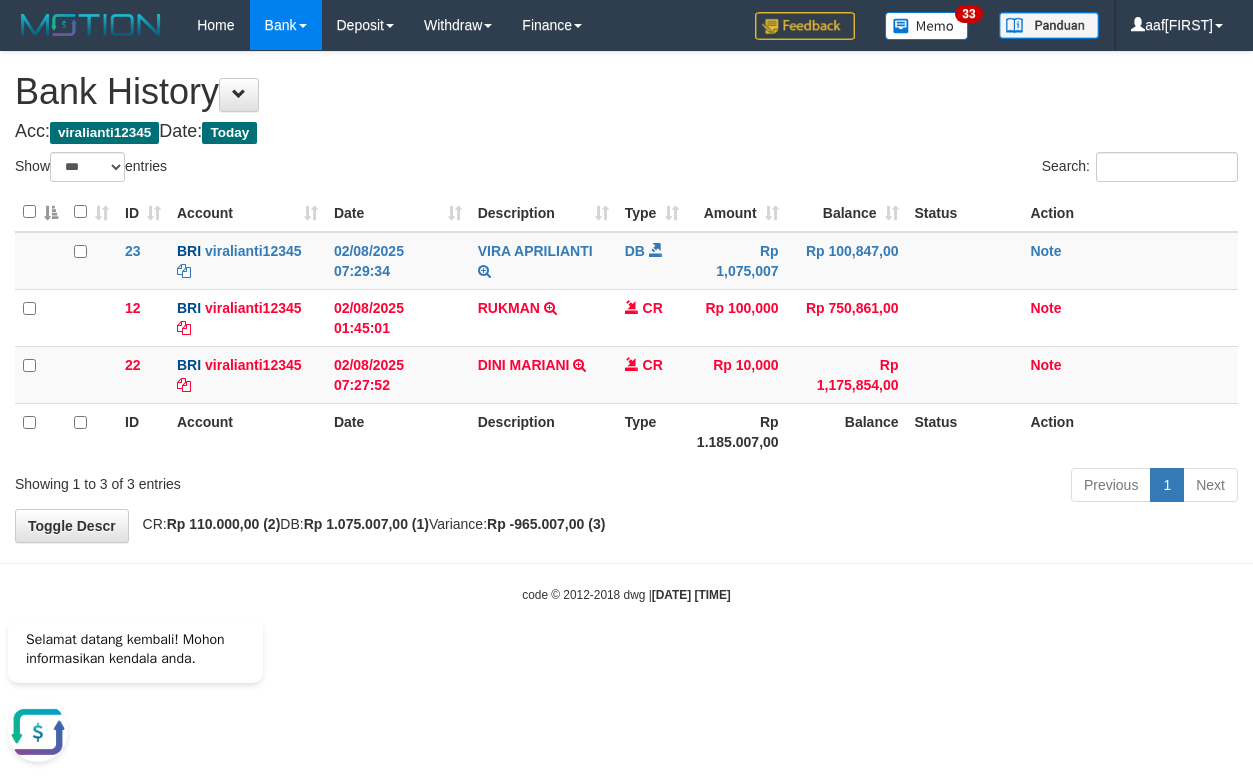 scroll, scrollTop: 0, scrollLeft: 0, axis: both 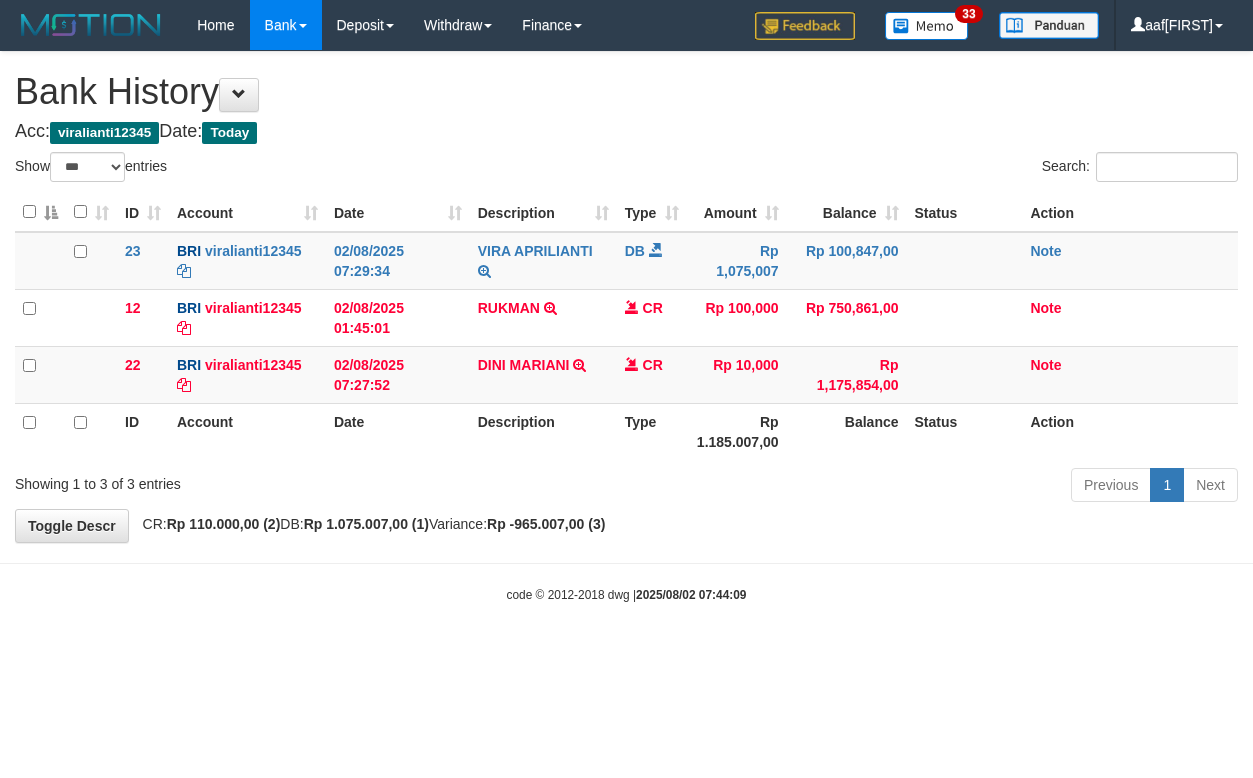 select on "***" 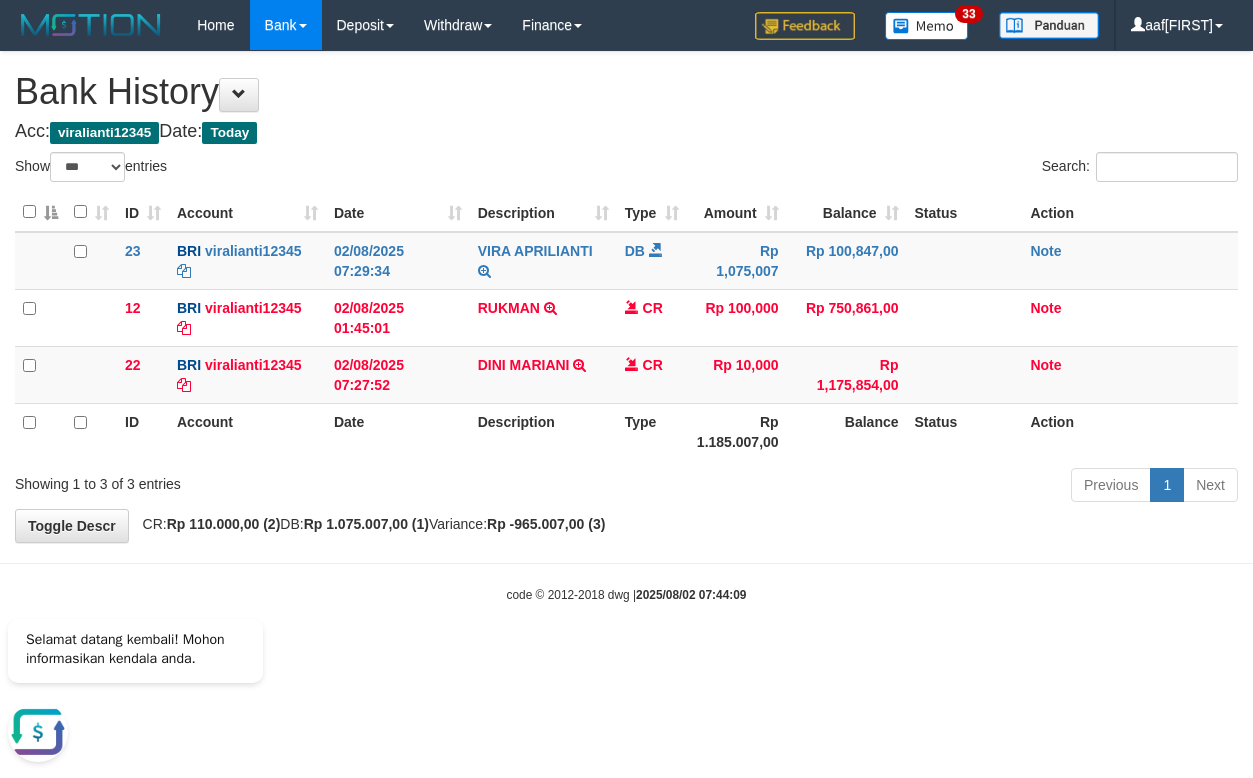 scroll, scrollTop: 0, scrollLeft: 0, axis: both 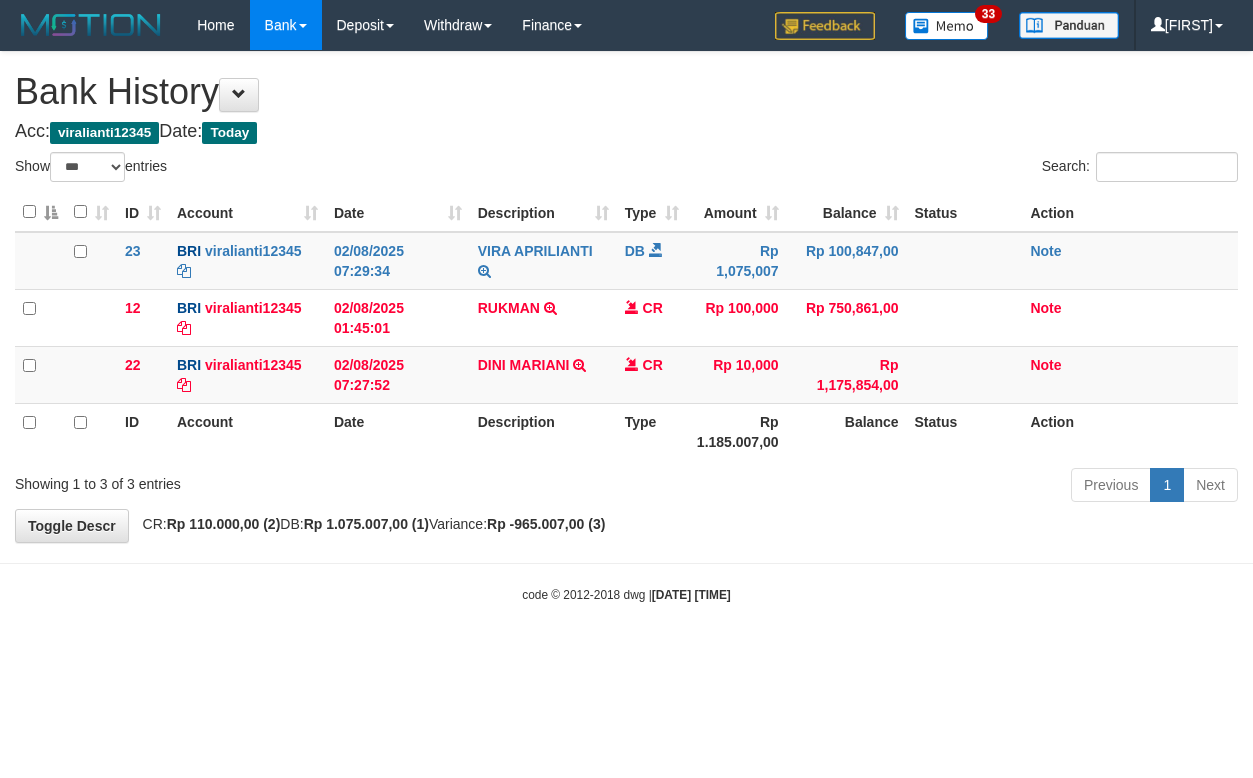 select on "***" 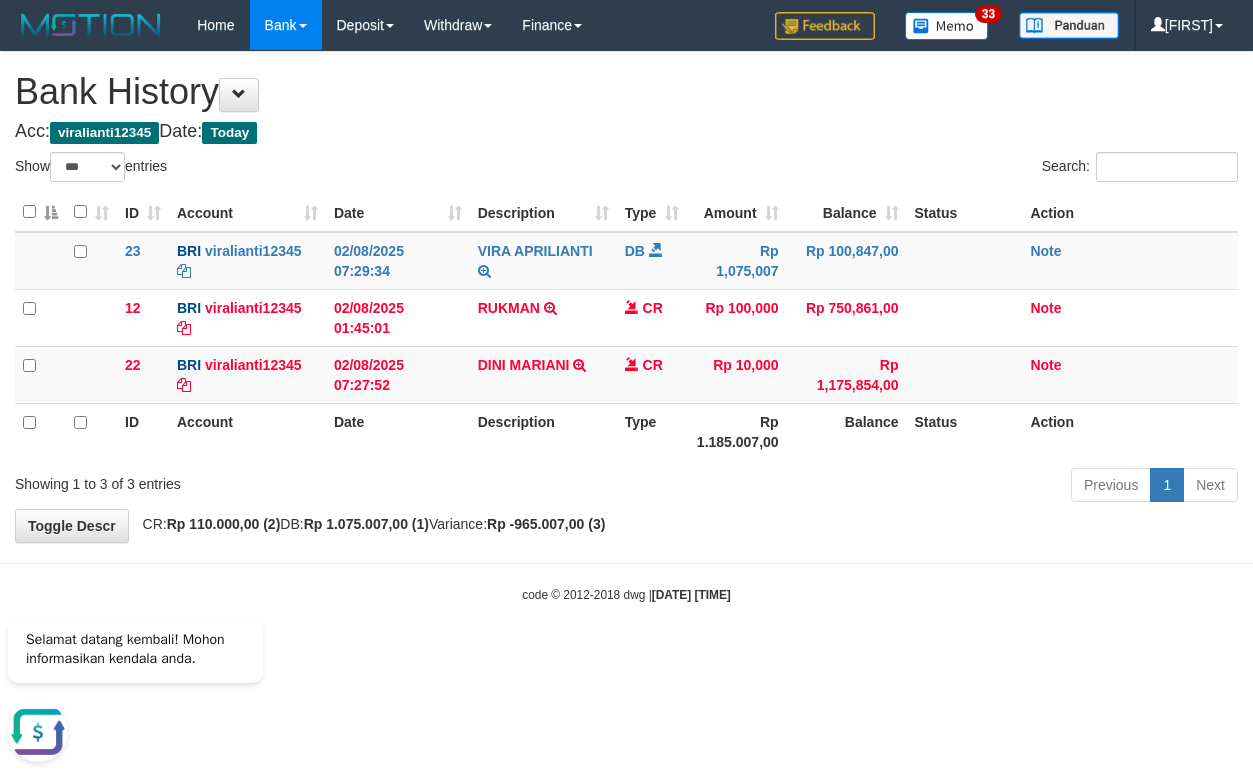 scroll, scrollTop: 0, scrollLeft: 0, axis: both 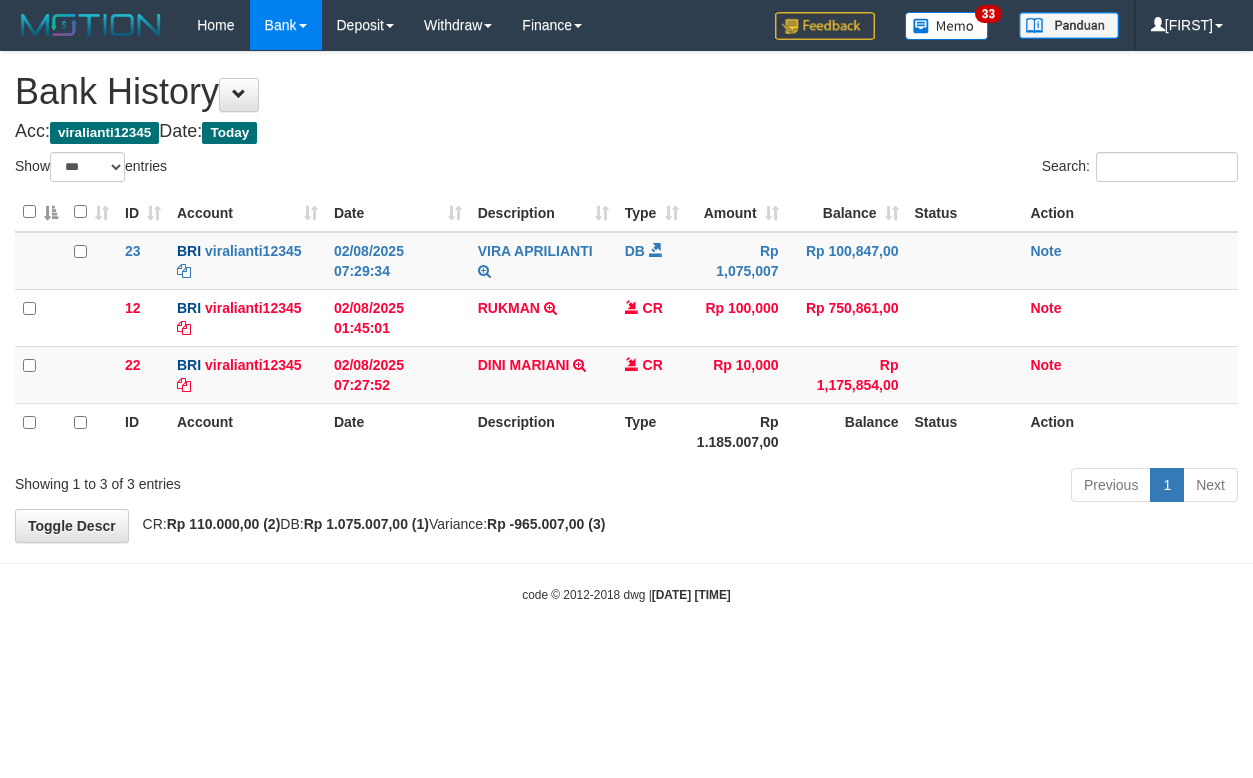 select on "***" 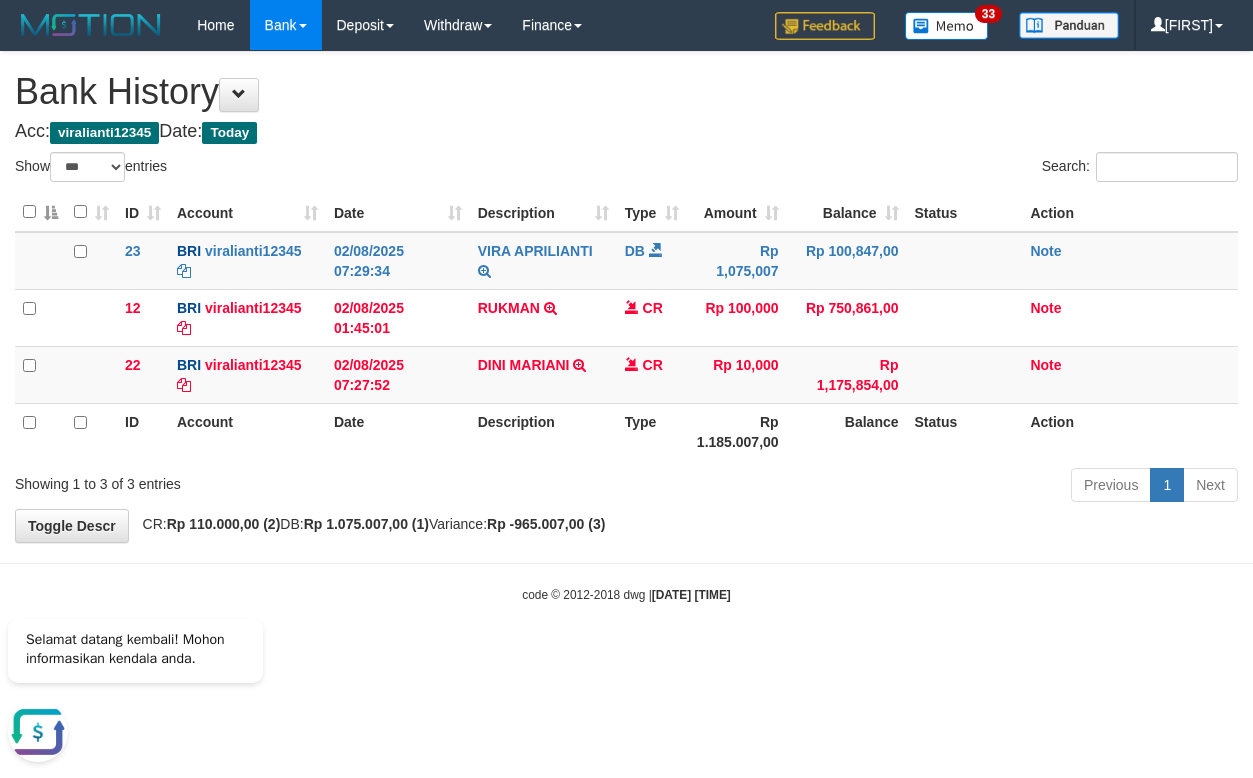 scroll, scrollTop: 0, scrollLeft: 0, axis: both 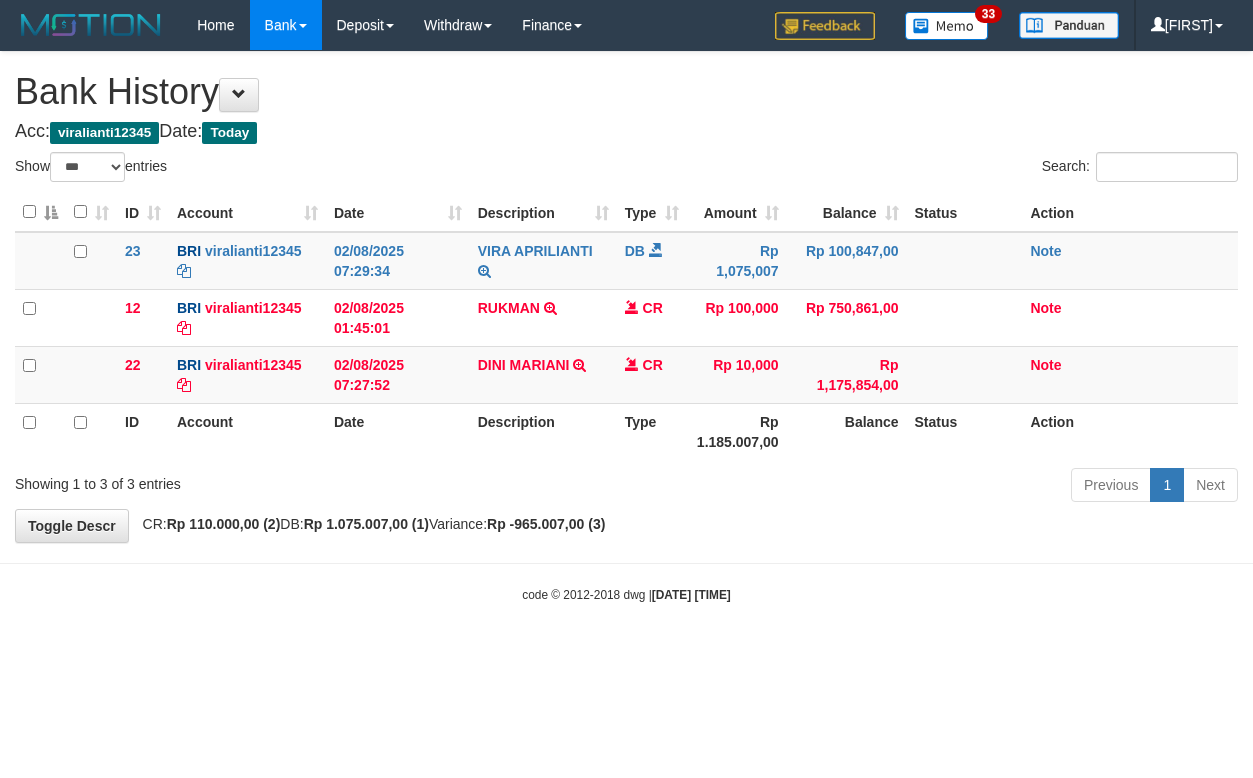 select on "***" 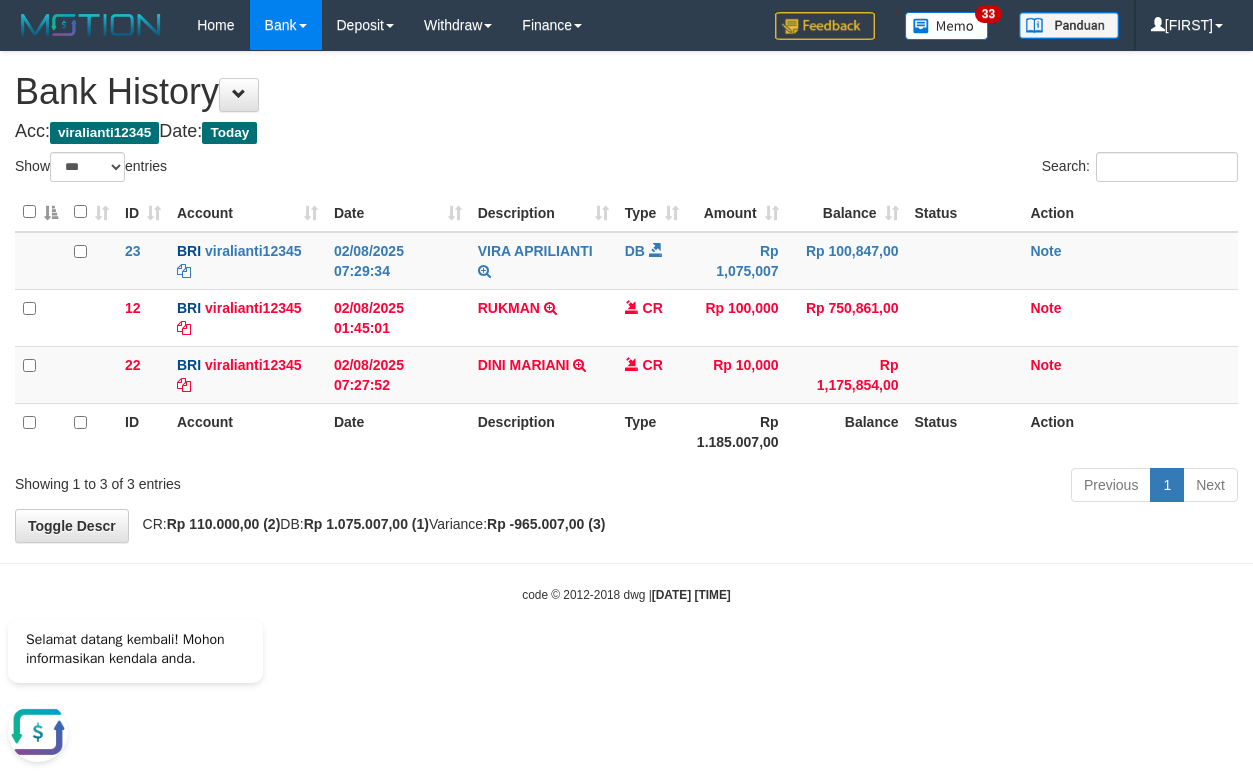 scroll, scrollTop: 0, scrollLeft: 0, axis: both 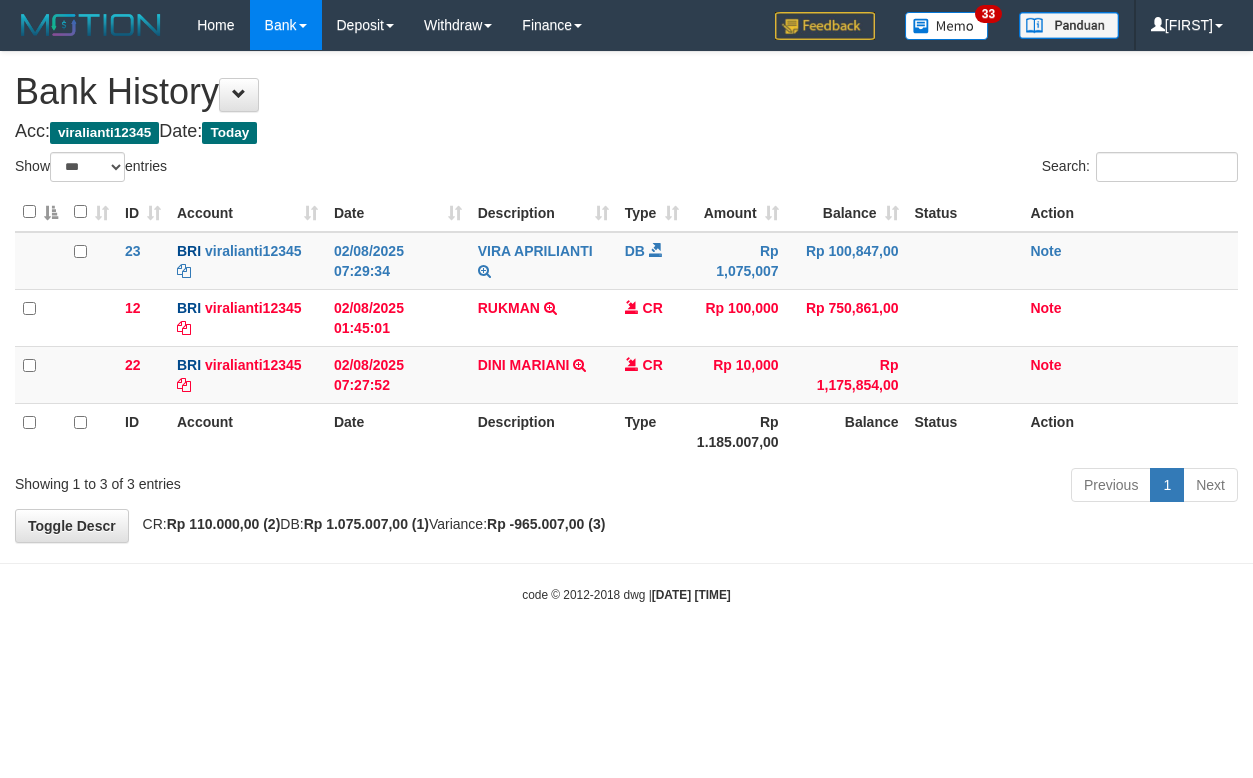 select on "***" 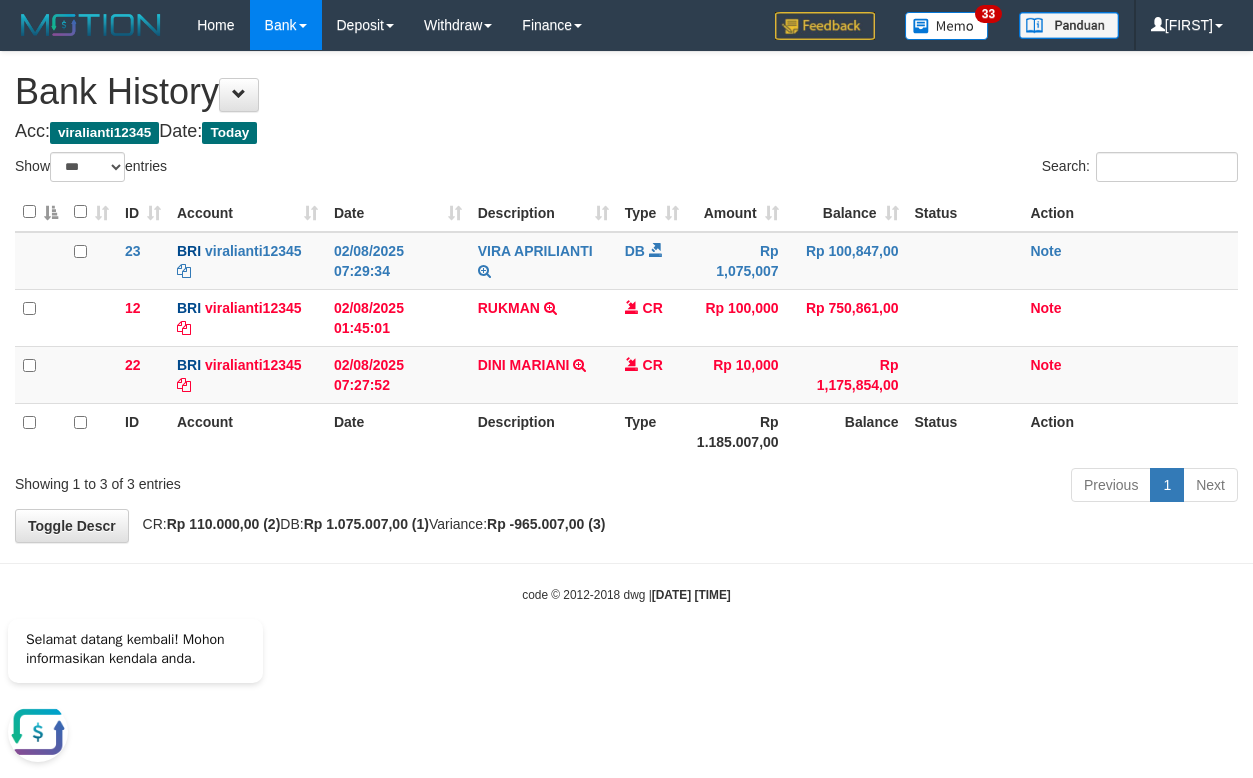 scroll, scrollTop: 0, scrollLeft: 0, axis: both 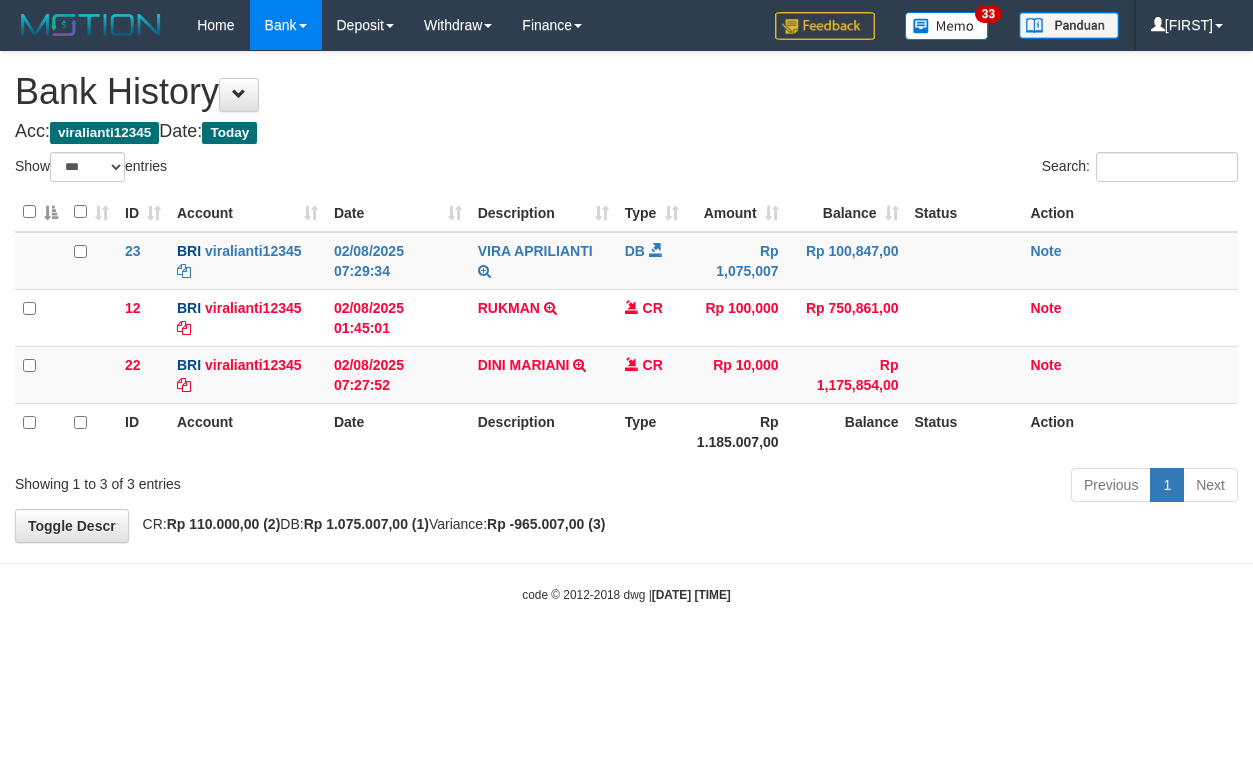 select on "***" 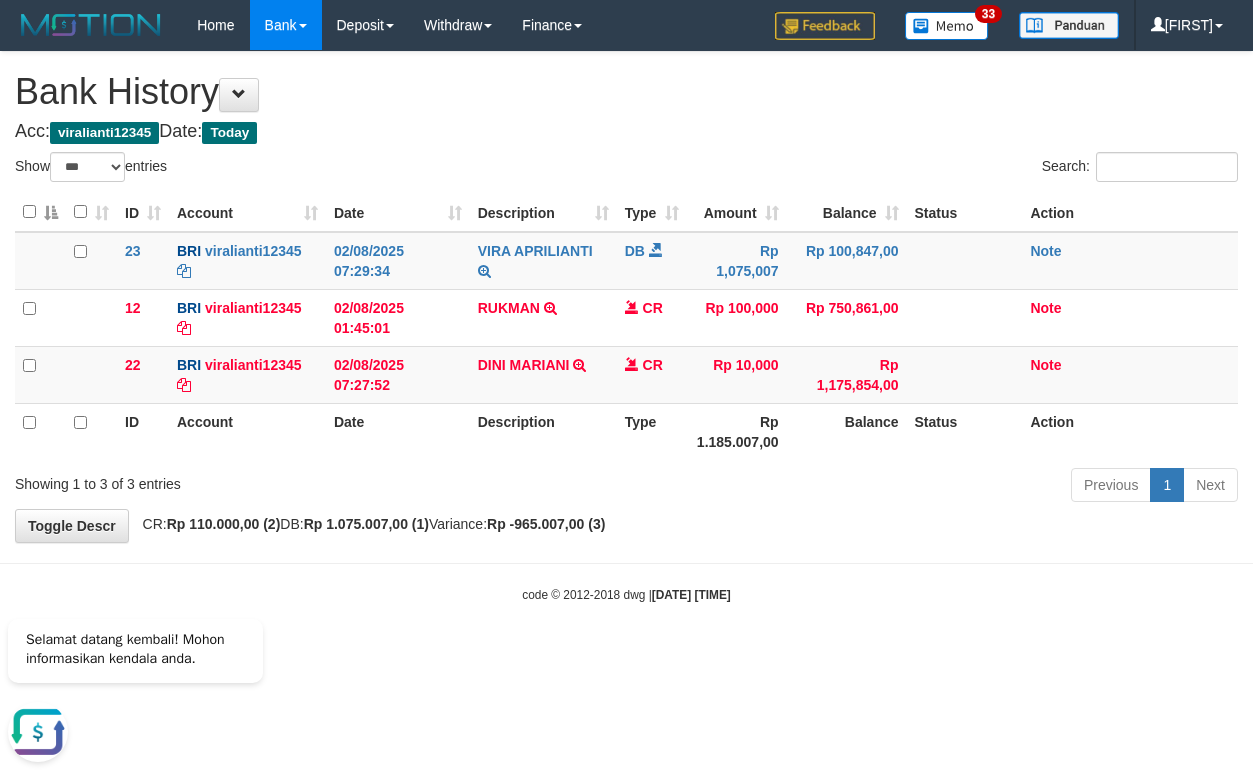 scroll, scrollTop: 0, scrollLeft: 0, axis: both 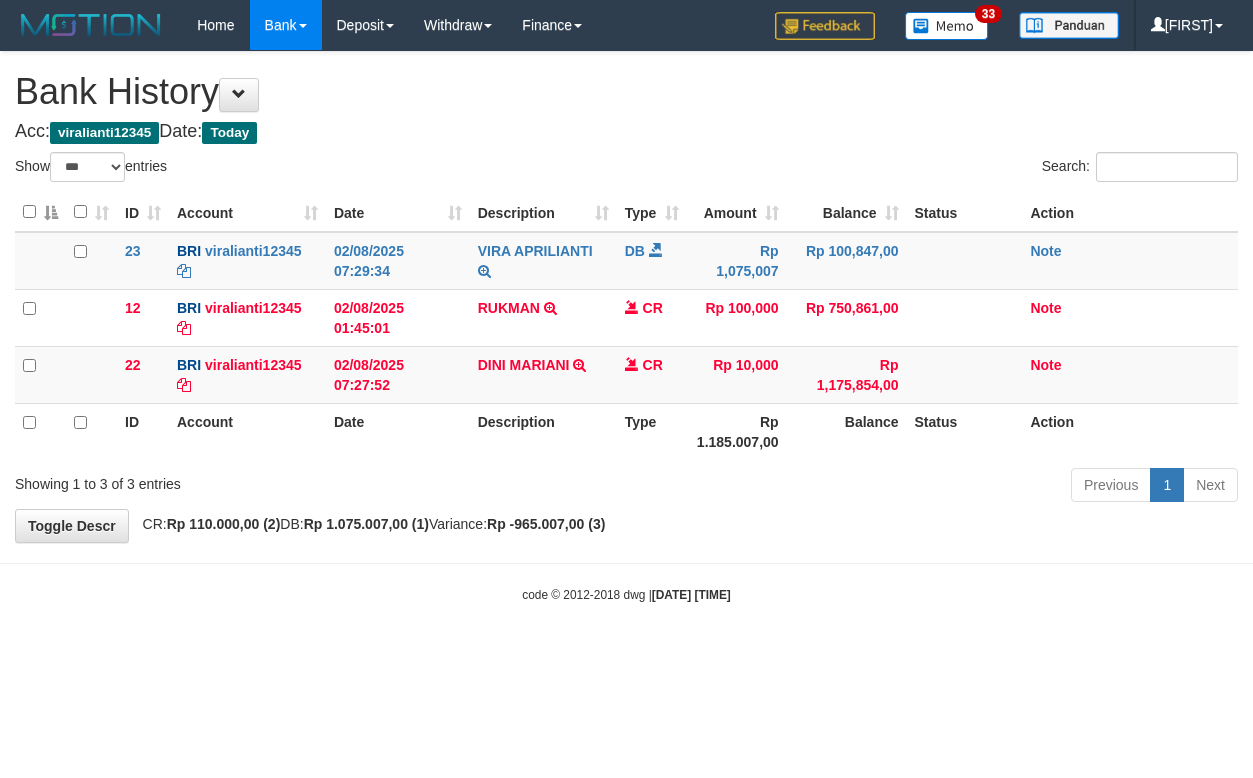 select on "***" 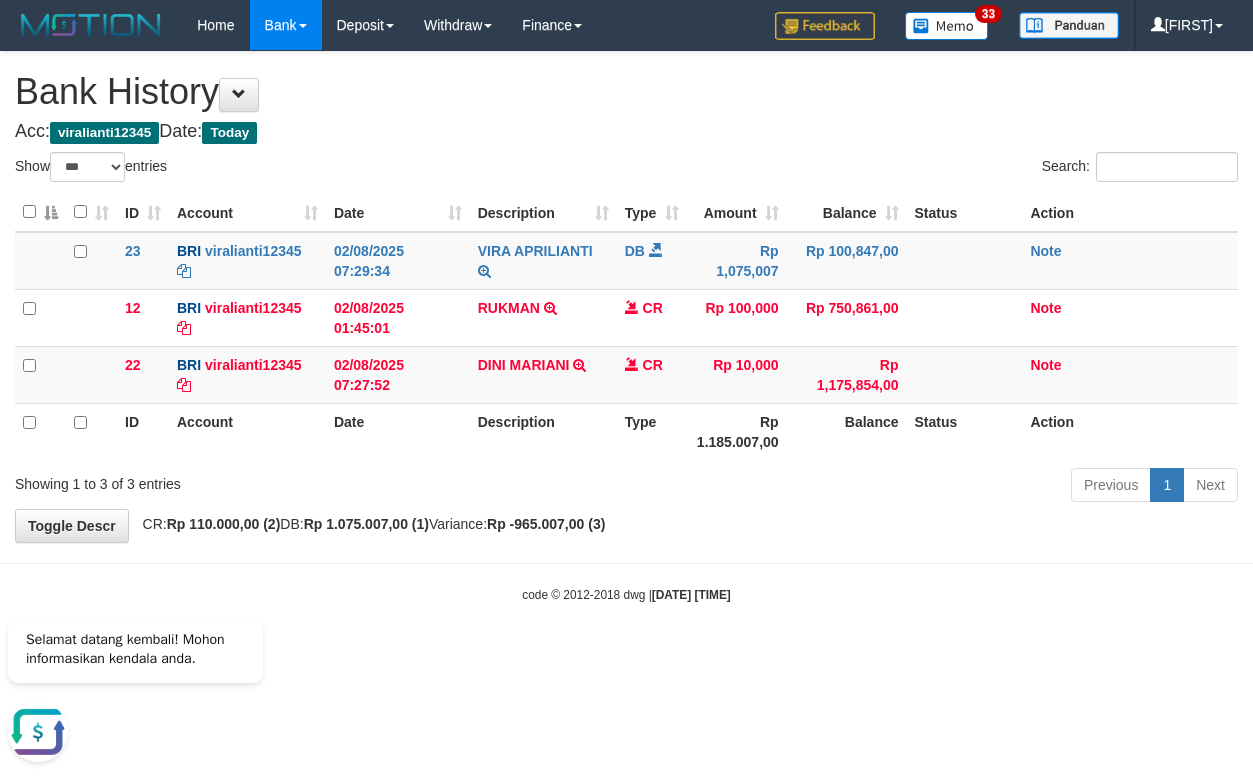 scroll, scrollTop: 0, scrollLeft: 0, axis: both 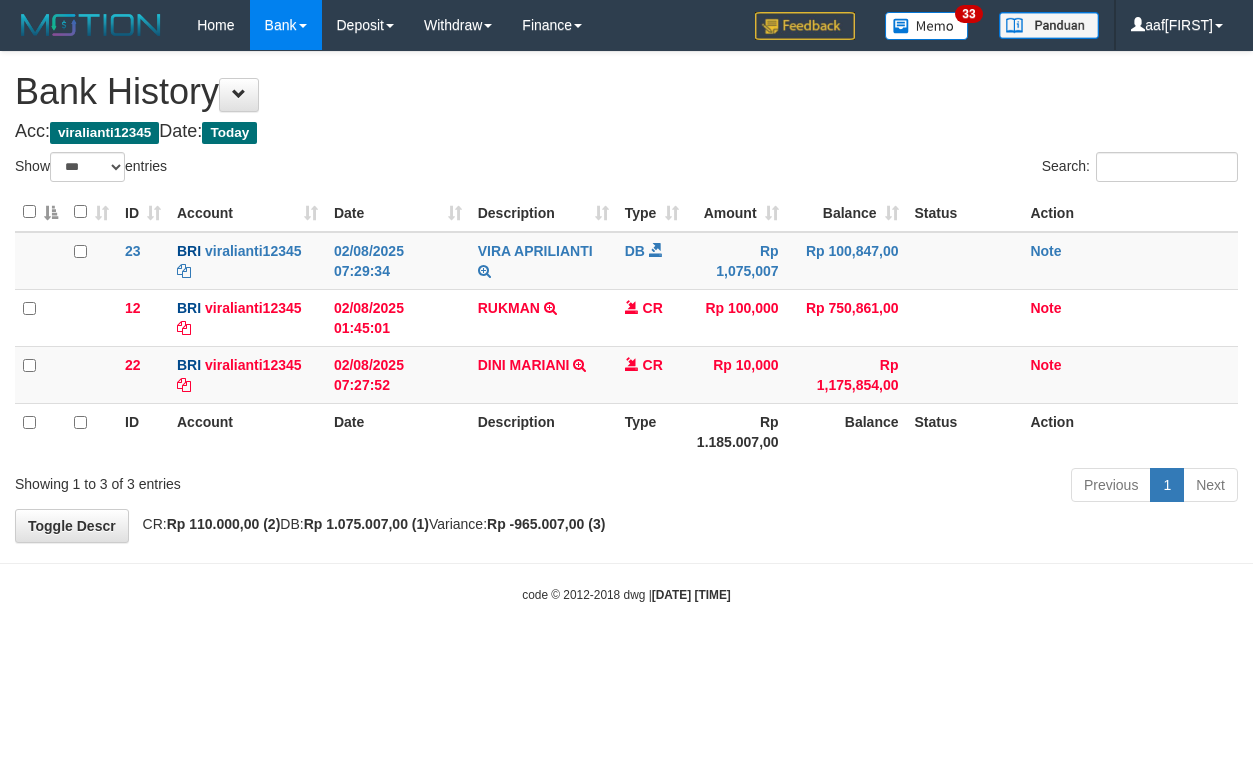 select on "***" 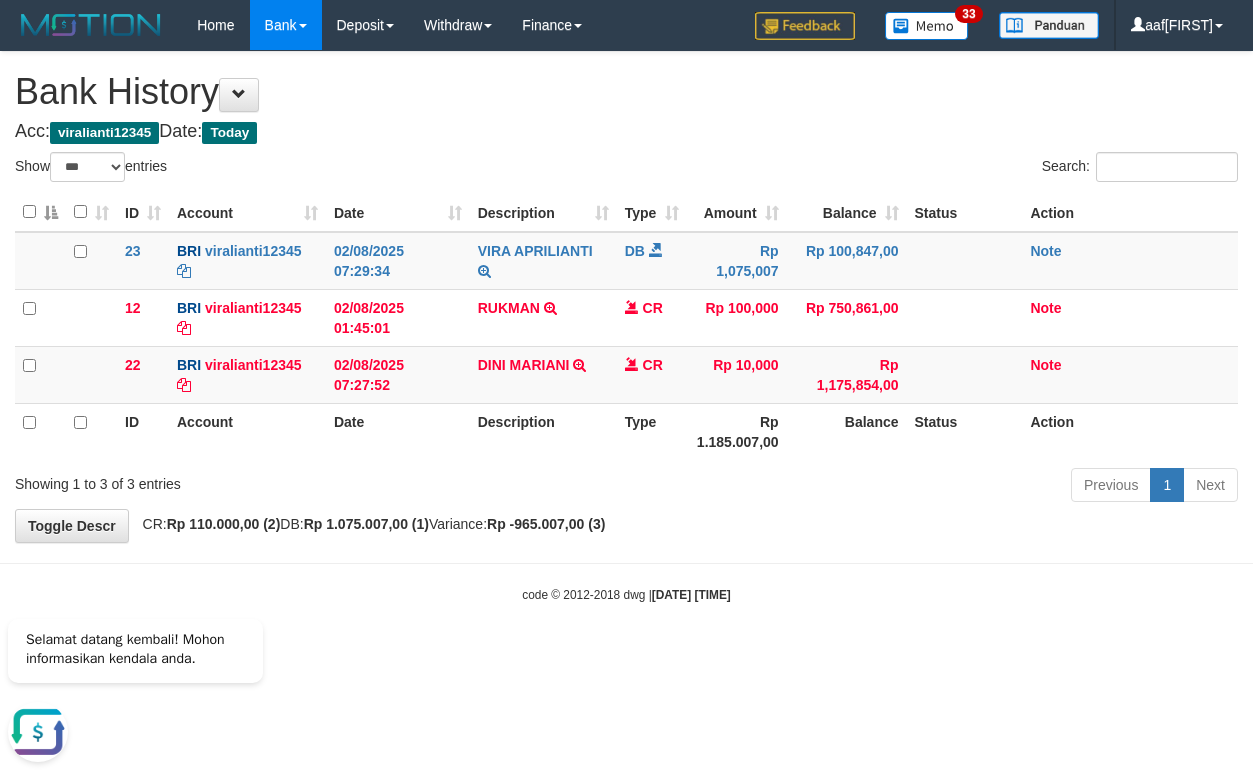 scroll, scrollTop: 0, scrollLeft: 0, axis: both 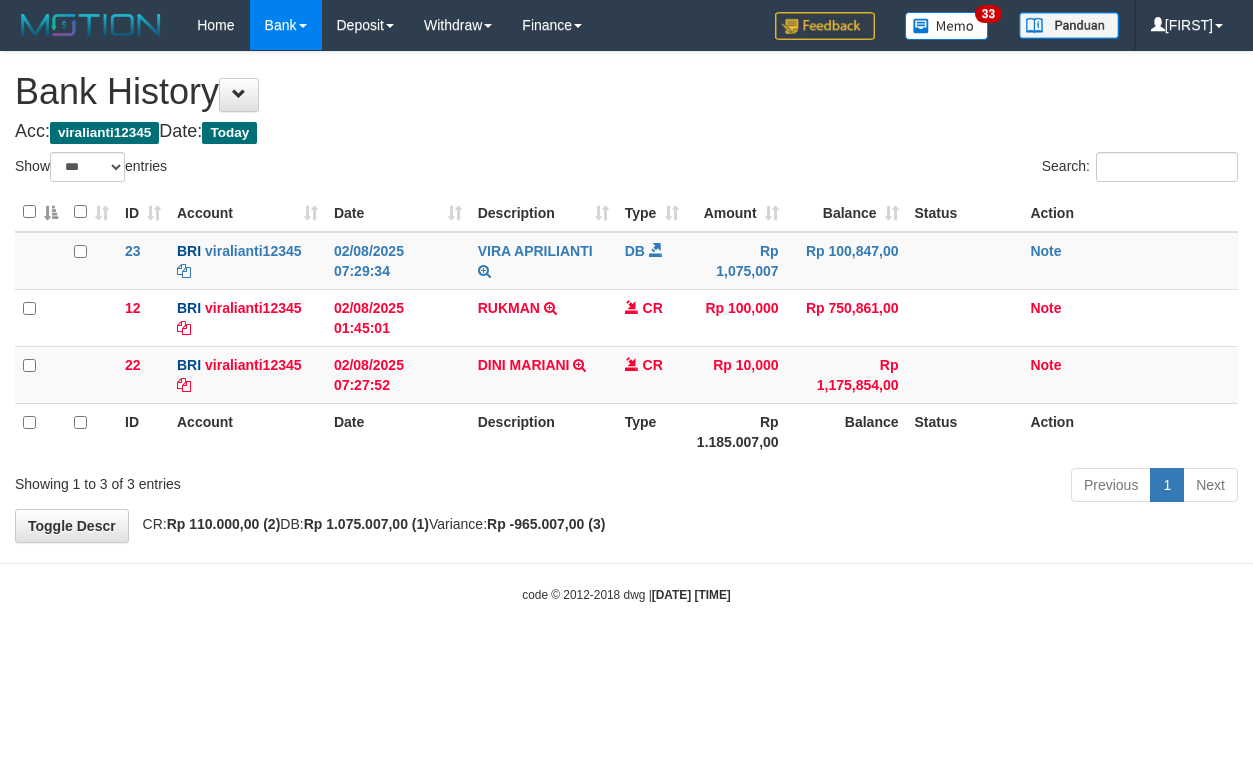 select on "***" 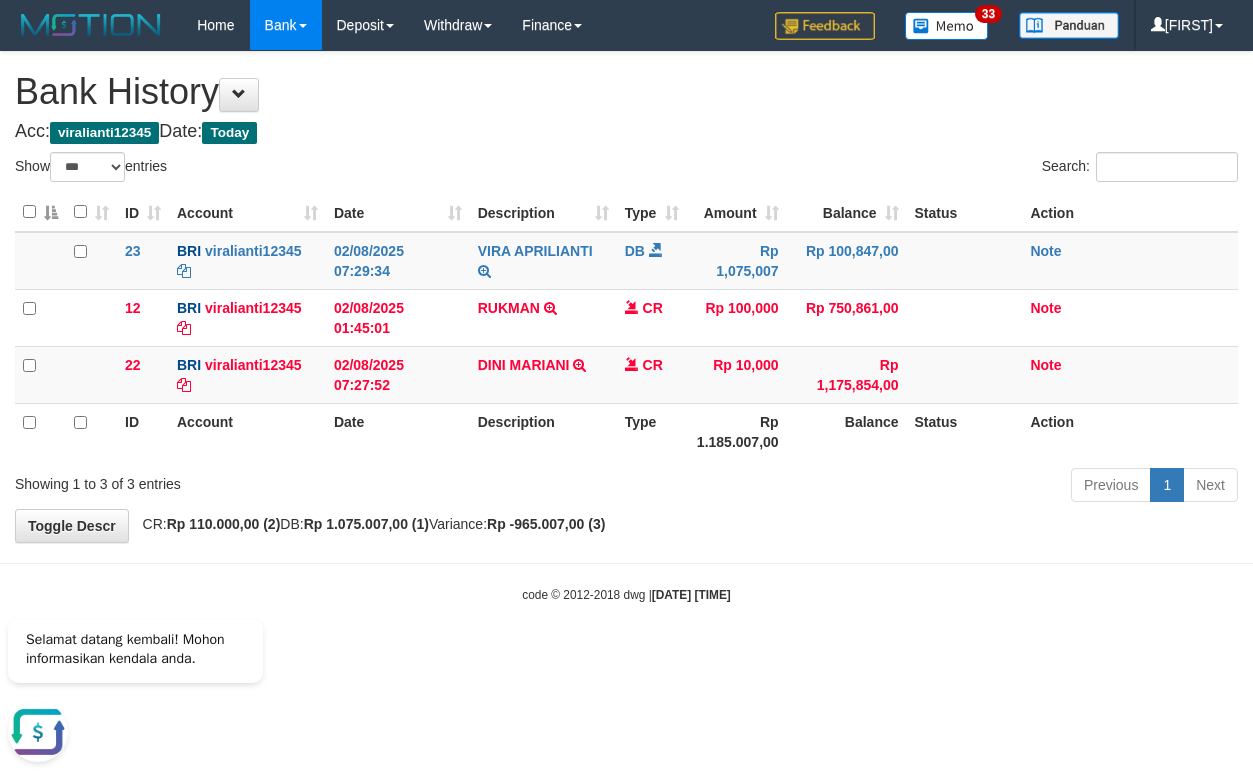 scroll, scrollTop: 0, scrollLeft: 0, axis: both 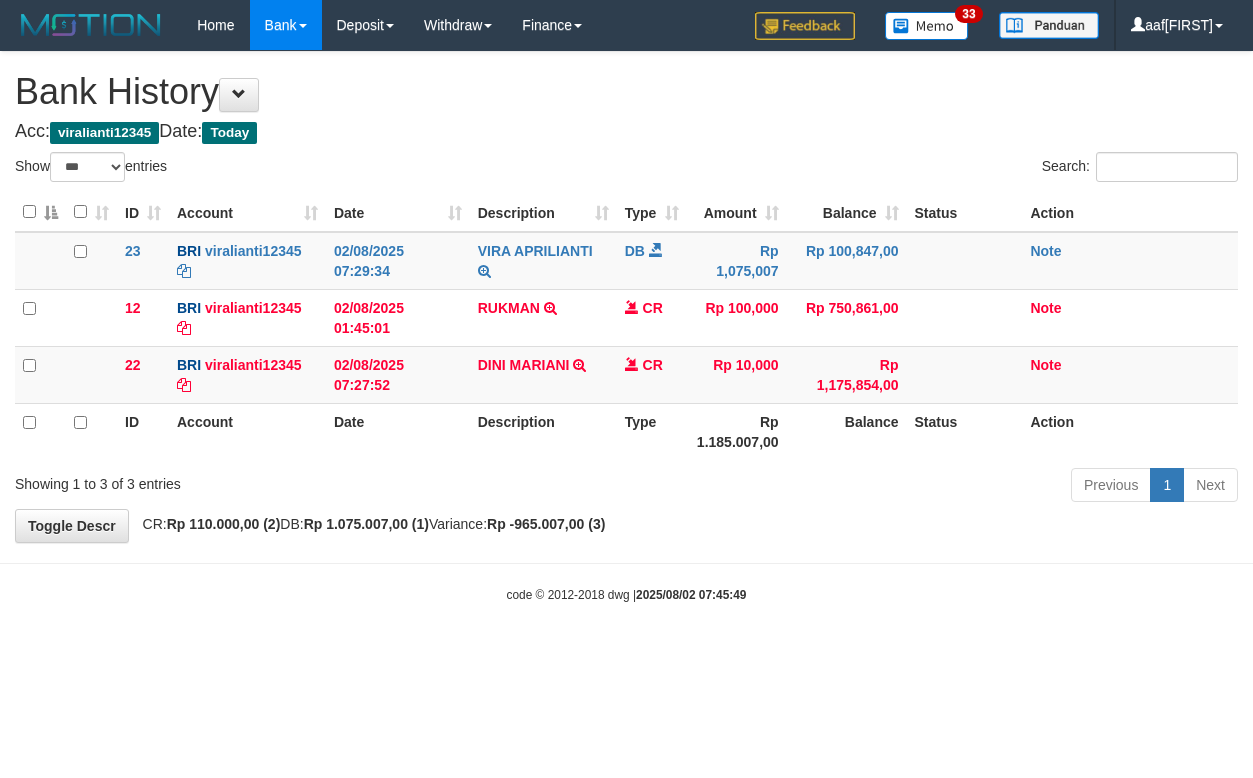 select on "***" 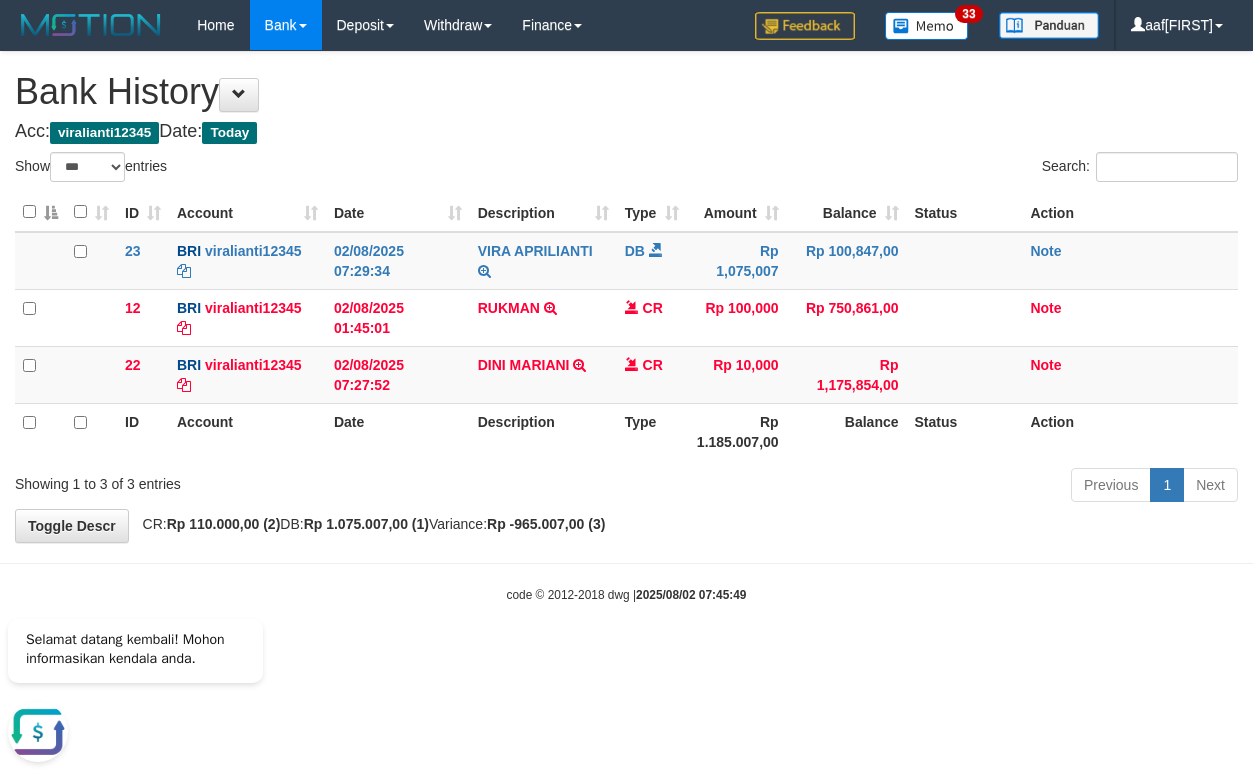 scroll, scrollTop: 0, scrollLeft: 0, axis: both 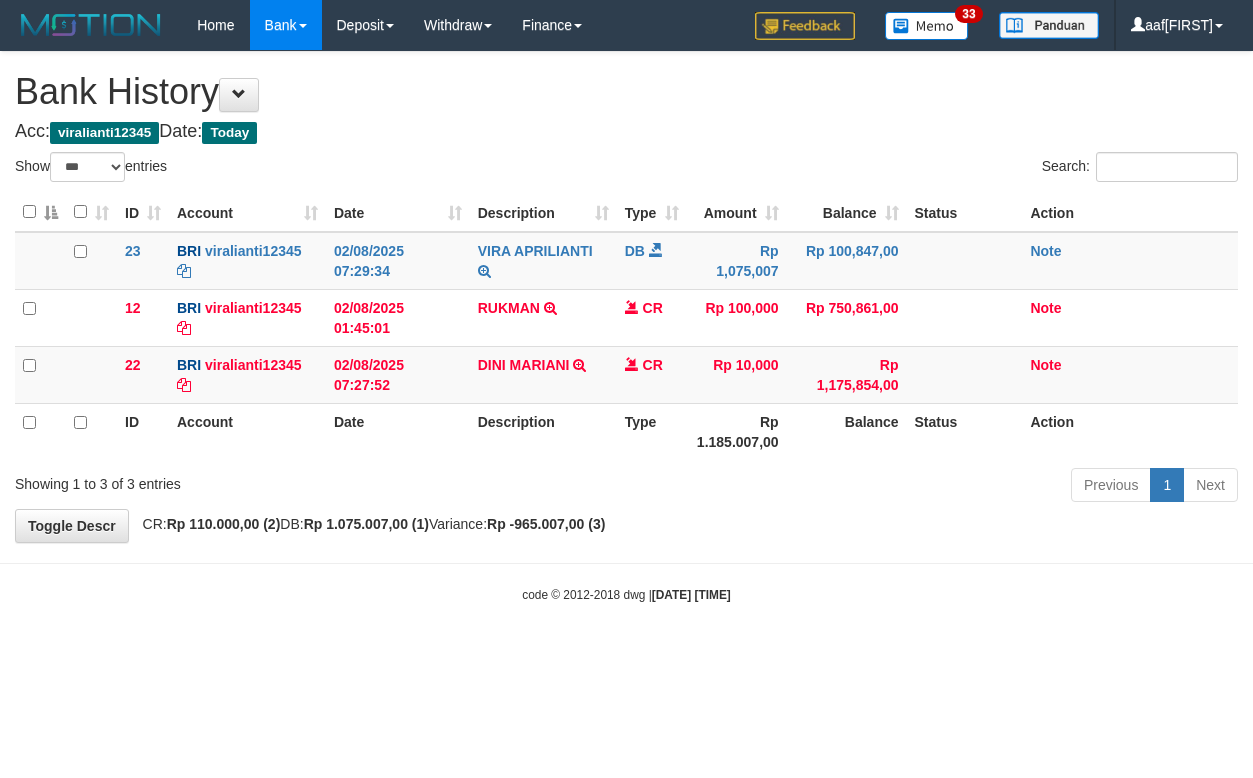 select on "***" 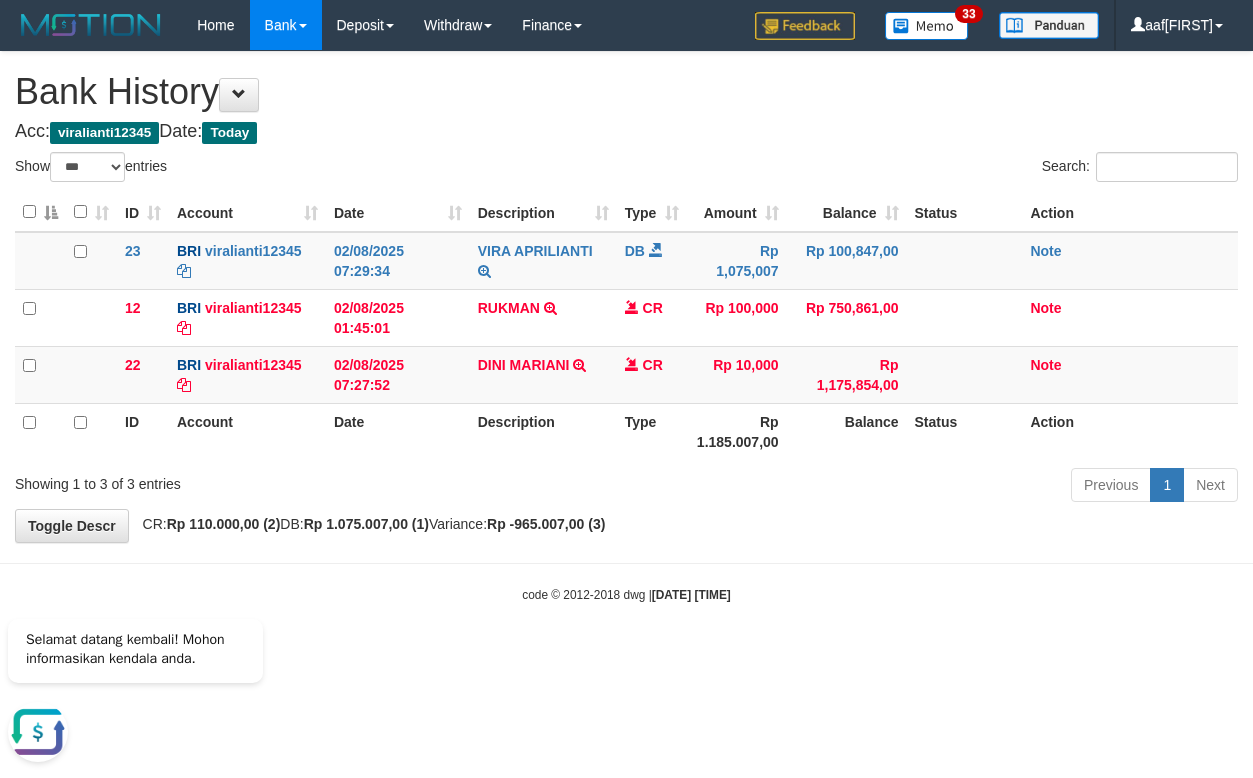 scroll, scrollTop: 0, scrollLeft: 0, axis: both 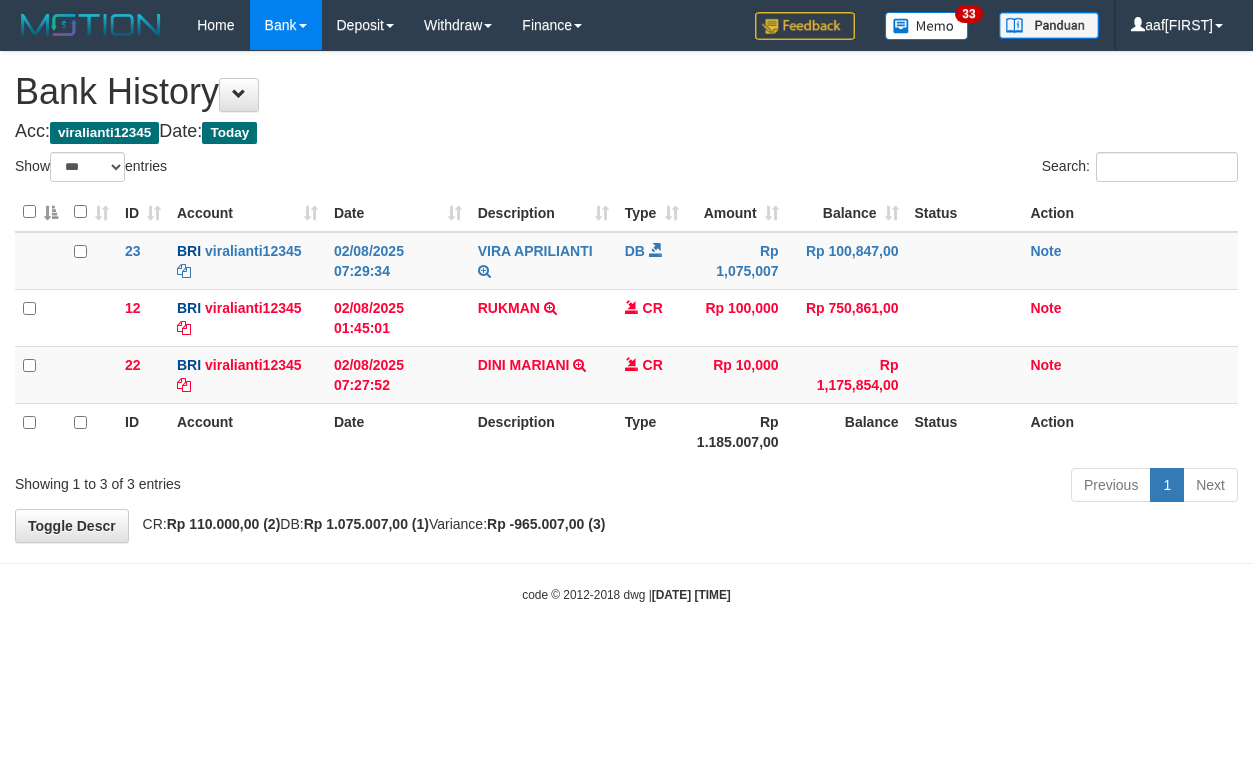 select on "***" 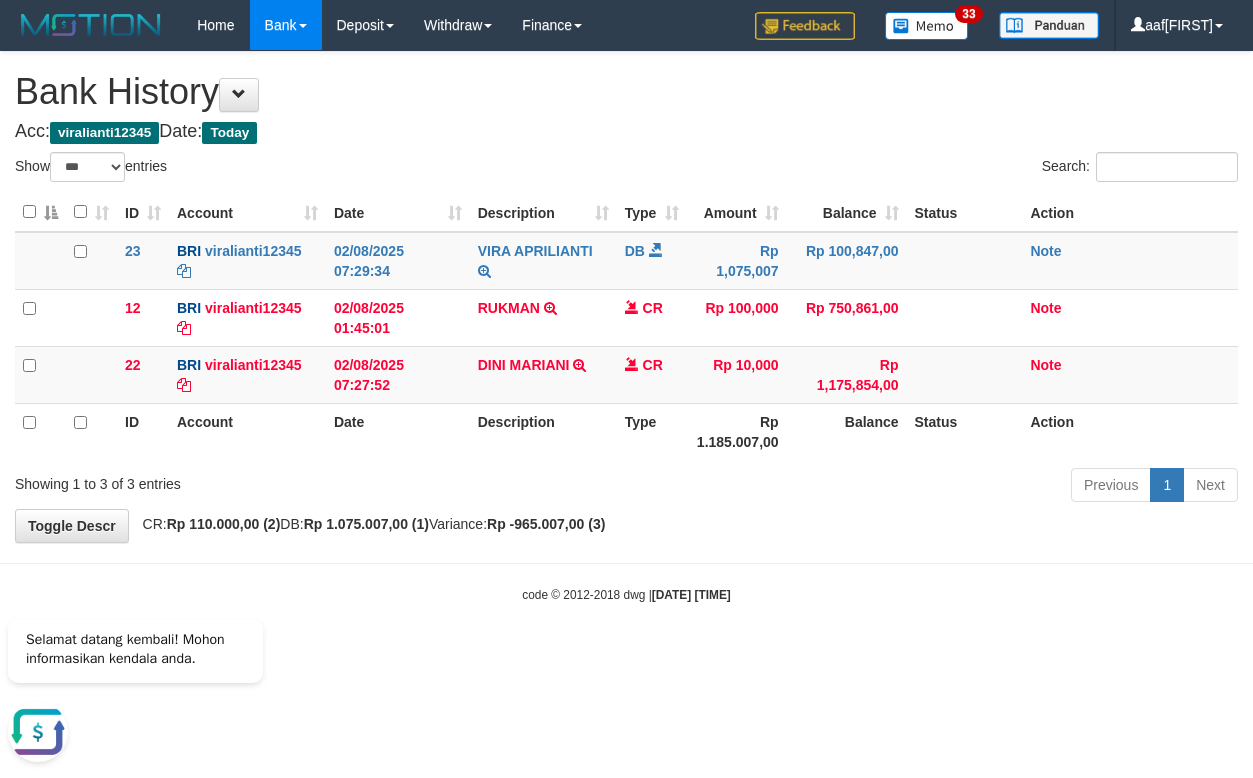 scroll, scrollTop: 0, scrollLeft: 0, axis: both 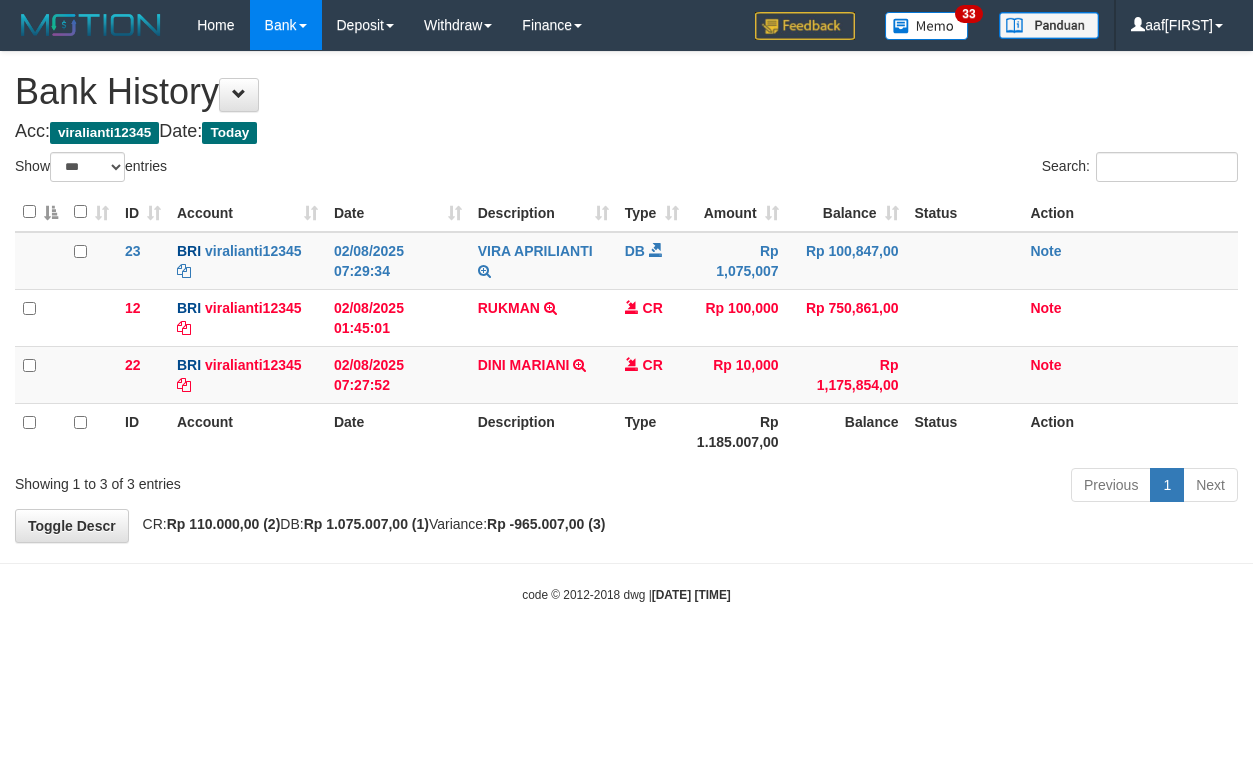 select on "***" 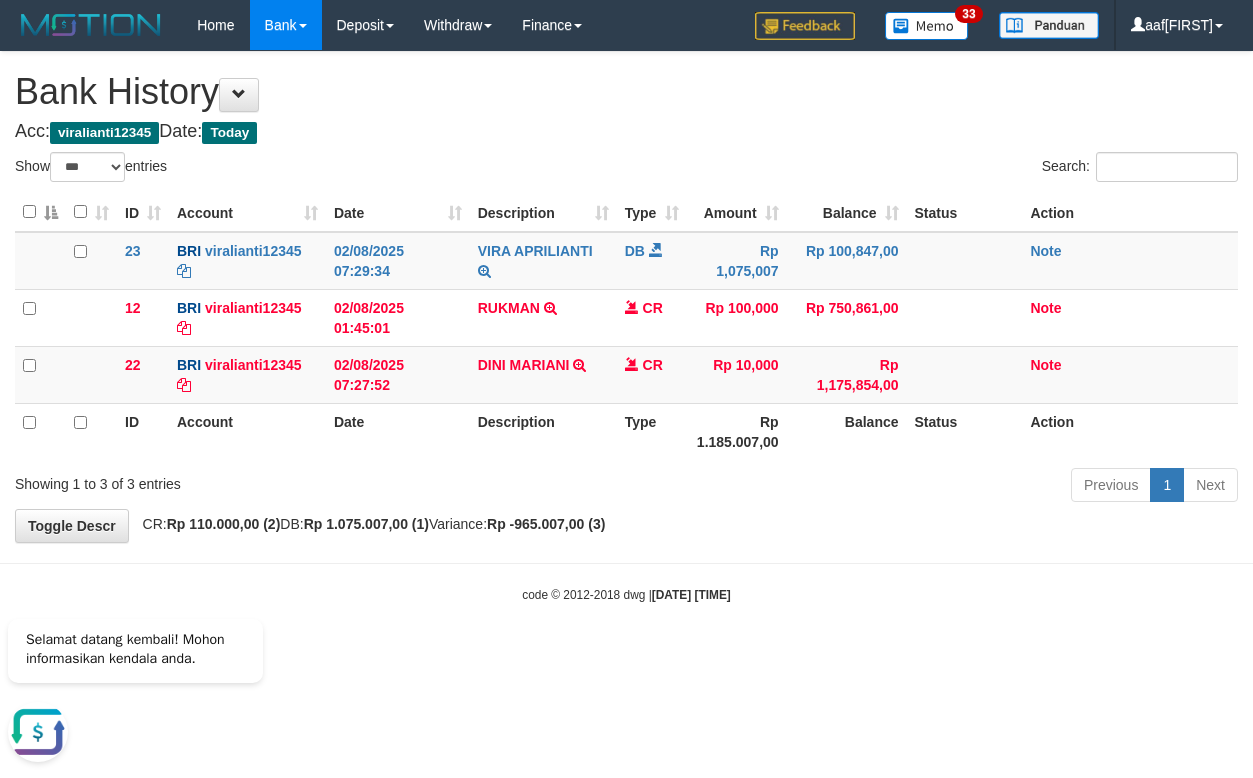 scroll, scrollTop: 0, scrollLeft: 0, axis: both 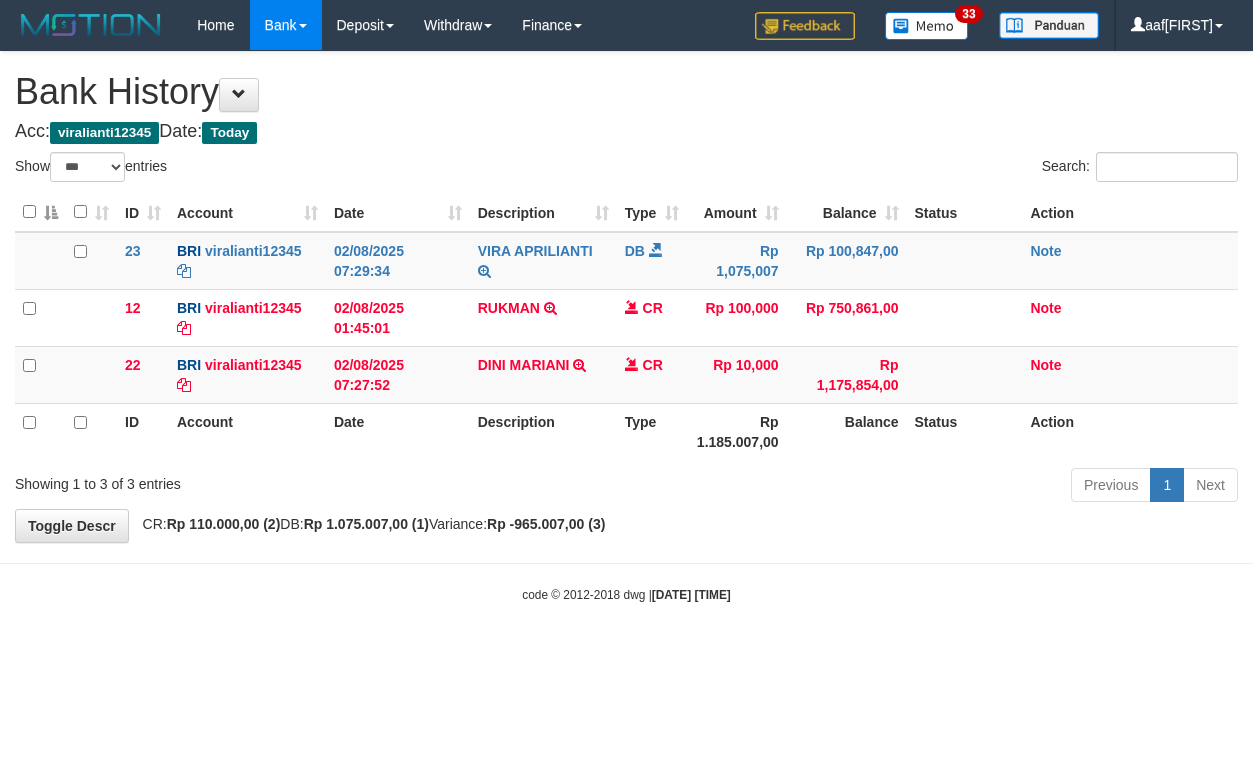 select on "***" 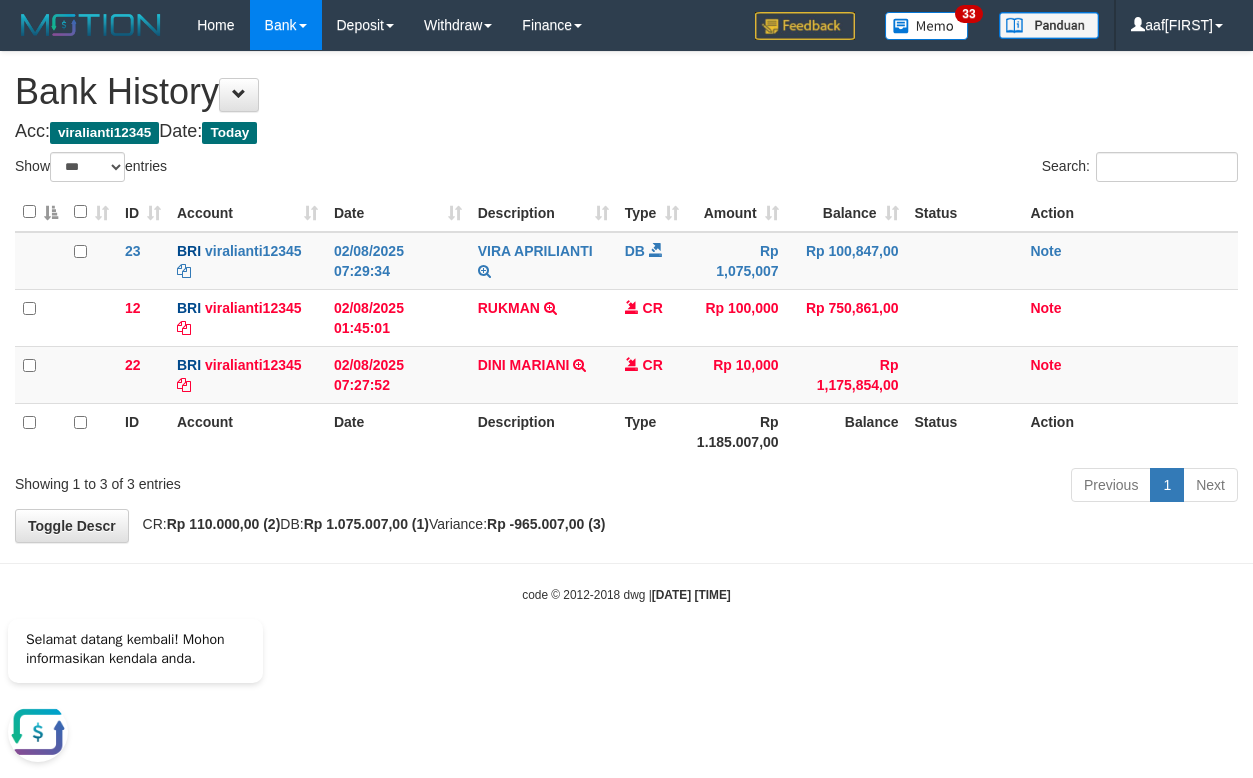 scroll, scrollTop: 0, scrollLeft: 0, axis: both 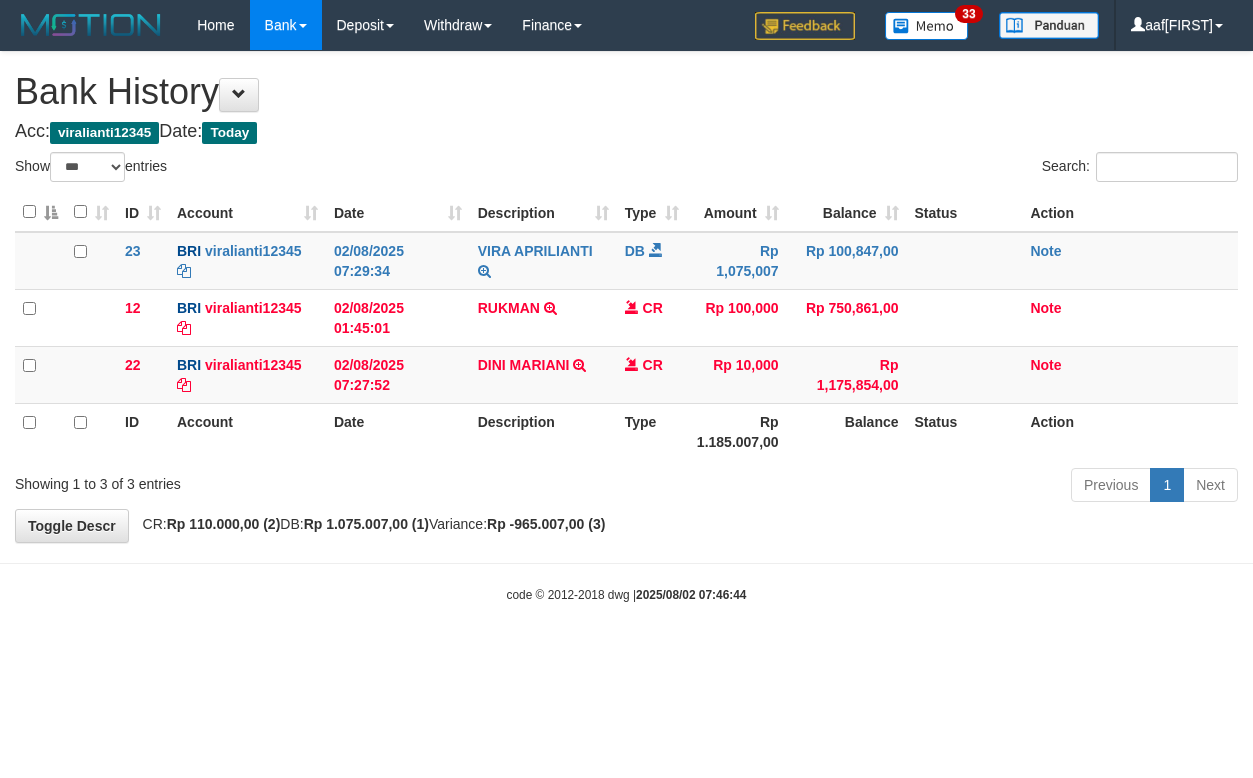 select on "***" 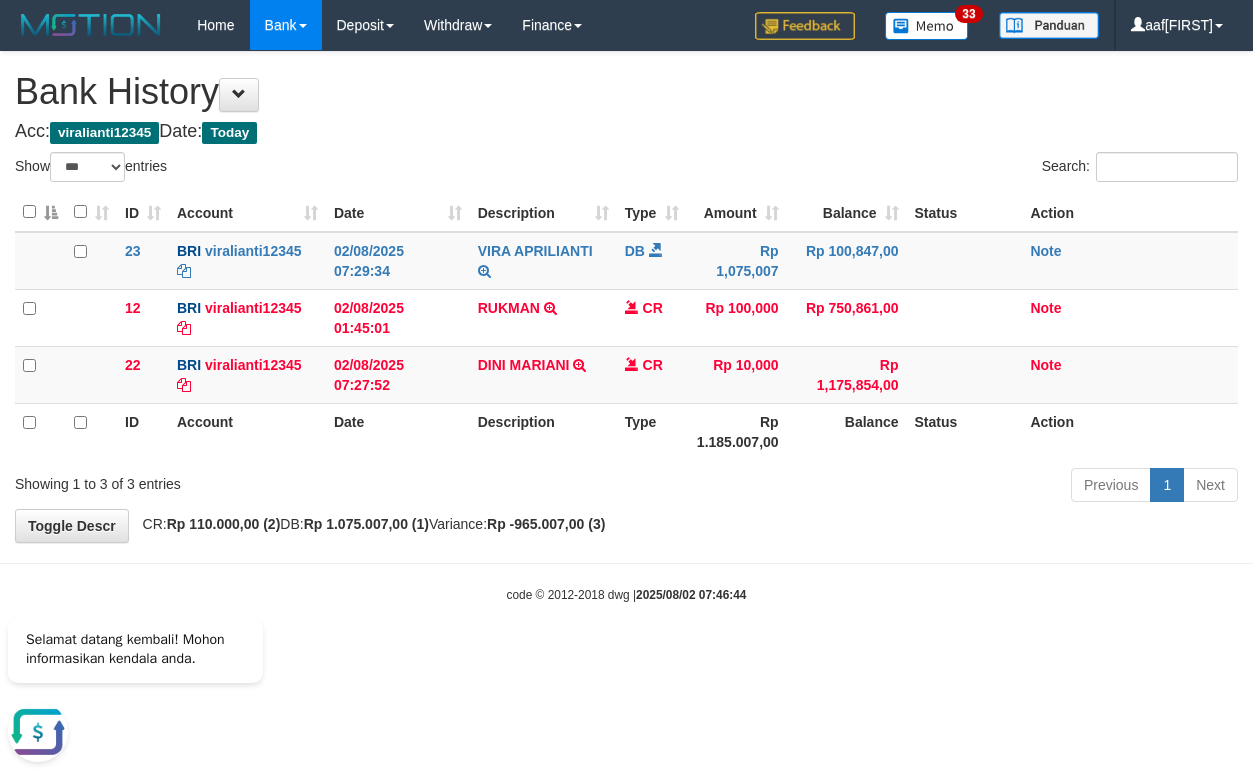 scroll, scrollTop: 0, scrollLeft: 0, axis: both 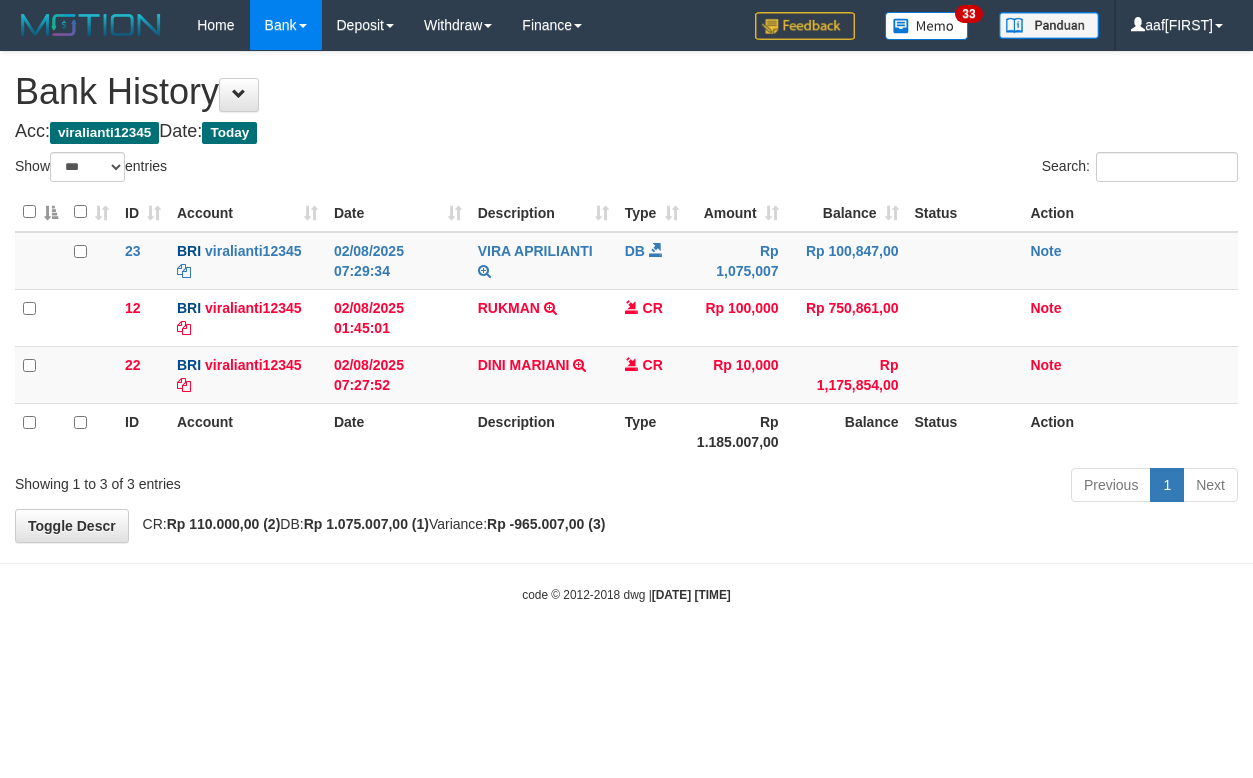 select on "***" 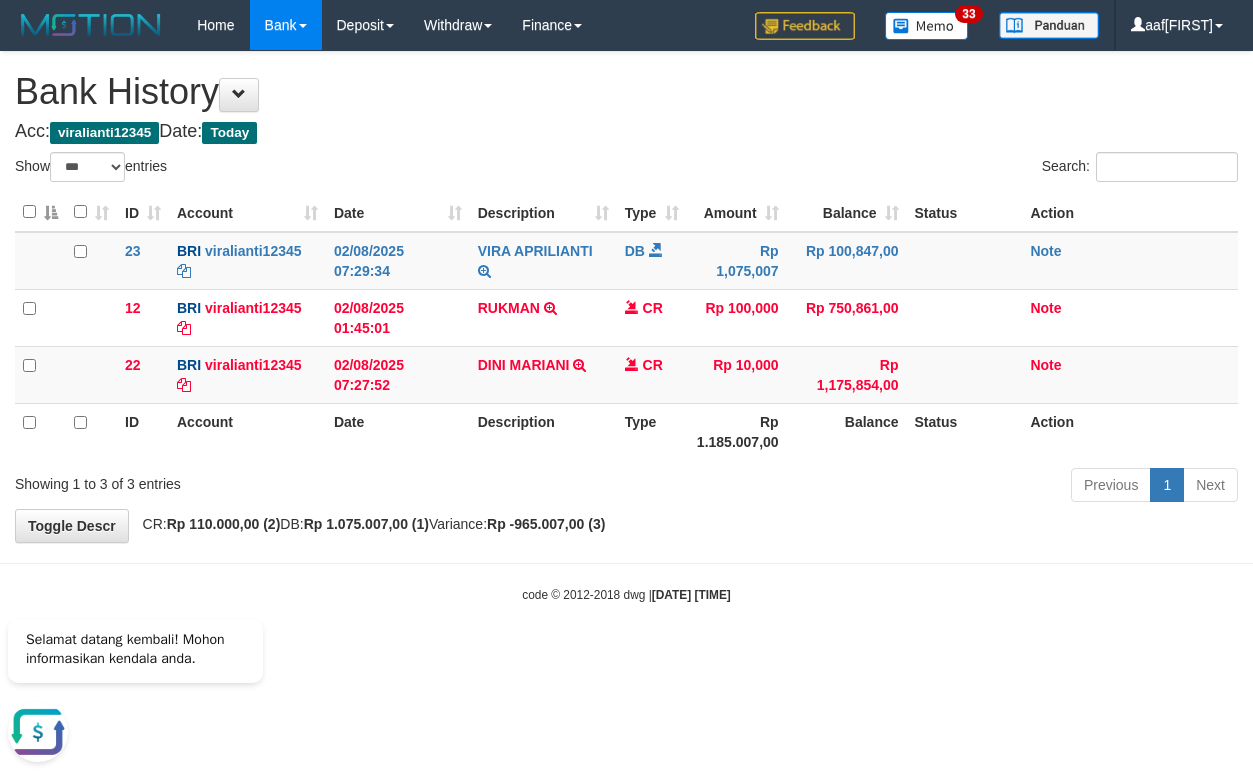 scroll, scrollTop: 0, scrollLeft: 0, axis: both 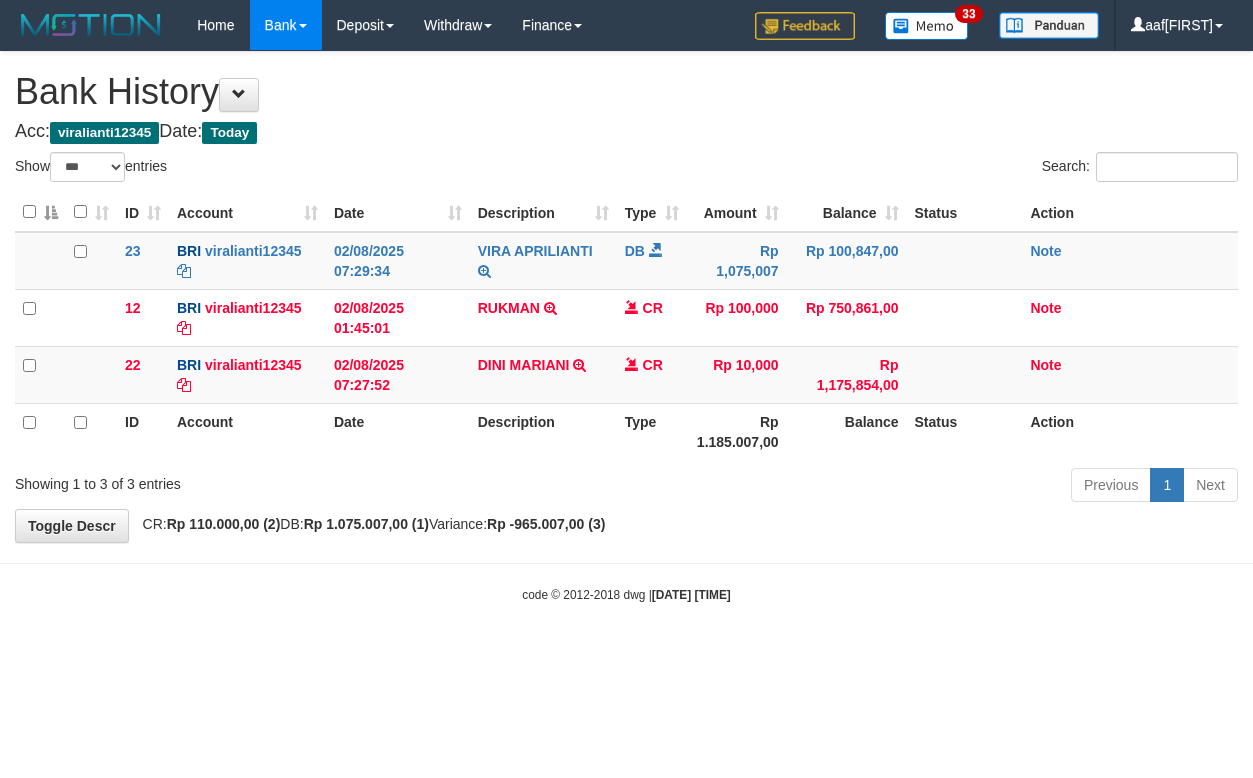 select on "***" 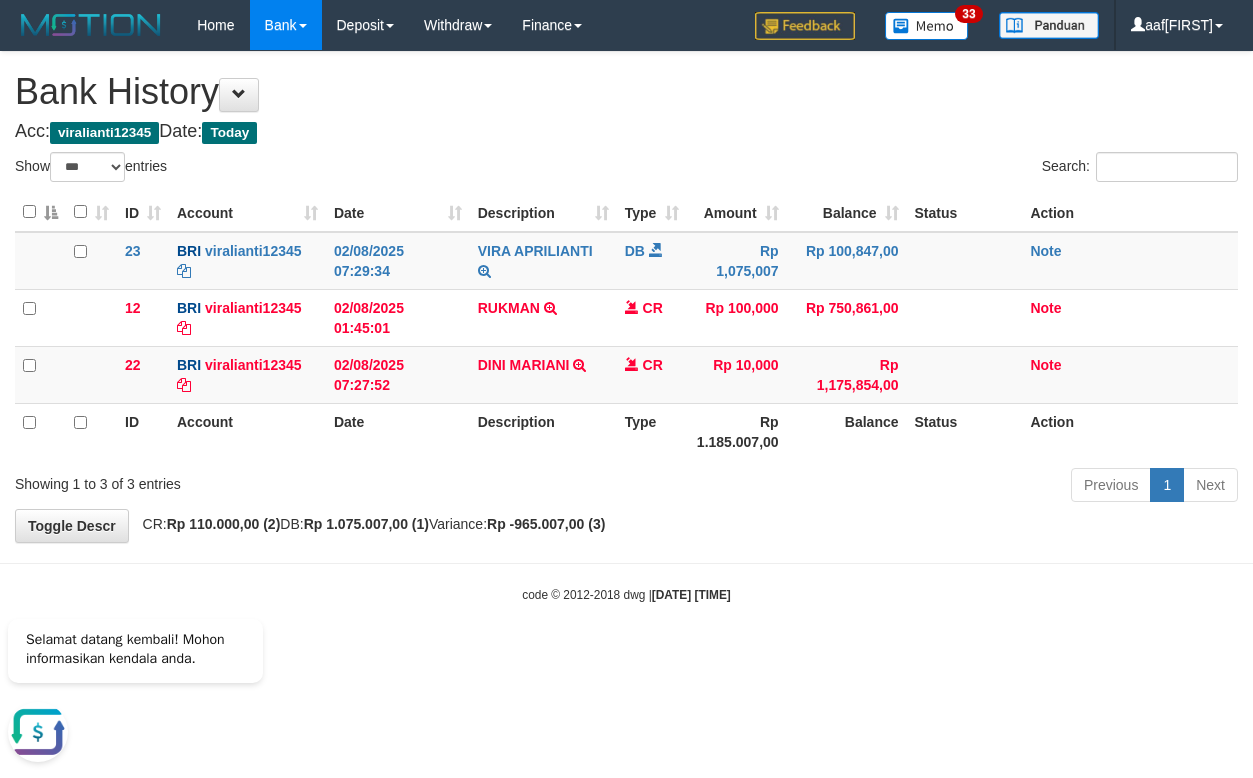 scroll, scrollTop: 0, scrollLeft: 0, axis: both 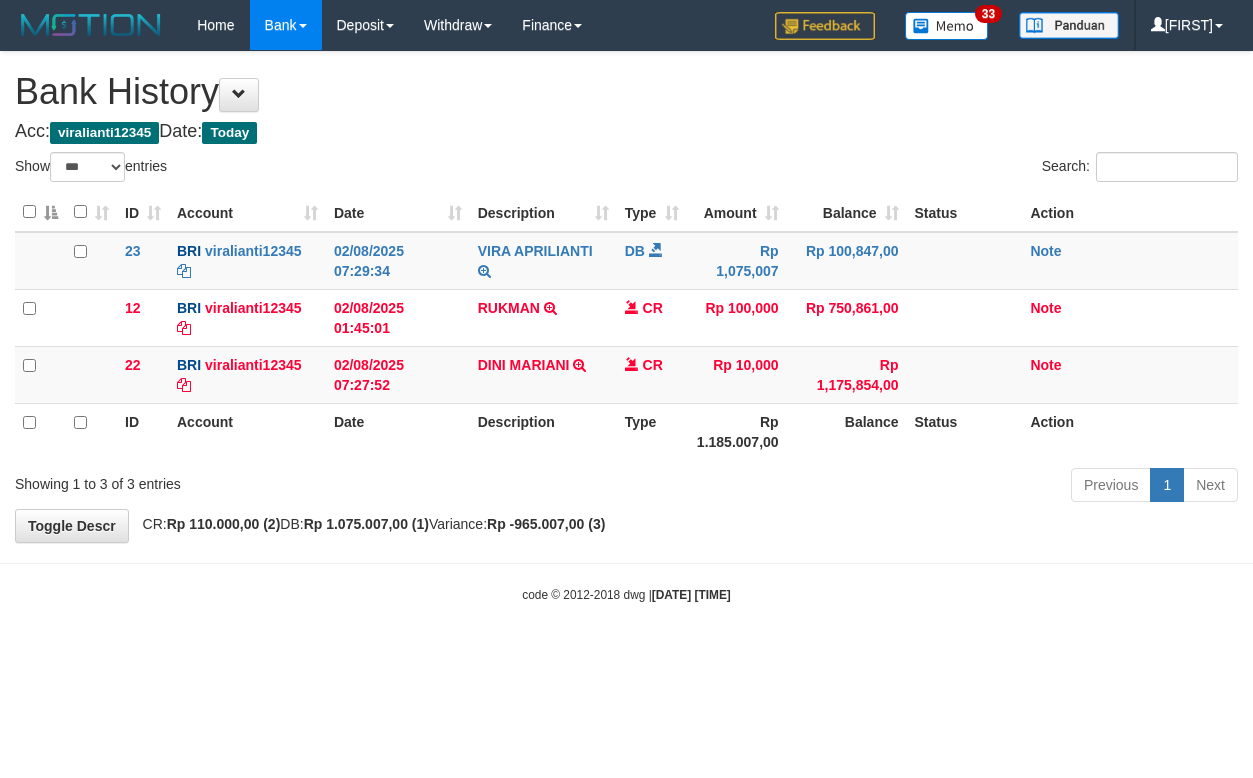 select on "***" 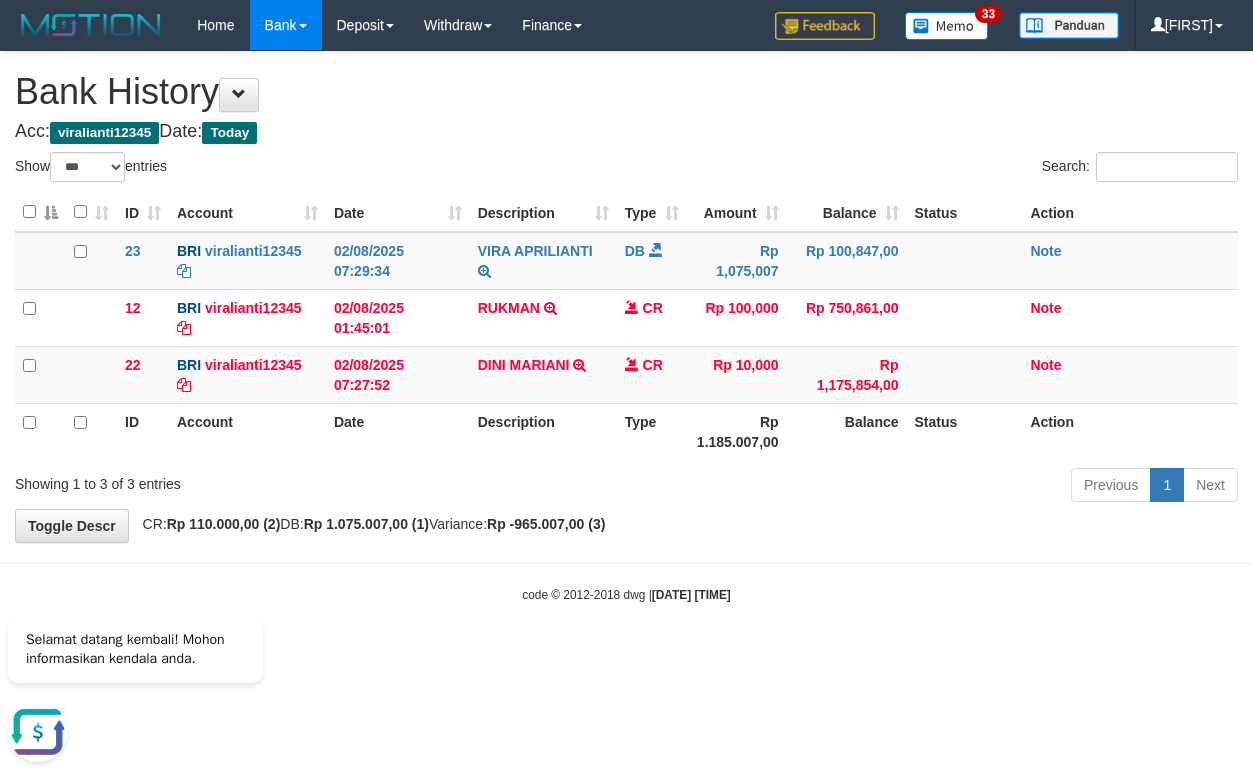 scroll, scrollTop: 0, scrollLeft: 0, axis: both 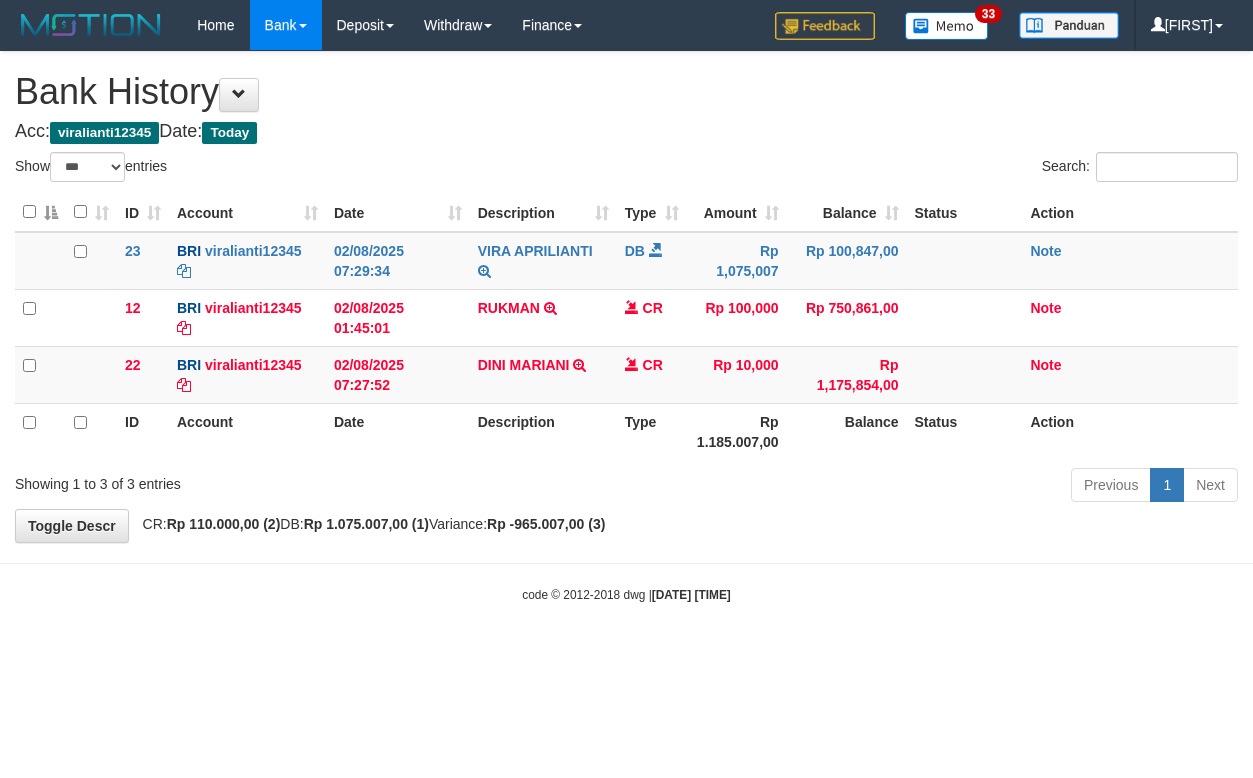 select on "***" 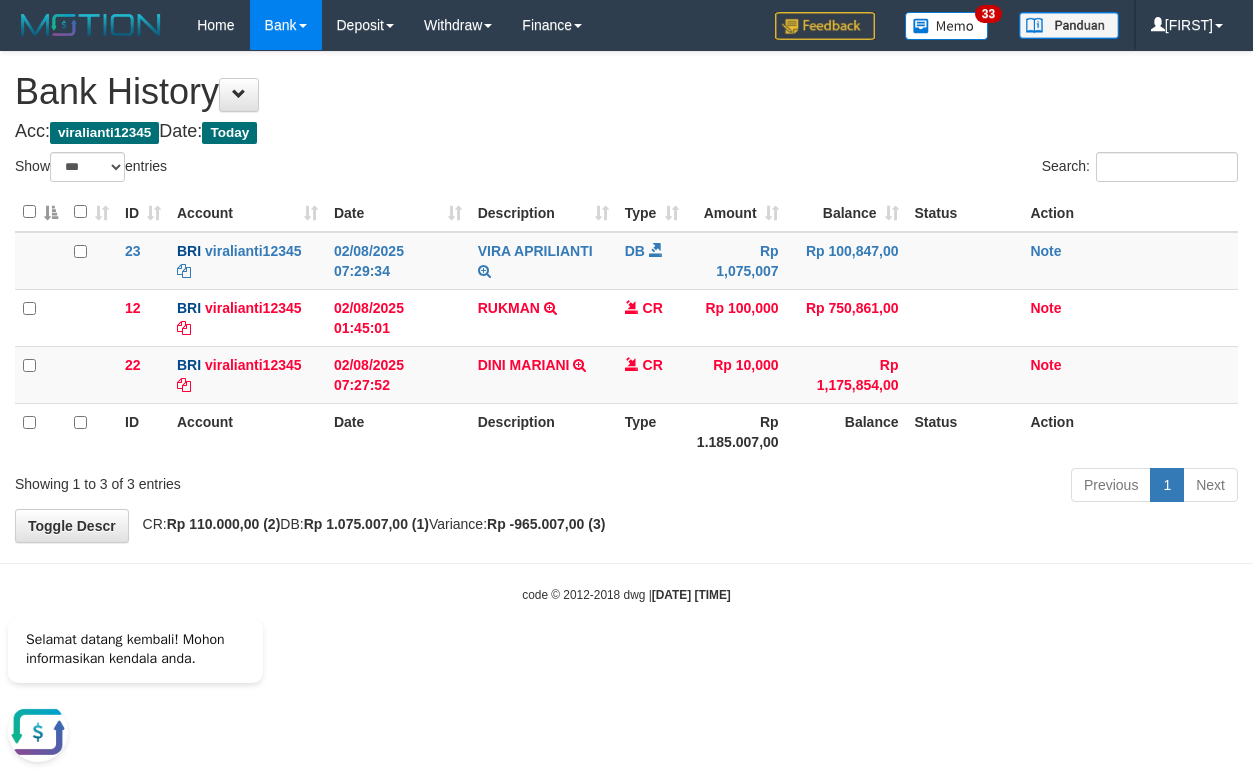 scroll, scrollTop: 0, scrollLeft: 0, axis: both 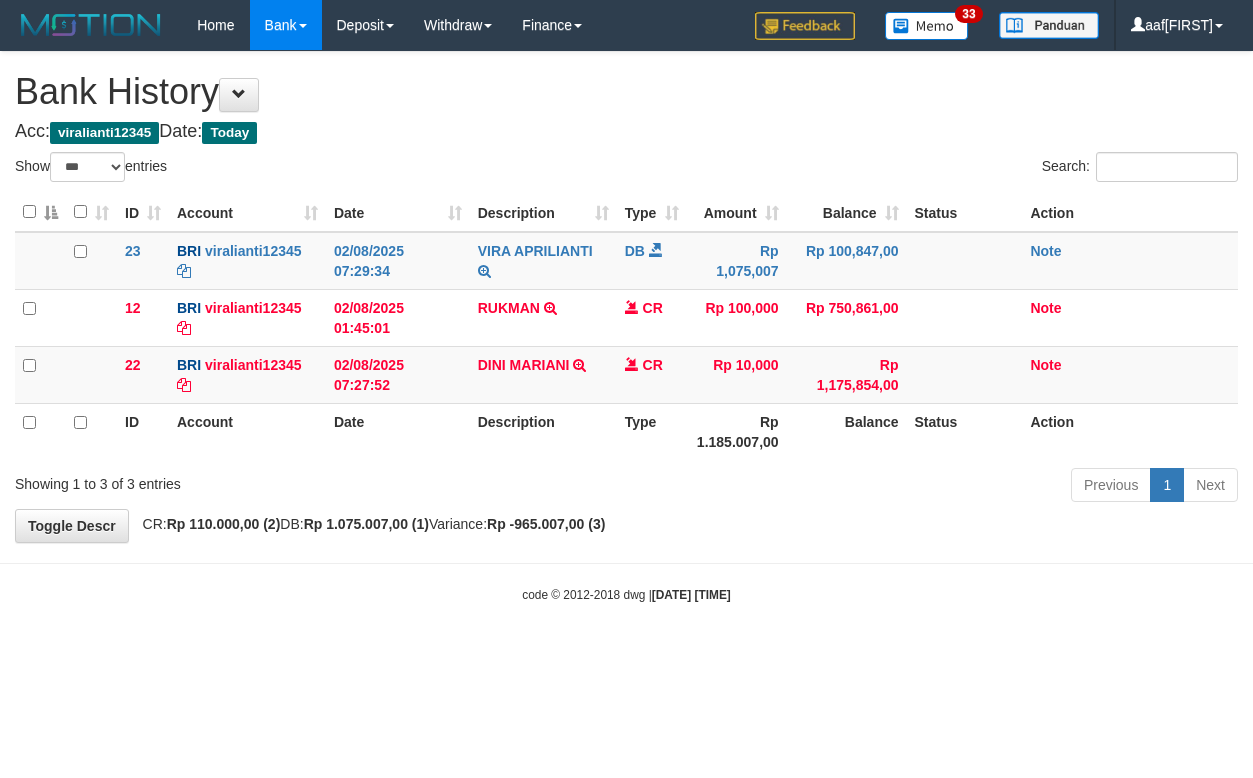 select on "***" 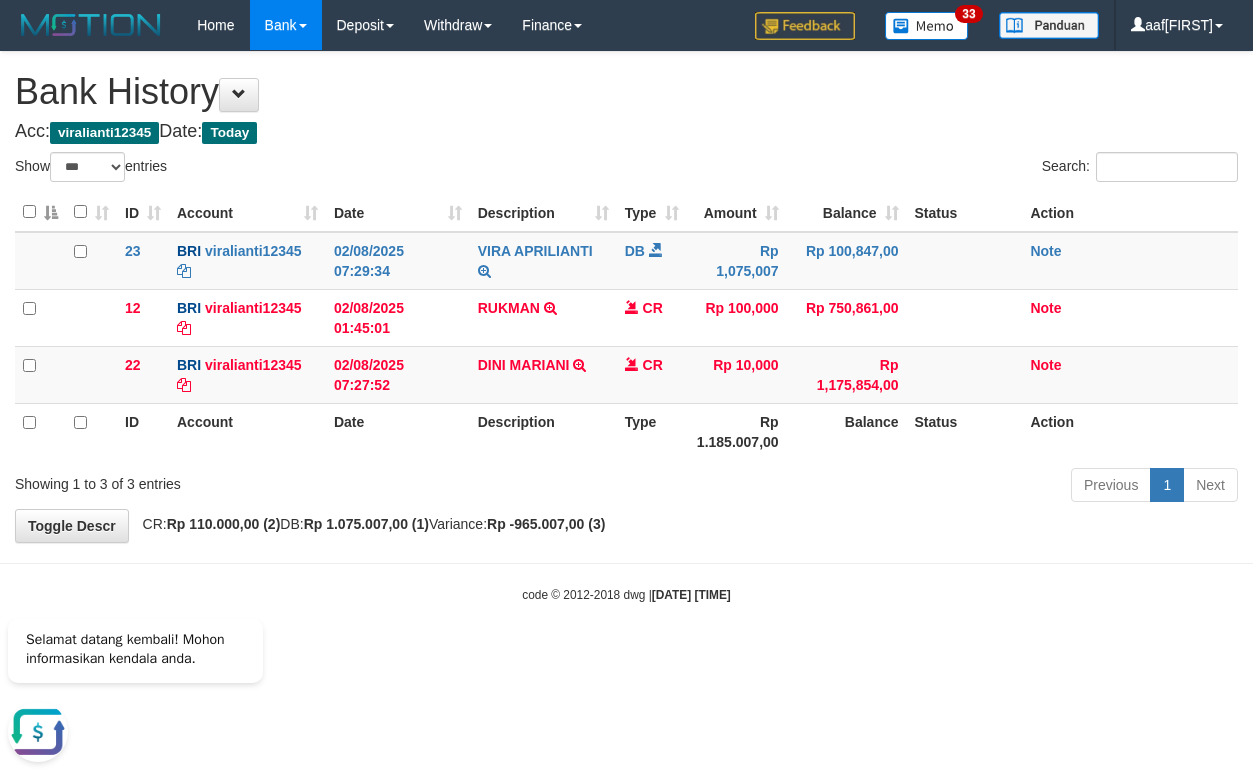 scroll, scrollTop: 0, scrollLeft: 0, axis: both 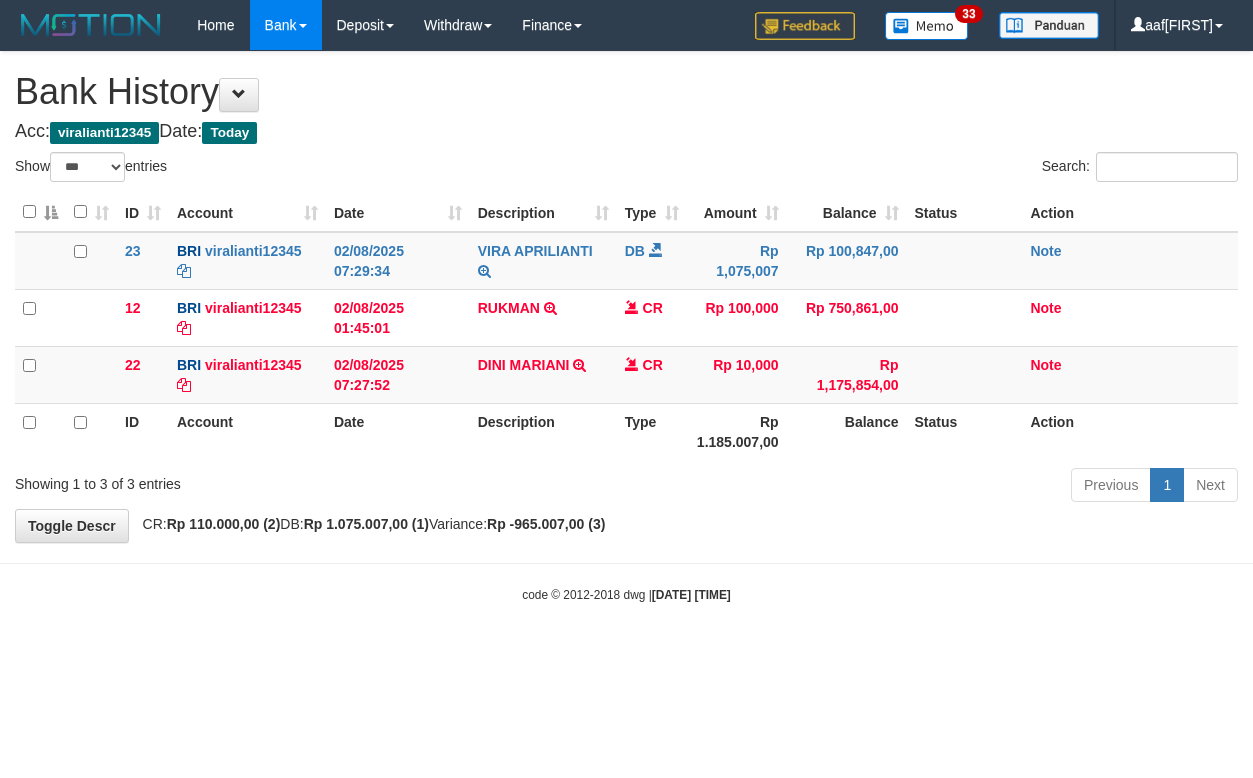 select on "***" 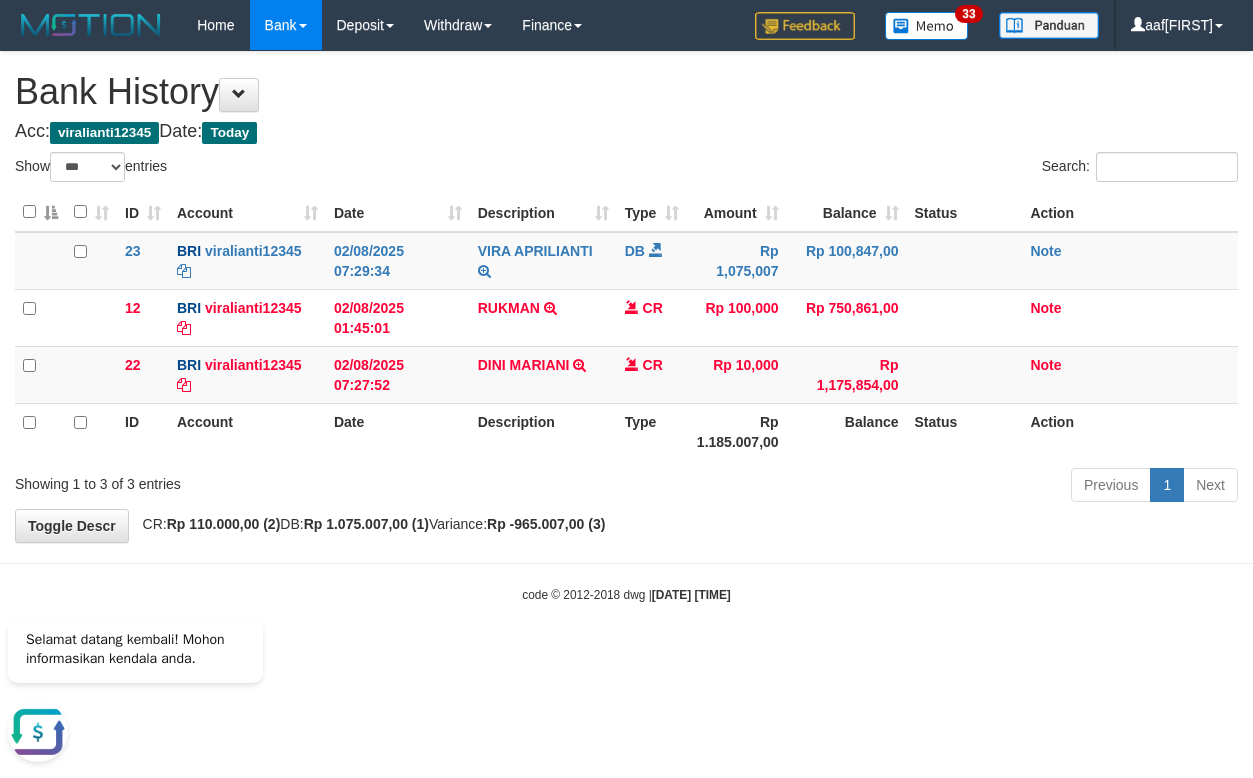 scroll, scrollTop: 0, scrollLeft: 0, axis: both 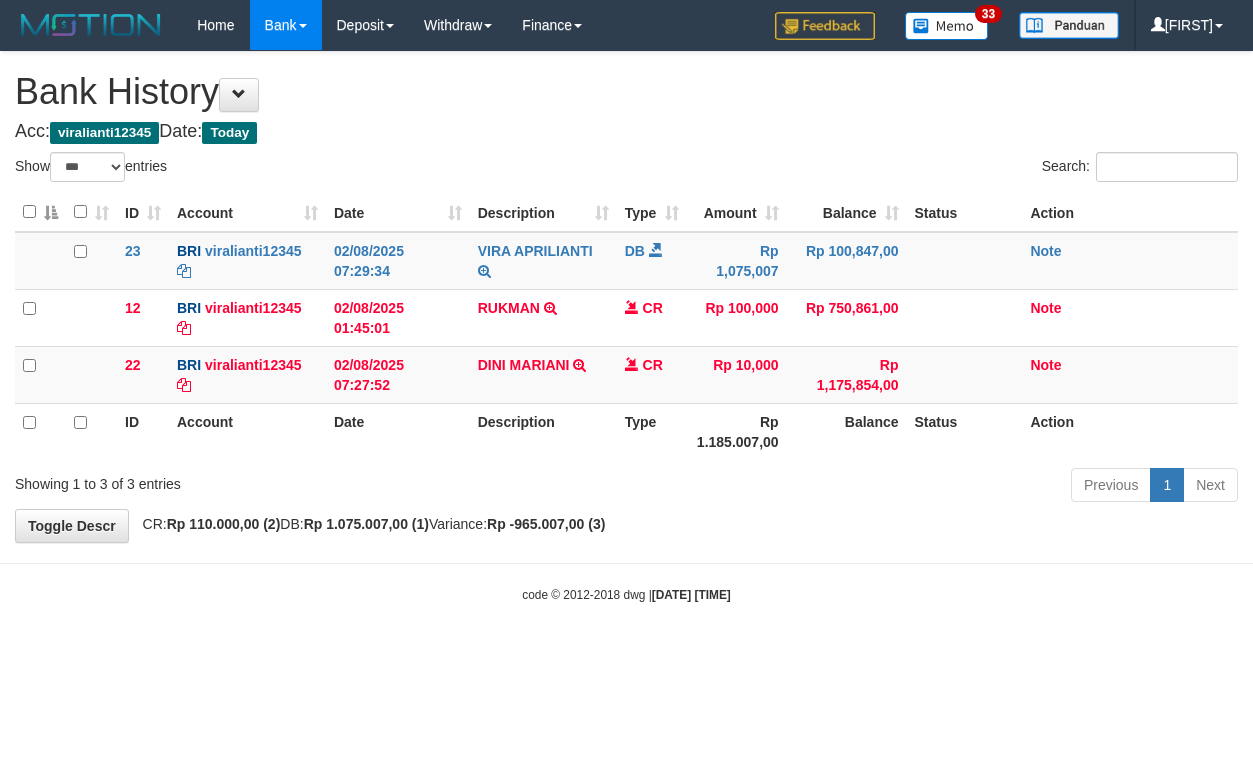 select on "***" 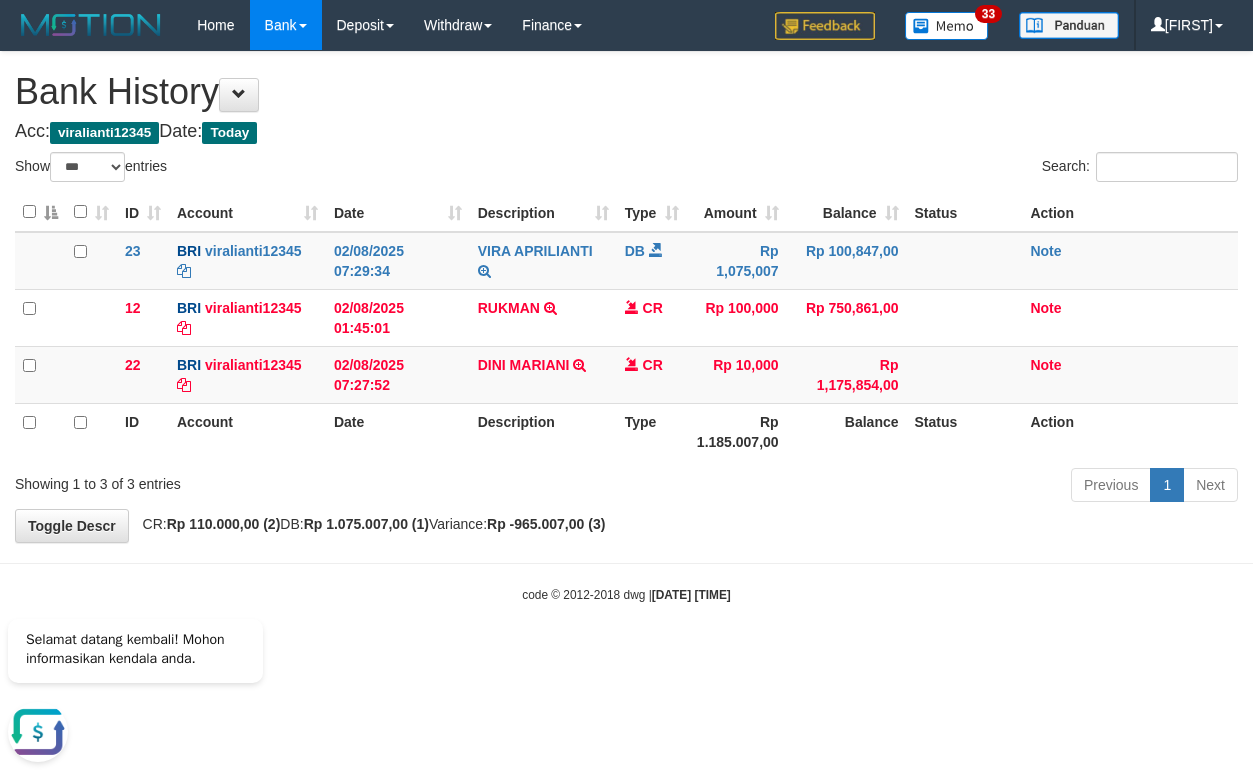 scroll, scrollTop: 0, scrollLeft: 0, axis: both 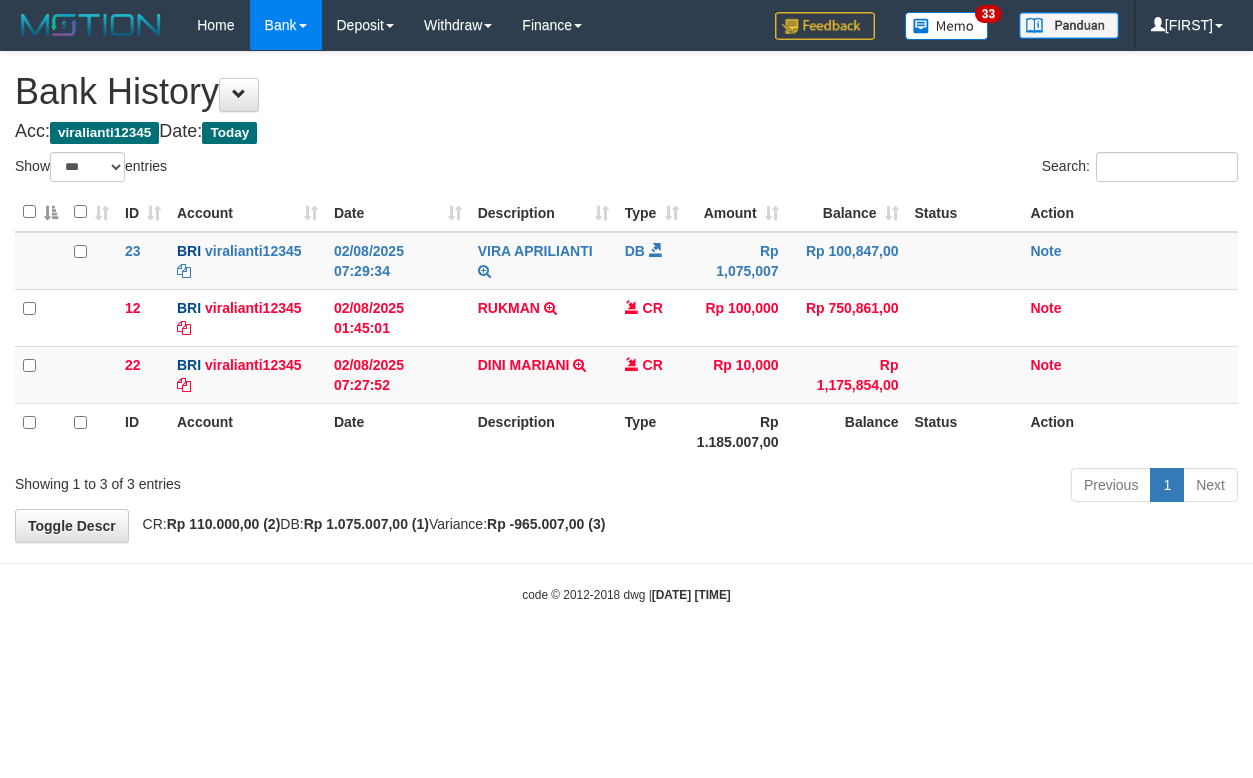 select on "***" 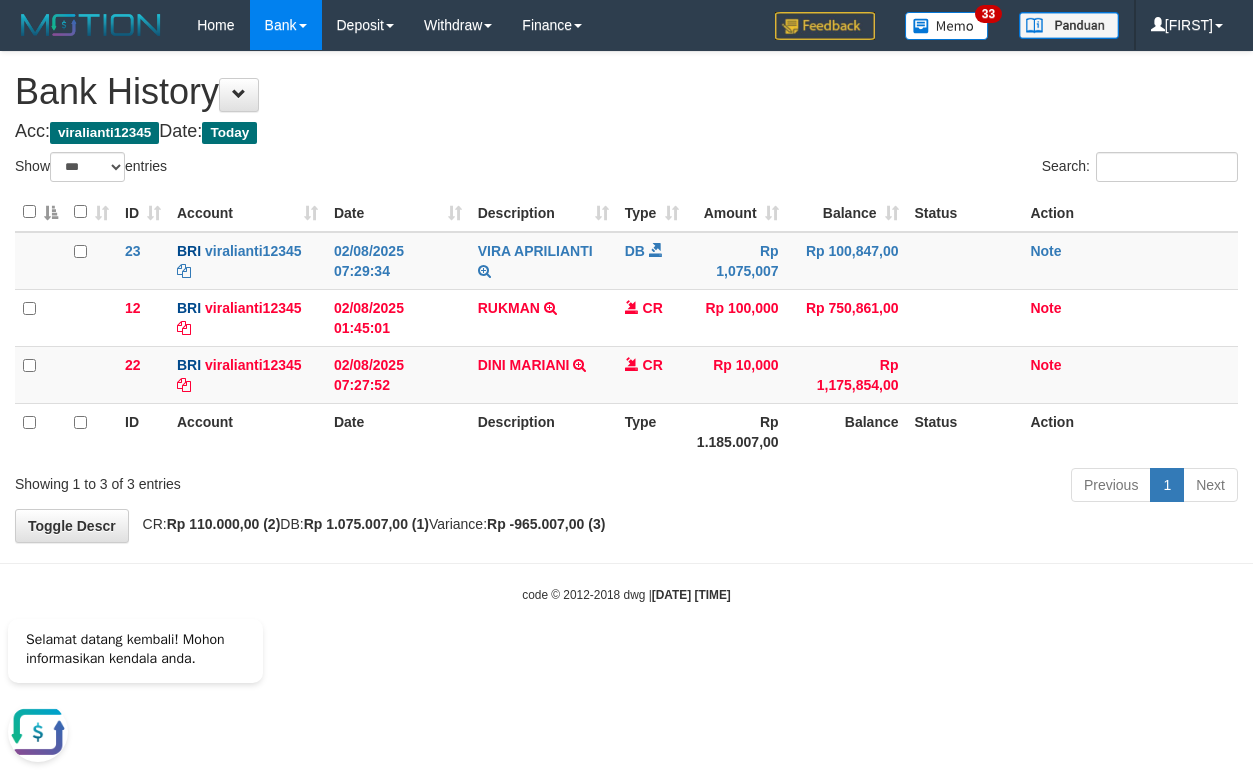 scroll, scrollTop: 0, scrollLeft: 0, axis: both 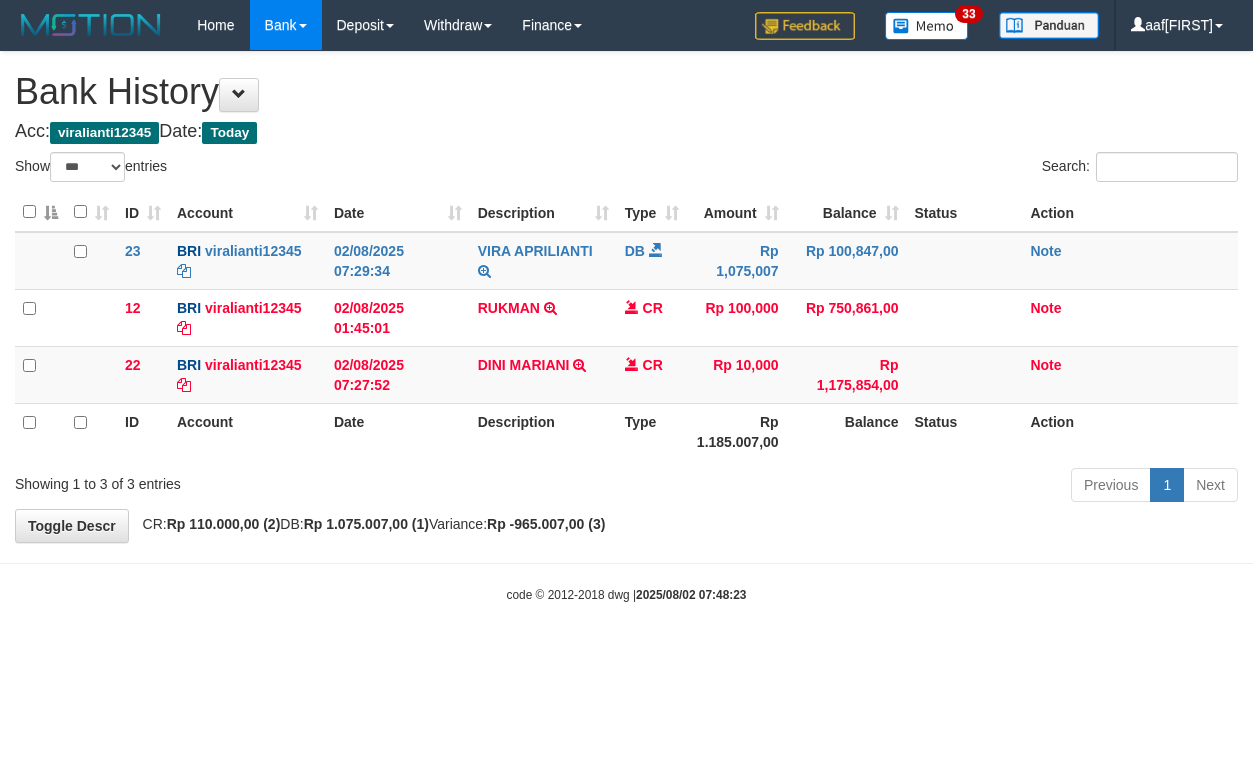 select on "***" 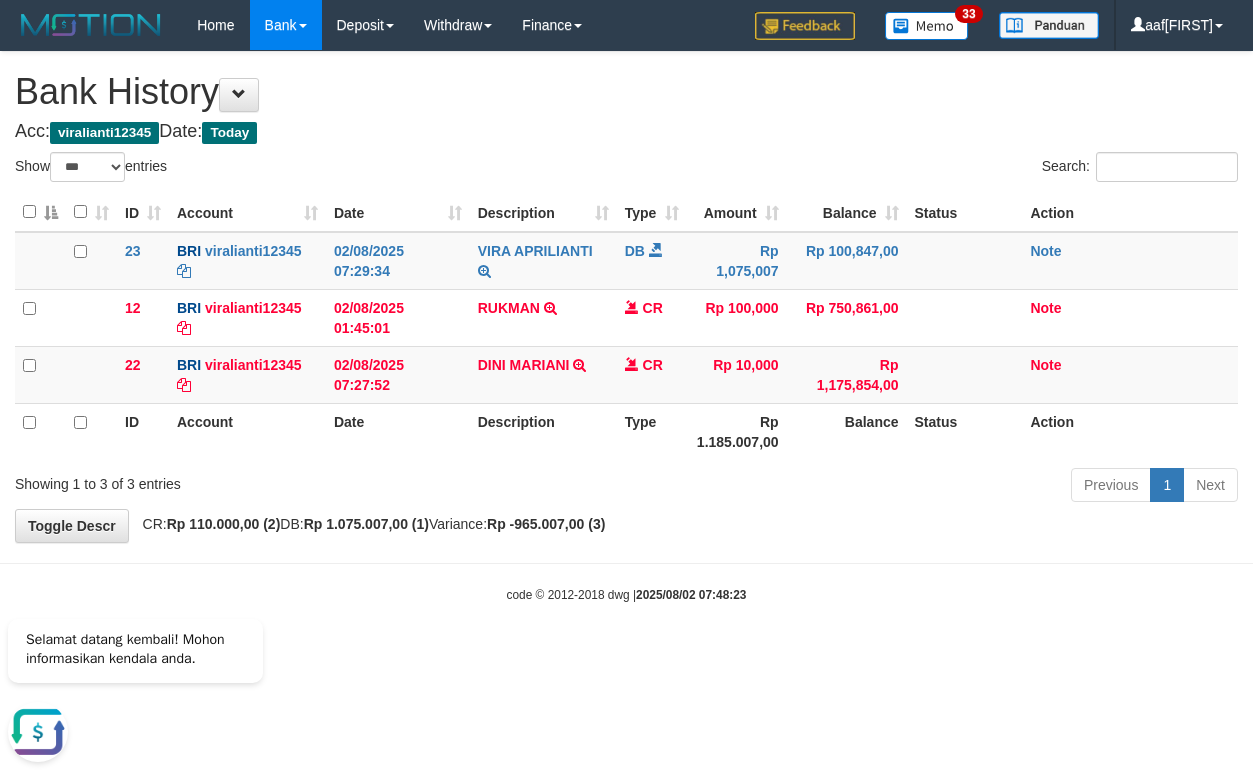 scroll, scrollTop: 0, scrollLeft: 0, axis: both 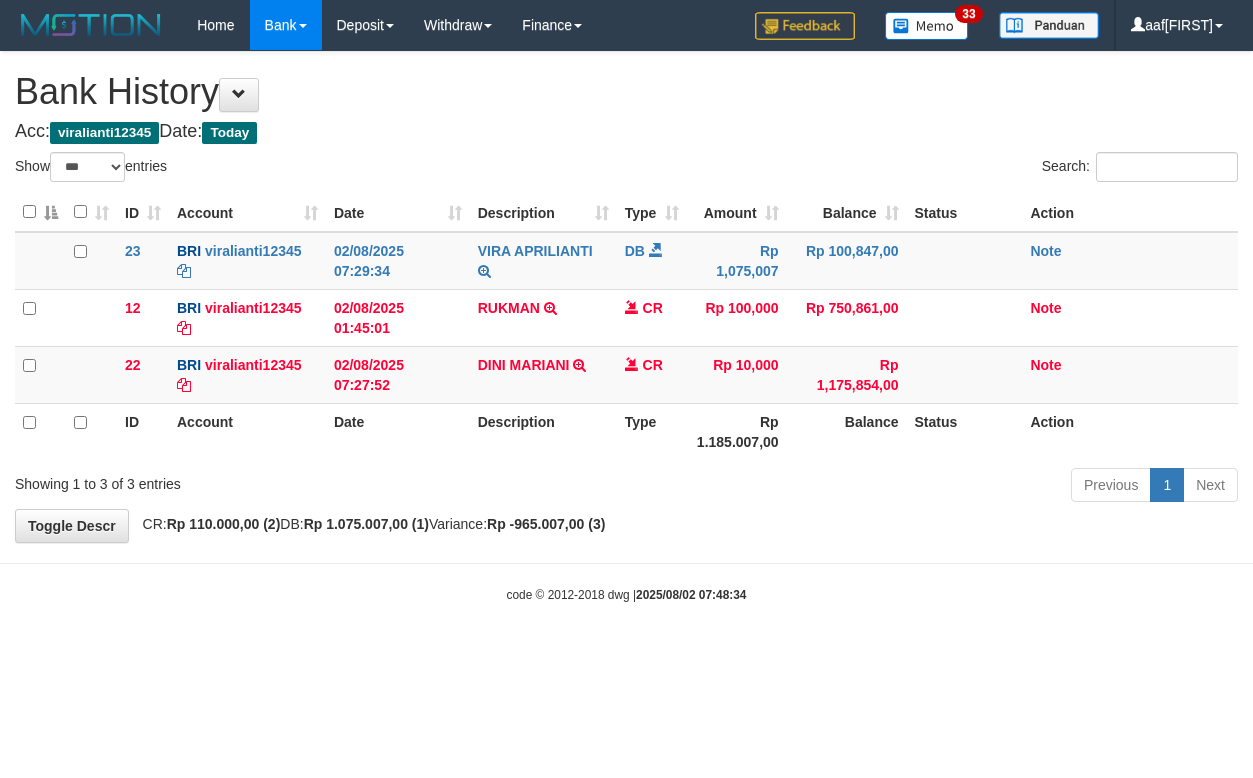 select on "***" 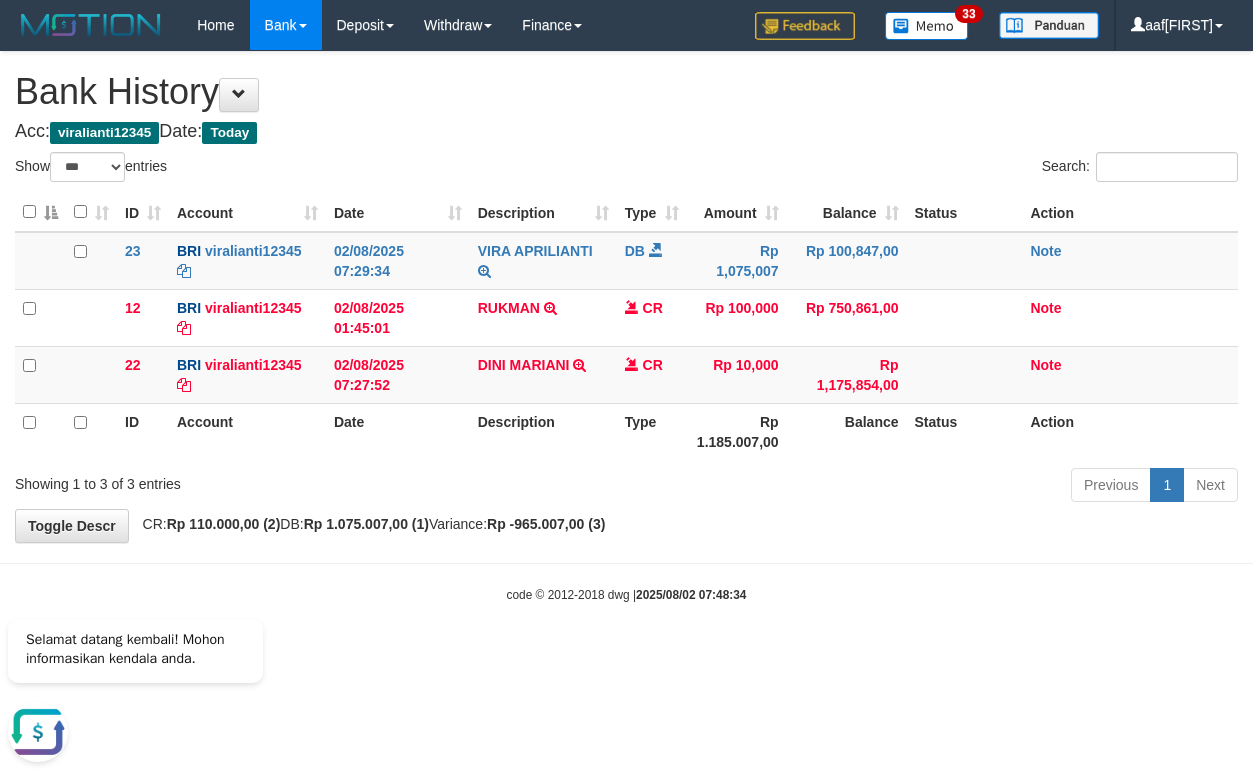 scroll, scrollTop: 0, scrollLeft: 0, axis: both 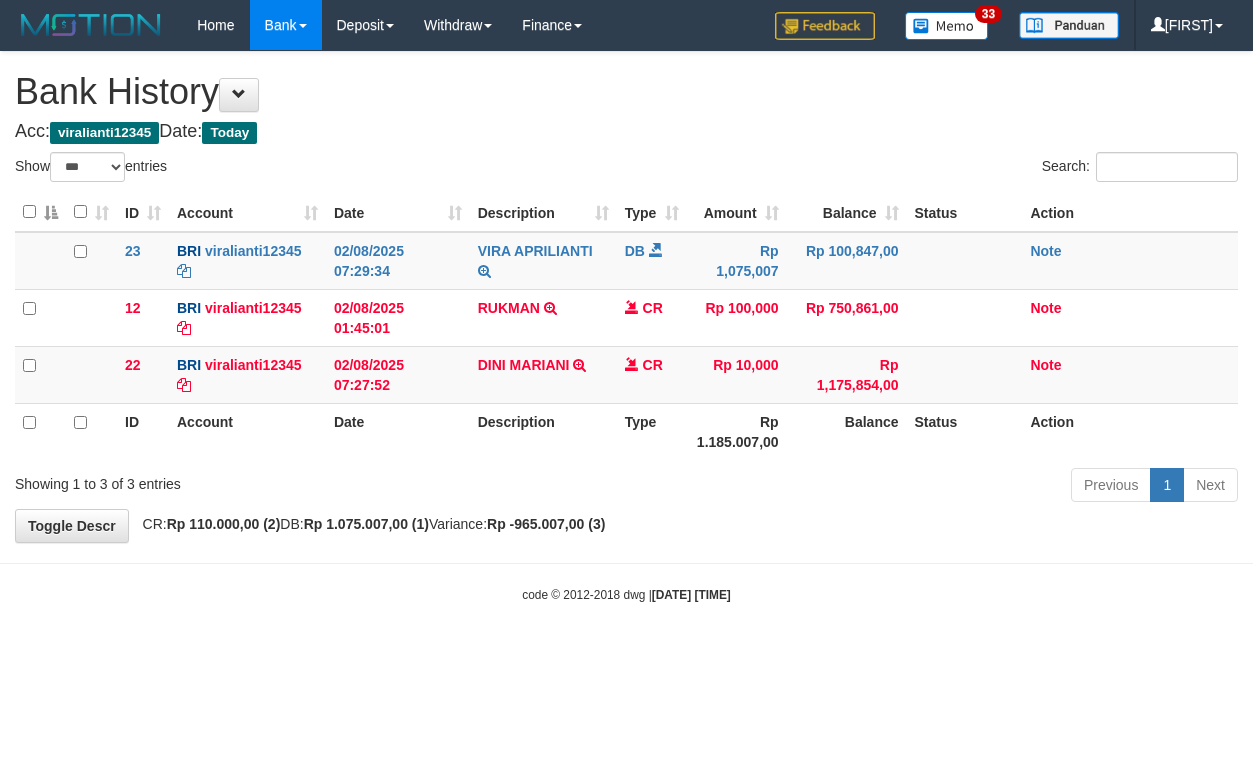 select on "***" 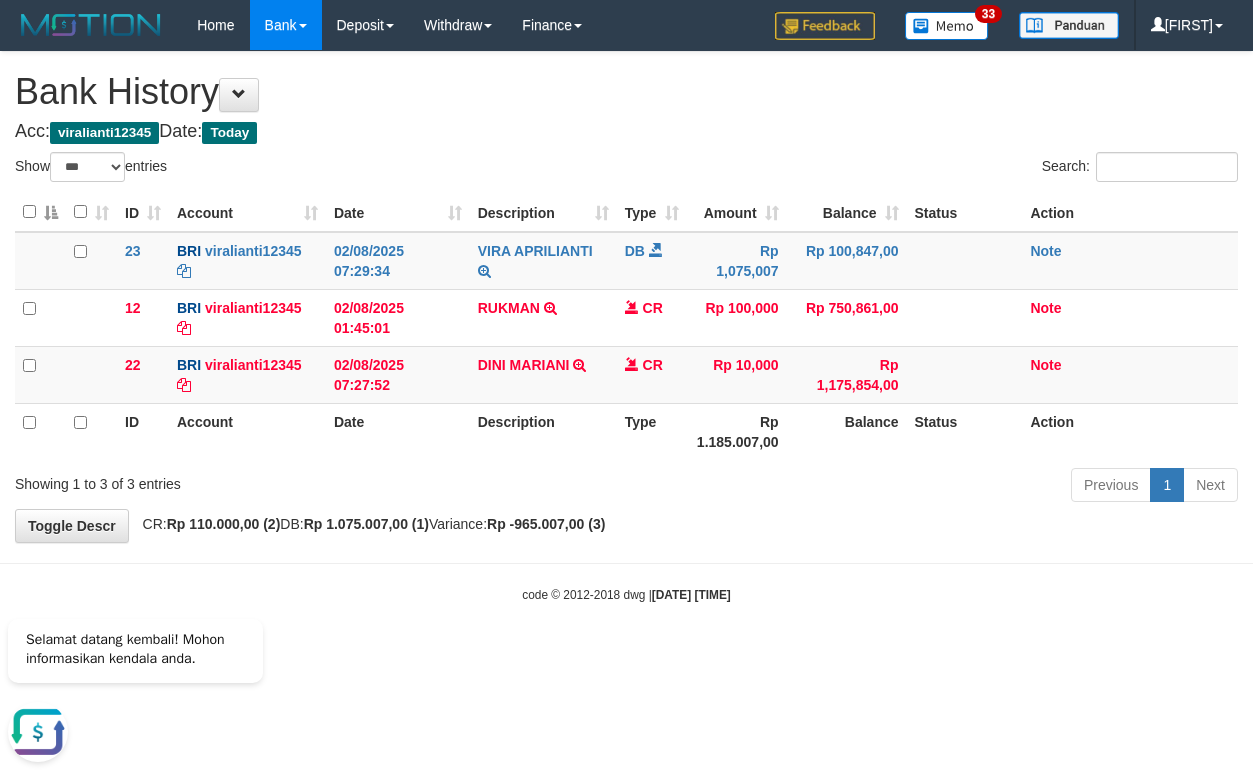 scroll, scrollTop: 0, scrollLeft: 0, axis: both 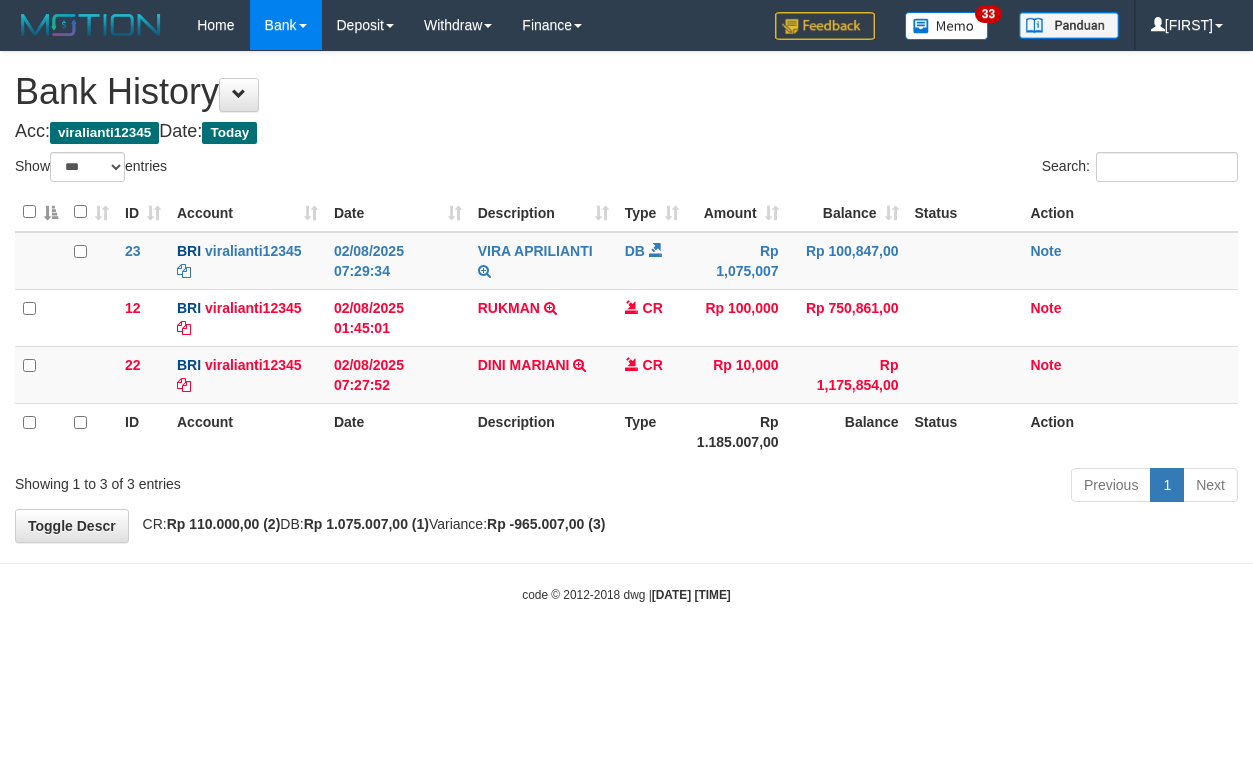 select on "***" 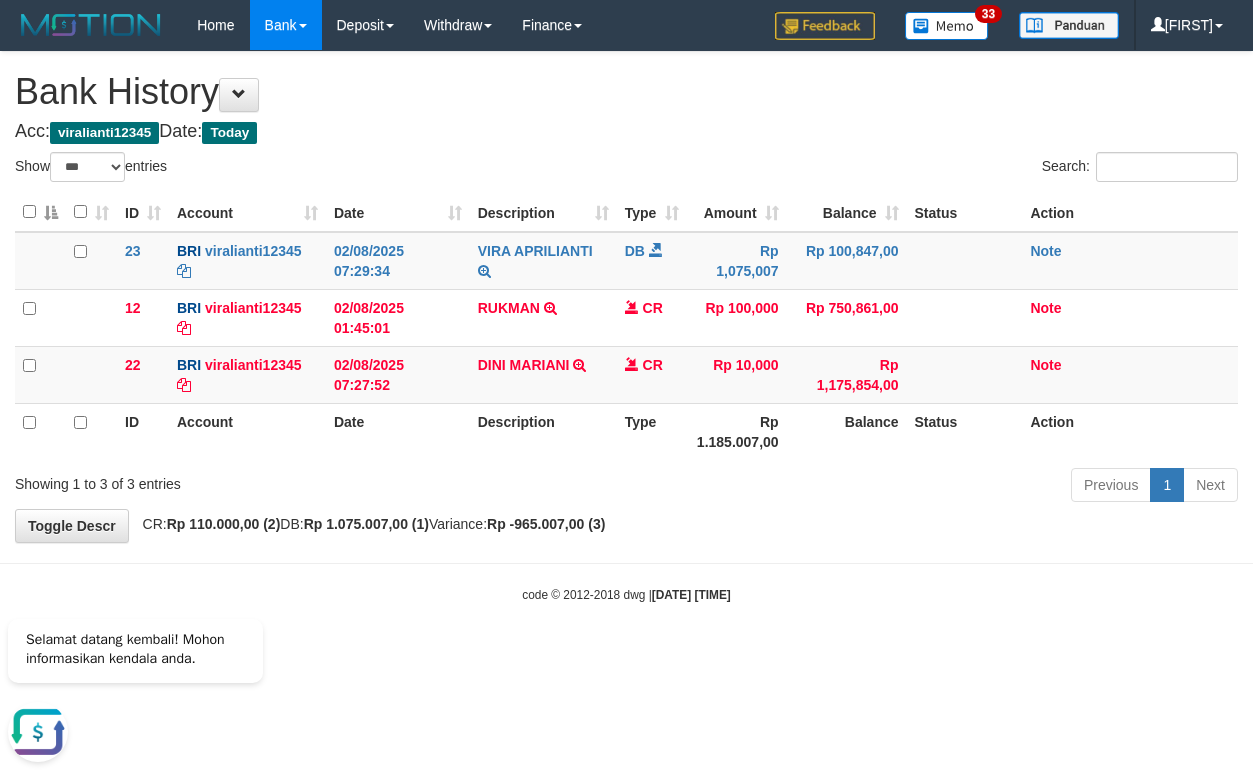 scroll, scrollTop: 0, scrollLeft: 0, axis: both 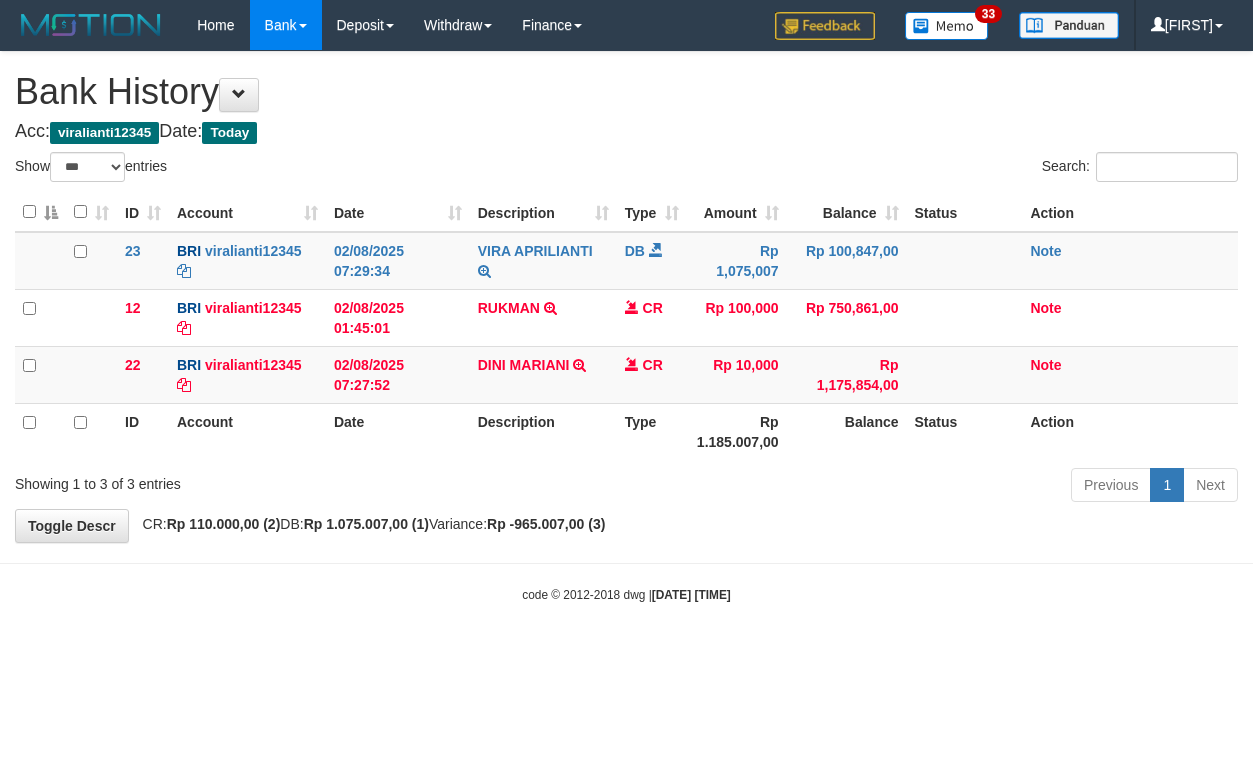 select on "***" 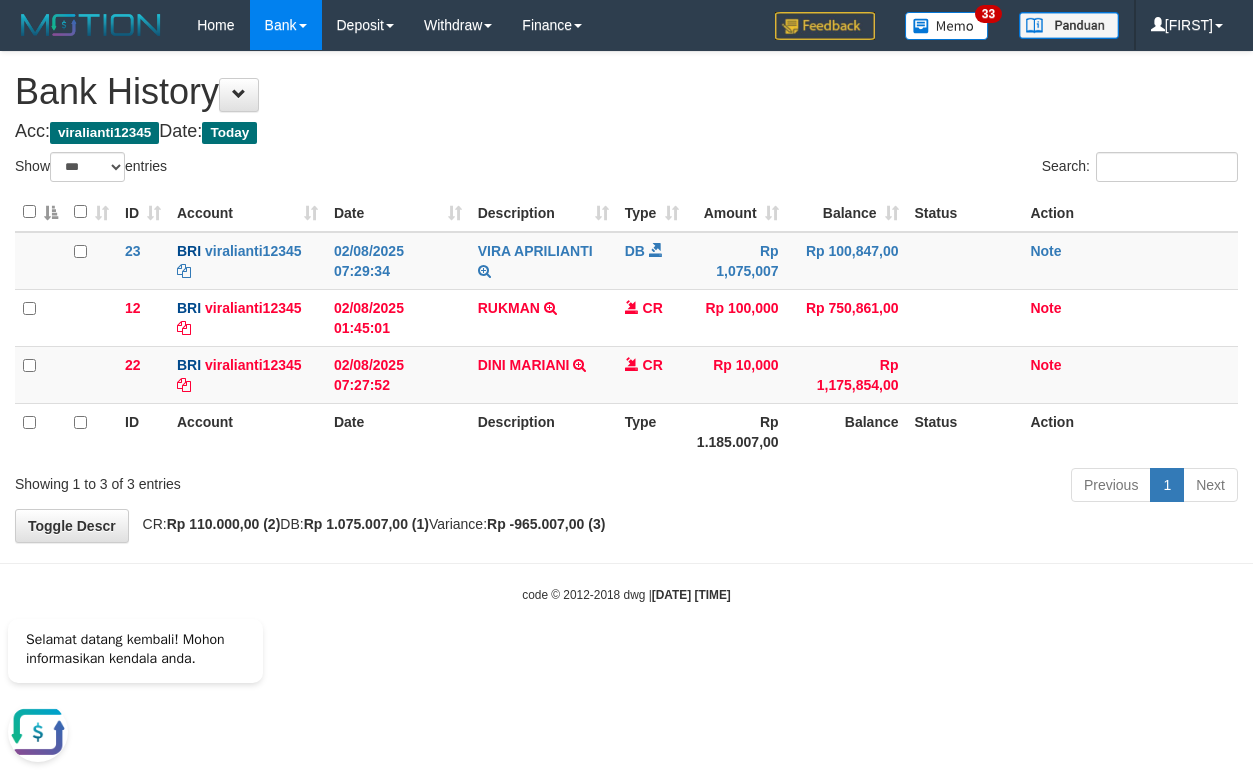 scroll, scrollTop: 0, scrollLeft: 0, axis: both 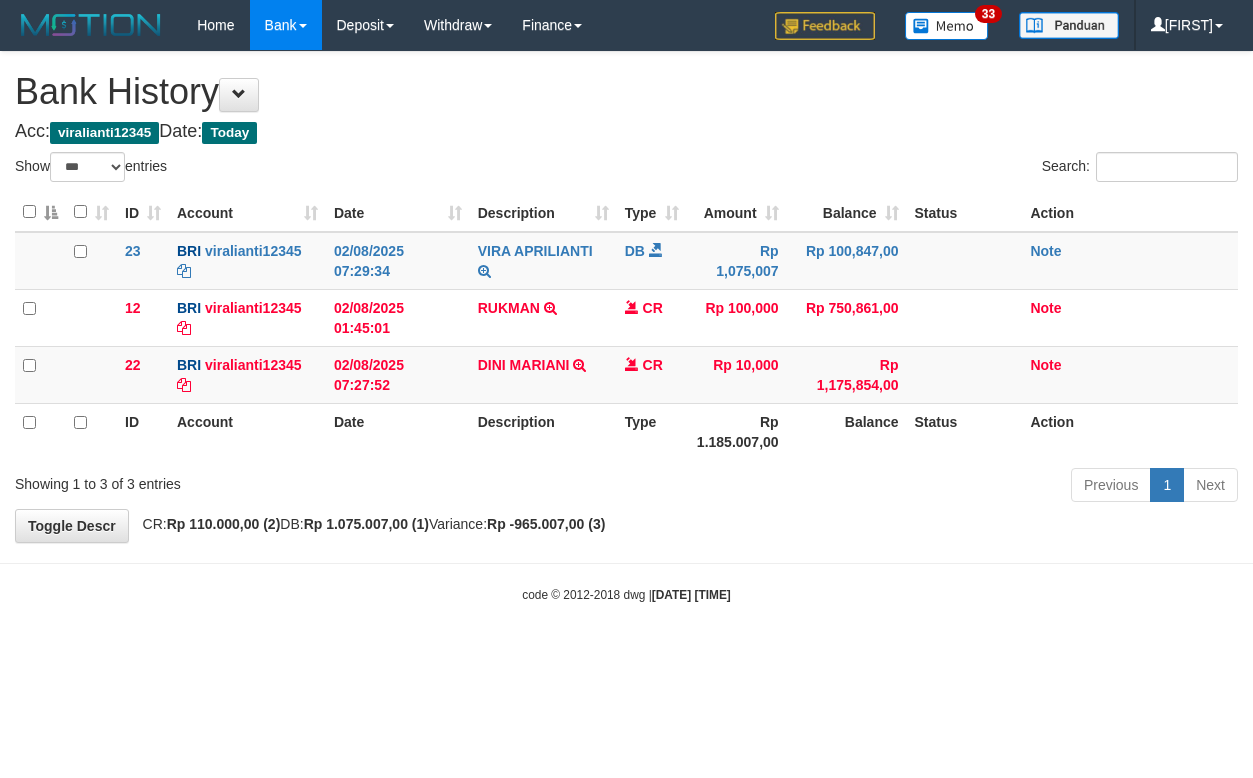 select on "***" 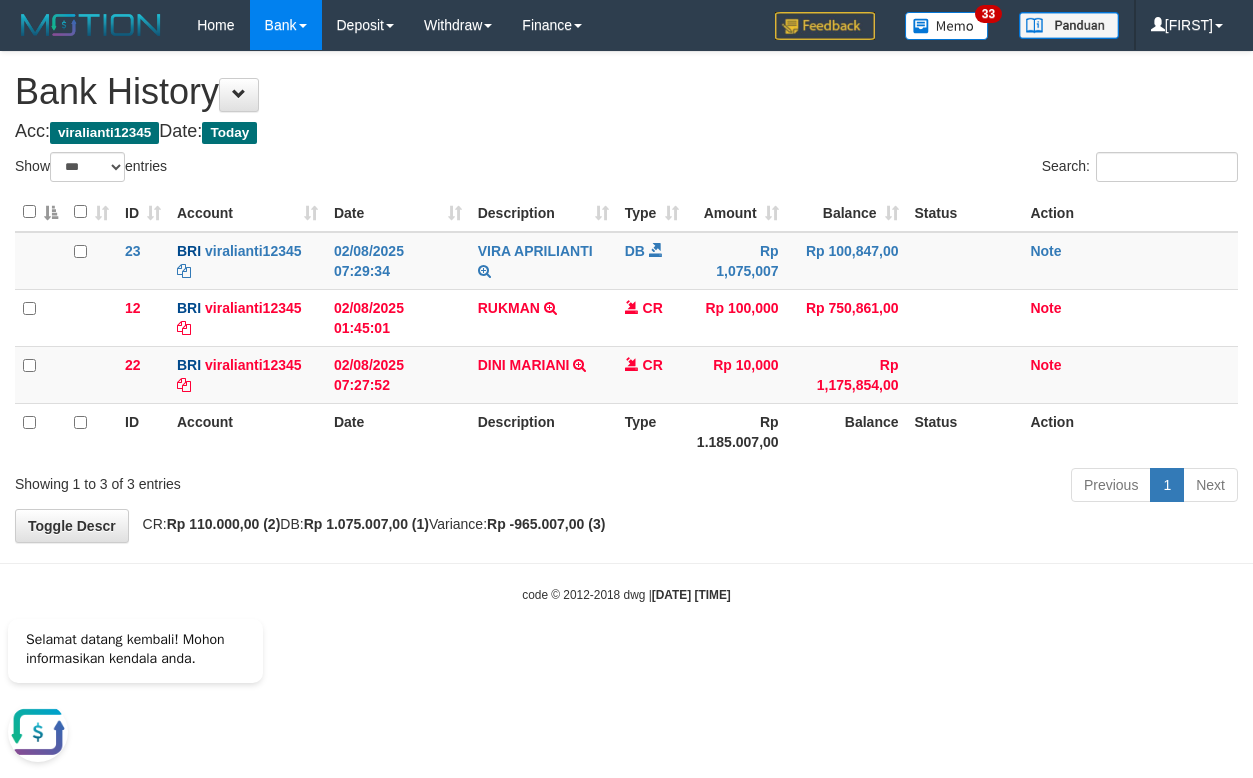 scroll, scrollTop: 0, scrollLeft: 0, axis: both 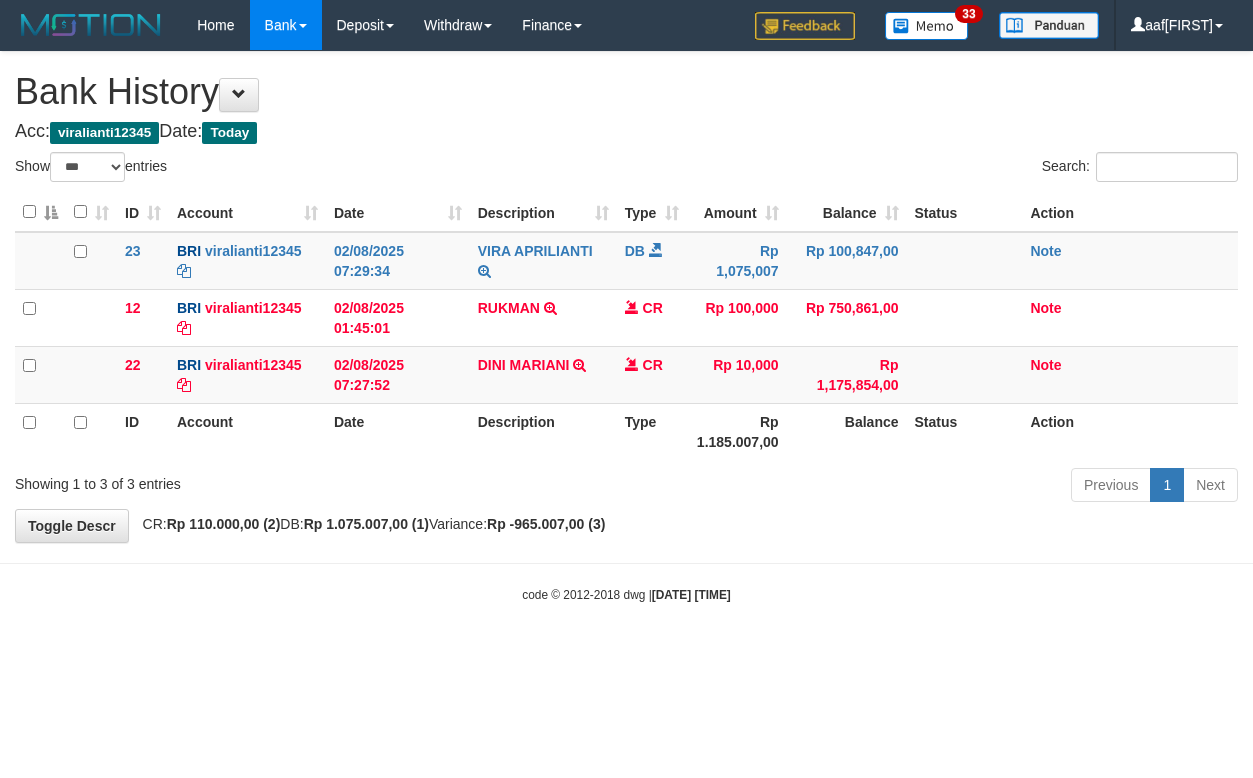 select on "***" 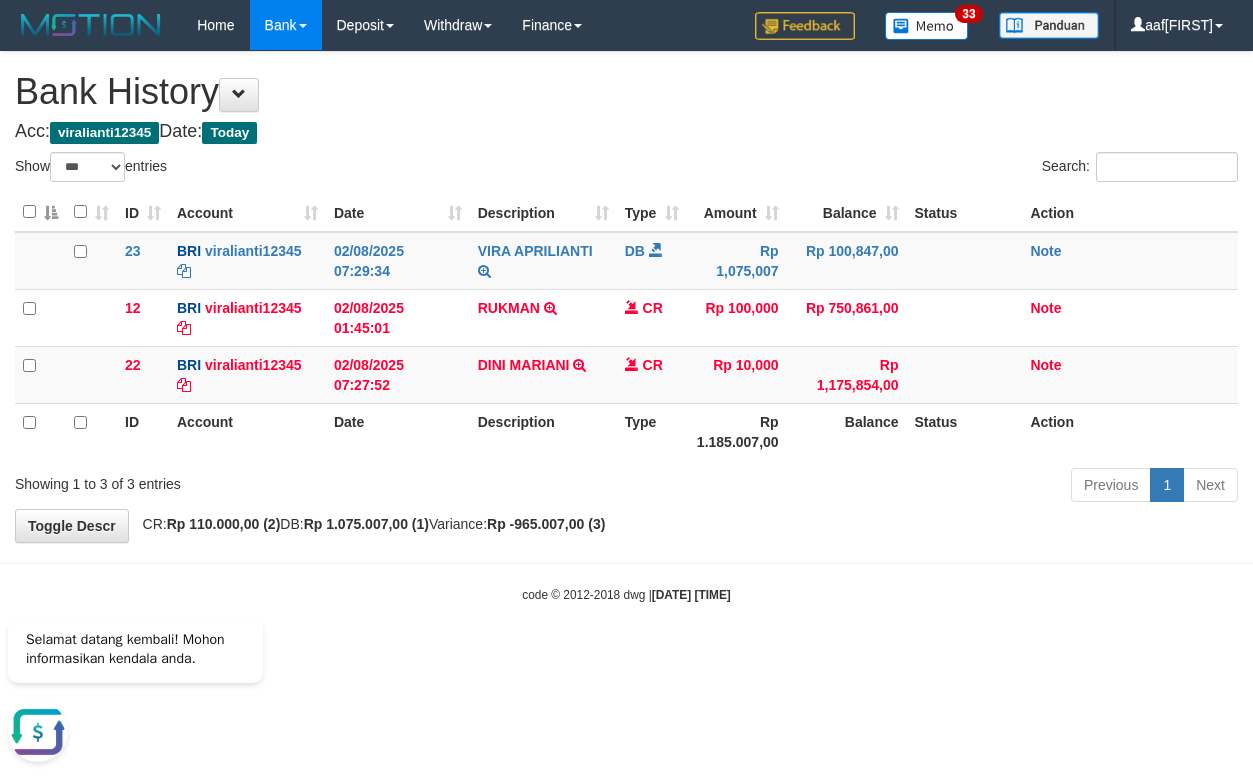 scroll, scrollTop: 0, scrollLeft: 0, axis: both 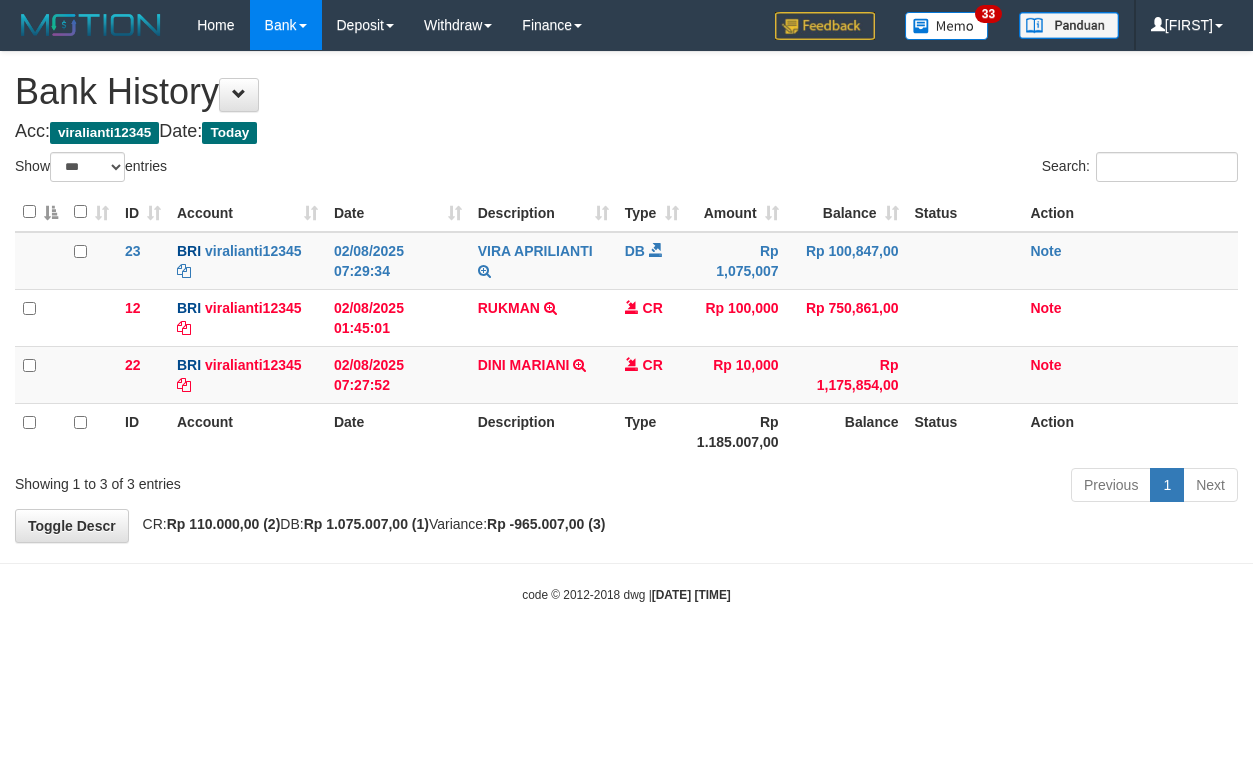select on "***" 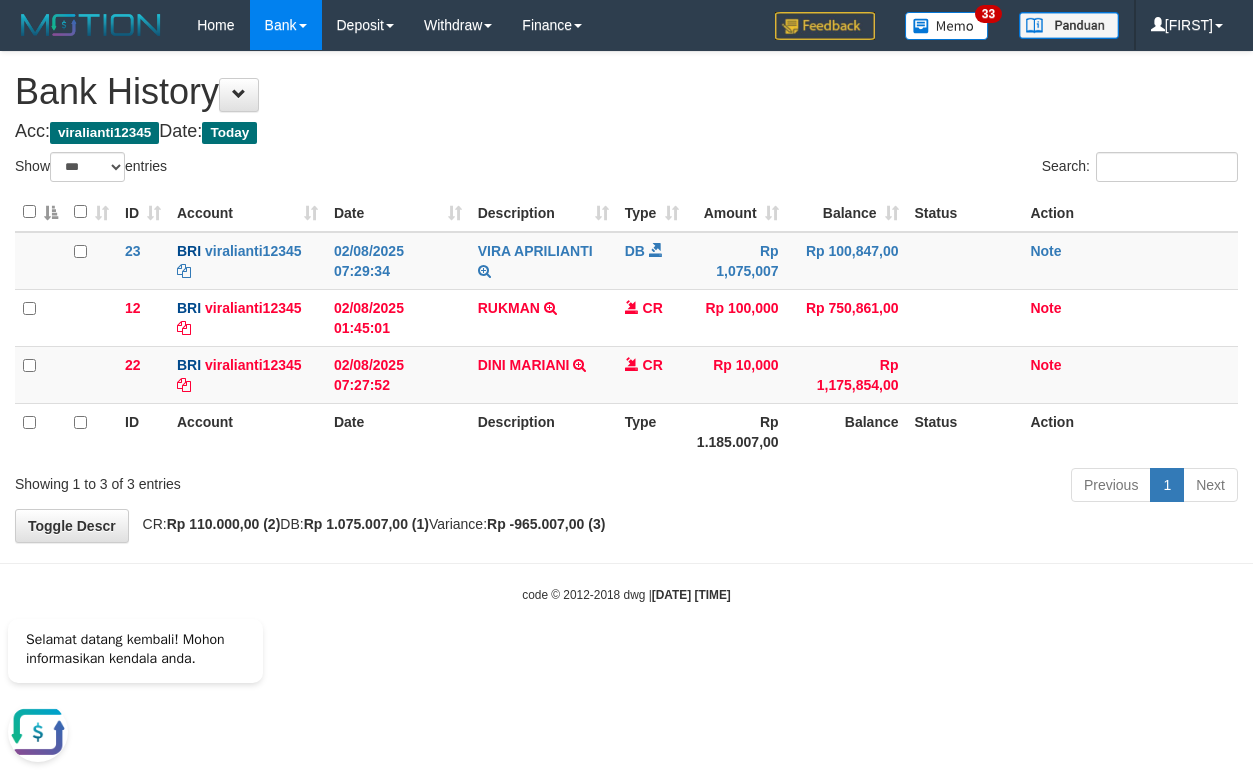 scroll, scrollTop: 0, scrollLeft: 0, axis: both 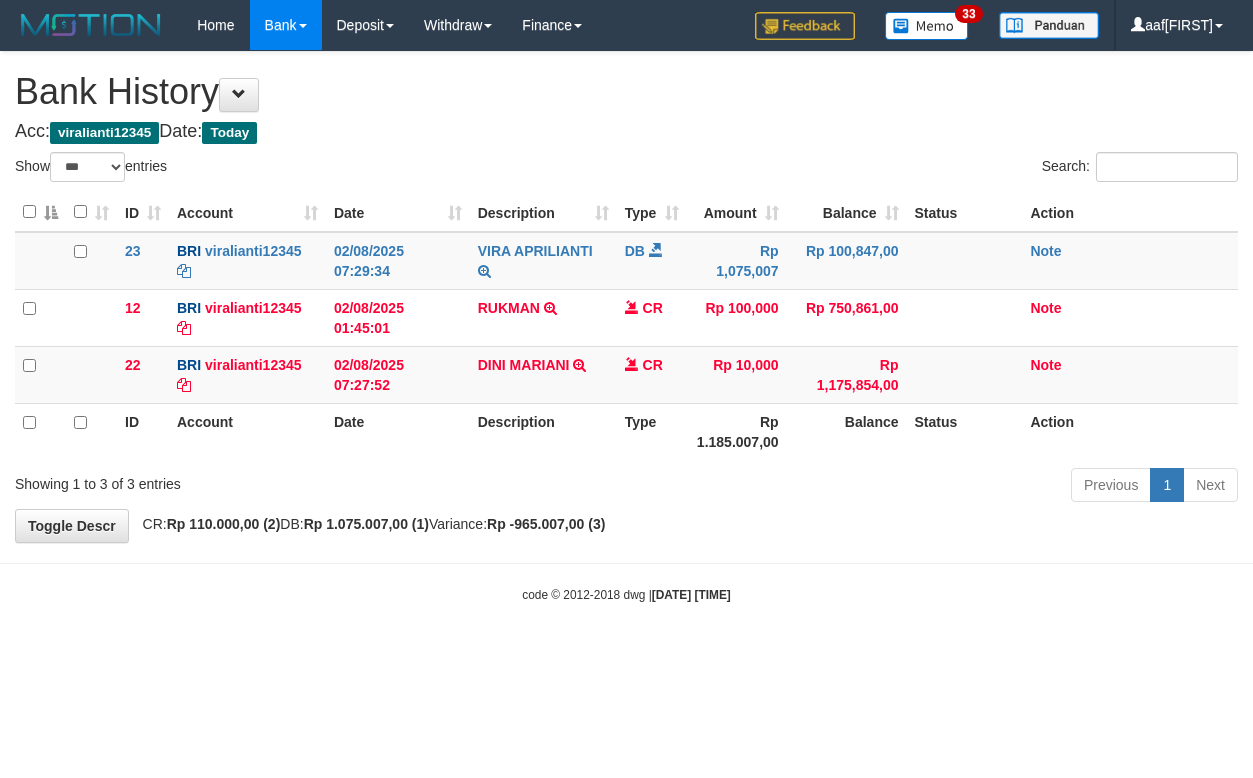 select on "***" 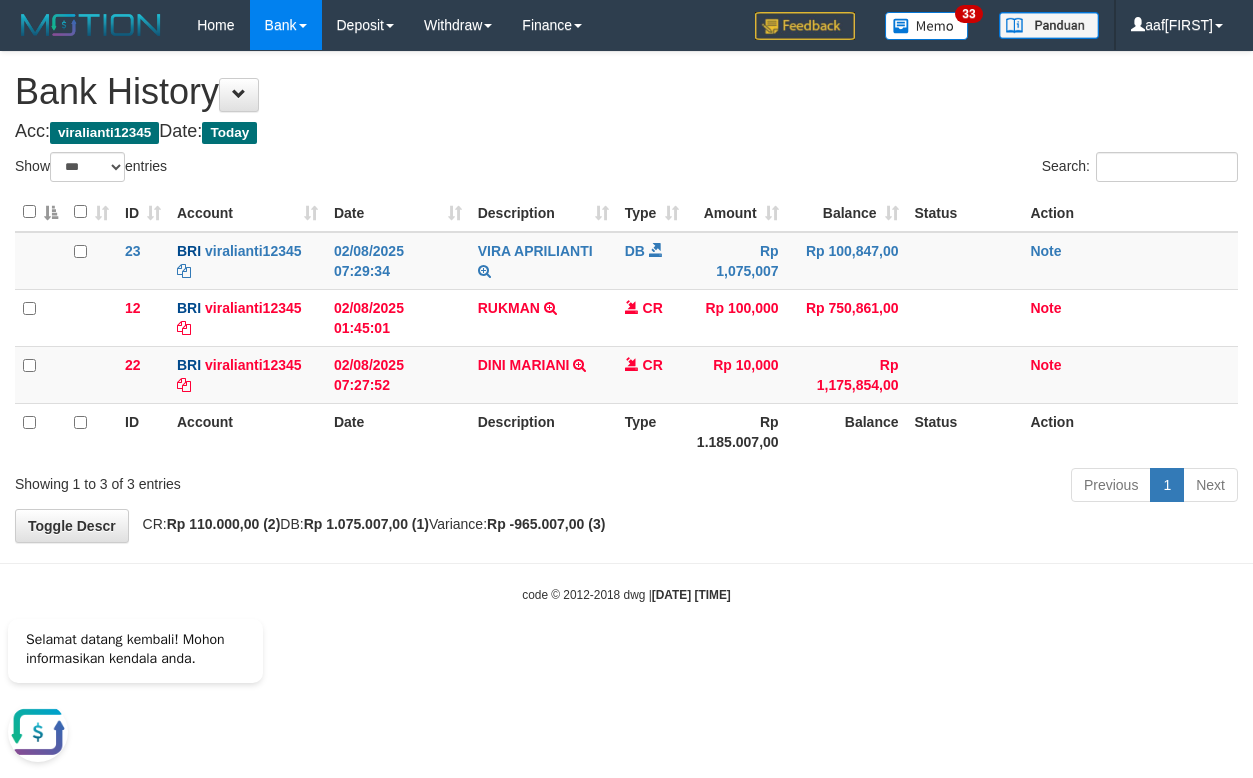scroll, scrollTop: 0, scrollLeft: 0, axis: both 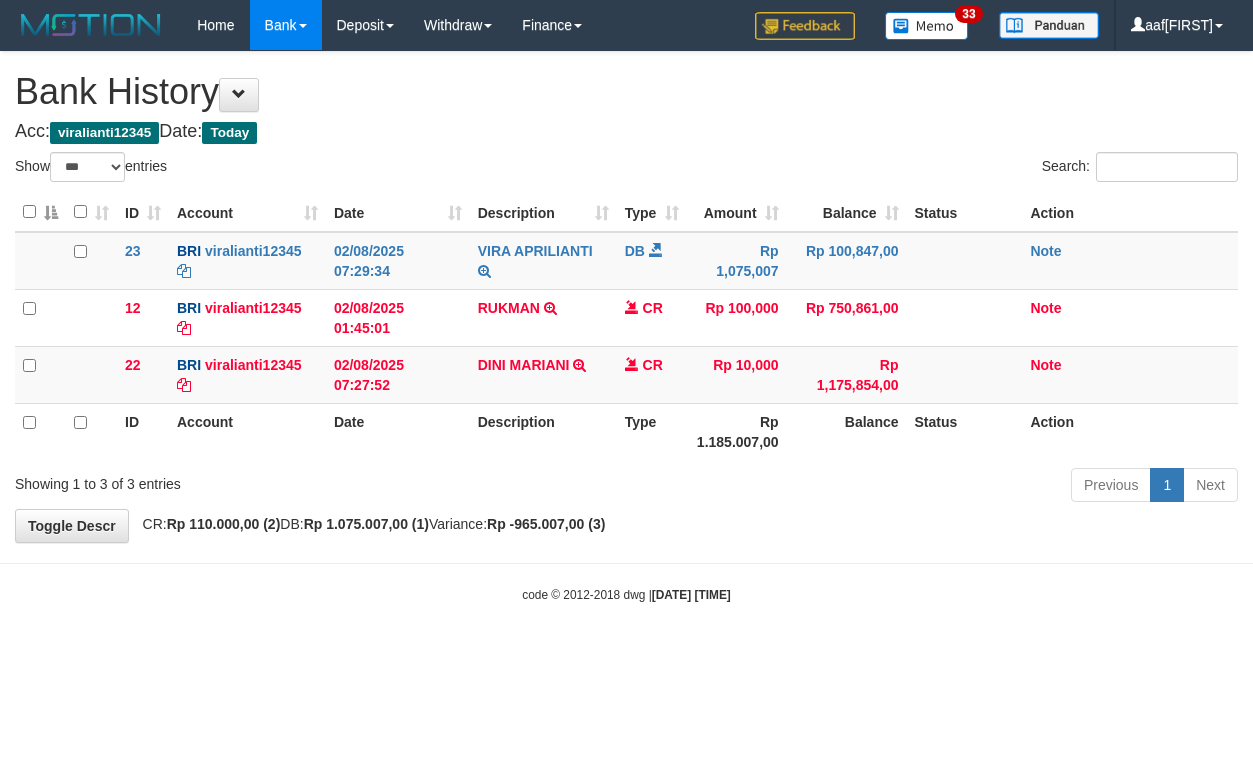 select on "***" 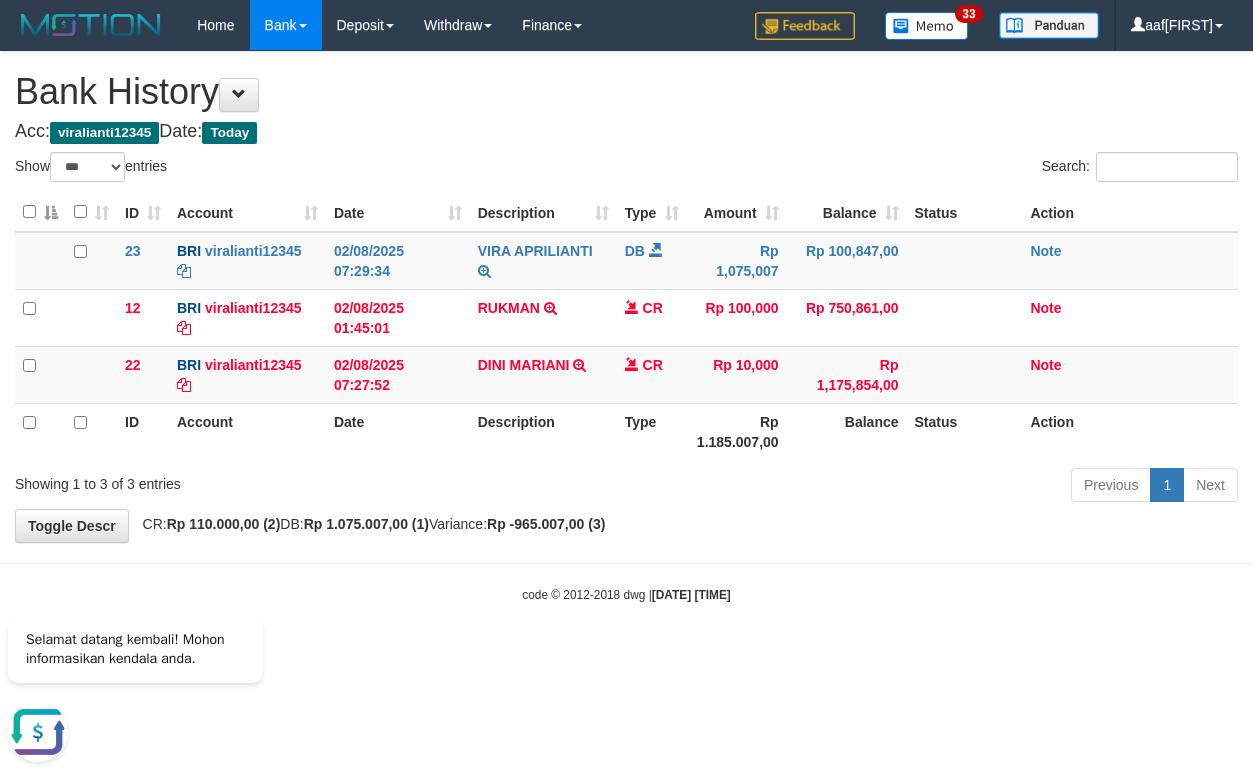 scroll, scrollTop: 0, scrollLeft: 0, axis: both 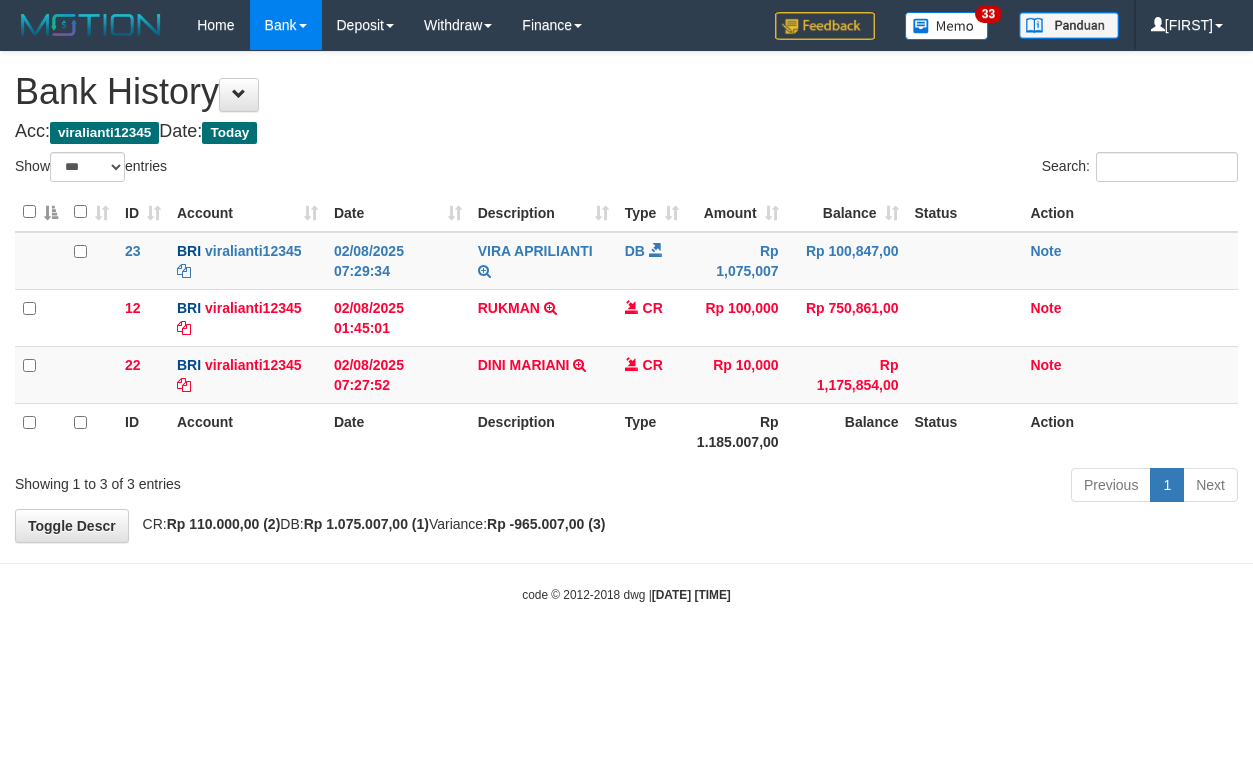 select on "***" 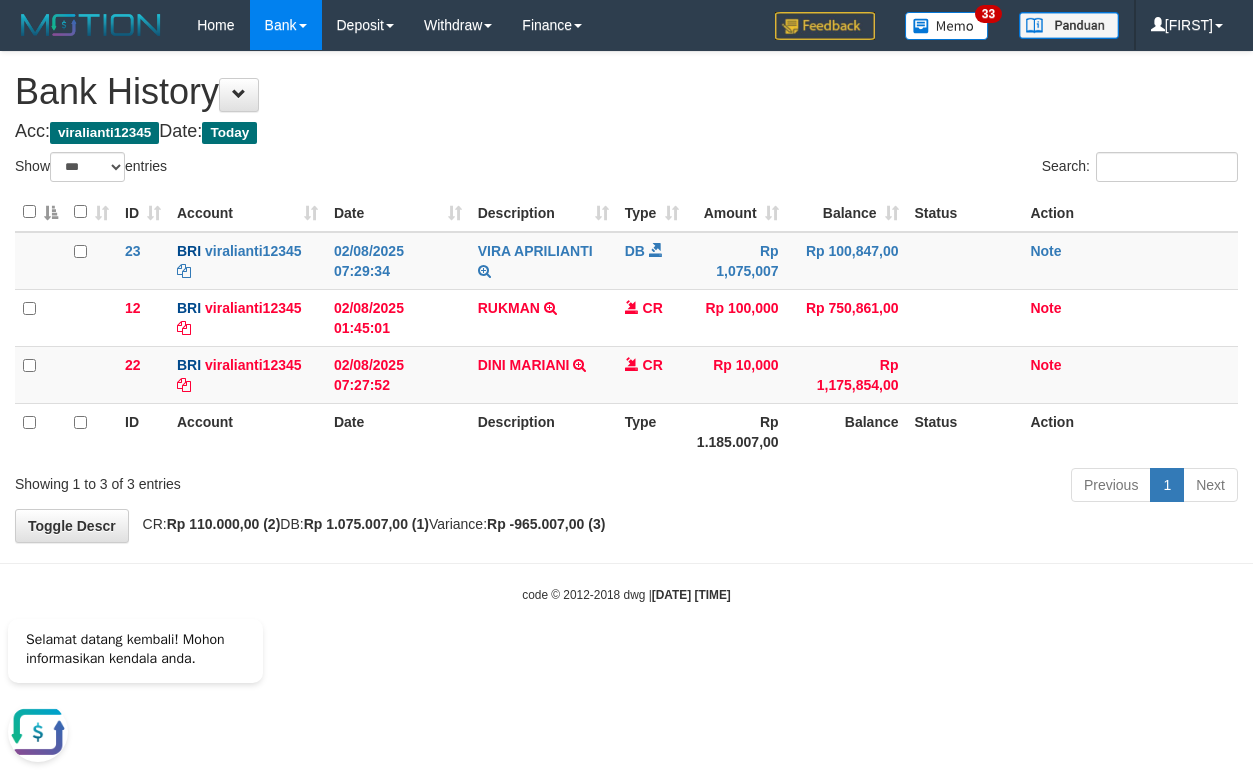 scroll, scrollTop: 0, scrollLeft: 0, axis: both 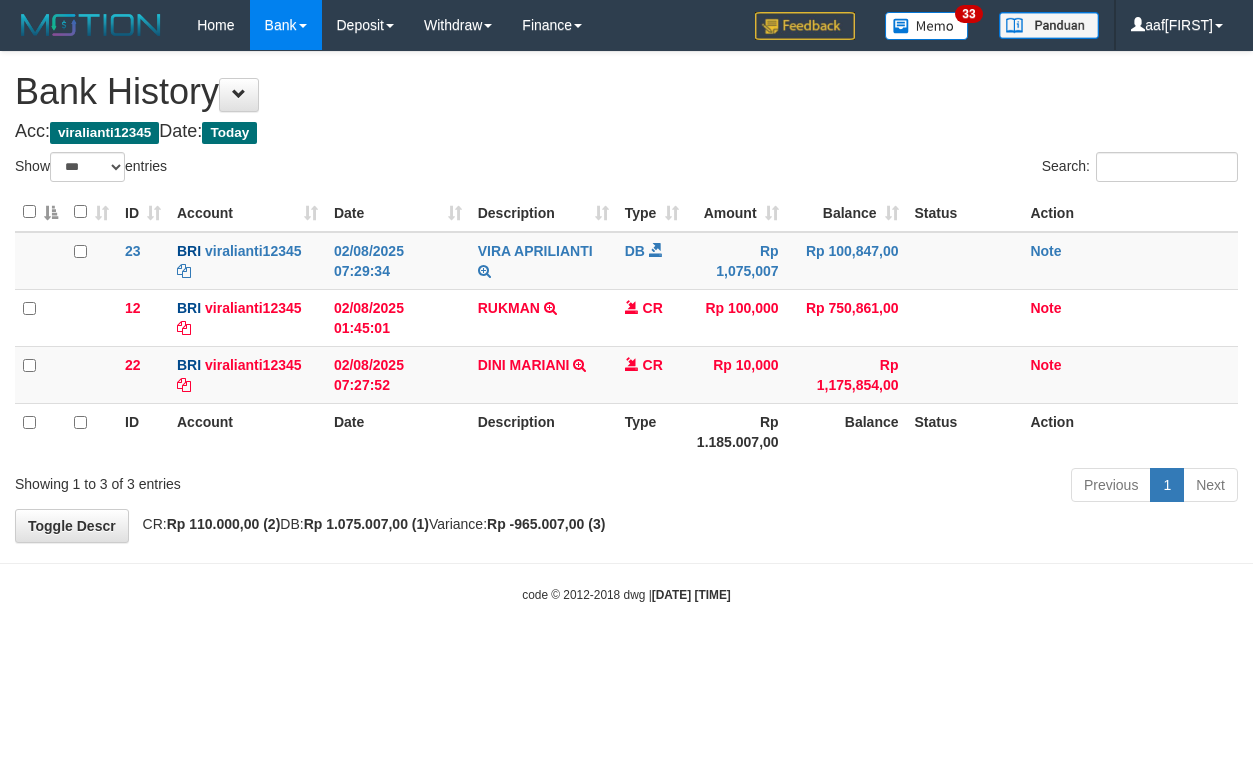 select on "***" 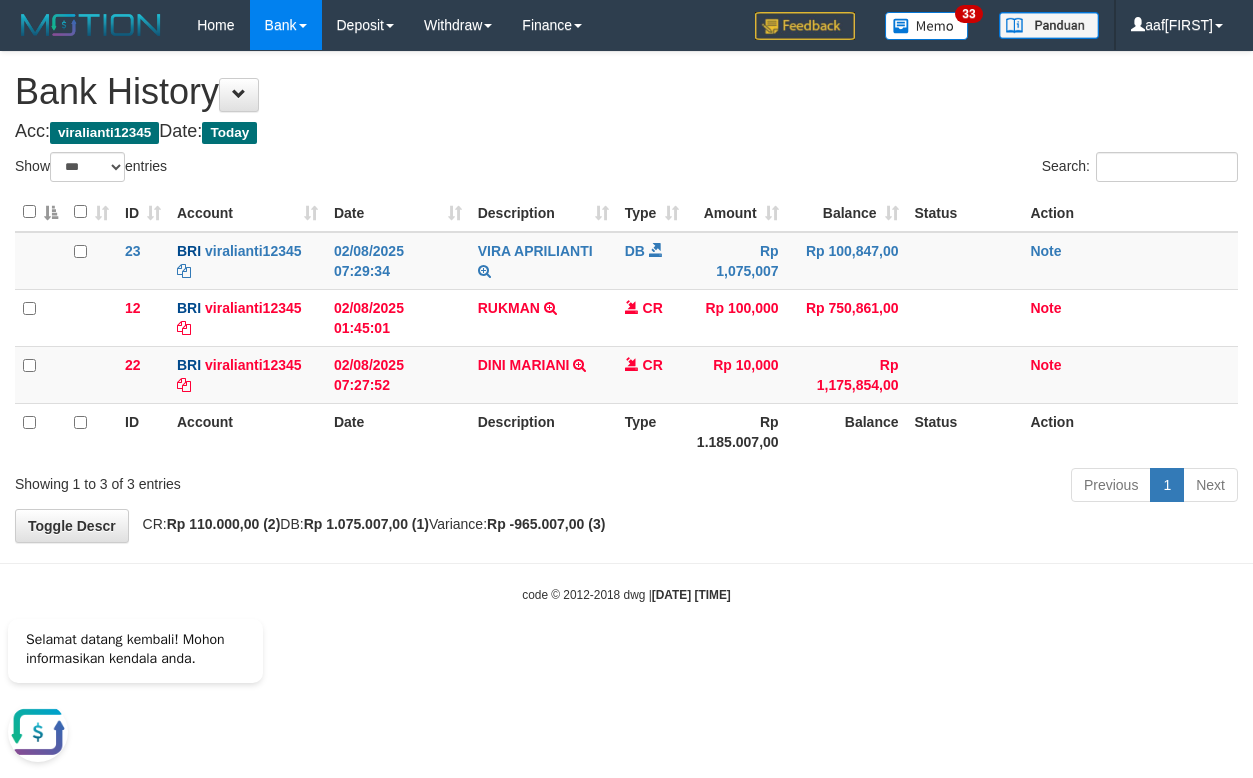 scroll, scrollTop: 0, scrollLeft: 0, axis: both 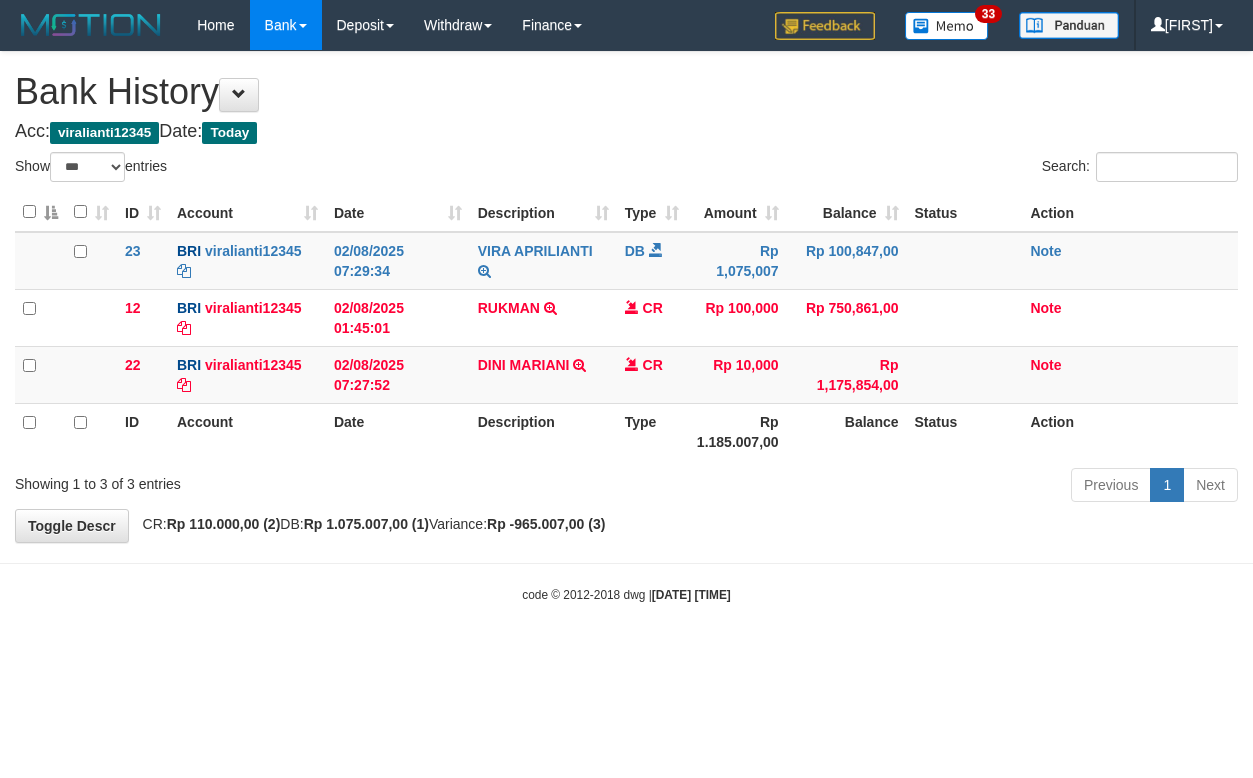 select on "***" 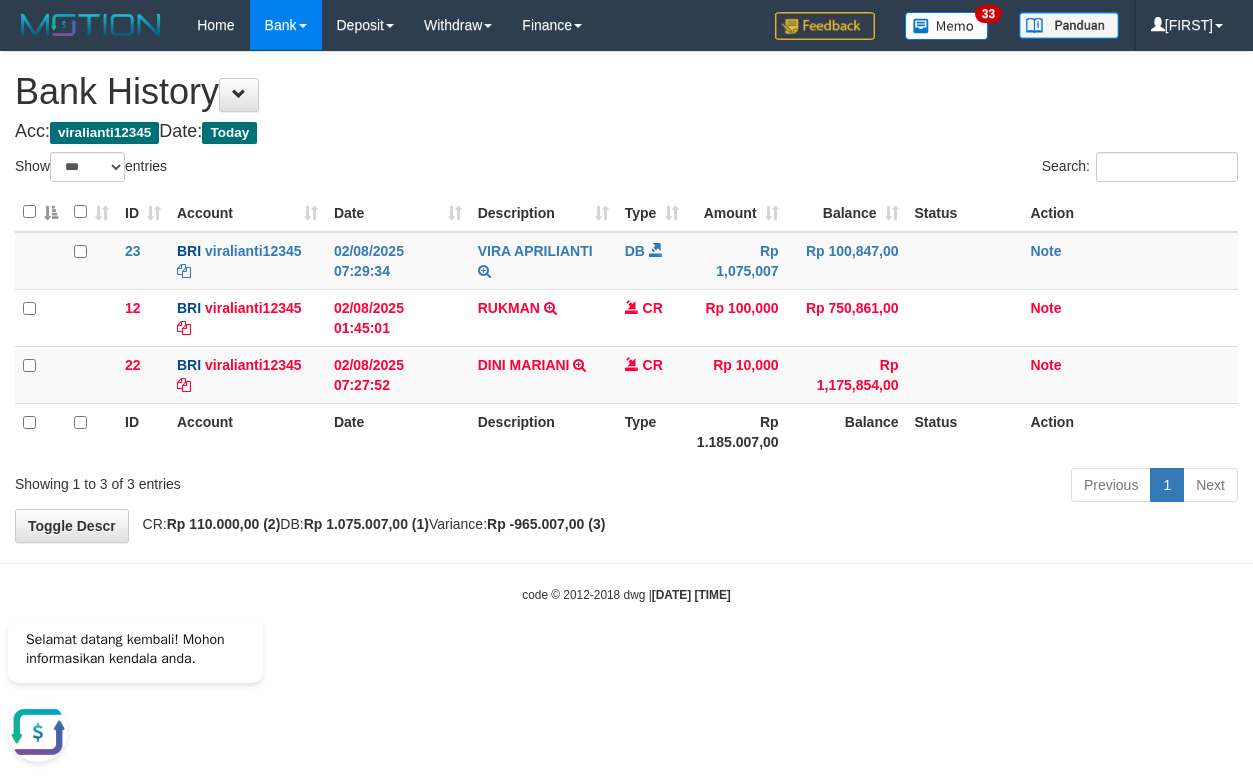 scroll, scrollTop: 0, scrollLeft: 0, axis: both 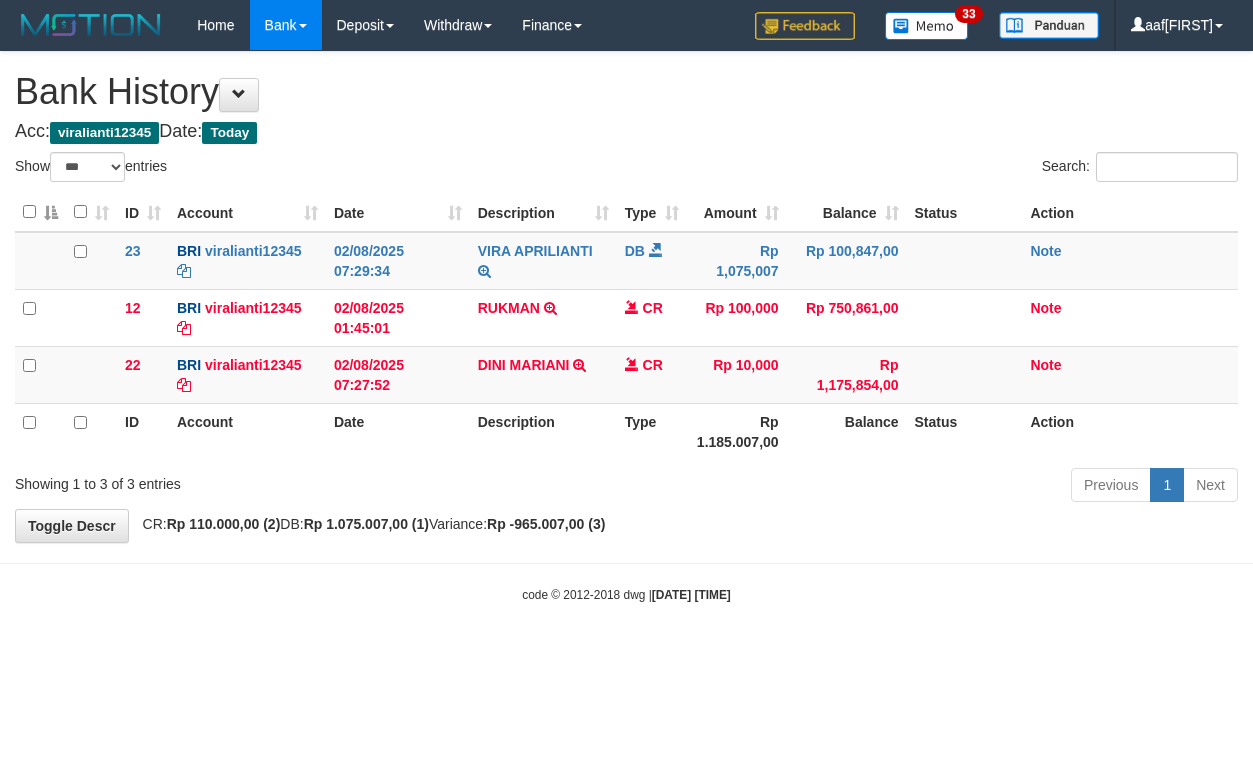 select on "***" 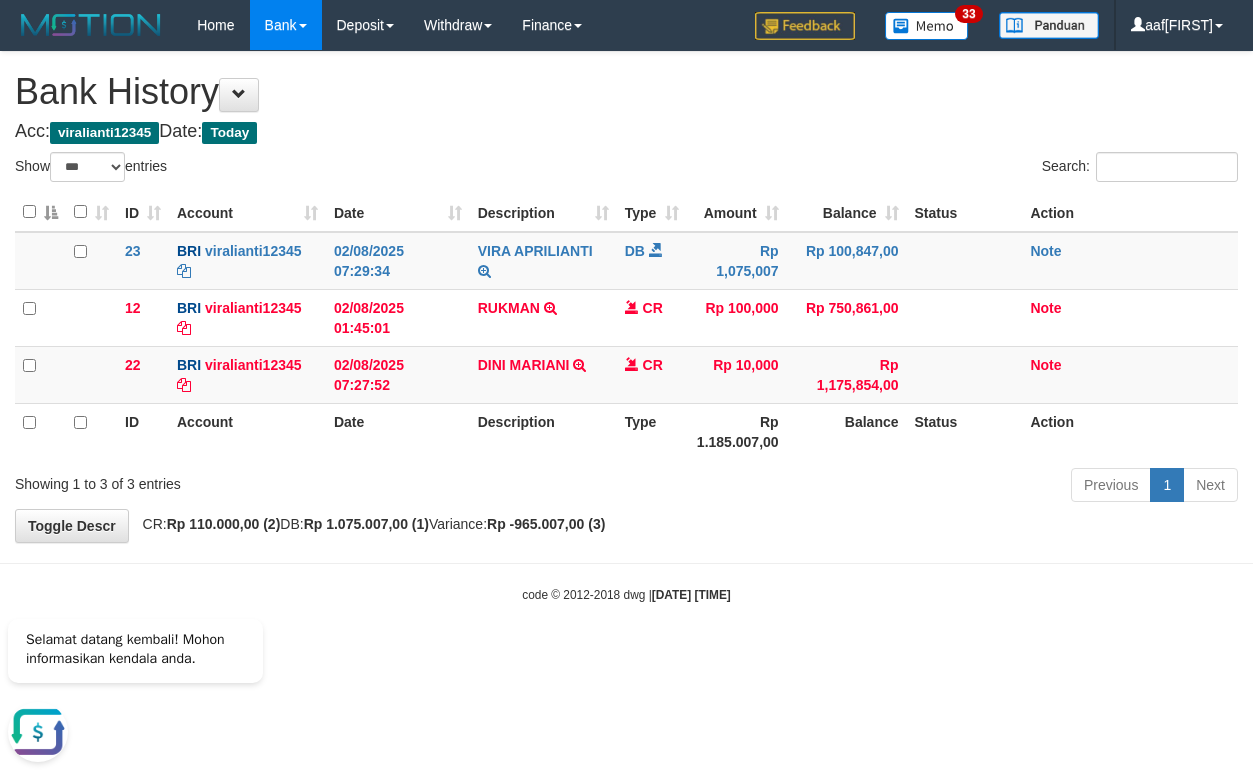 scroll, scrollTop: 0, scrollLeft: 0, axis: both 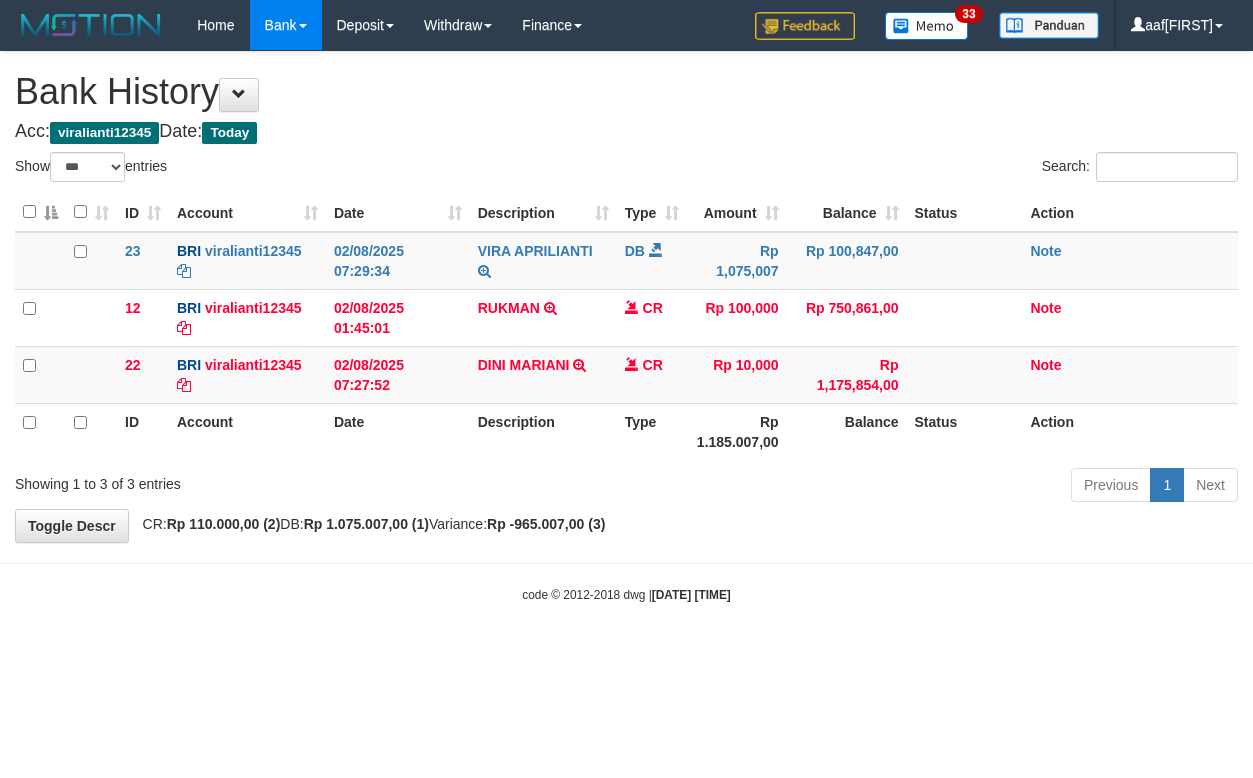 select on "***" 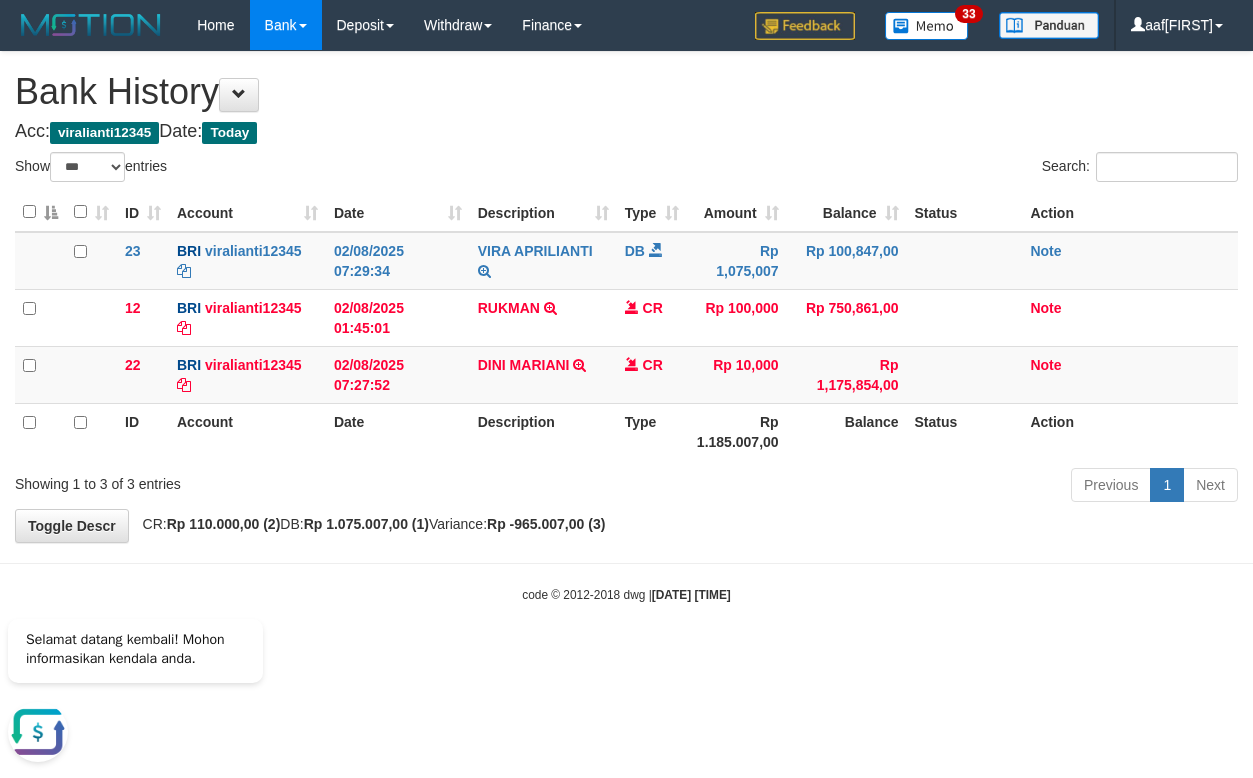 scroll, scrollTop: 0, scrollLeft: 0, axis: both 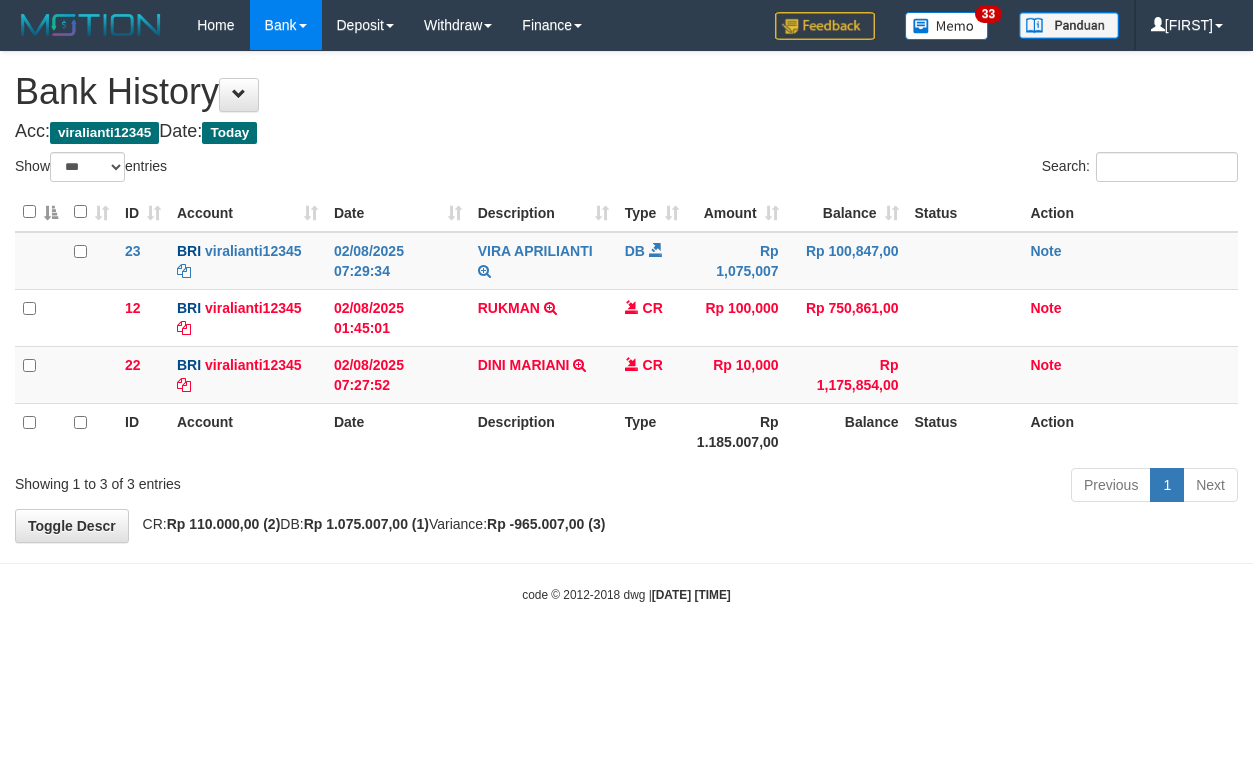 select on "***" 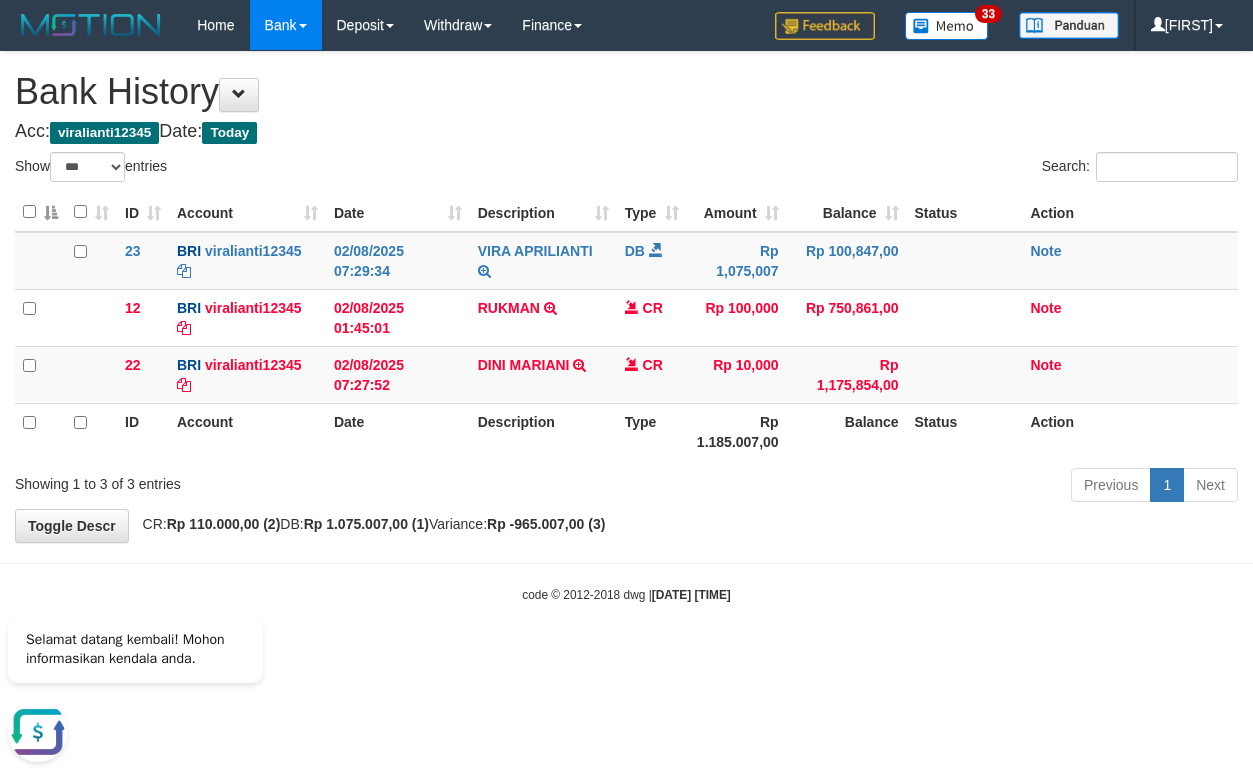 scroll, scrollTop: 0, scrollLeft: 0, axis: both 